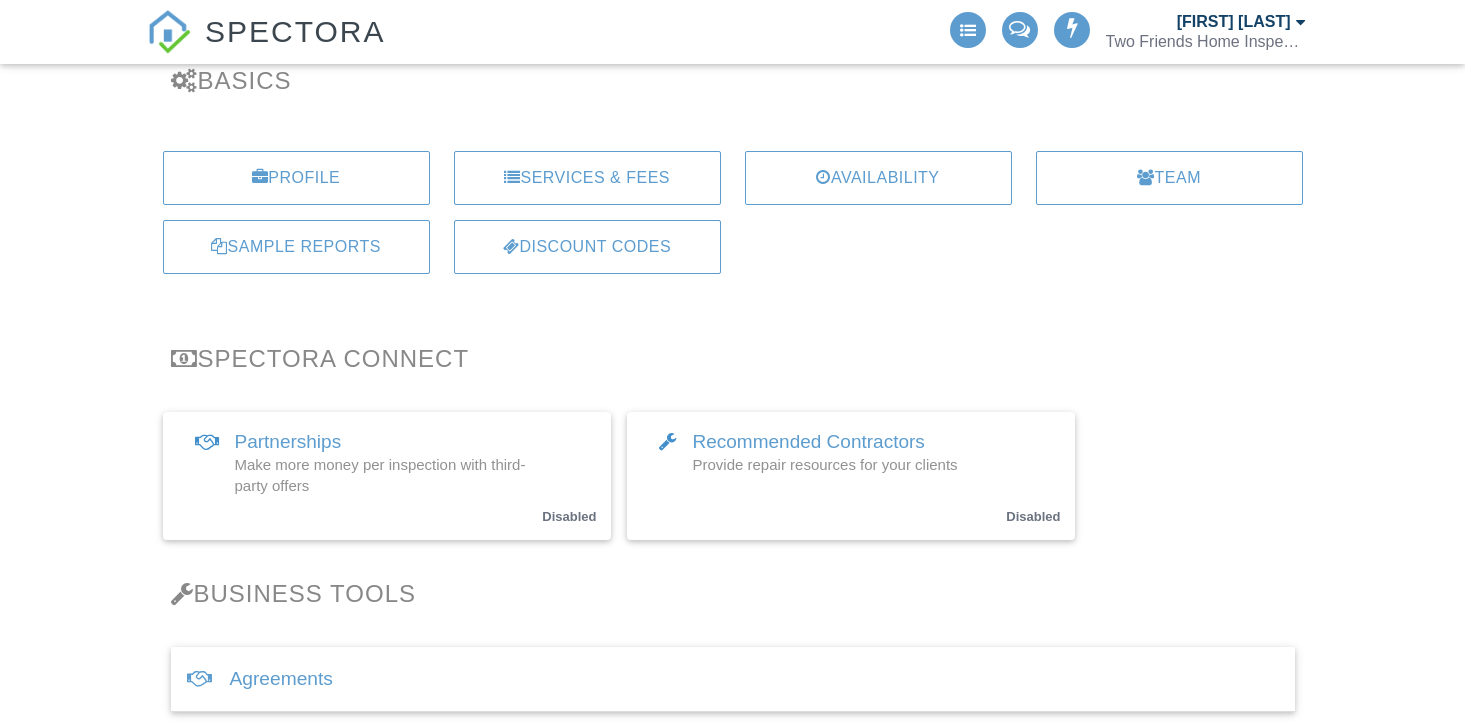 scroll, scrollTop: 0, scrollLeft: 0, axis: both 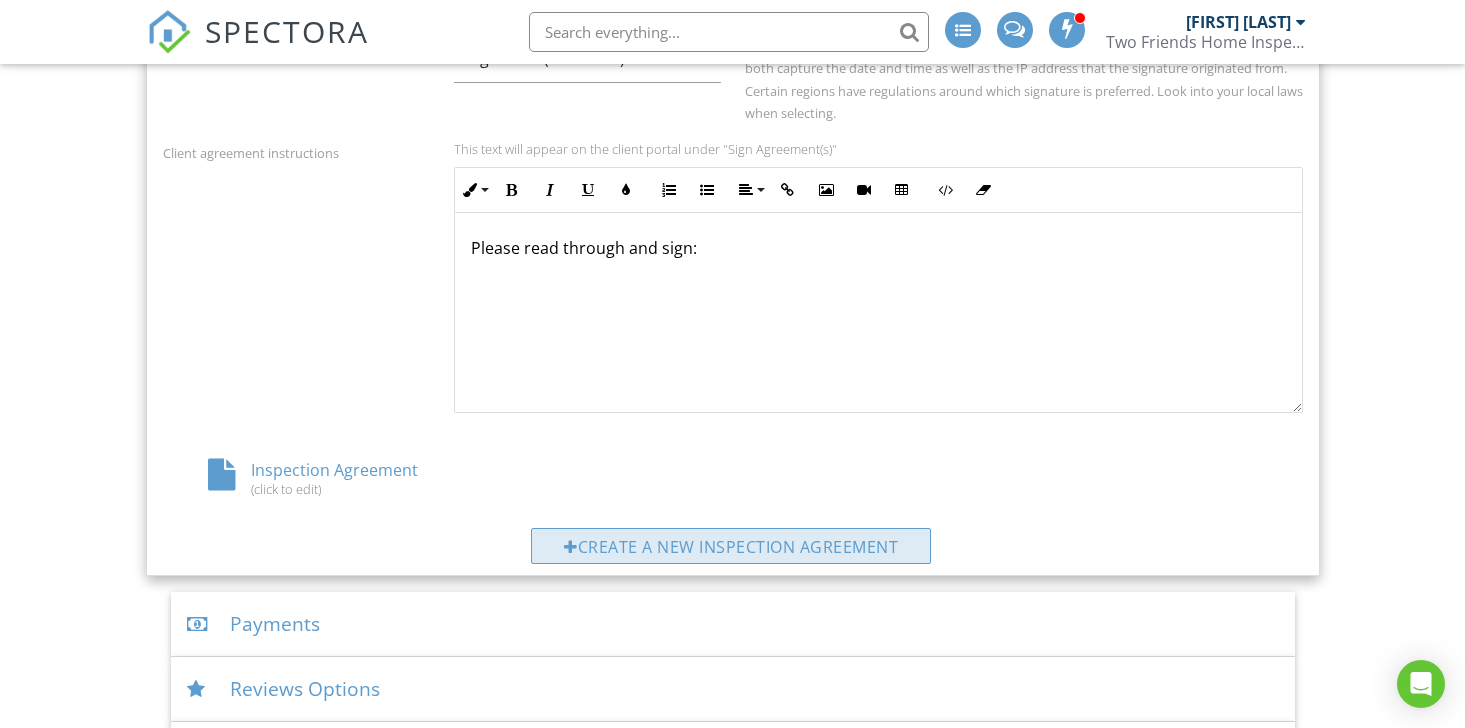 click on "Create a new inspection agreement" at bounding box center (731, 546) 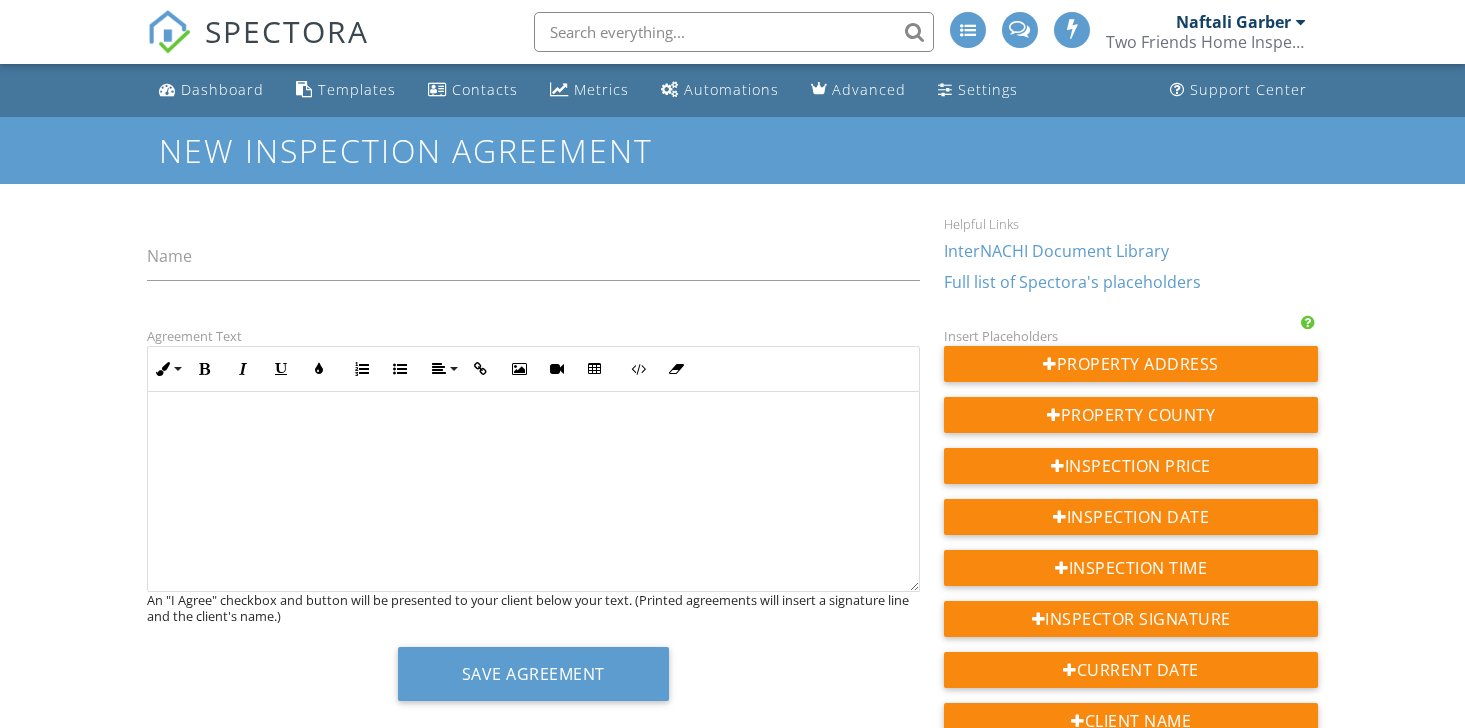 scroll, scrollTop: 0, scrollLeft: 0, axis: both 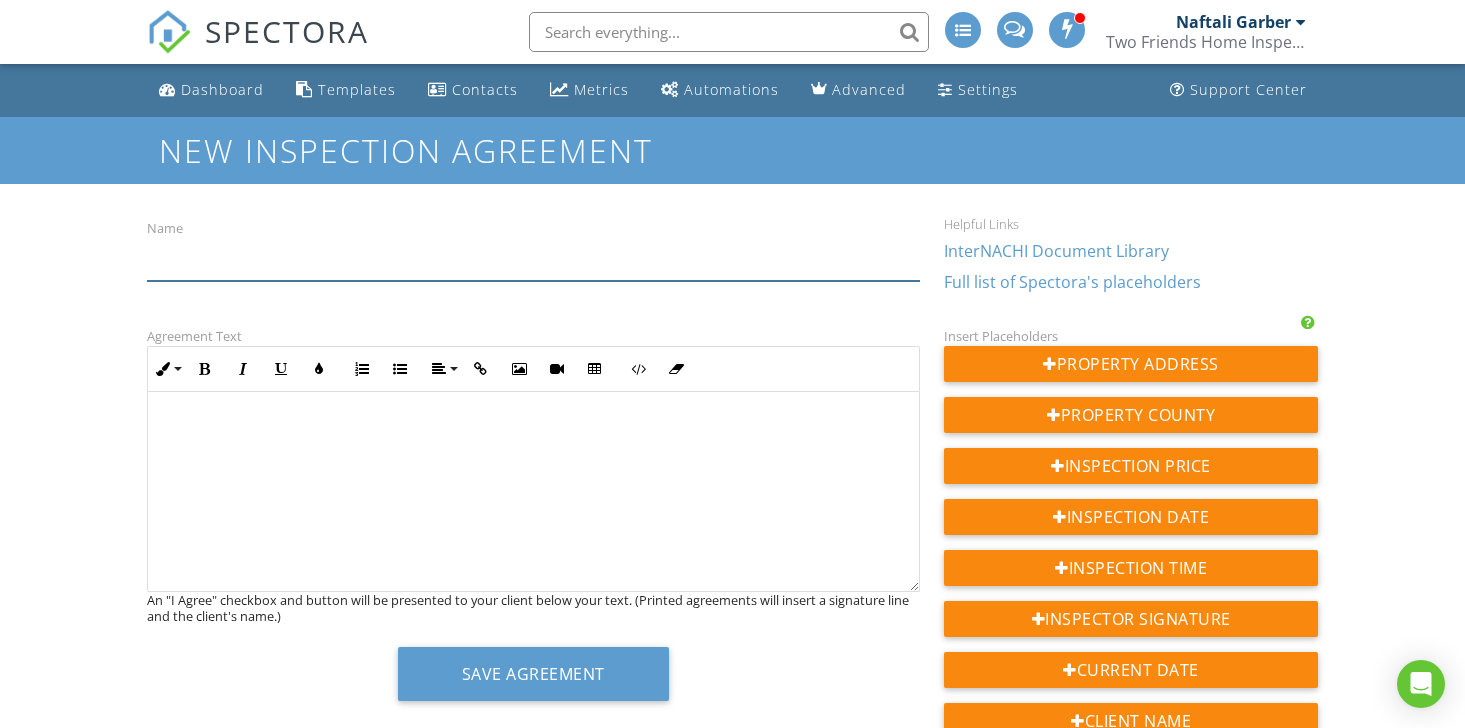 click on "Name" at bounding box center [533, 256] 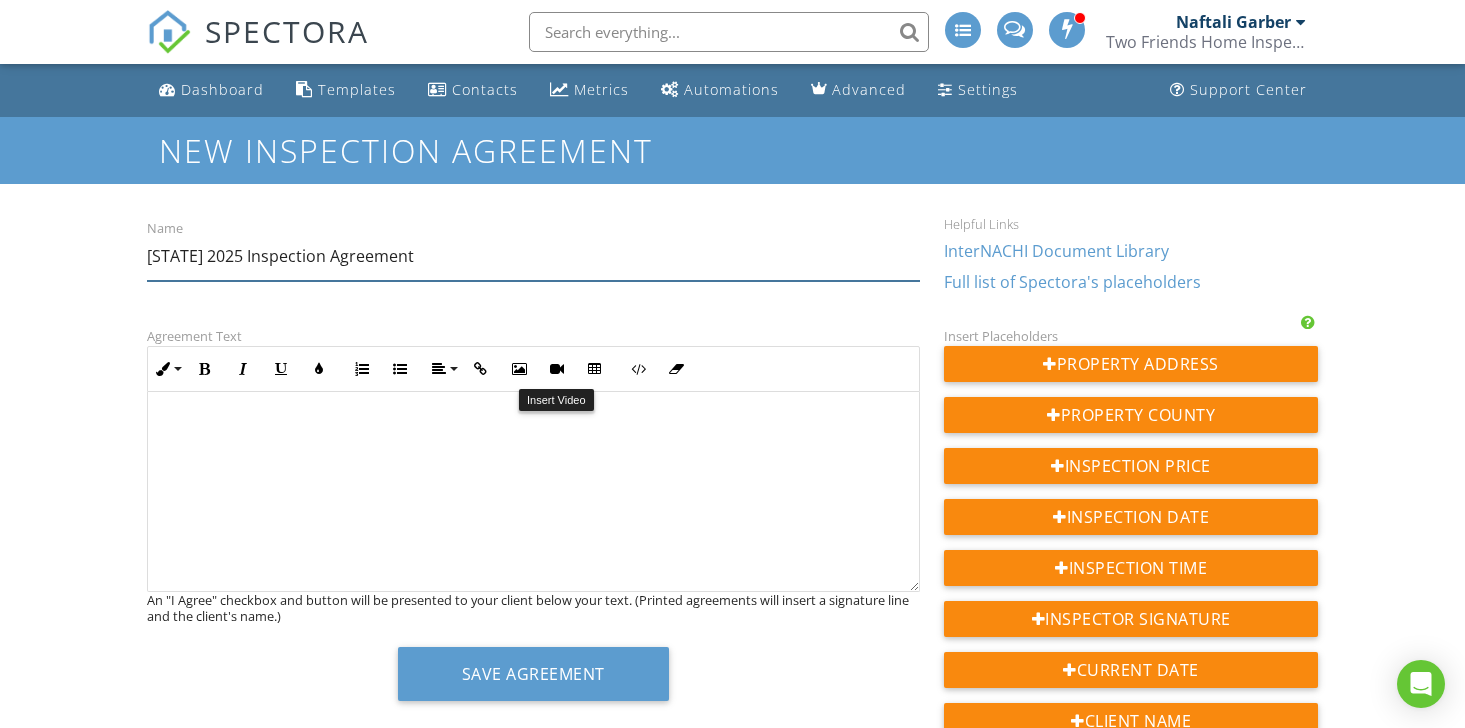 type on "[STATE] 2025 Inspection Agreement" 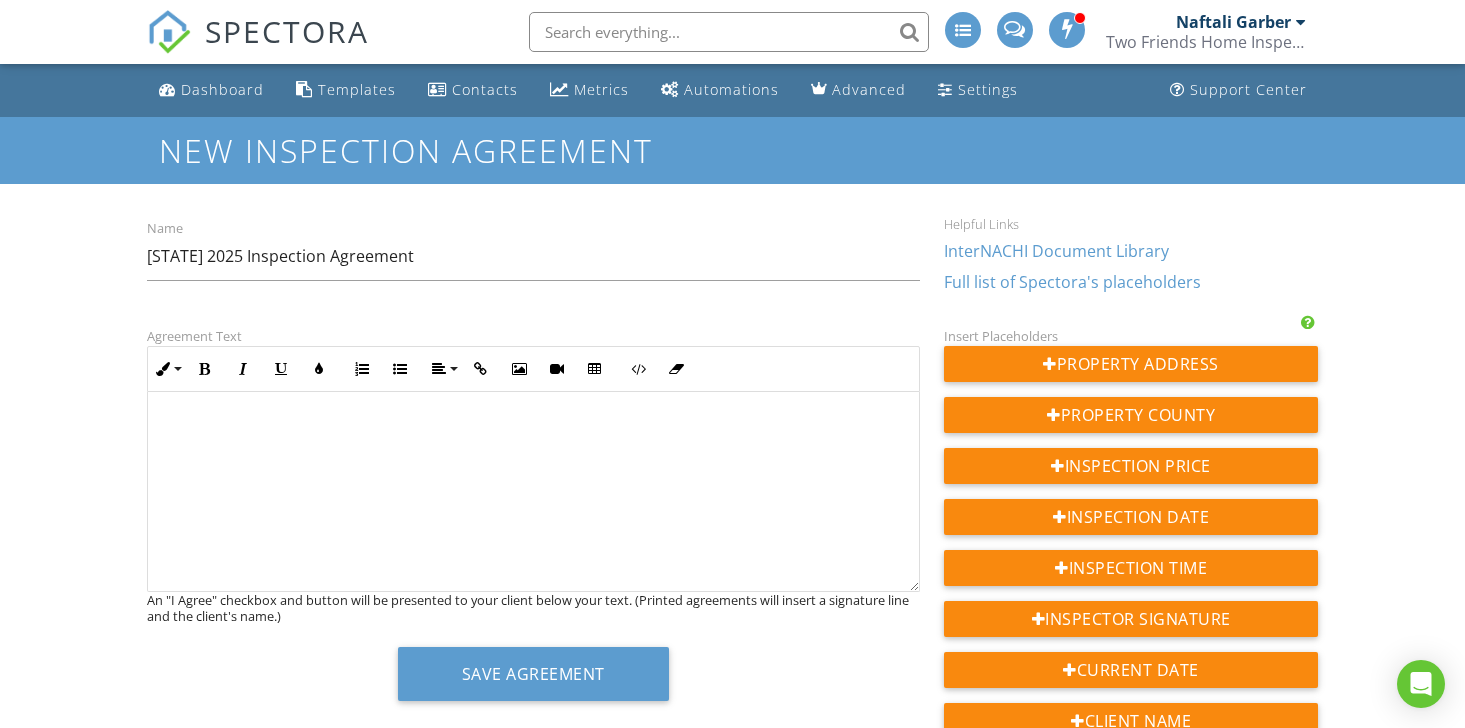 click at bounding box center (533, 427) 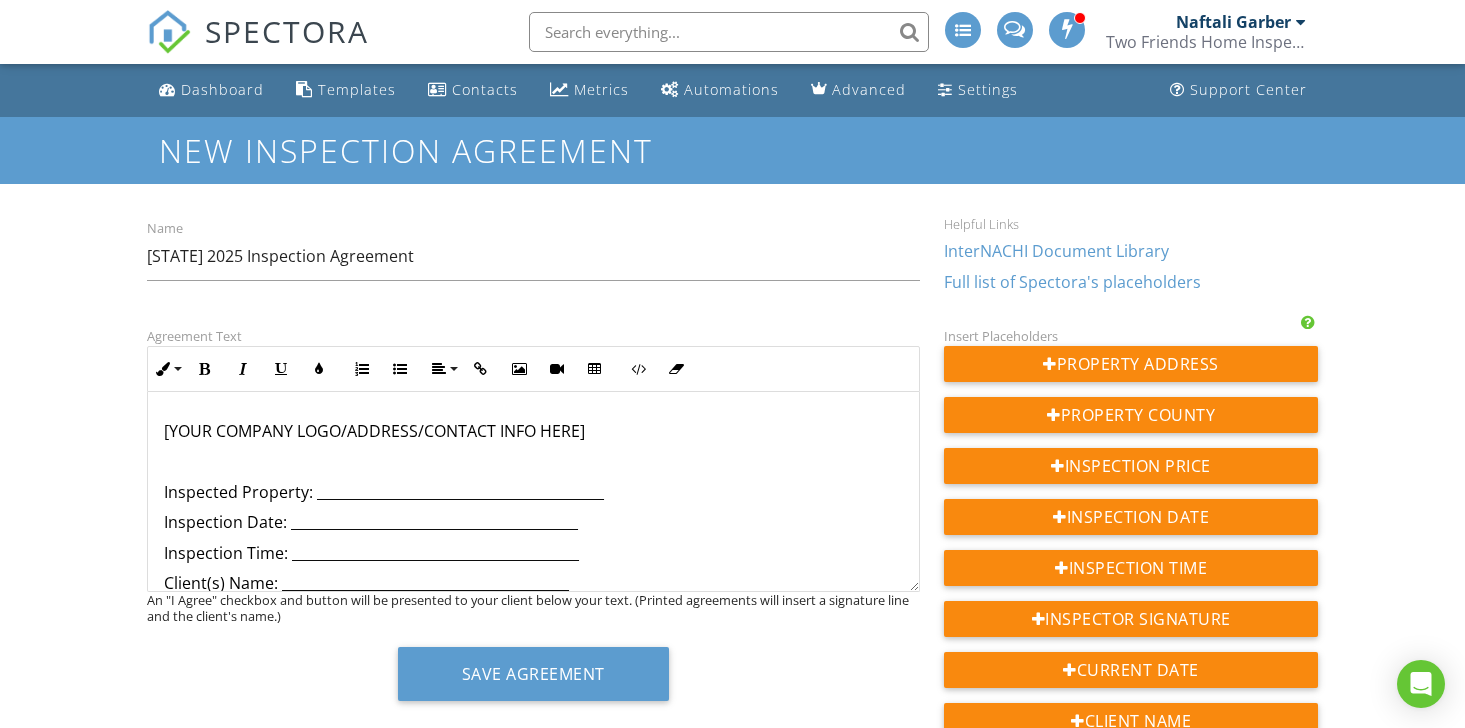 scroll, scrollTop: 0, scrollLeft: 0, axis: both 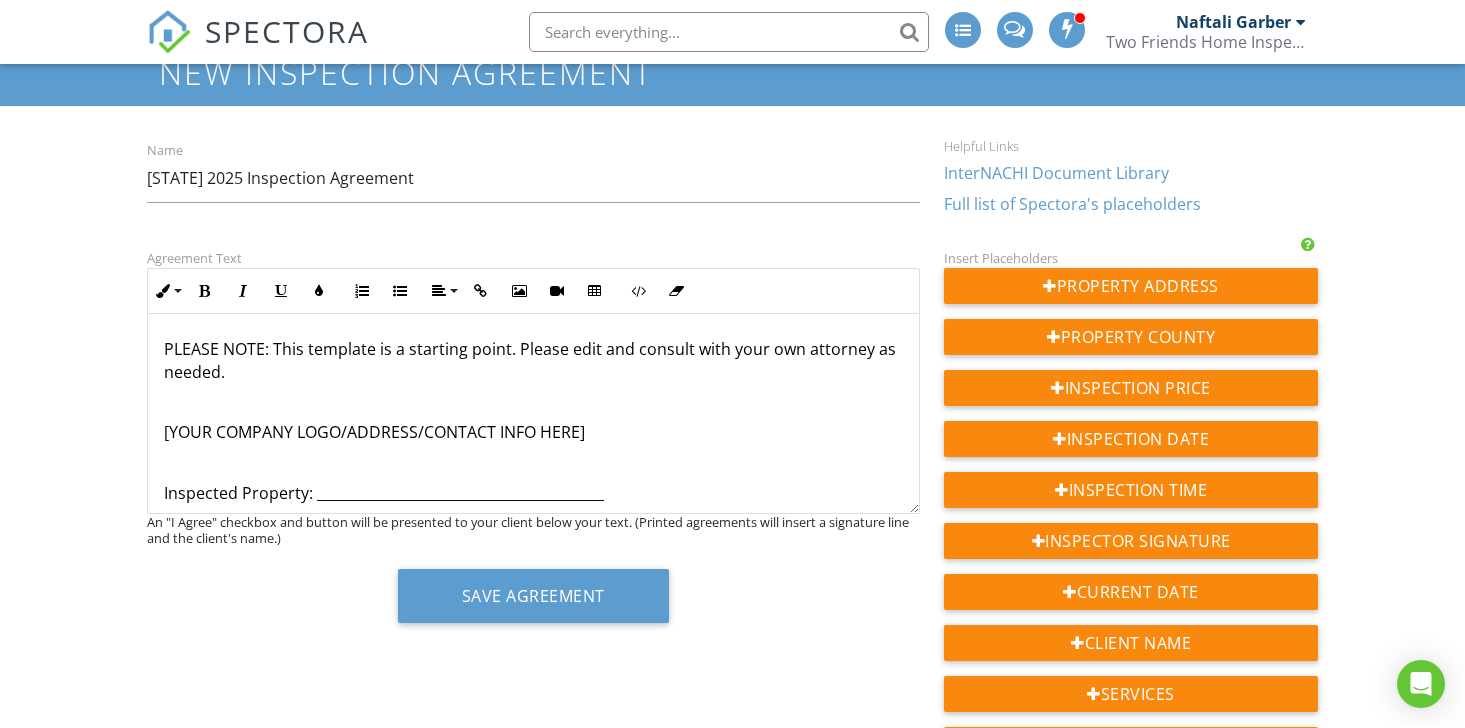 click on "Full list of Spectora's placeholders" at bounding box center [1072, 204] 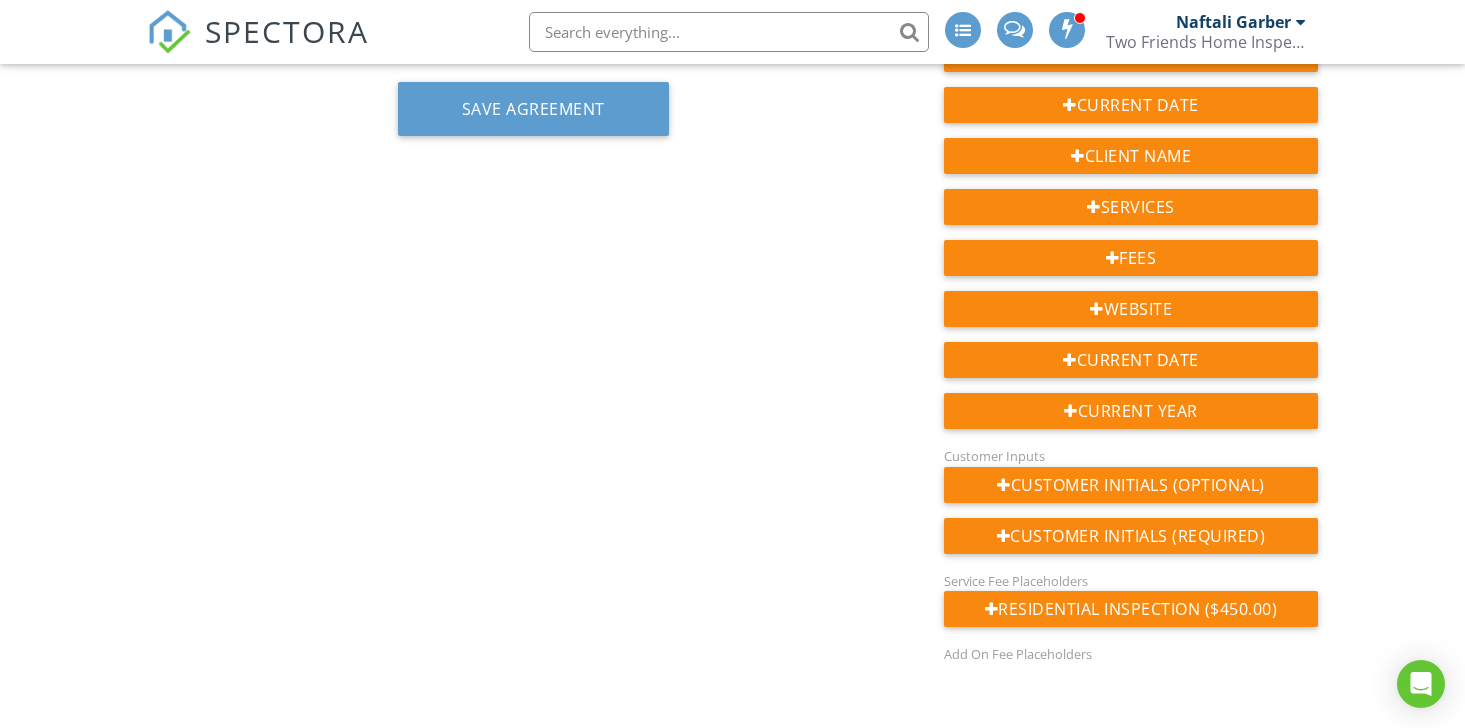 scroll, scrollTop: 574, scrollLeft: 0, axis: vertical 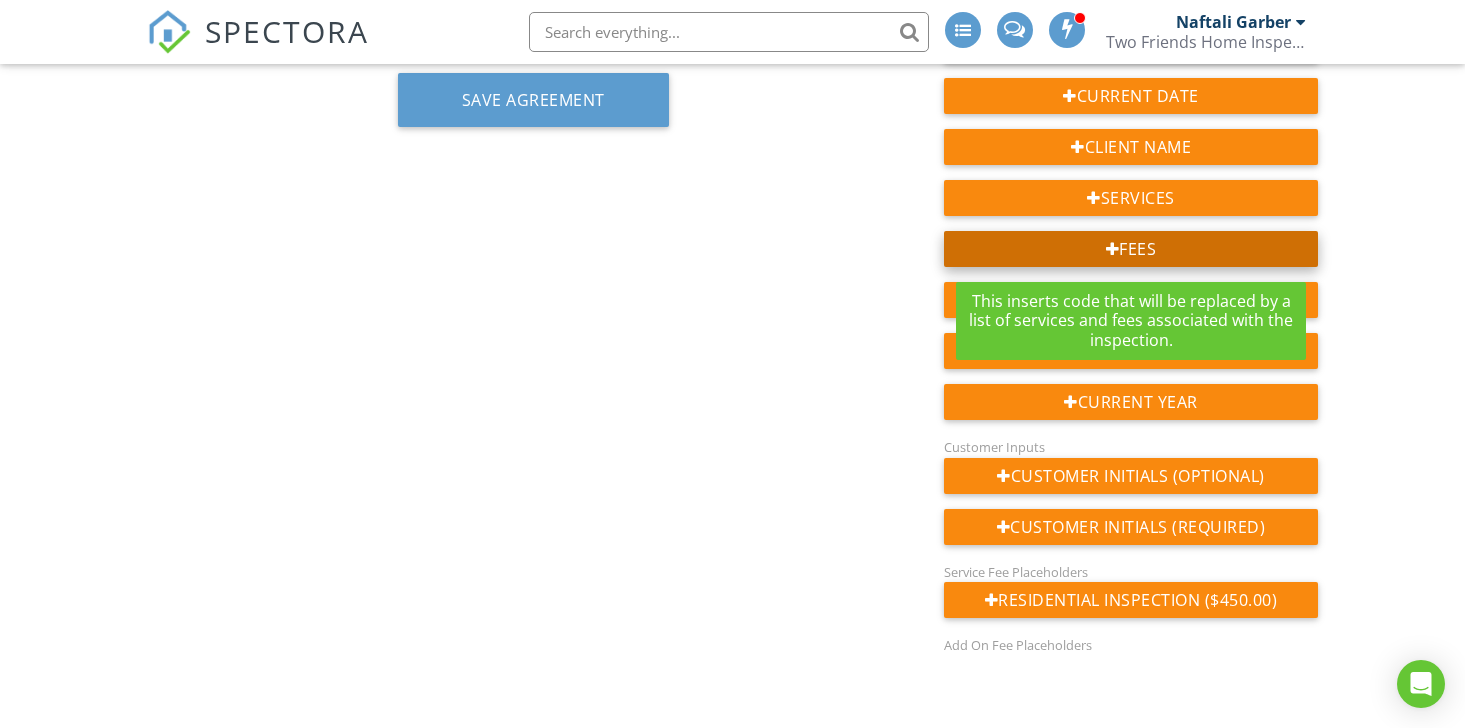 click at bounding box center [1094, 198] 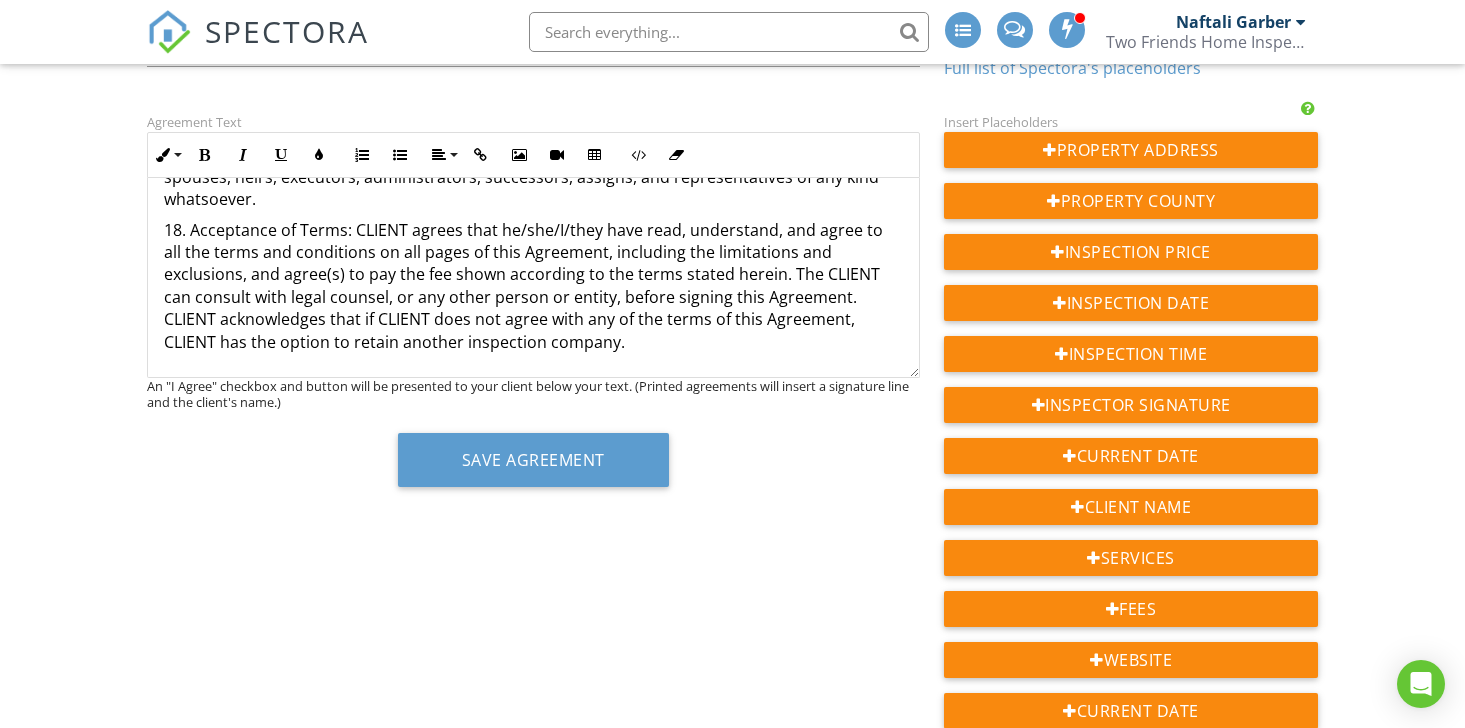 scroll, scrollTop: 220, scrollLeft: 0, axis: vertical 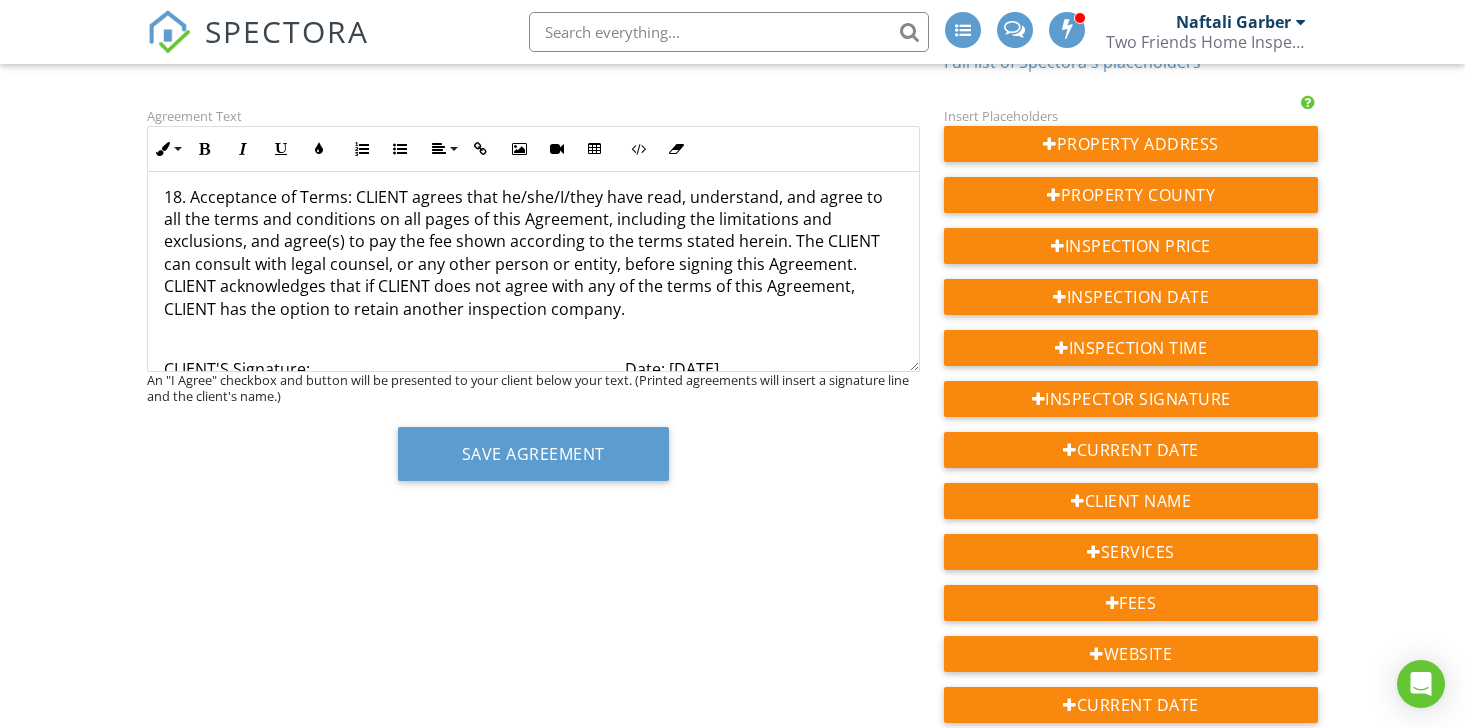 drag, startPoint x: 768, startPoint y: 361, endPoint x: 709, endPoint y: 341, distance: 62.297672 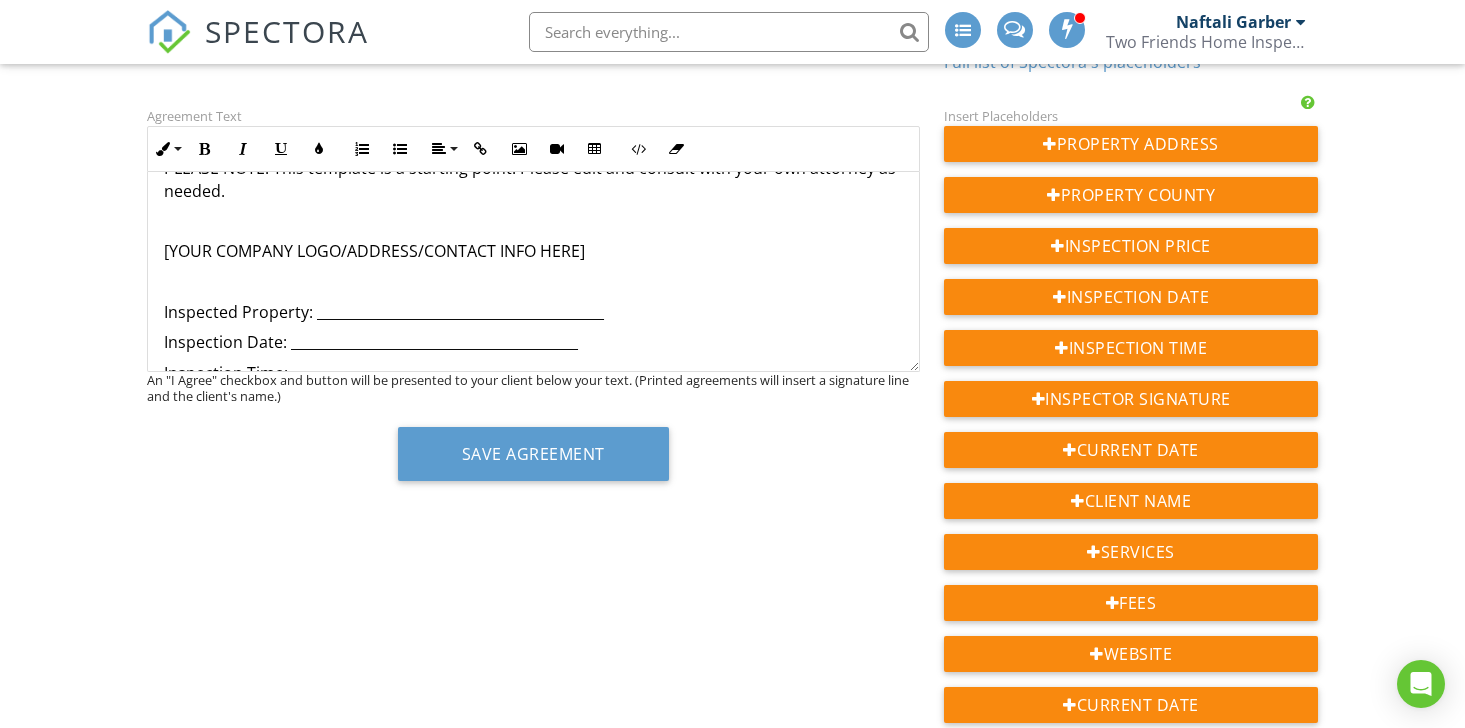 scroll, scrollTop: 0, scrollLeft: 0, axis: both 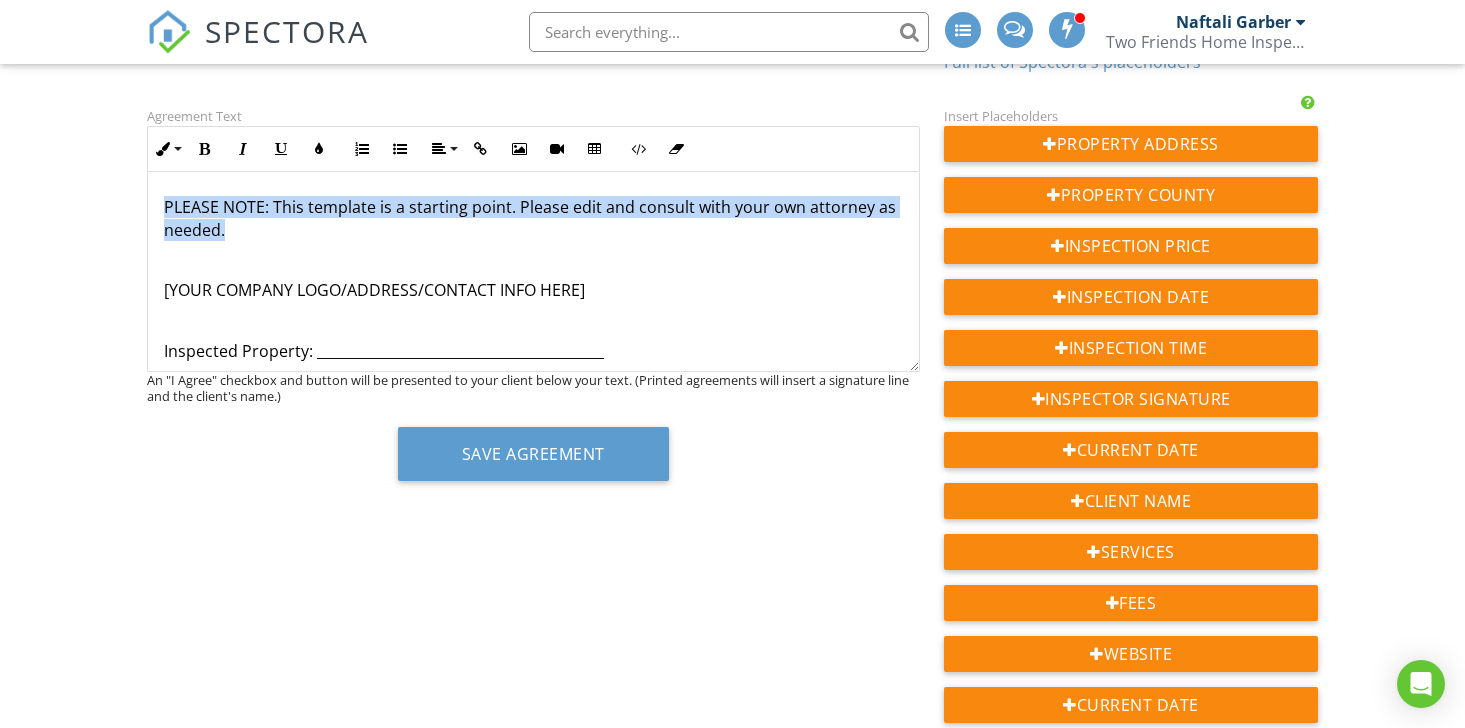 drag, startPoint x: 278, startPoint y: 239, endPoint x: 151, endPoint y: 200, distance: 132.8533 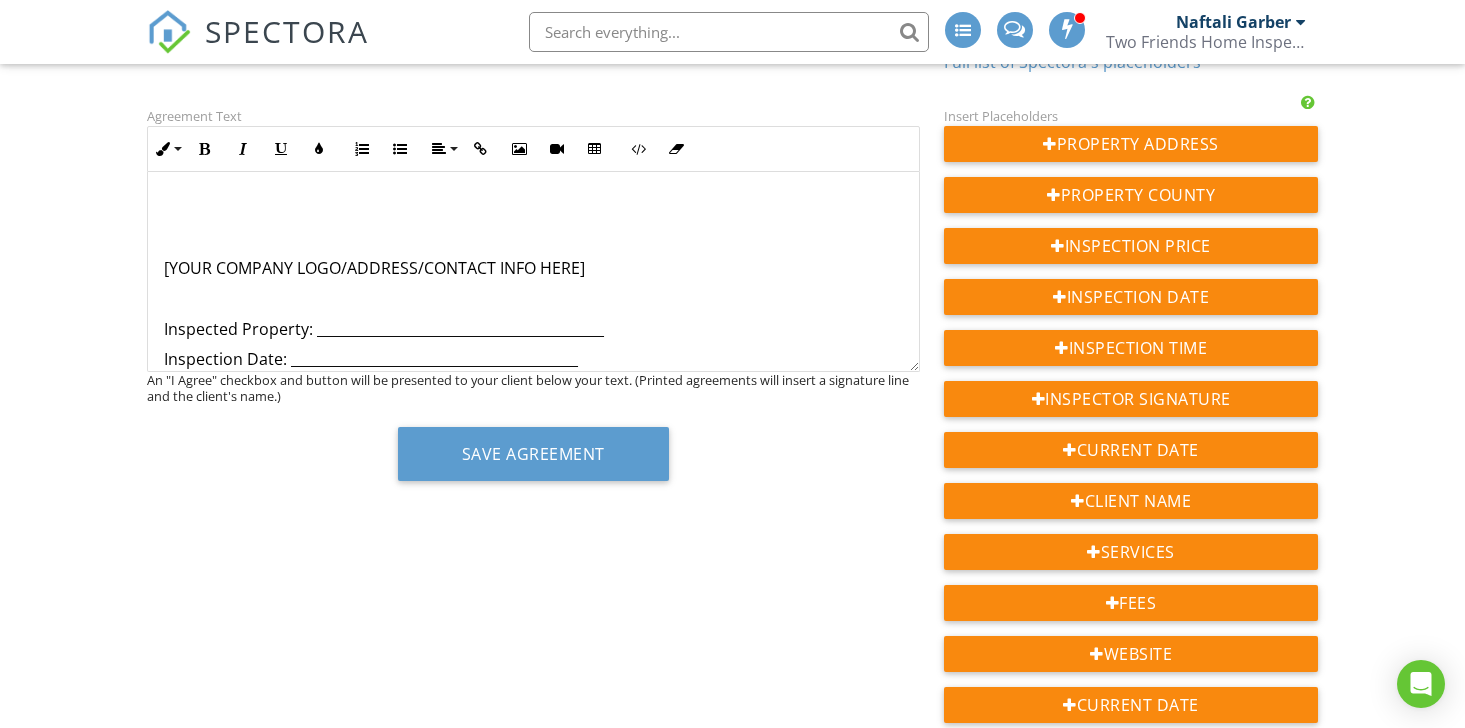 click on "[YOUR COMPANY LOGO/ADDRESS/CONTACT INFO HERE]" at bounding box center (533, 268) 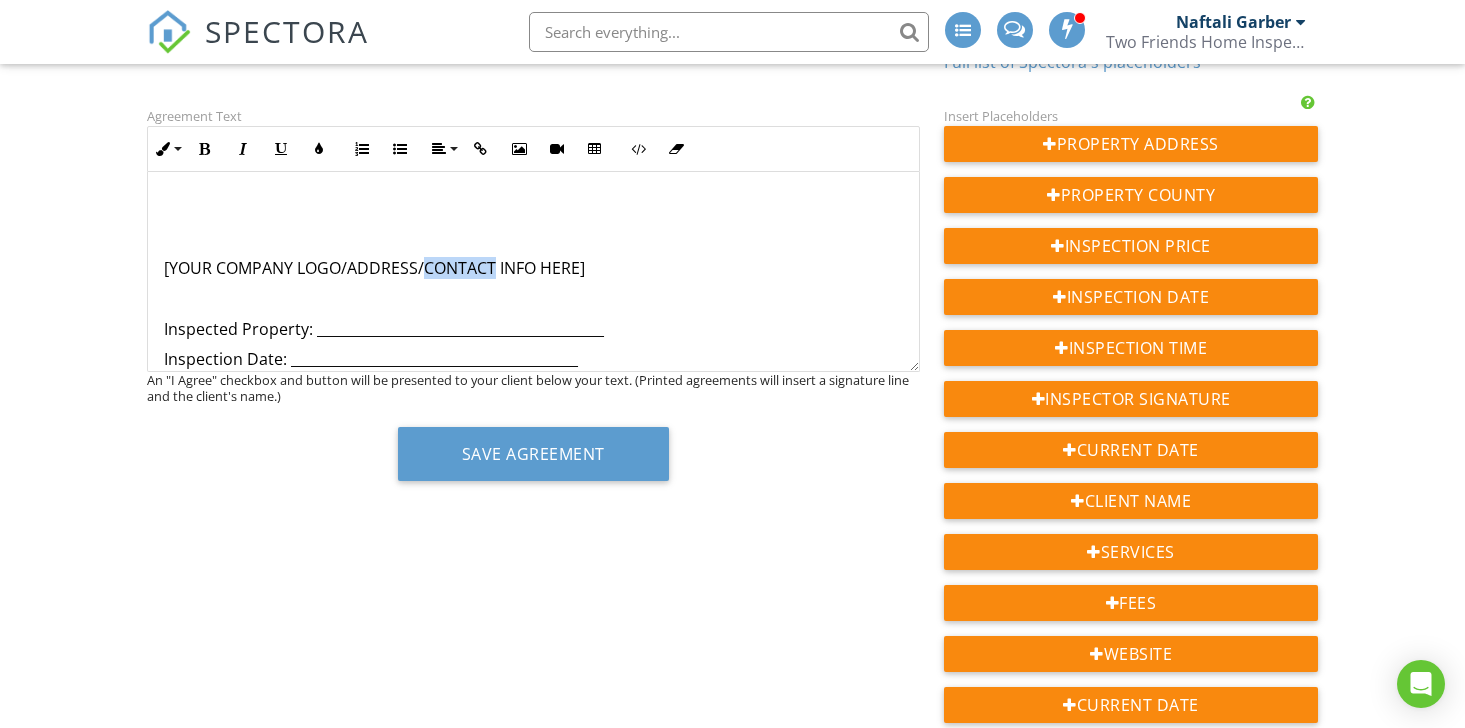click on "[YOUR COMPANY LOGO/ADDRESS/CONTACT INFO HERE]" at bounding box center [533, 268] 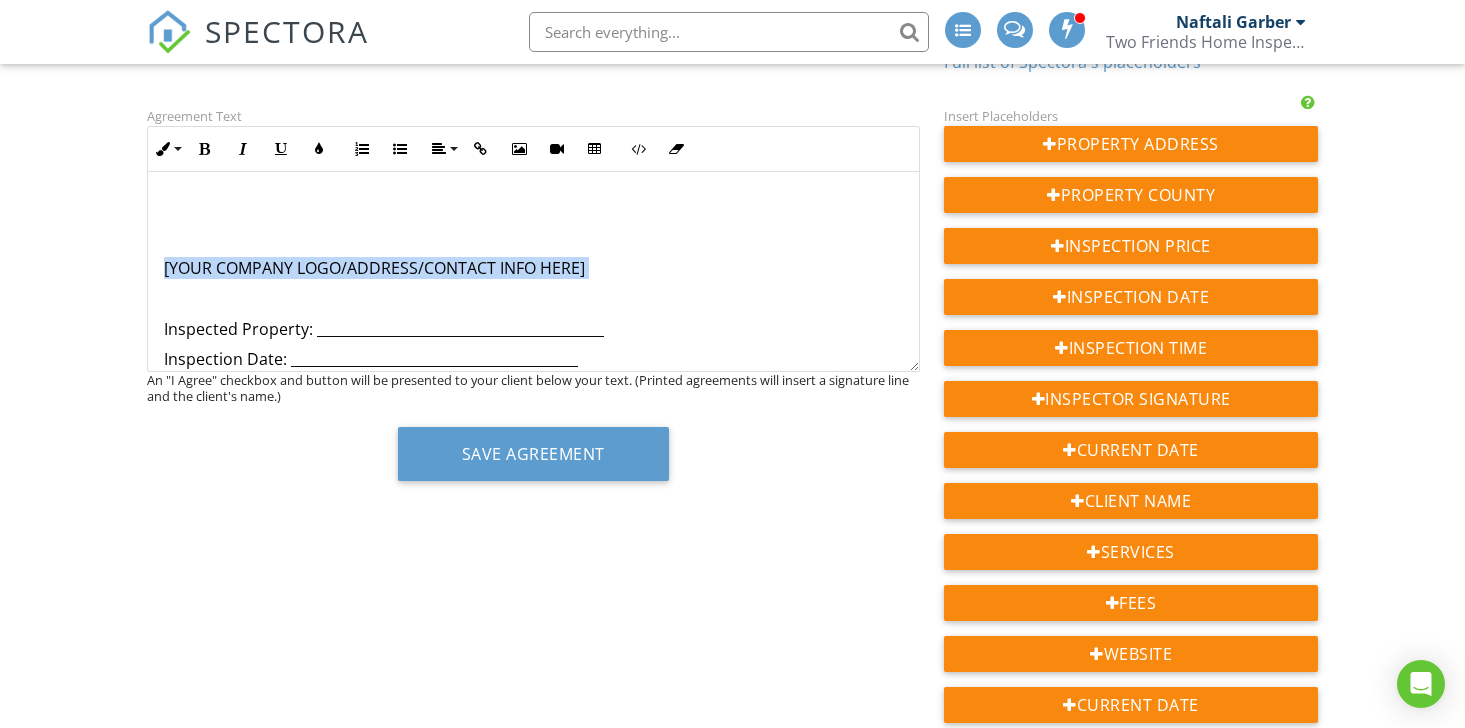 click on "[YOUR COMPANY LOGO/ADDRESS/CONTACT INFO HERE]" at bounding box center (533, 268) 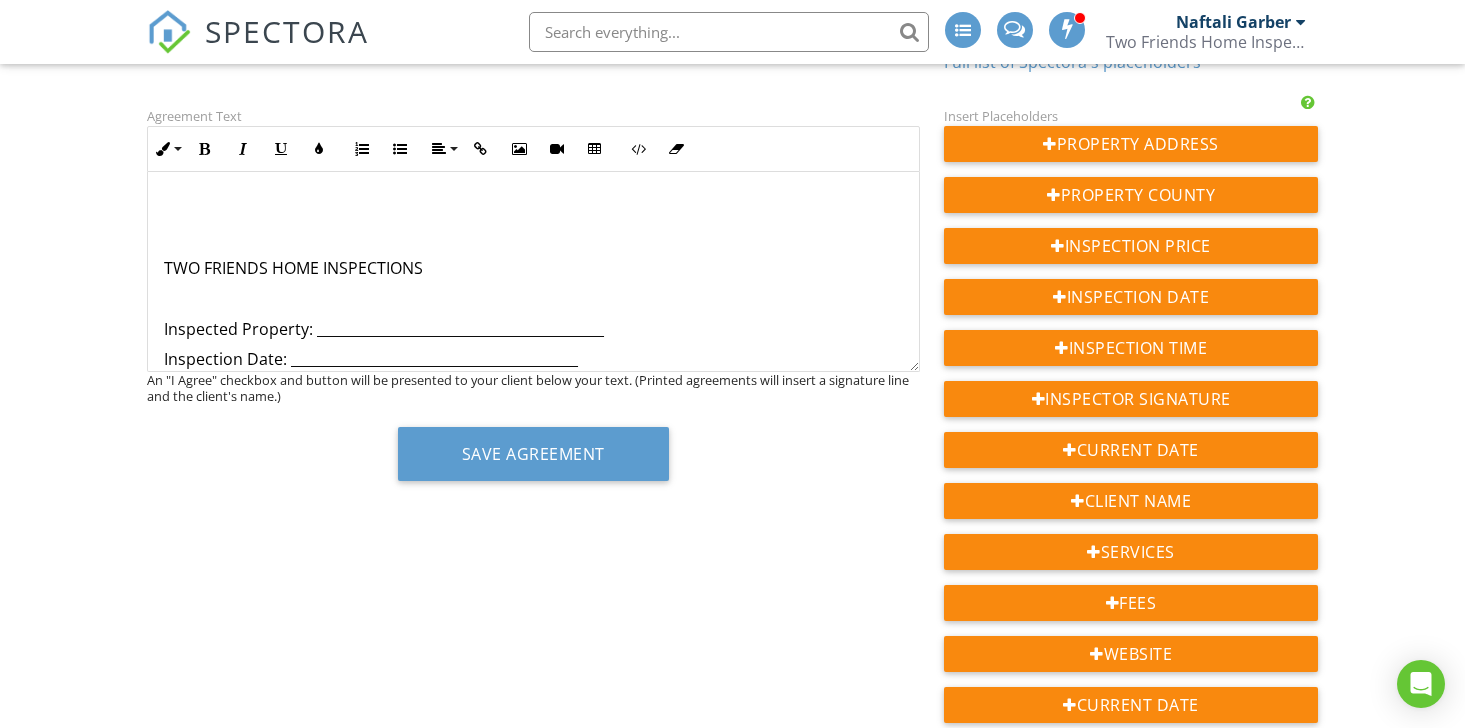 click on "TWO FRIENDS HOME INSPECTIONS" at bounding box center [533, 268] 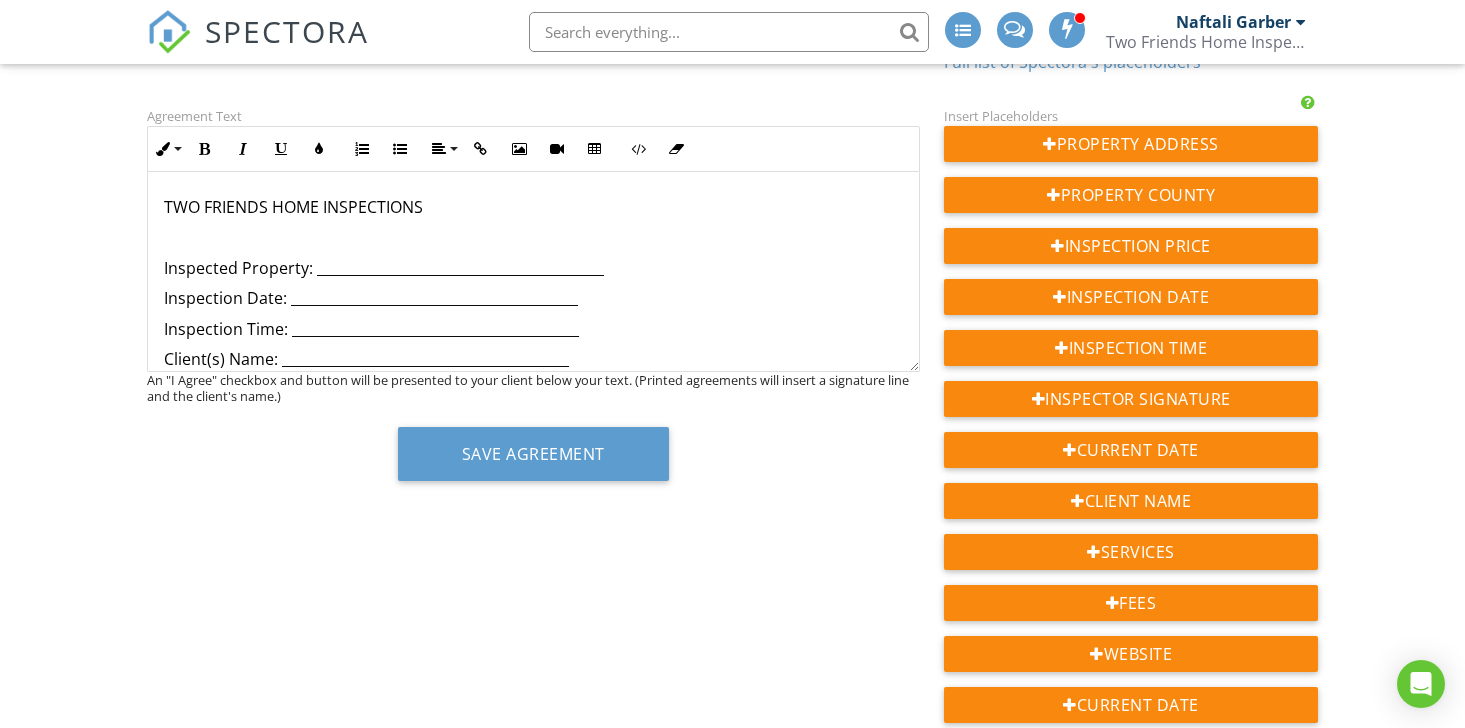 click on "TWO FRIENDS HOME INSPECTIONS" at bounding box center (533, 207) 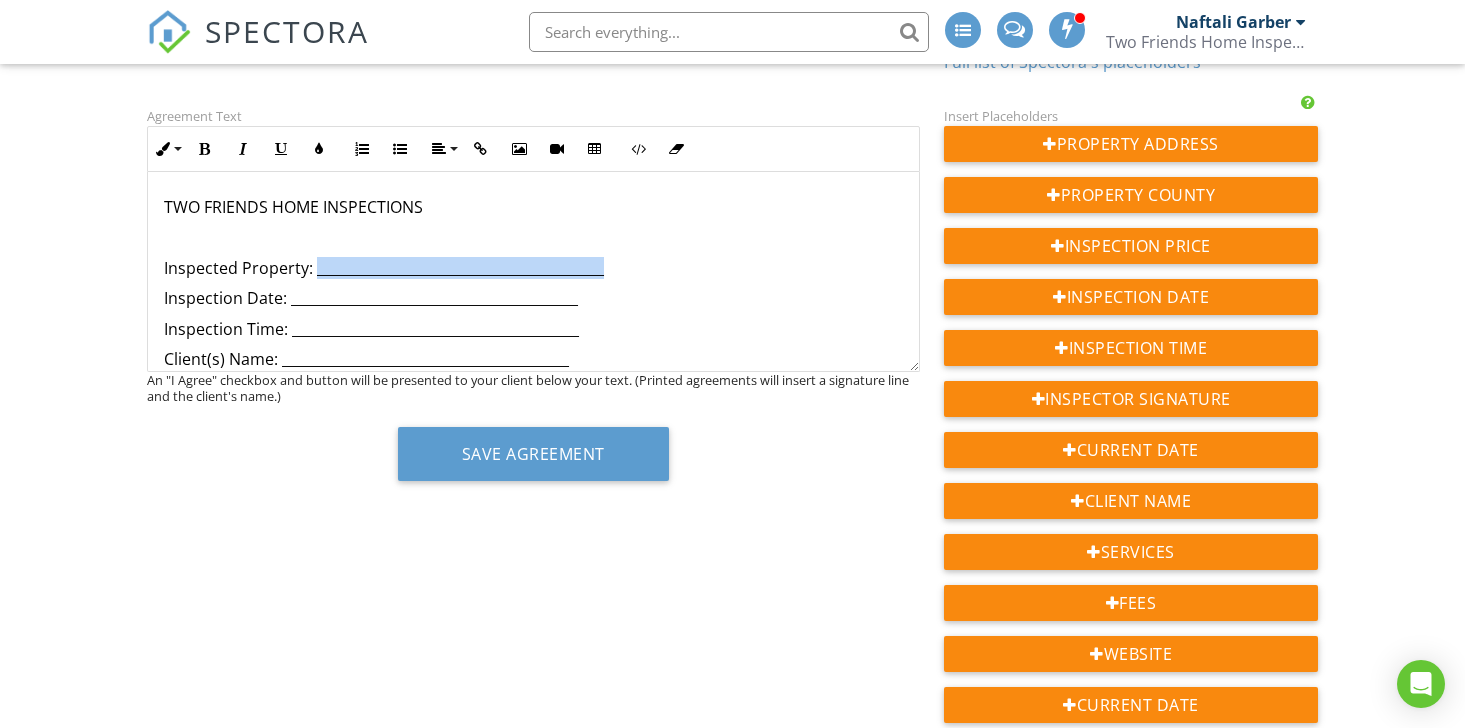 drag, startPoint x: 312, startPoint y: 267, endPoint x: 600, endPoint y: 274, distance: 288.08505 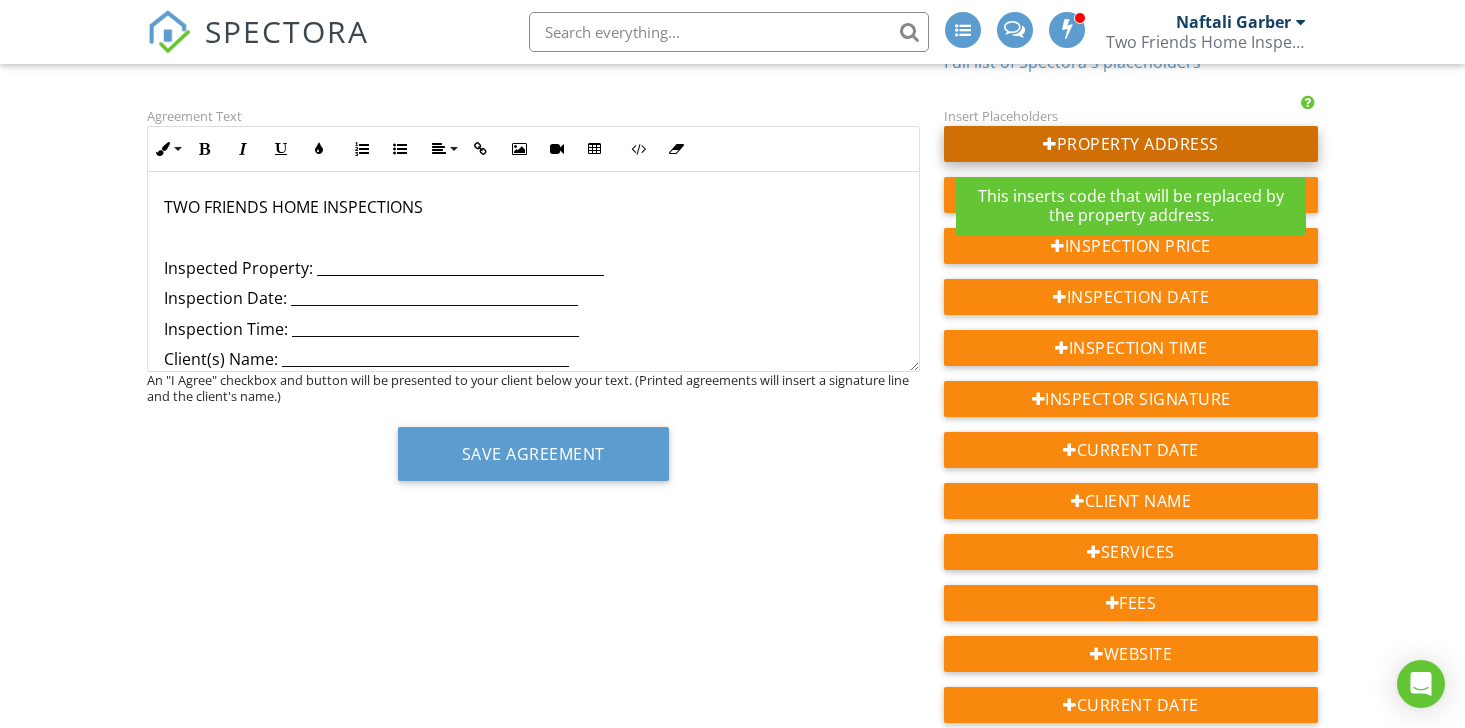 click on "Property Address" at bounding box center (1131, 144) 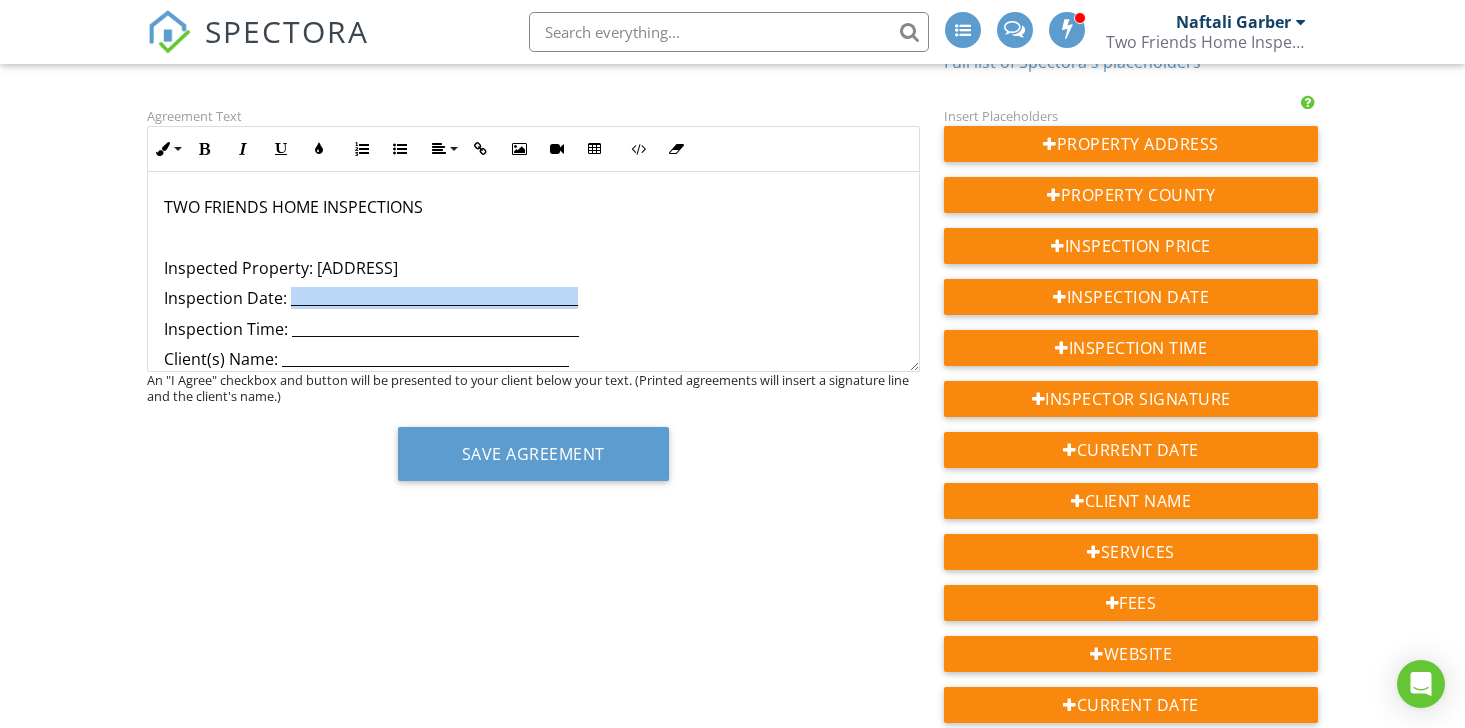 drag, startPoint x: 289, startPoint y: 303, endPoint x: 609, endPoint y: 305, distance: 320.00626 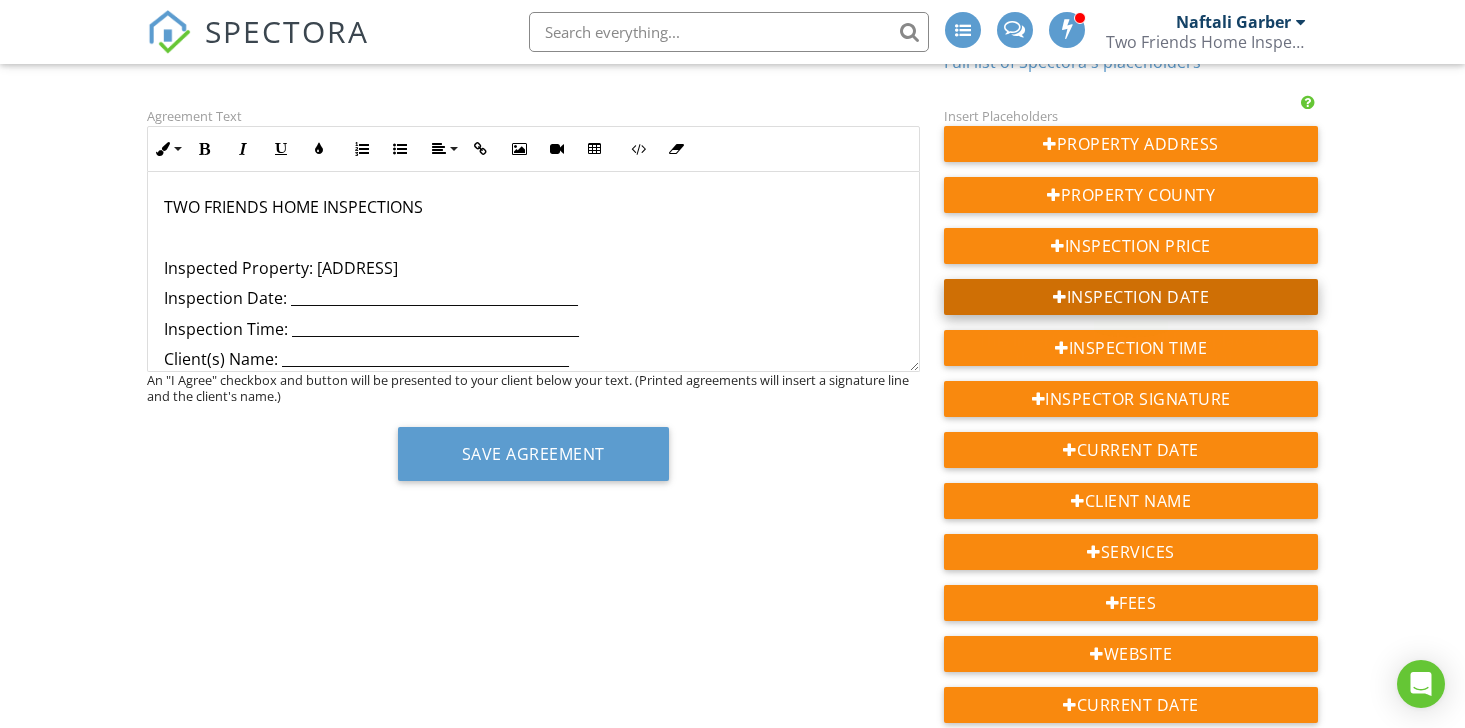 click on "Inspection Date" at bounding box center (1131, 297) 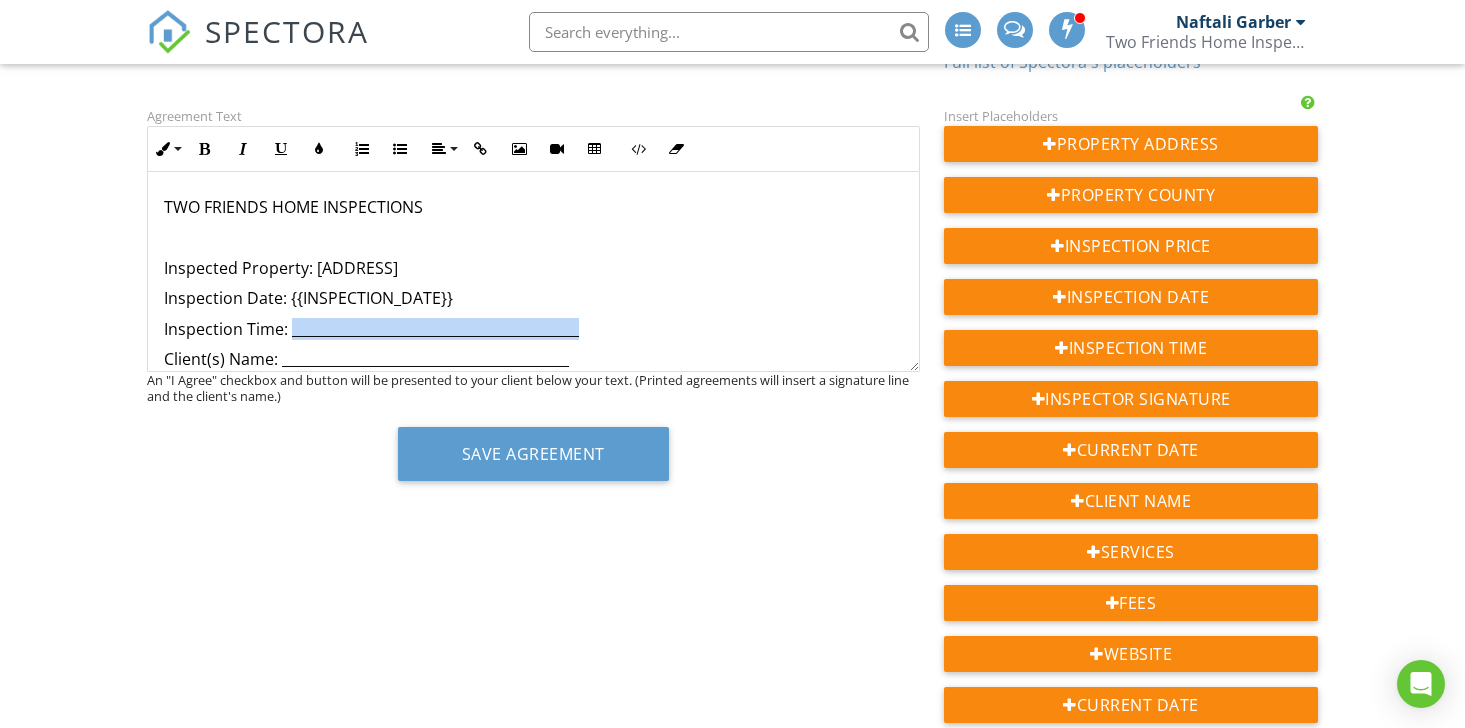 drag, startPoint x: 293, startPoint y: 331, endPoint x: 574, endPoint y: 334, distance: 281.01602 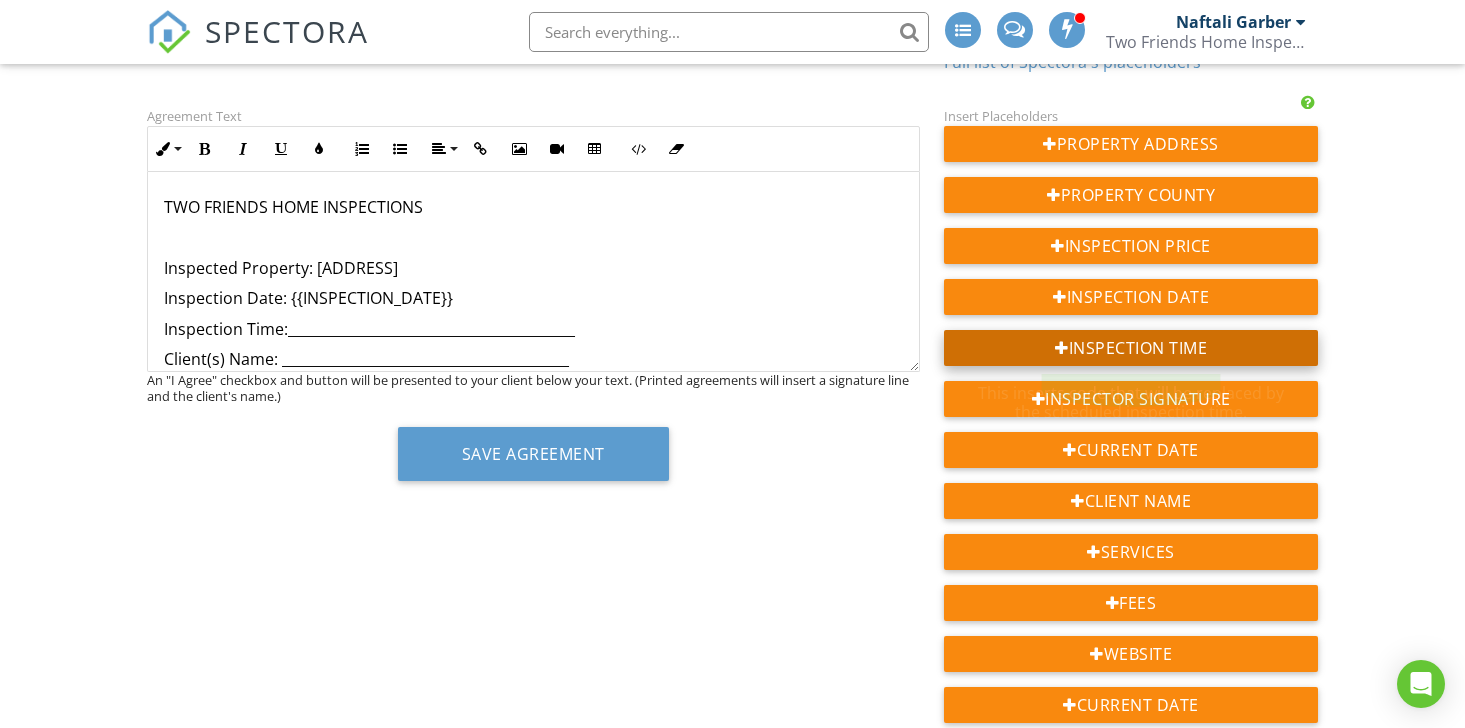 click on "Inspection Time" at bounding box center [1131, 348] 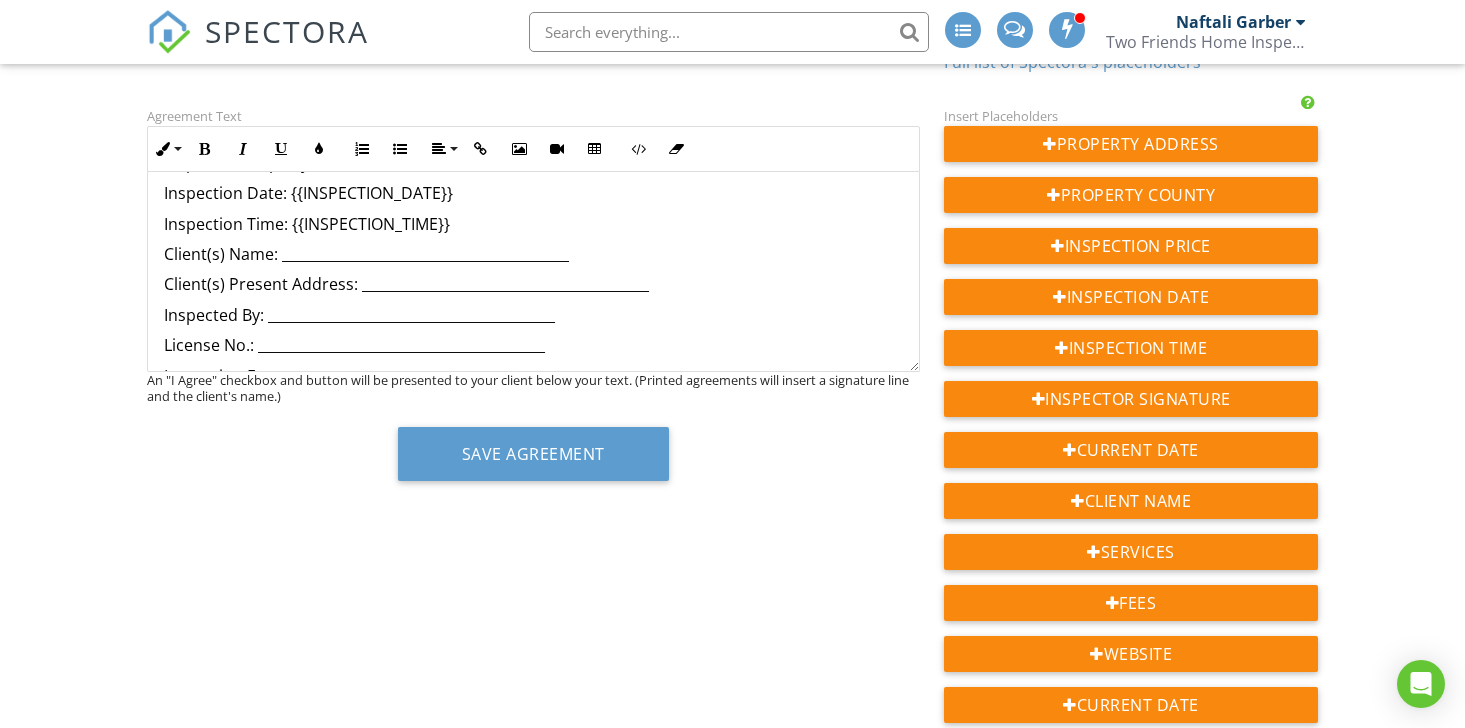 scroll, scrollTop: 104, scrollLeft: 0, axis: vertical 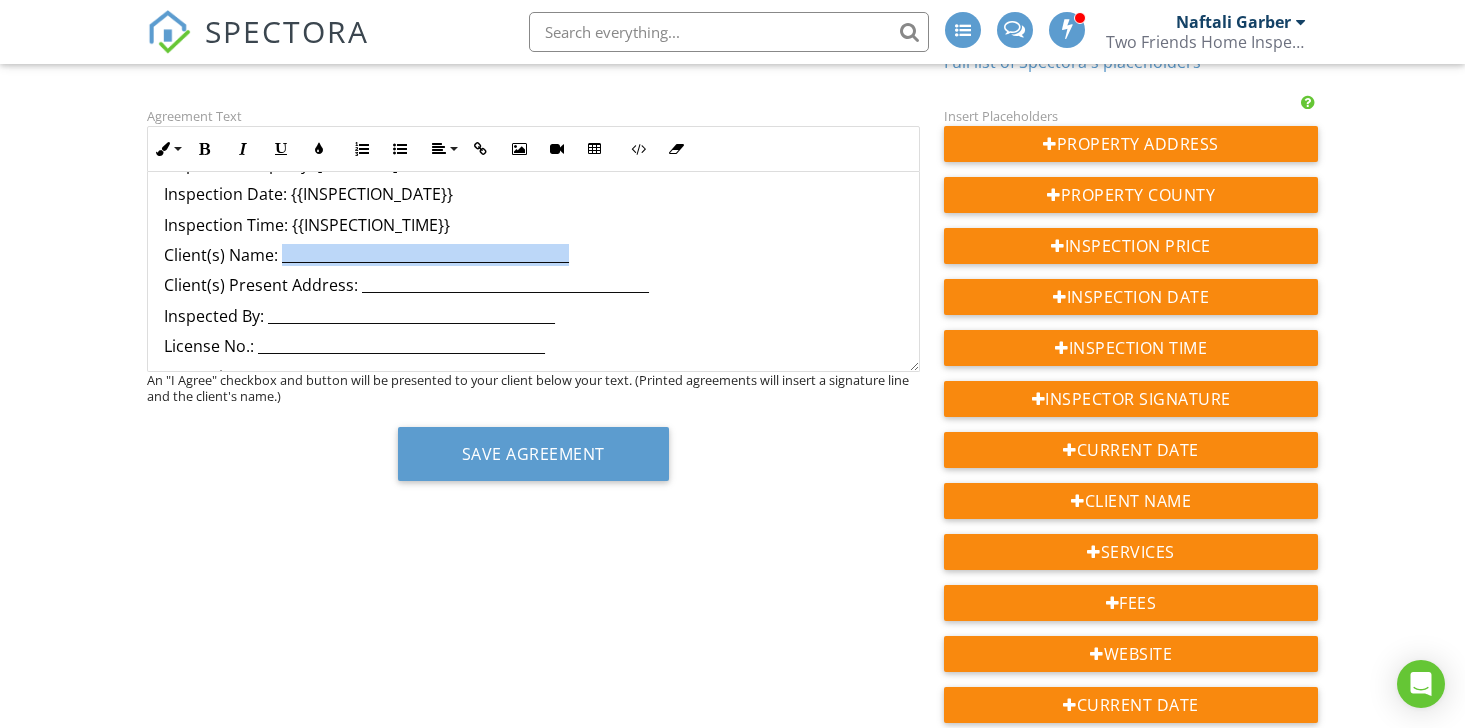 drag, startPoint x: 279, startPoint y: 255, endPoint x: 567, endPoint y: 256, distance: 288.00174 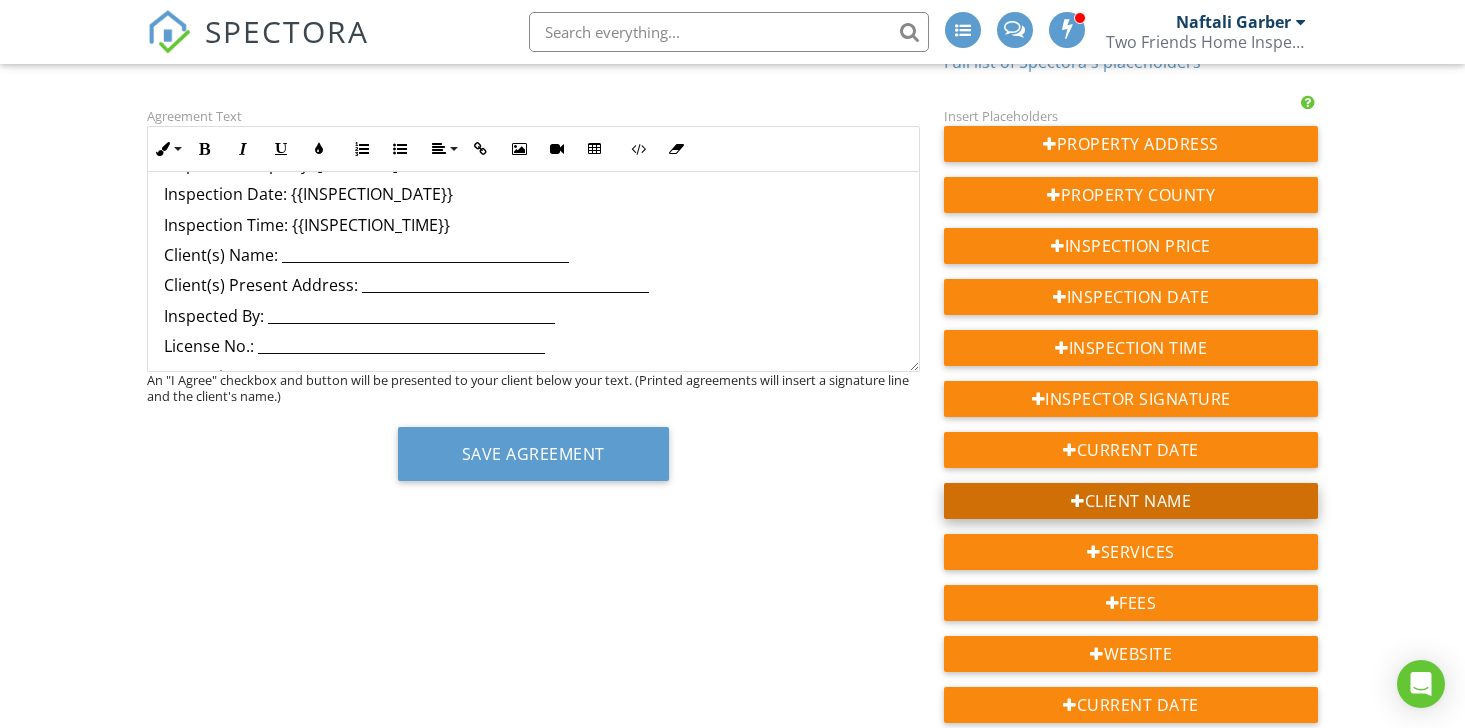 click on "Client Name" at bounding box center [1131, 501] 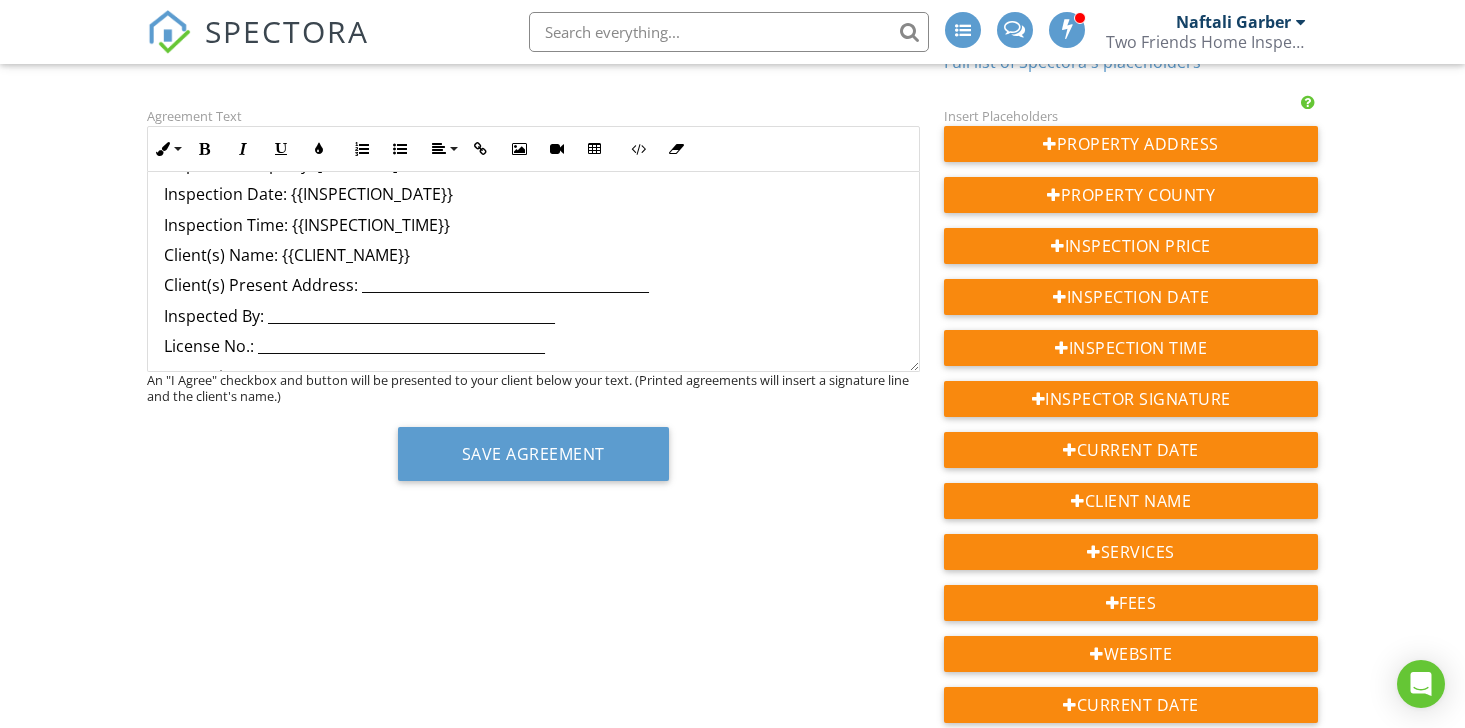 click on "Client(s) Present Address: _________________________________________" at bounding box center (533, 285) 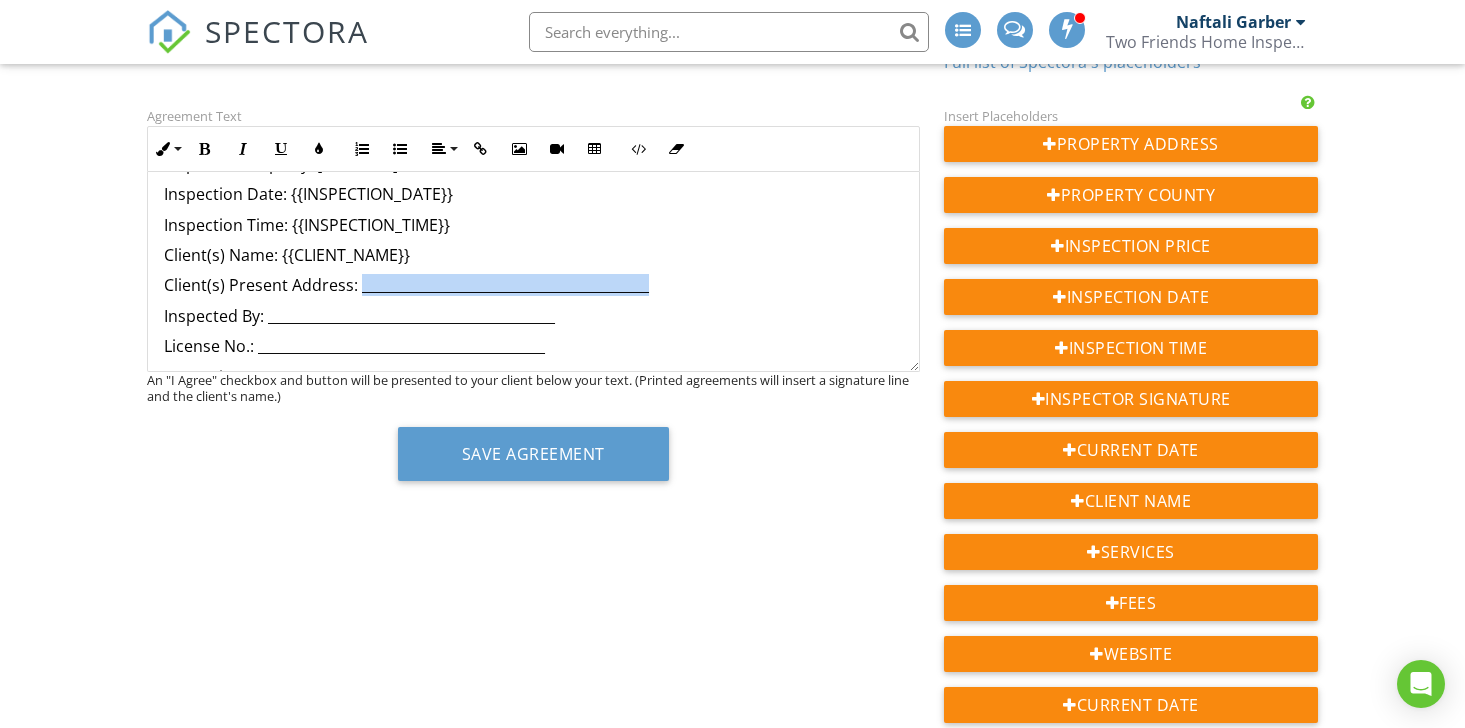 click on "Client(s) Present Address: _________________________________________" at bounding box center (533, 285) 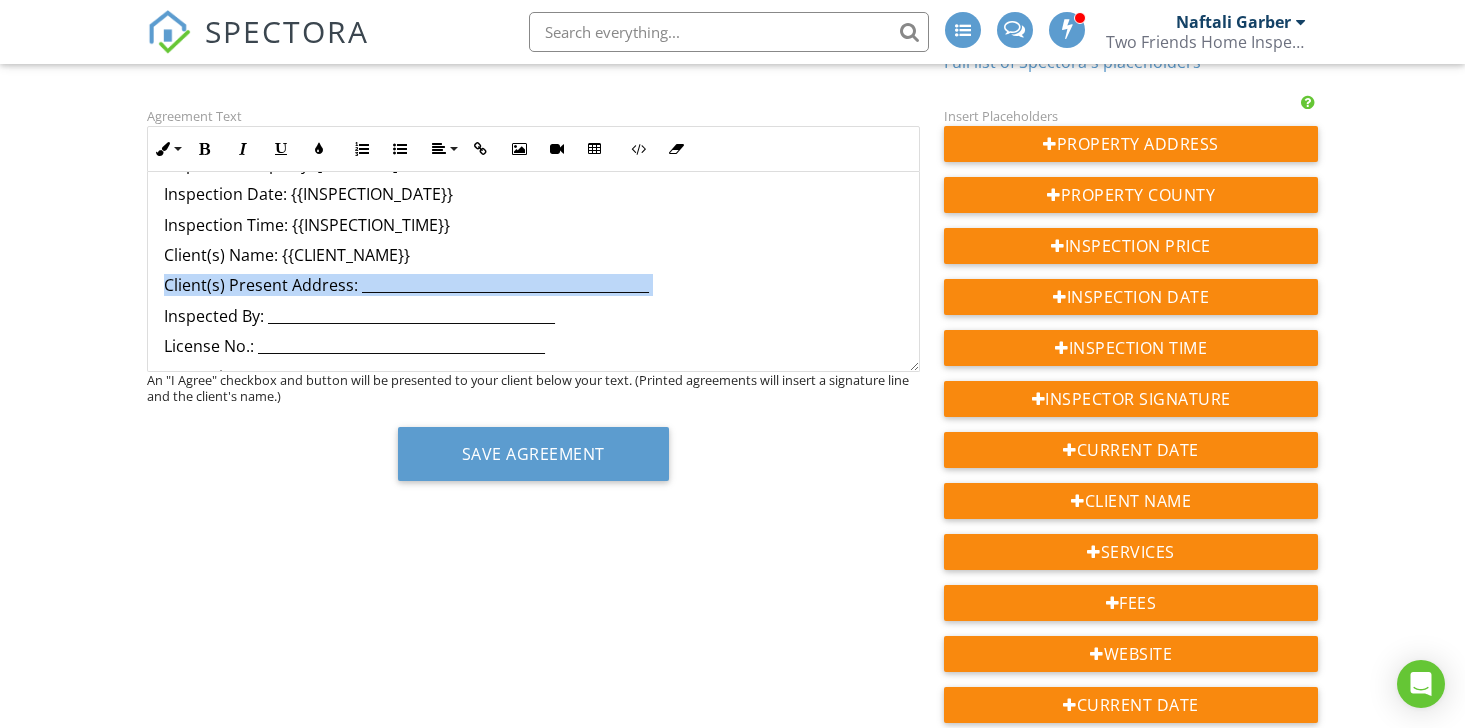 click on "Client(s) Present Address: _________________________________________" at bounding box center [533, 285] 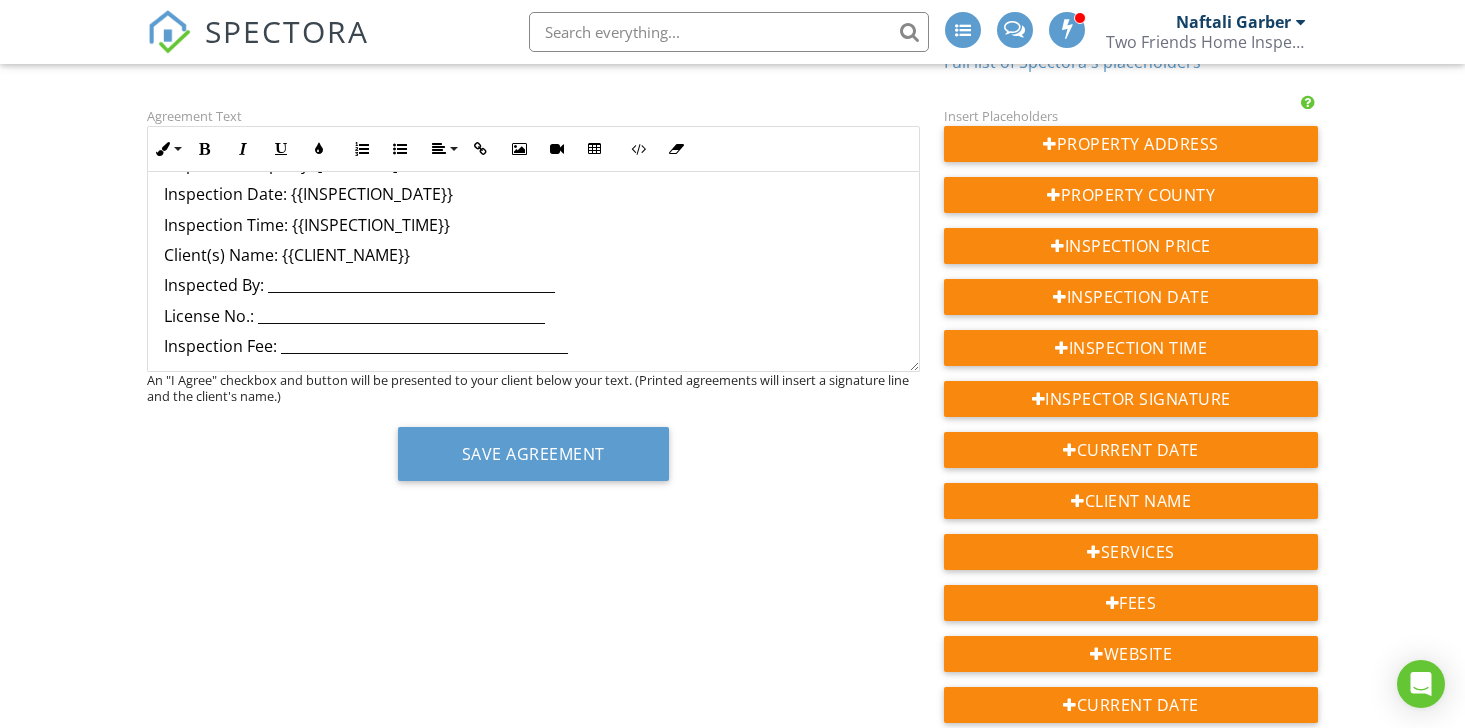 drag, startPoint x: 270, startPoint y: 281, endPoint x: 454, endPoint y: 282, distance: 184.00272 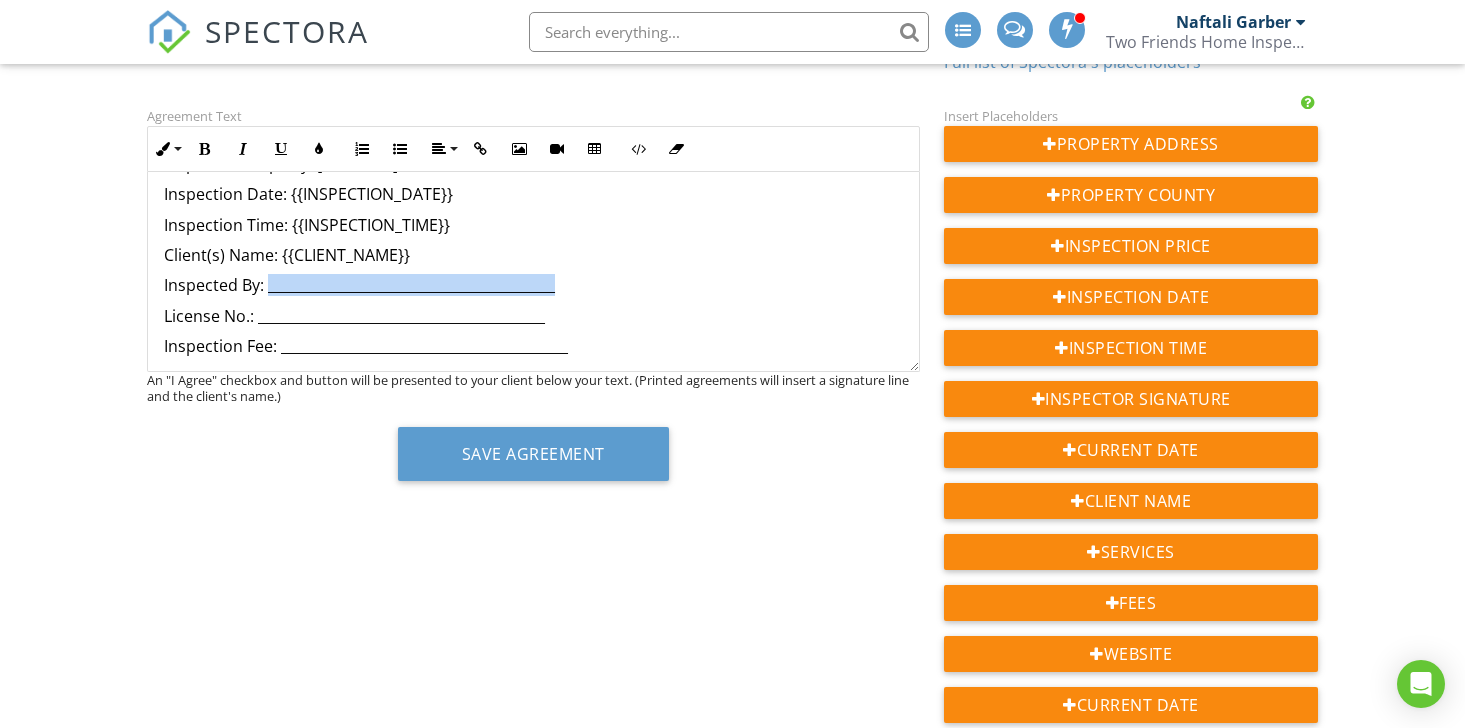 drag, startPoint x: 552, startPoint y: 283, endPoint x: 271, endPoint y: 282, distance: 281.00177 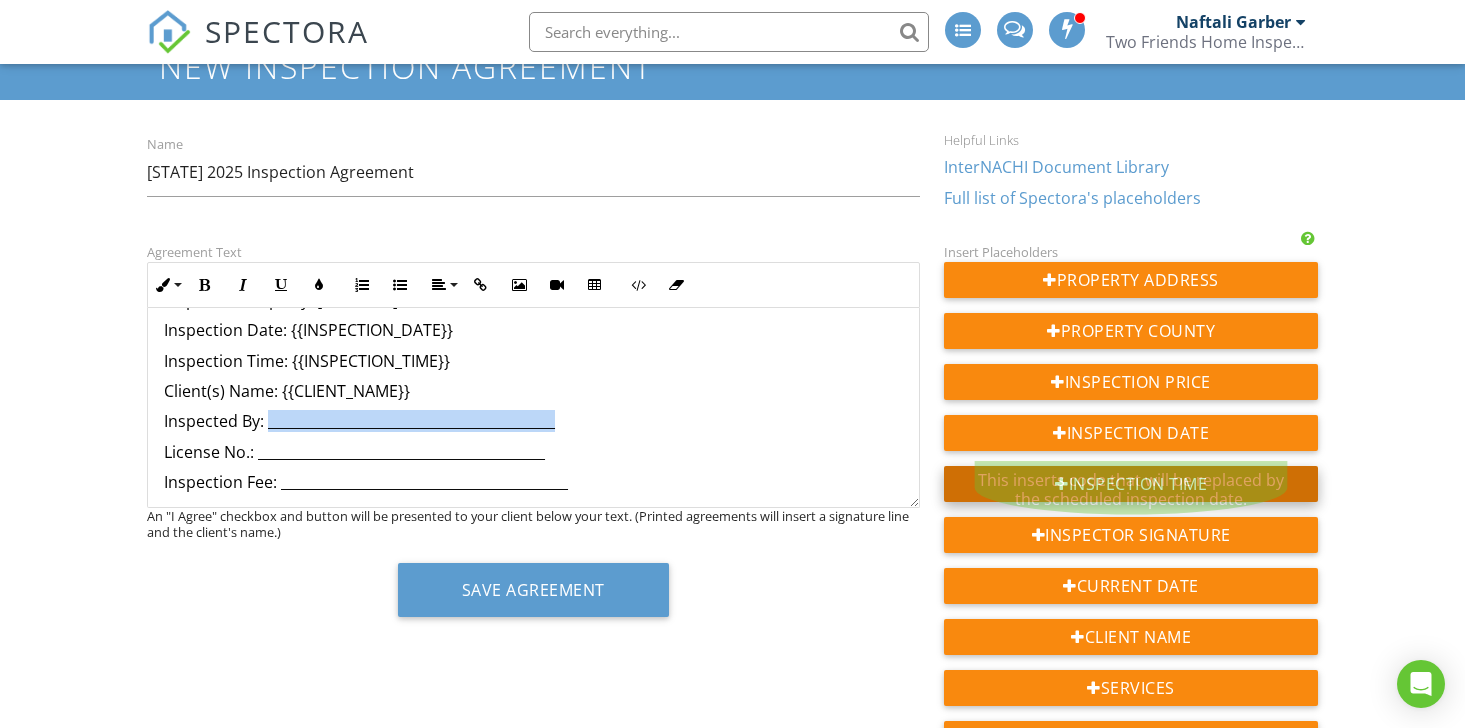 scroll, scrollTop: 81, scrollLeft: 0, axis: vertical 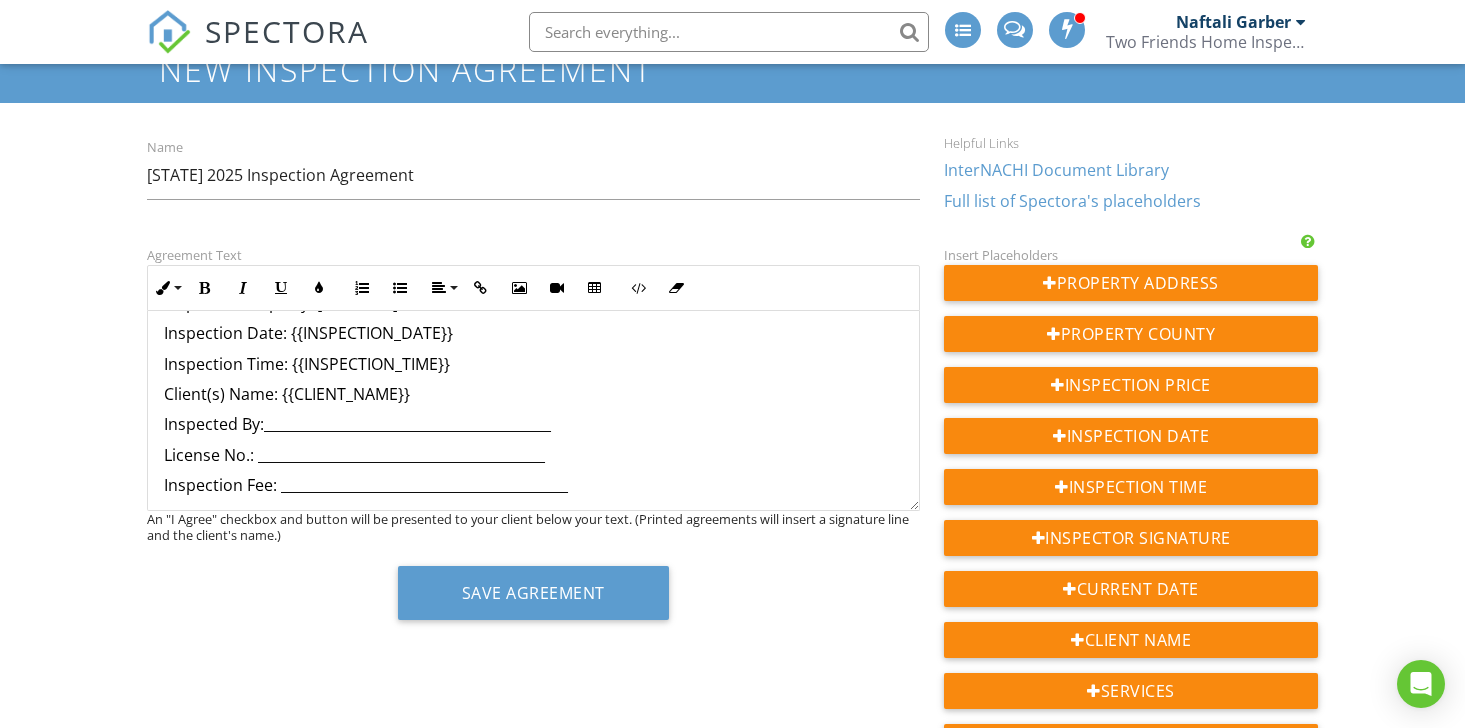click on "Inspected By:  ​ _________________________________________ ​" at bounding box center (533, 424) 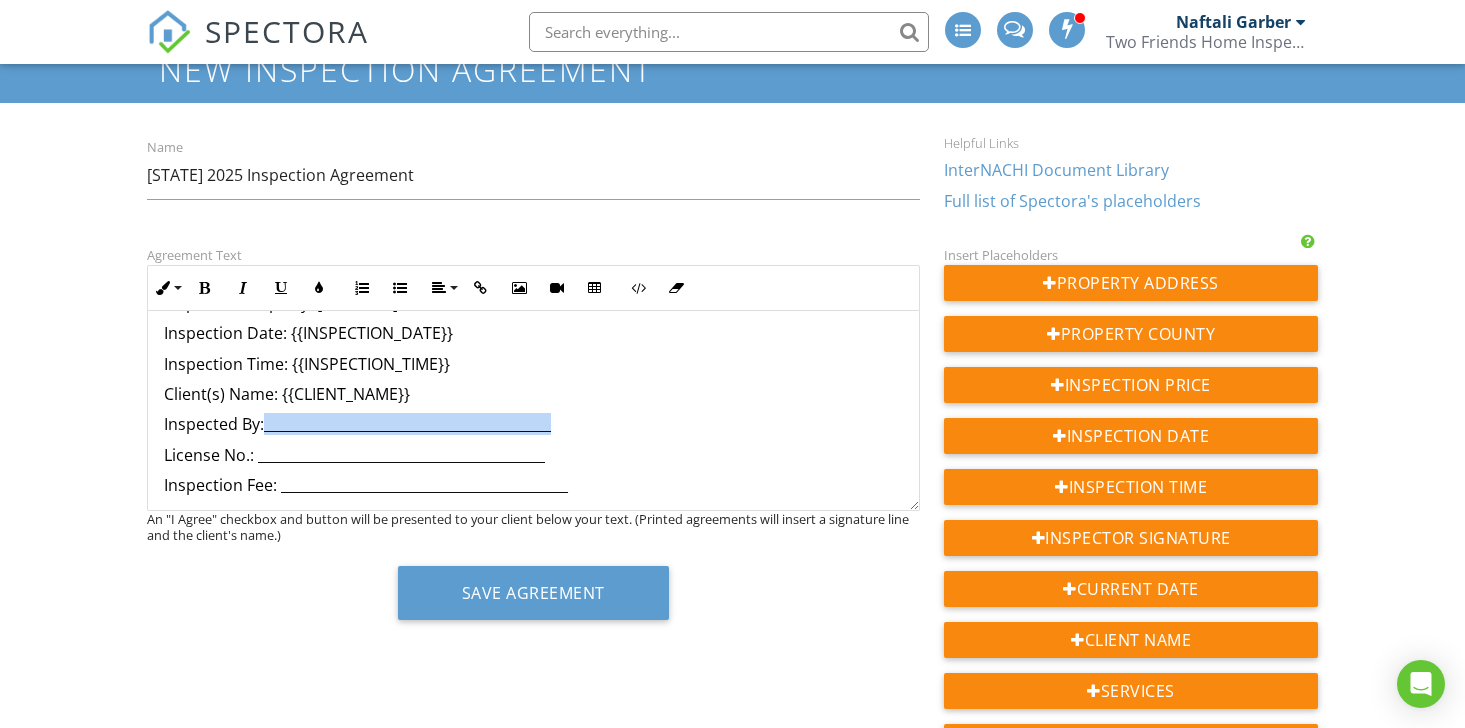click on "Inspected By:  ​ _________________________________________ ​" at bounding box center [533, 424] 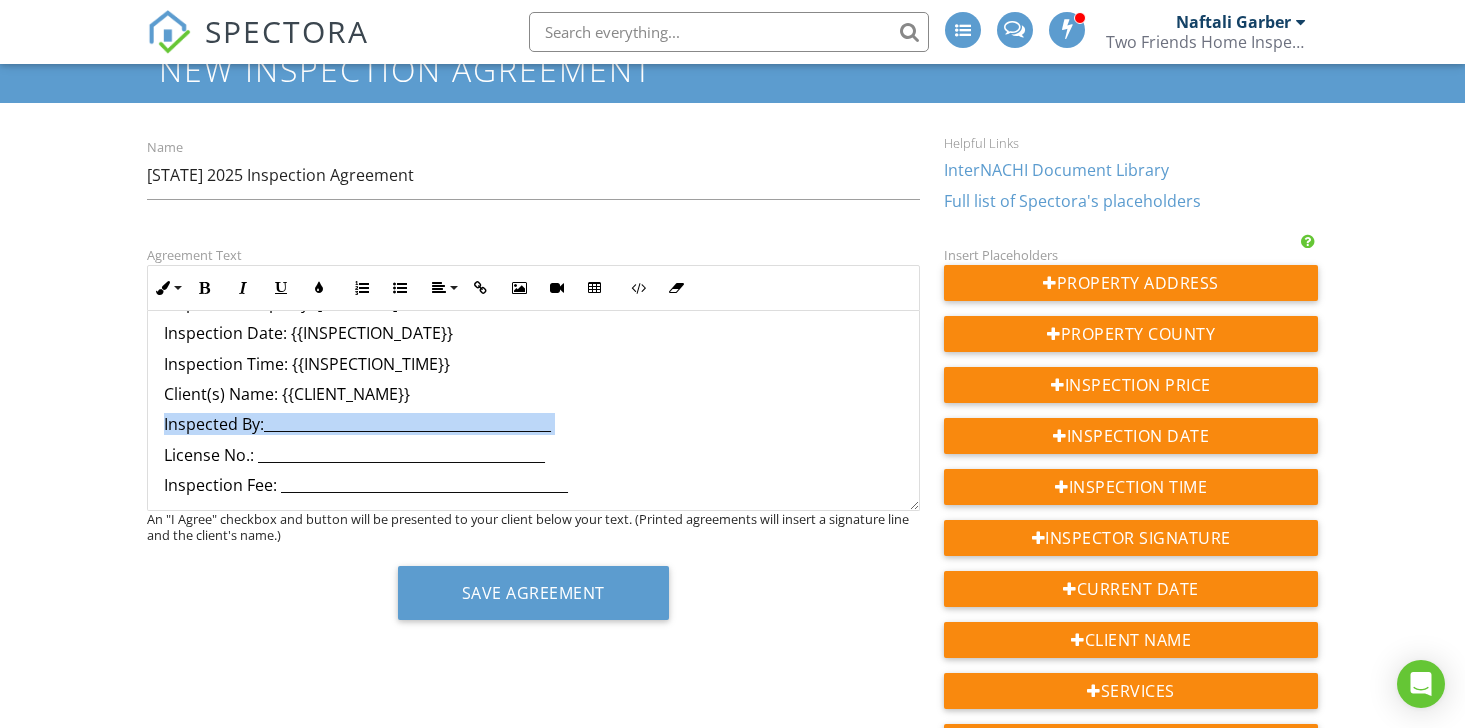 click on "Inspected By:  ​ _________________________________________ ​" at bounding box center [533, 424] 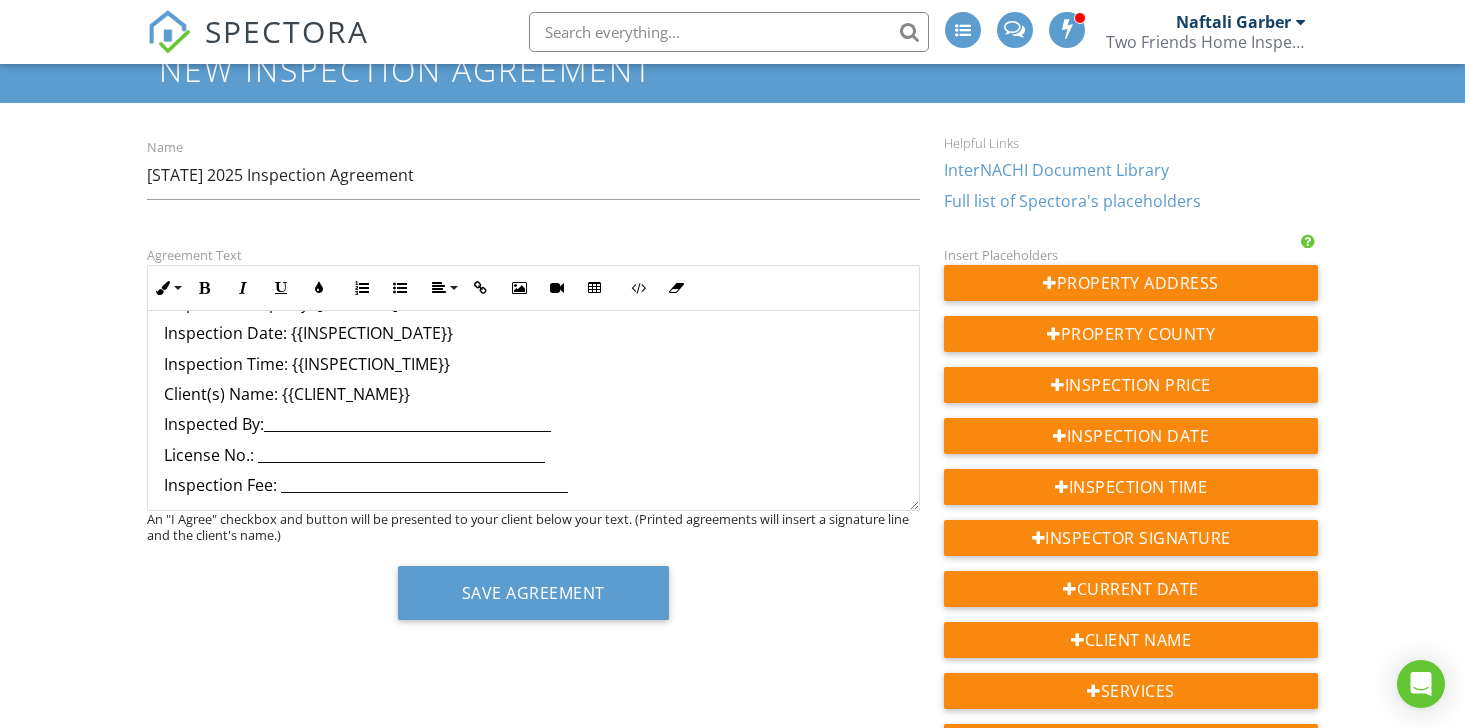 click on "Inspection Time: {{INSPECTION_TIME}}" at bounding box center (533, 364) 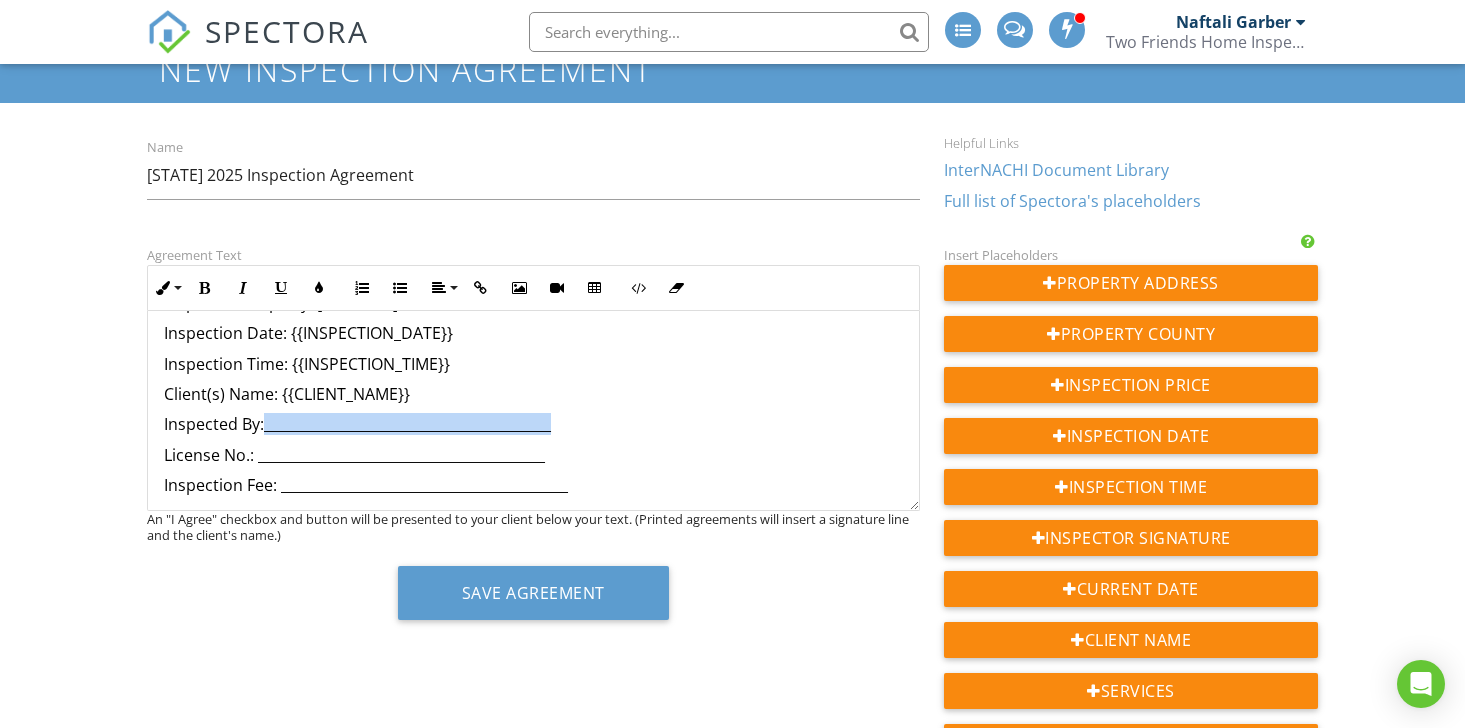 click on "Inspected By:  ​ _________________________________________ ​" at bounding box center (533, 424) 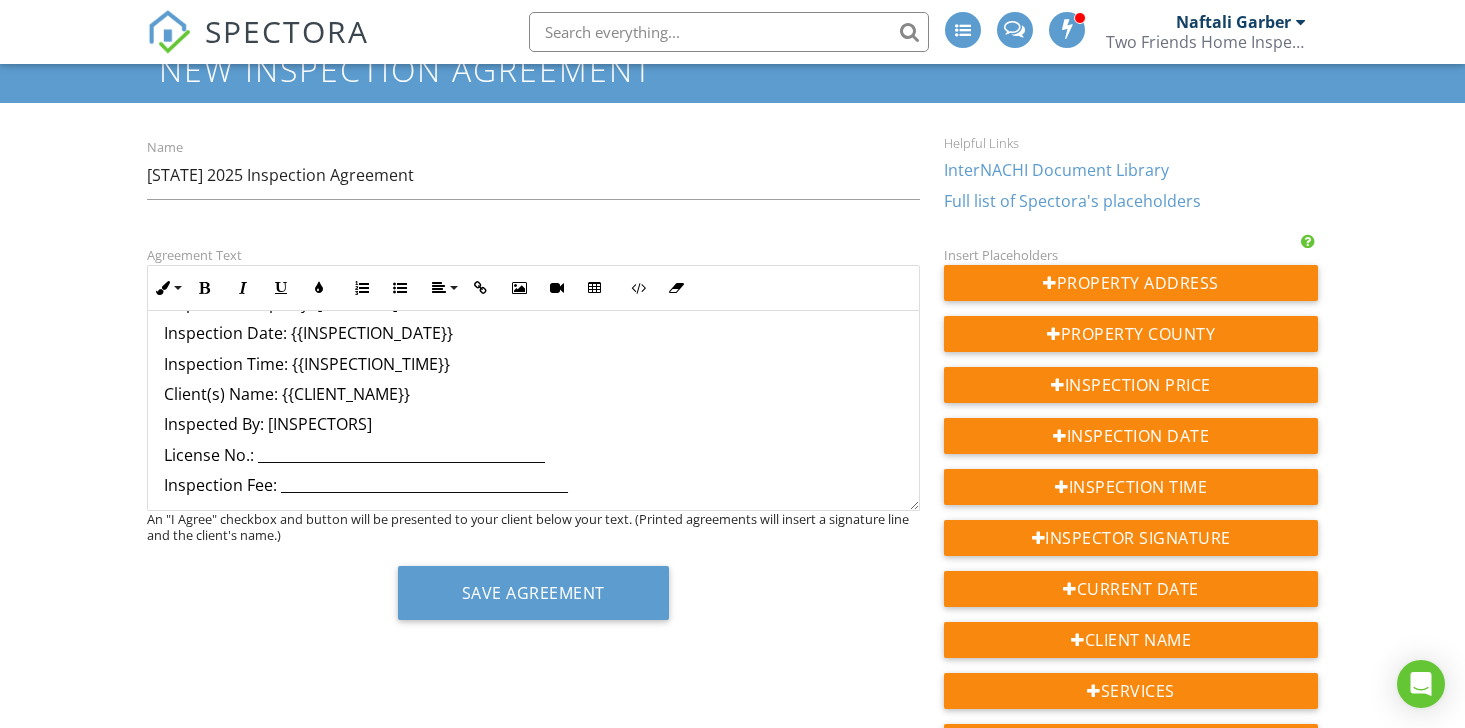 click on "License No.: _________________________________________" at bounding box center (533, 455) 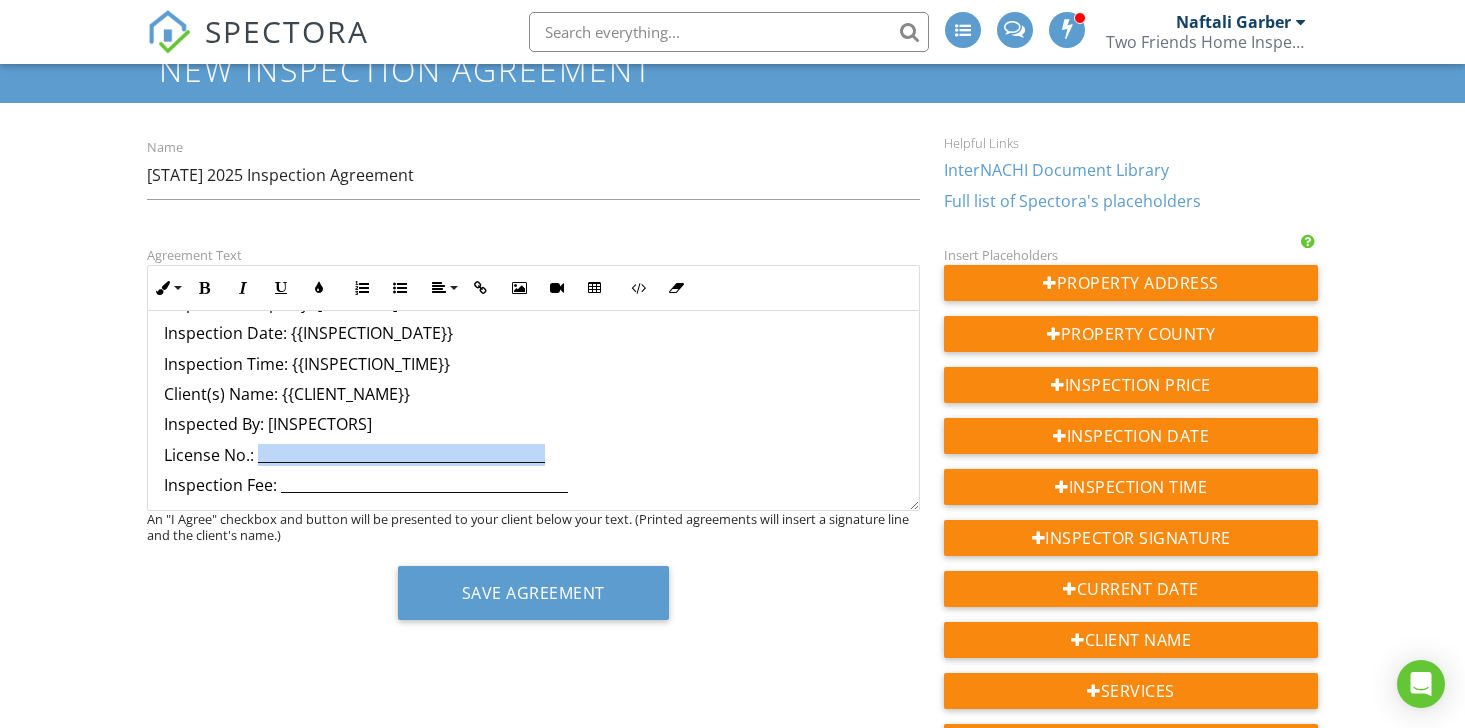 click on "License No.: _________________________________________" at bounding box center [533, 455] 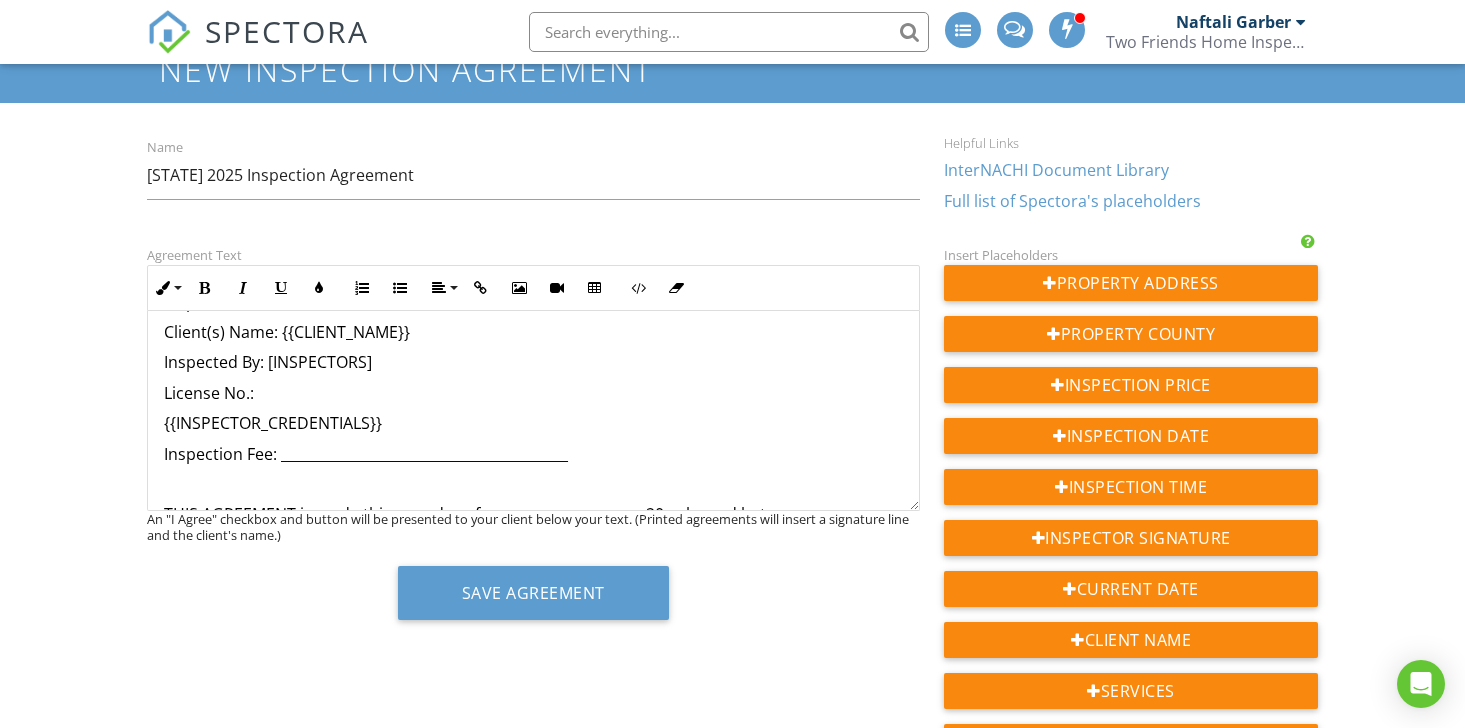 scroll, scrollTop: 133, scrollLeft: 0, axis: vertical 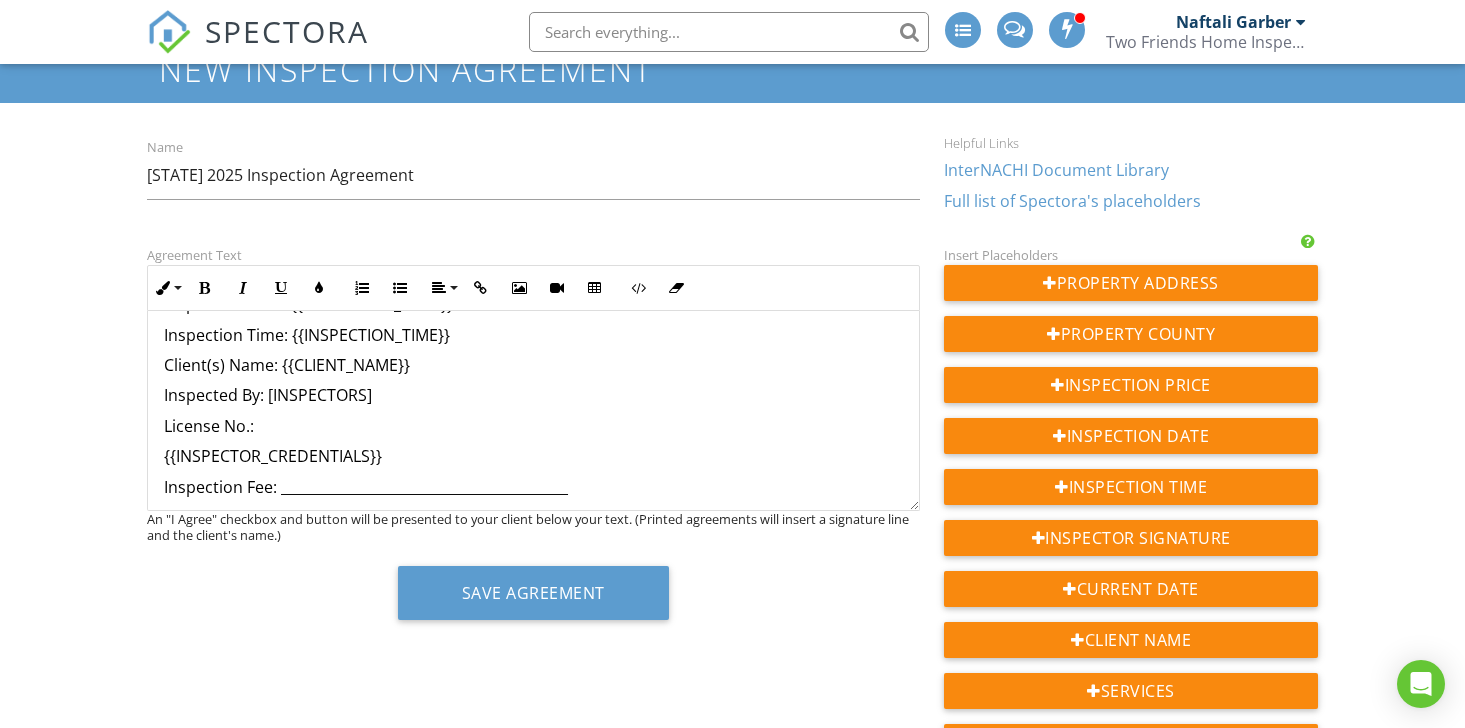 click on "TWO FRIENDS HOME INSPECTIONS   Inspected Property: {{ADDRESS}} Inspection Date: {{INSPECTION_DATE}} Inspection Time: {{INSPECTION_TIME}} Client(s) Name: {{CLIENT_NAME}} Inspected By: {{INSPECTORS}} License No.:  {{INSPECTOR_CREDENTIALS}} Inspection Fee: _________________________________________   THIS AGREEMENT is made this _____ day of ______________________, 20__, by and between __________________________ (hereinafter "INSPECTOR") and the undersigned ("CLIENT"), collectively referred to herein as "the Parties." The Parties understand and voluntarily agree as follows: 1. Permission to Enter Property: The CLIENT is responsible for ensuring that the INSPECTOR has permission to enter the Inspected Property to perform the home inspection on the date scheduled. The INSPECTOR is not responsible for any disruption in the inspection process caused by construction, renovations, painting, cleaning, or any other activity occurring at the Inspected Property at the time of the inspection." at bounding box center (533, 2805) 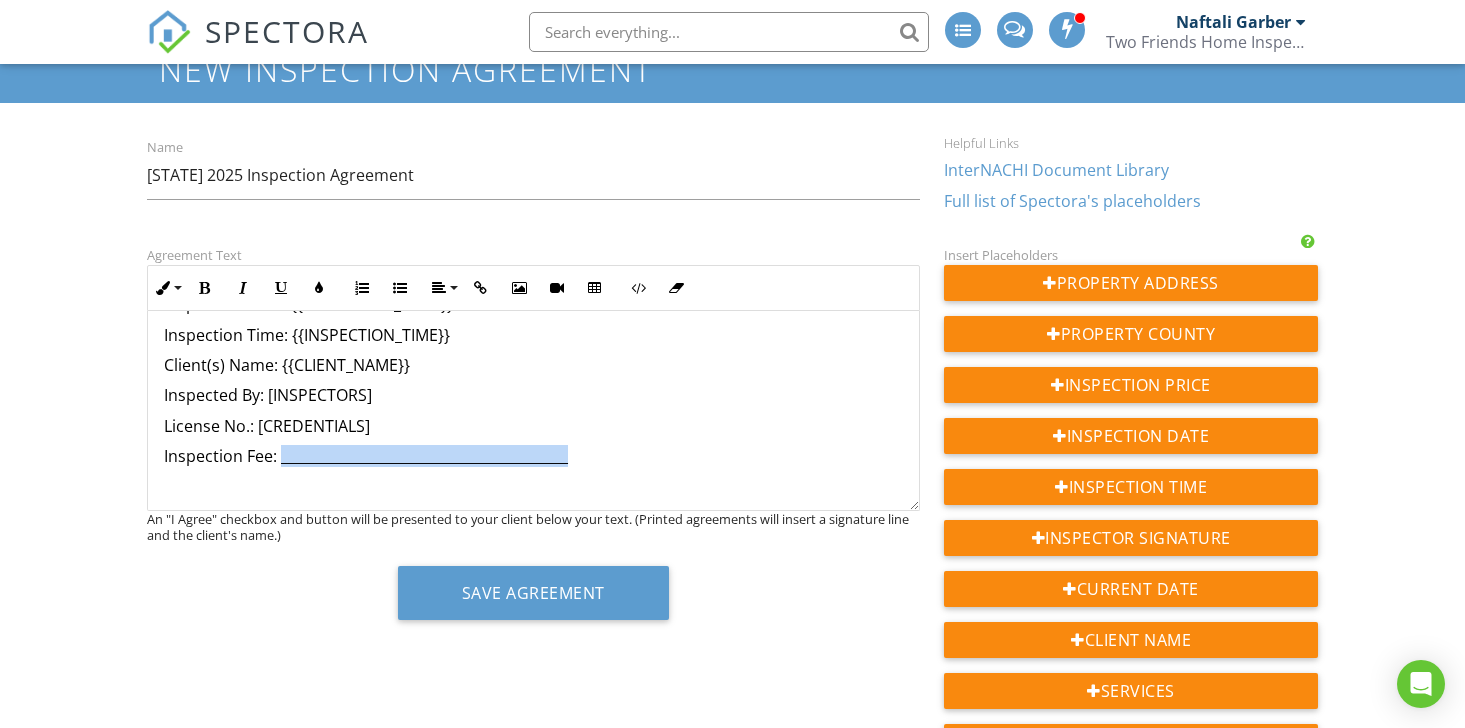 drag, startPoint x: 281, startPoint y: 459, endPoint x: 586, endPoint y: 463, distance: 305.0262 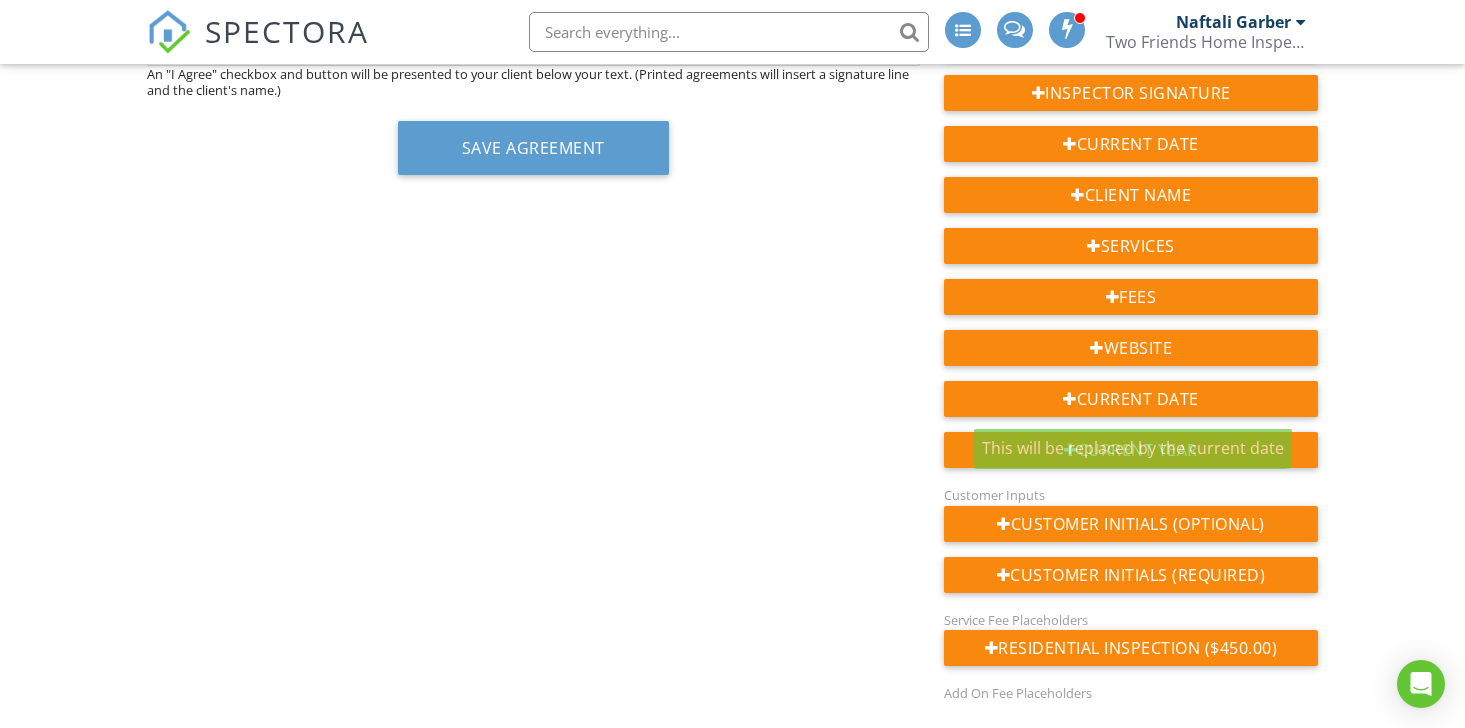 scroll, scrollTop: 527, scrollLeft: 0, axis: vertical 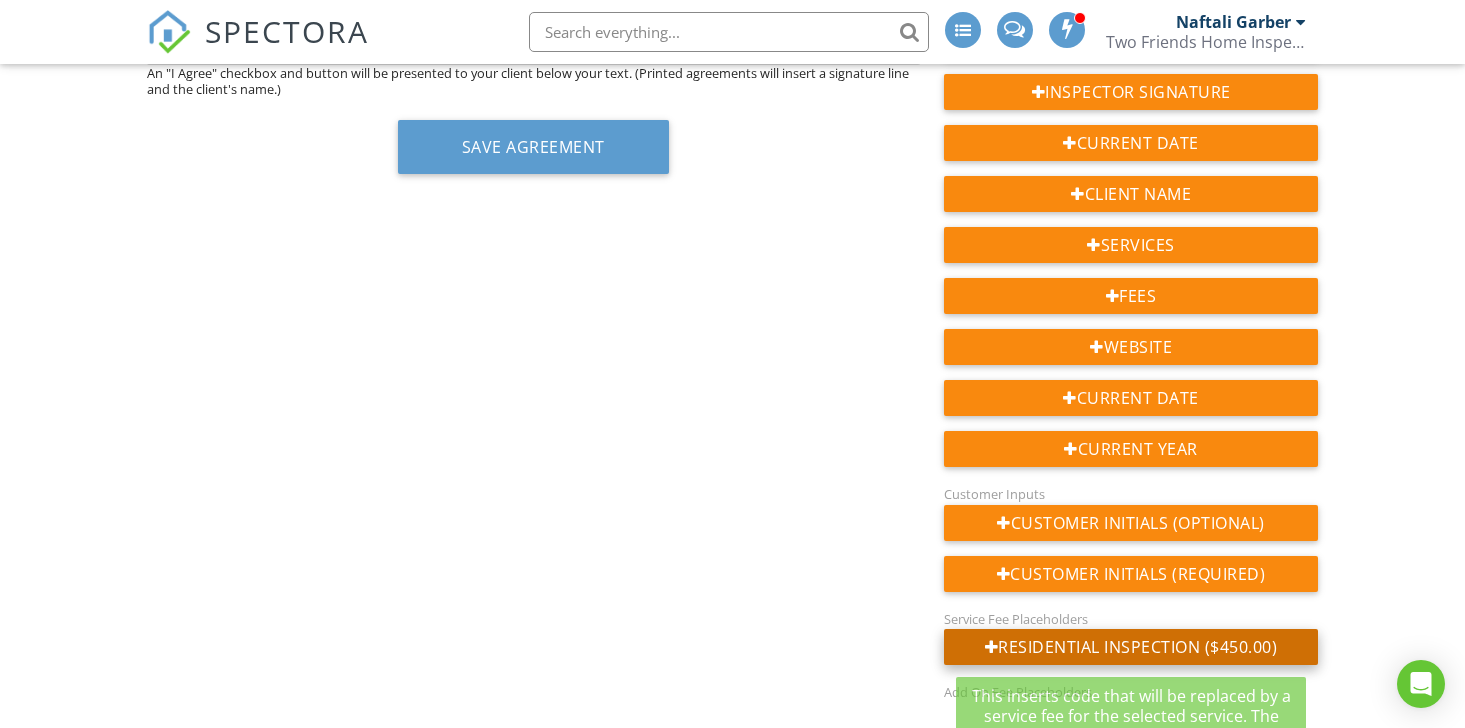 click on "Residential Inspection ($450.00)" at bounding box center [1131, 647] 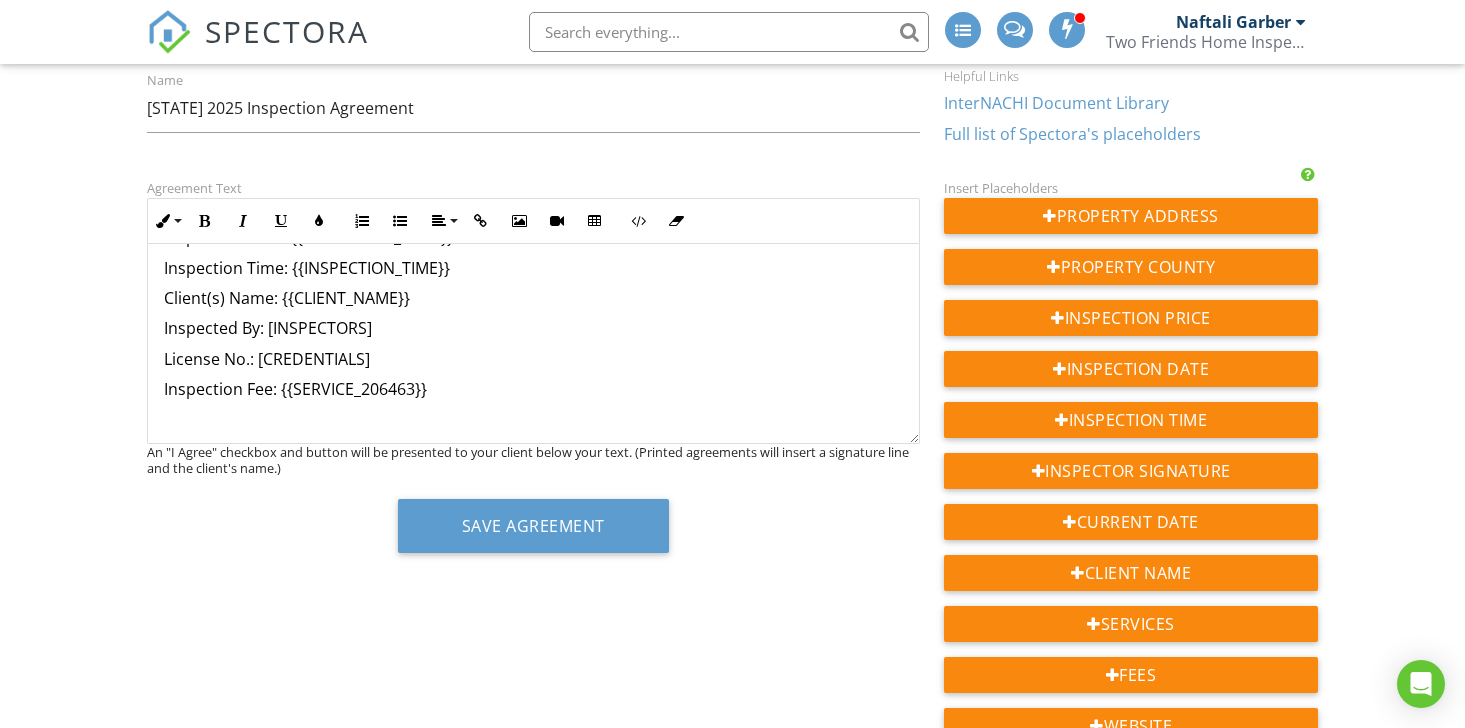 scroll, scrollTop: 142, scrollLeft: 0, axis: vertical 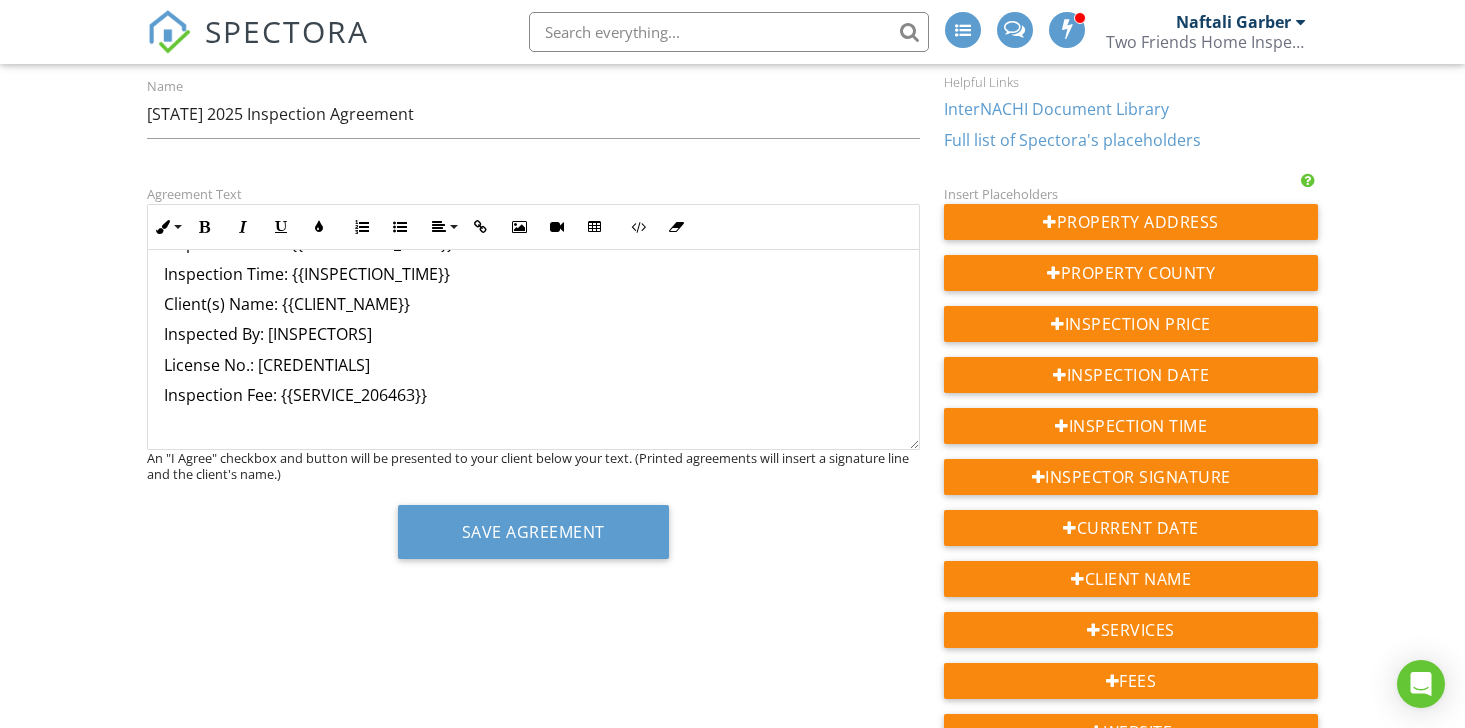 click on "Inspection Fee: {{SERVICE_206463}}" at bounding box center [533, 395] 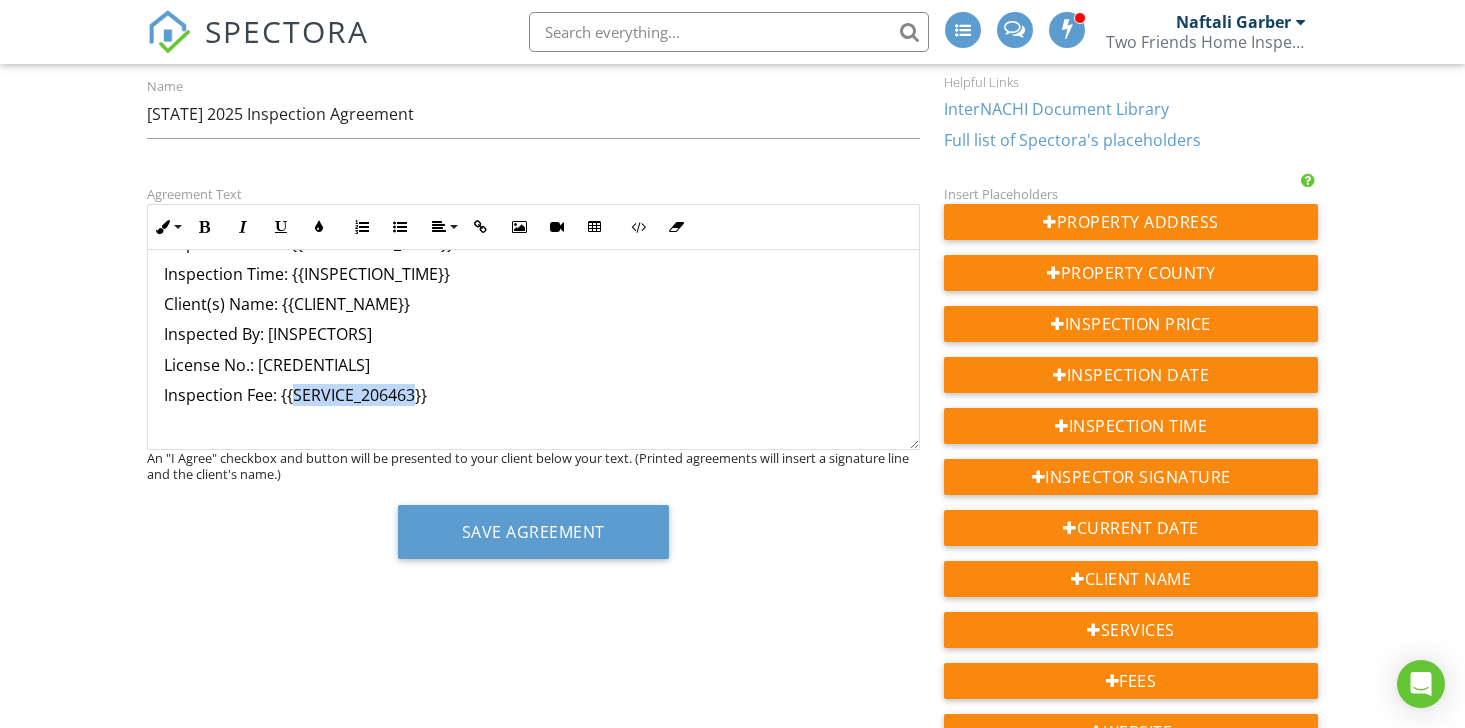 click on "Inspection Fee: {{SERVICE_206463}}" at bounding box center (533, 395) 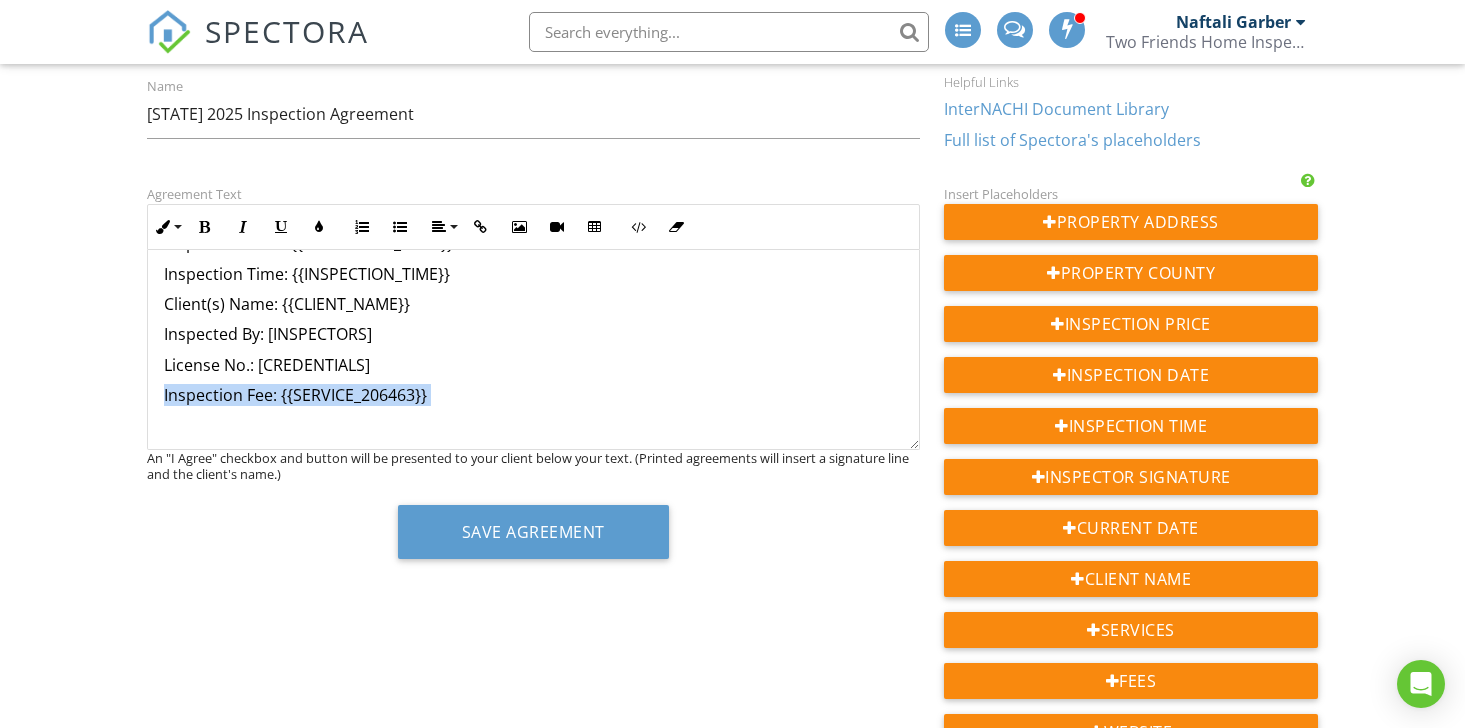 click on "Inspection Fee: {{SERVICE_206463}}" at bounding box center (533, 395) 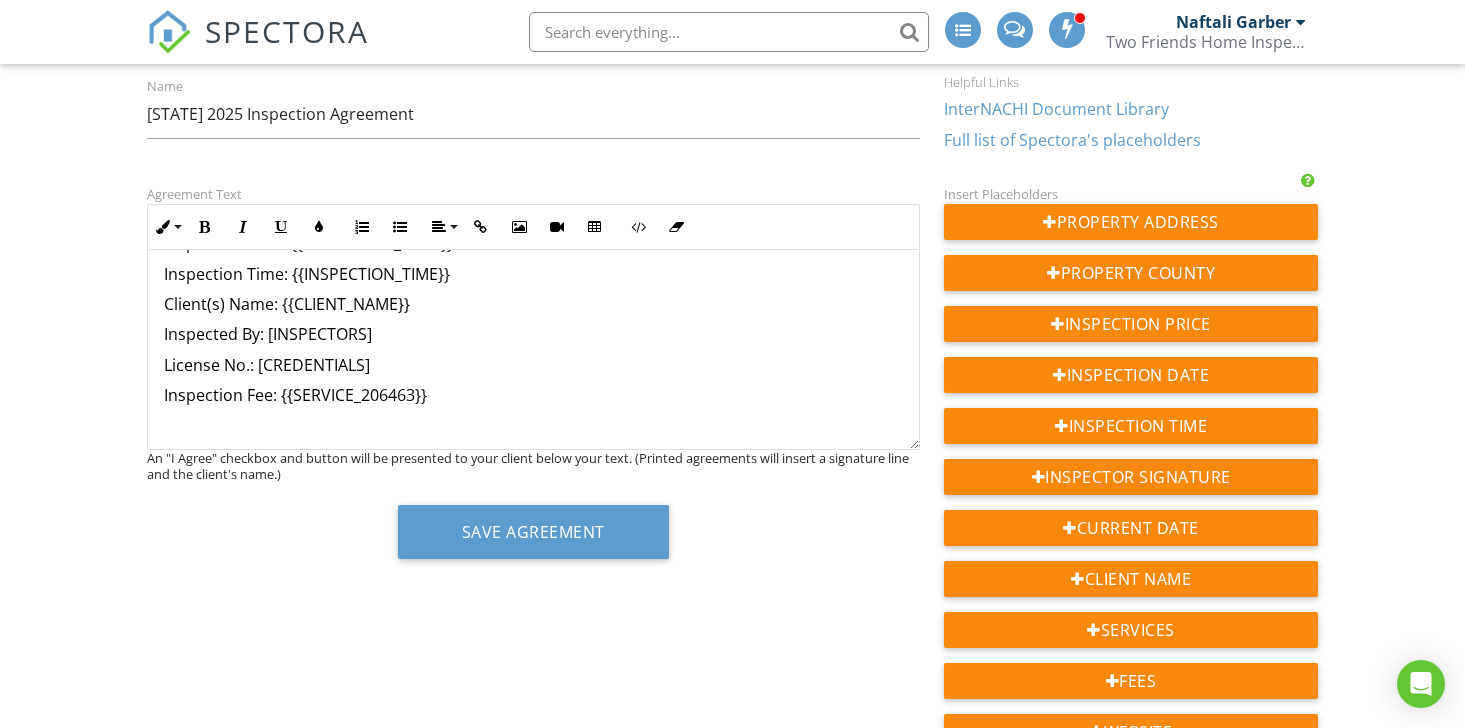click on "Inspection Fee: {{SERVICE_206463}}" at bounding box center (533, 395) 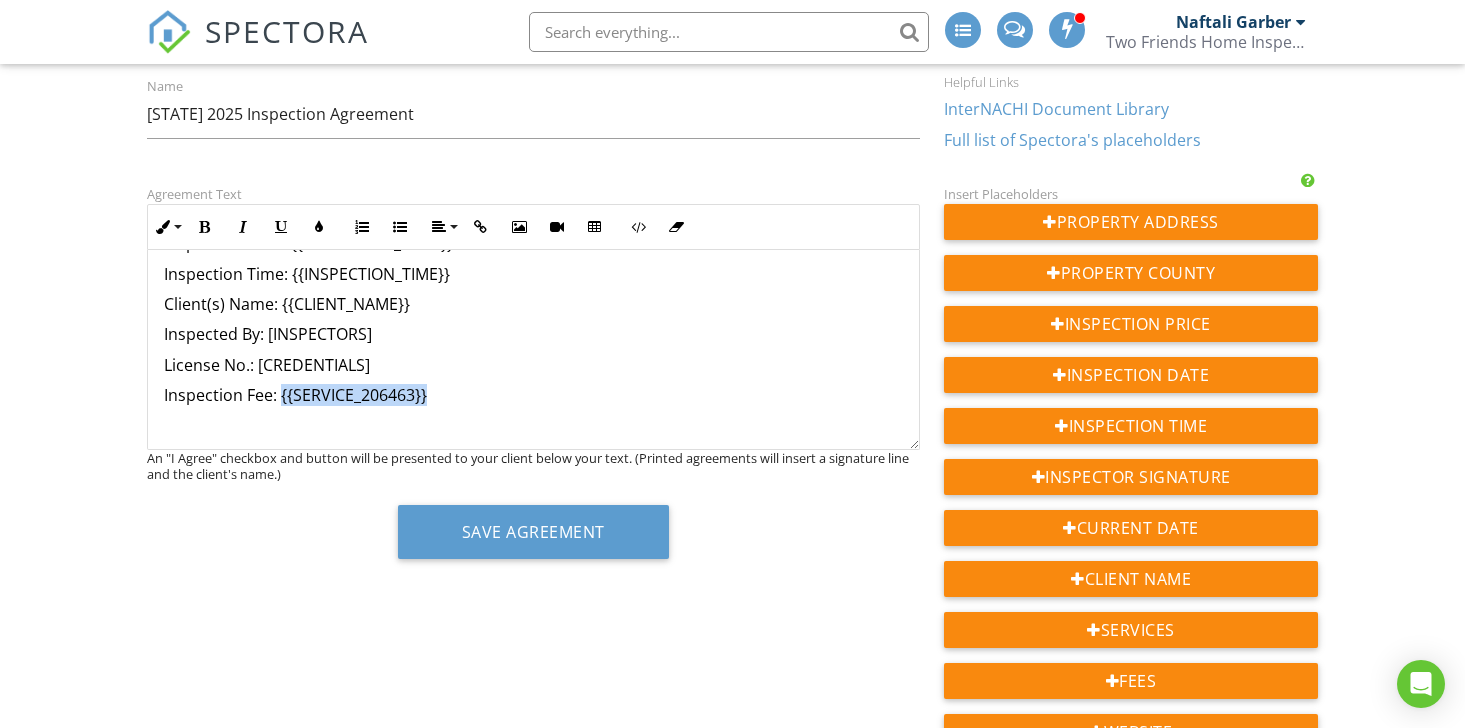 drag, startPoint x: 279, startPoint y: 394, endPoint x: 435, endPoint y: 394, distance: 156 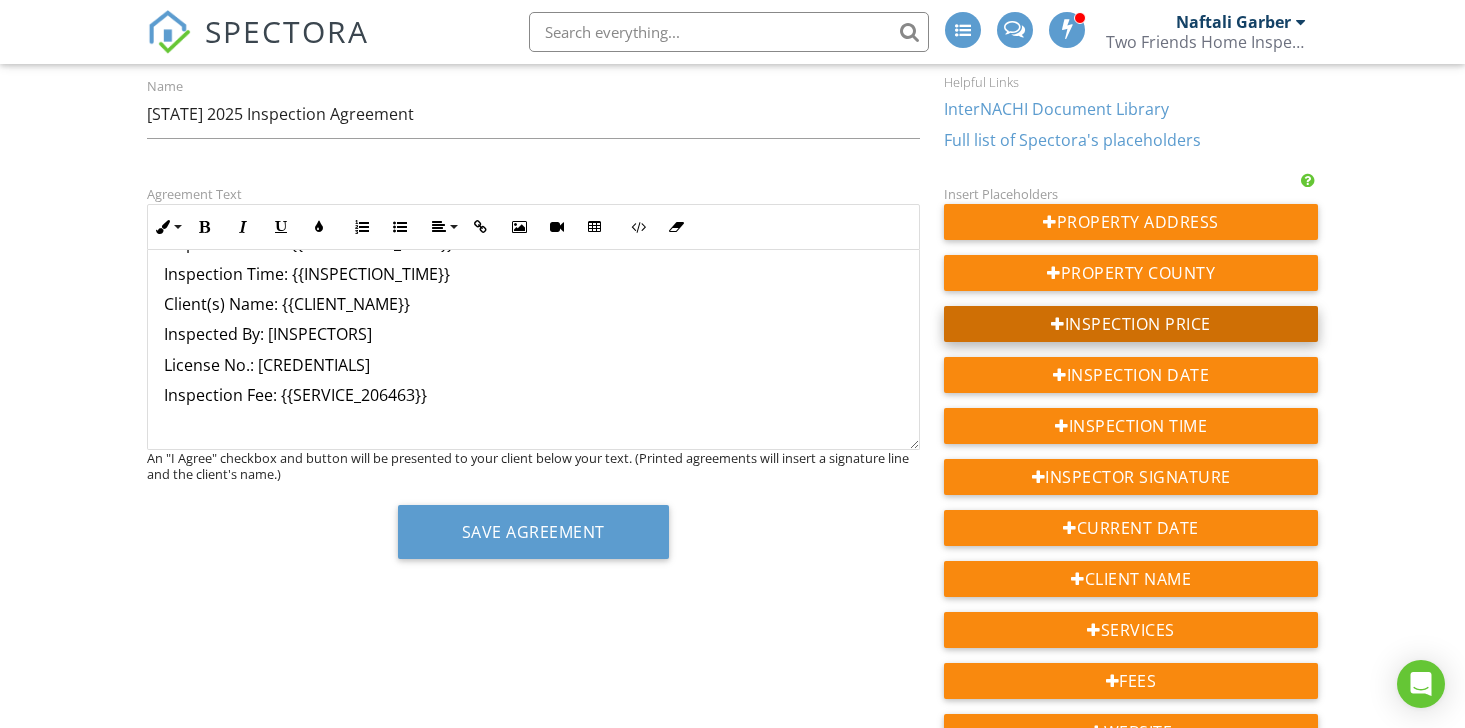 click on "Inspection Price" at bounding box center [1131, 324] 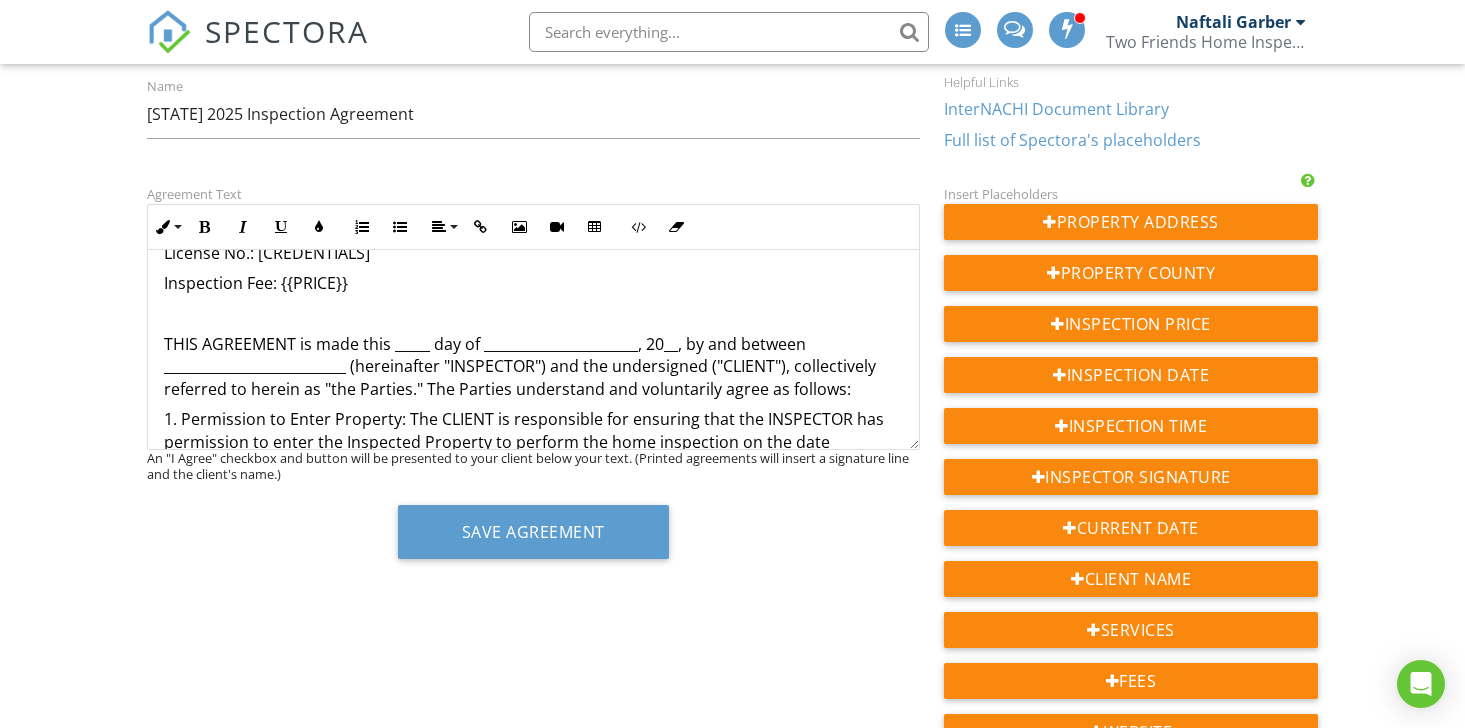 scroll, scrollTop: 253, scrollLeft: 0, axis: vertical 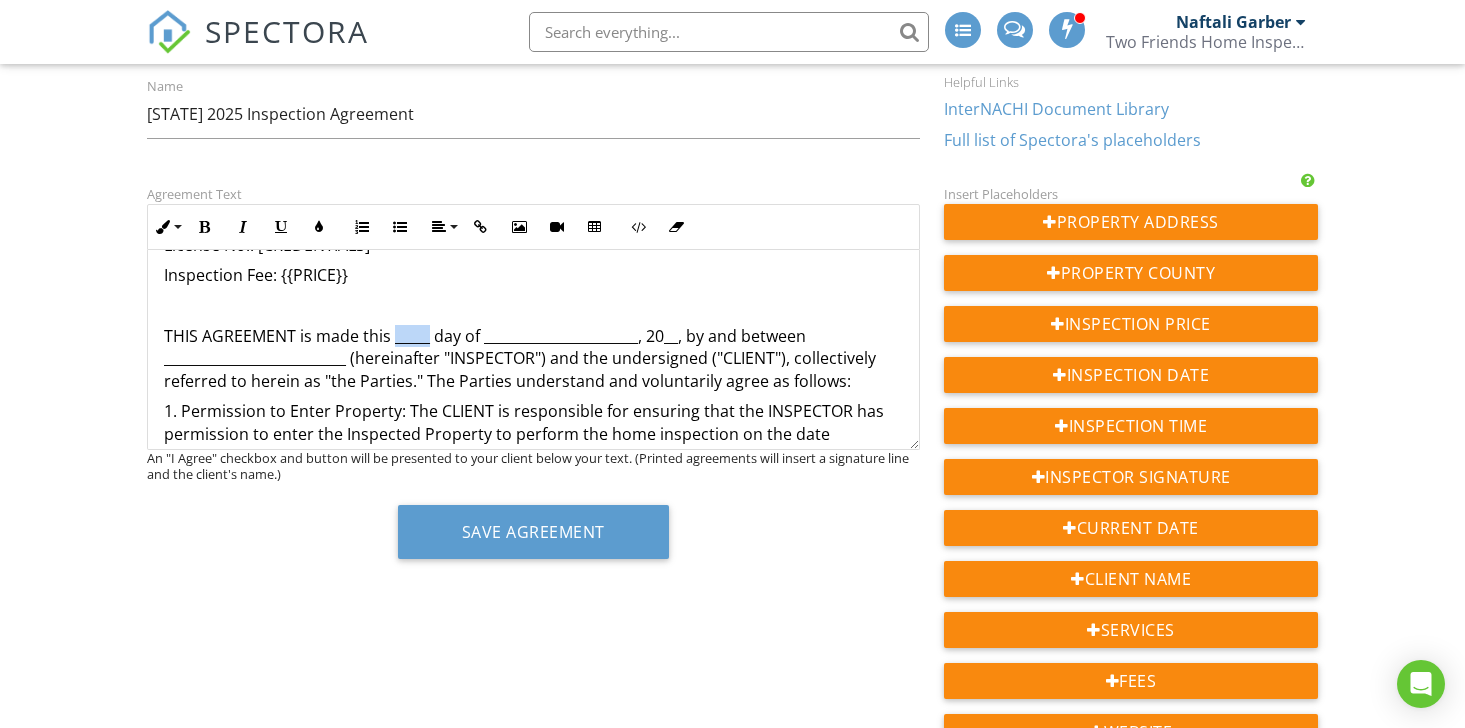 drag, startPoint x: 394, startPoint y: 335, endPoint x: 426, endPoint y: 336, distance: 32.01562 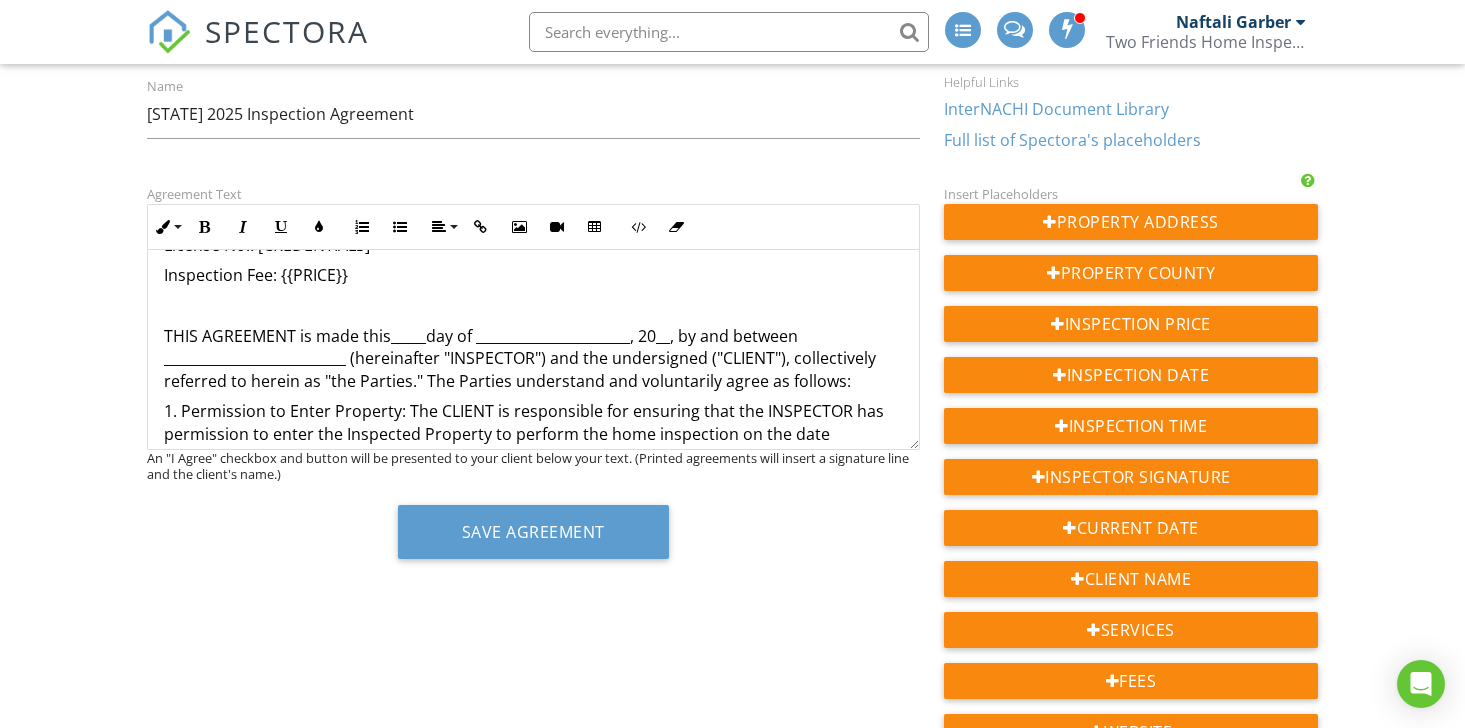 click on "THIS AGREEMENT is made this  ​ _____ ​  day of ______________________, 20__, by and between __________________________ (hereinafter "INSPECTOR") and the undersigned ("CLIENT"), collectively referred to herein as "the Parties." The Parties understand and voluntarily agree as follows:" at bounding box center (533, 358) 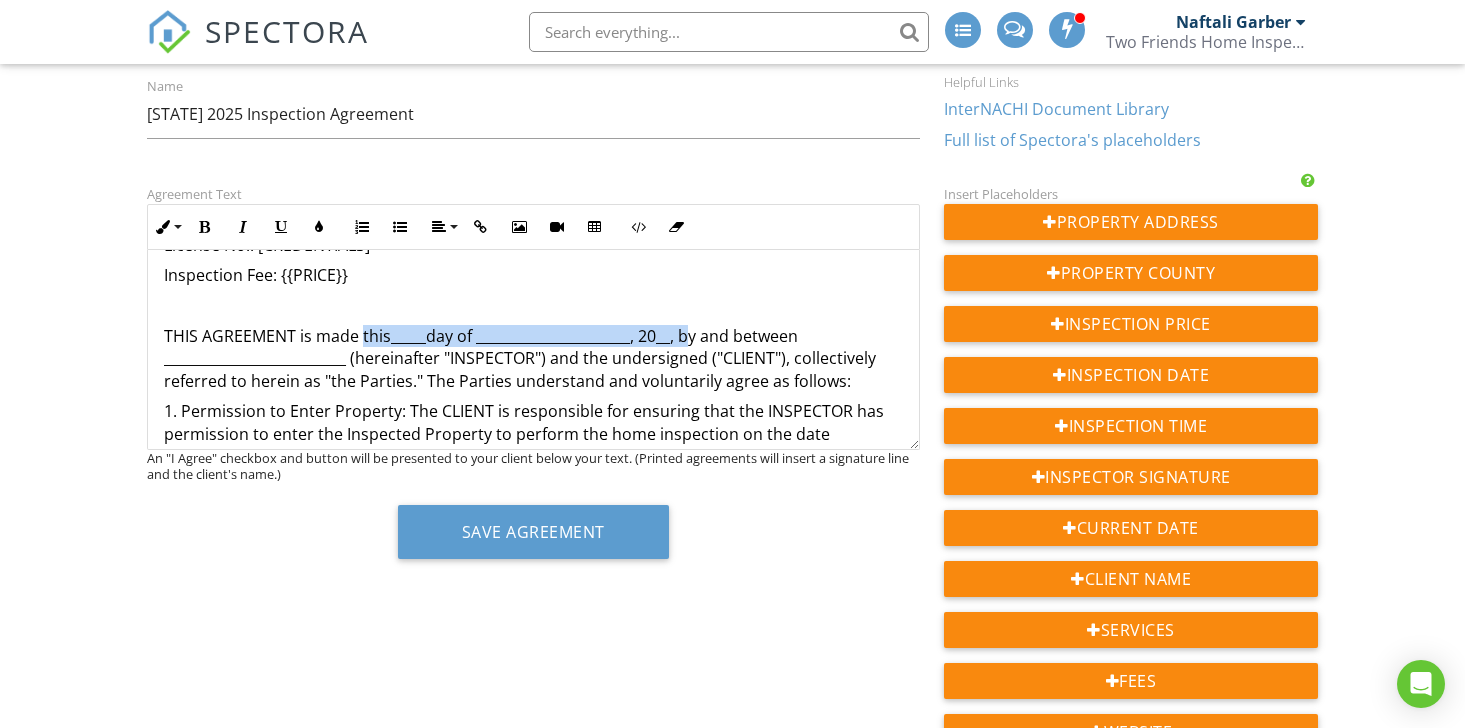 drag, startPoint x: 360, startPoint y: 333, endPoint x: 687, endPoint y: 339, distance: 327.05505 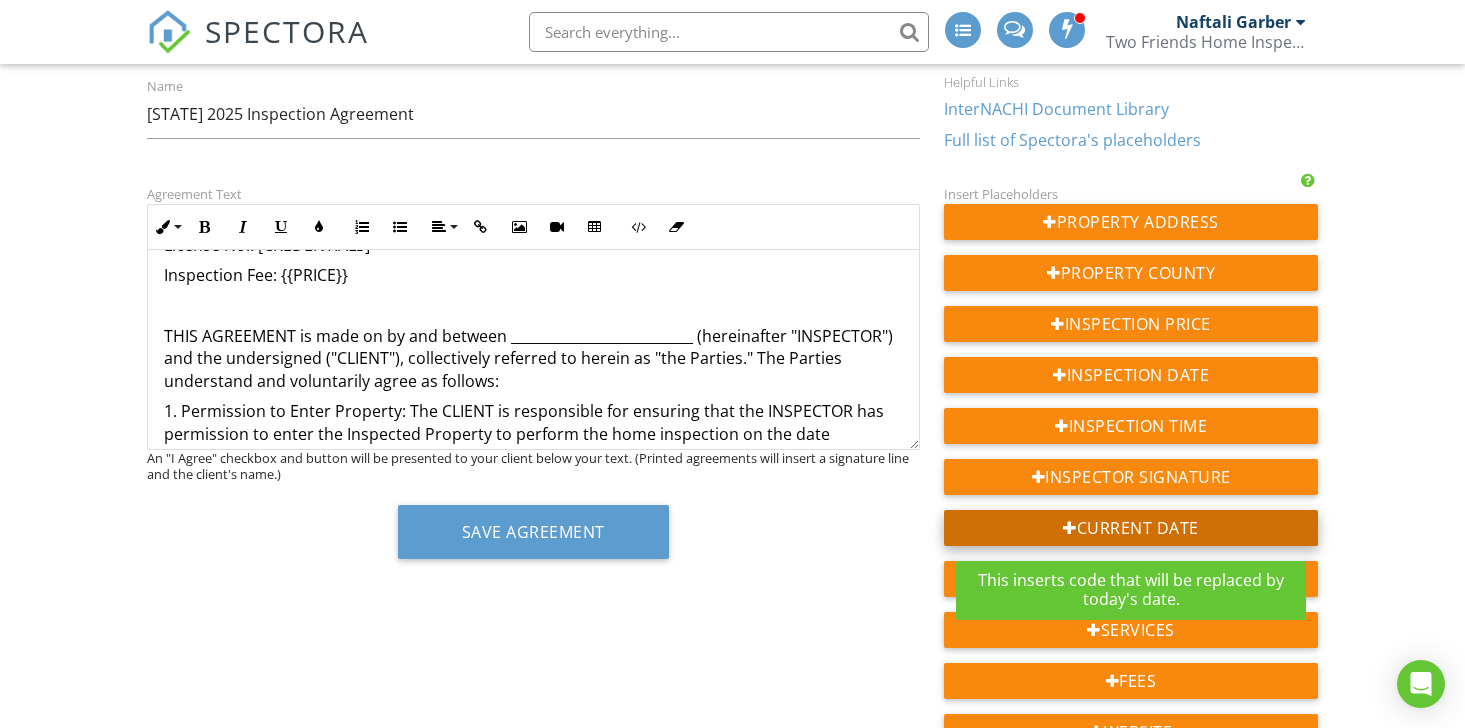 click on "Current Date" at bounding box center (1131, 528) 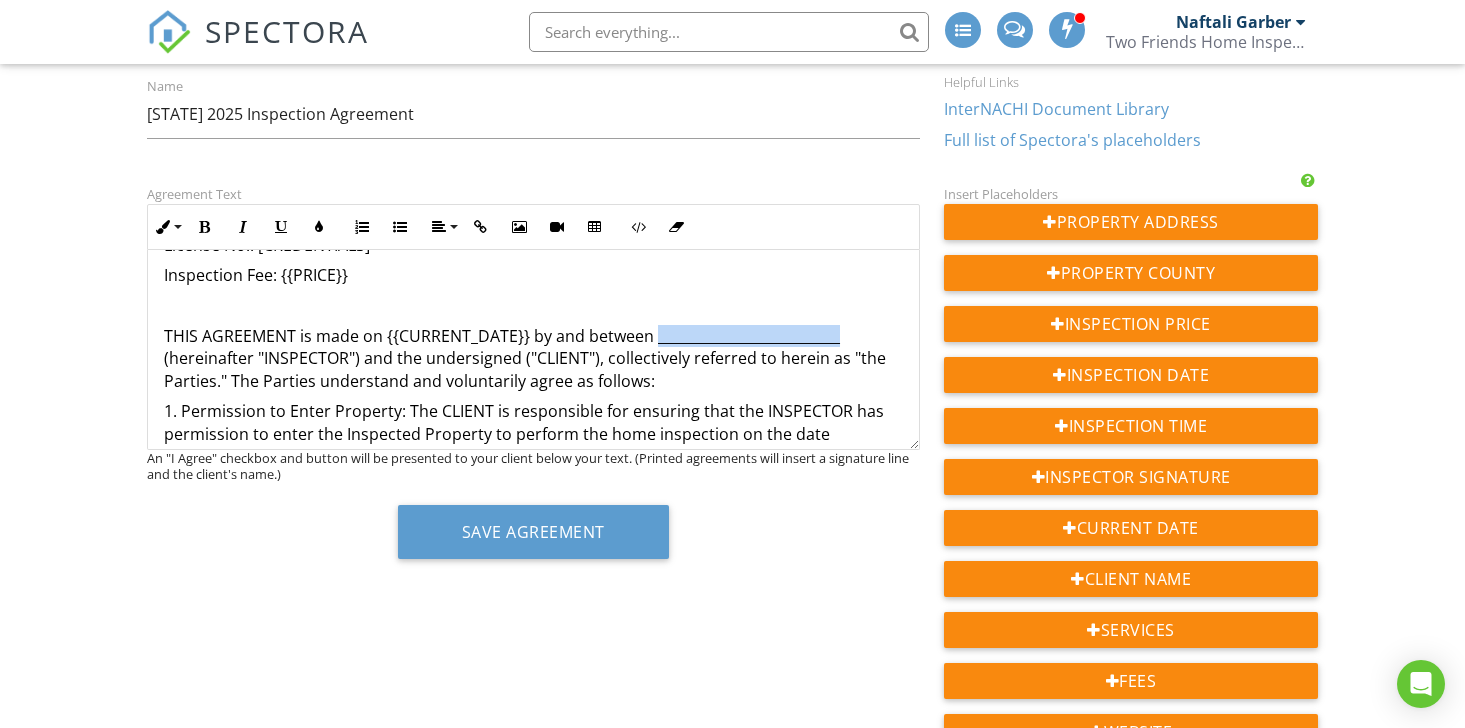 drag, startPoint x: 656, startPoint y: 336, endPoint x: 836, endPoint y: 335, distance: 180.00278 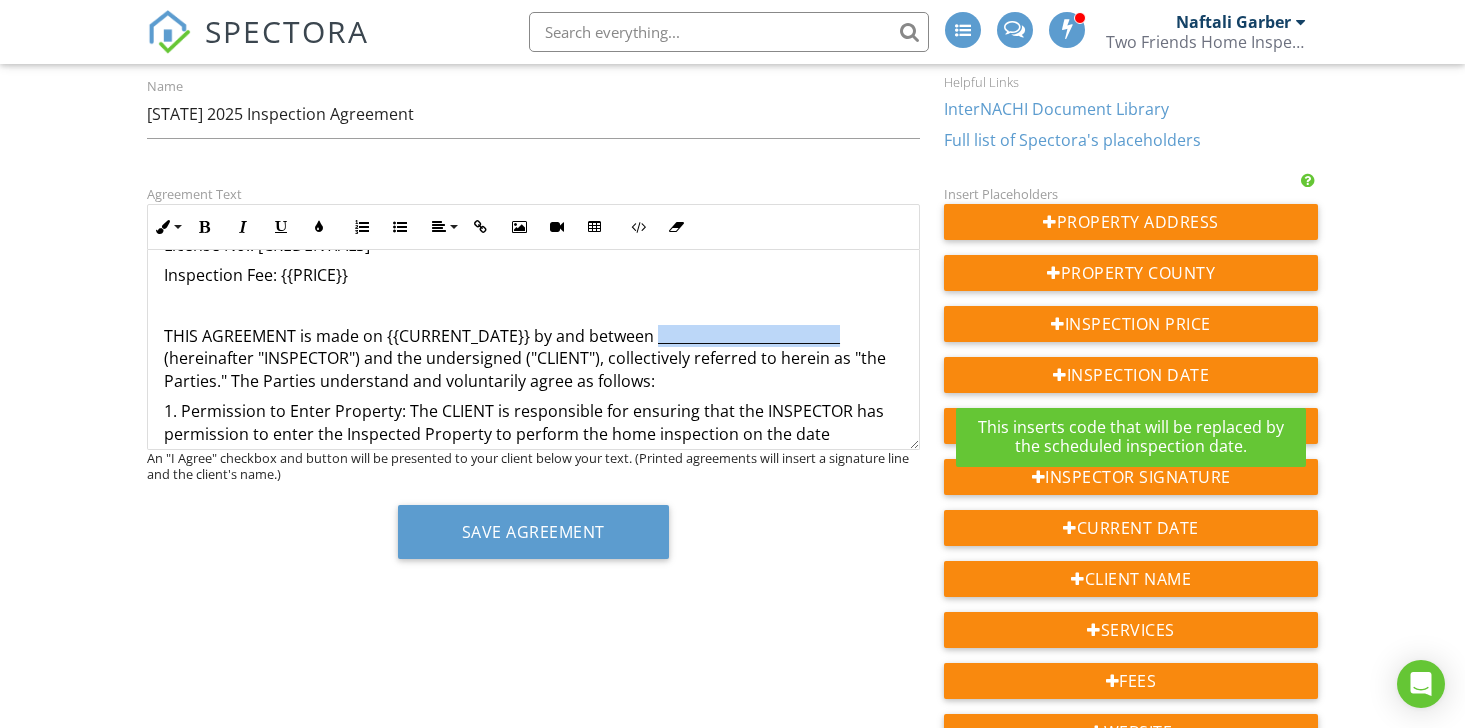 scroll, scrollTop: 133, scrollLeft: 0, axis: vertical 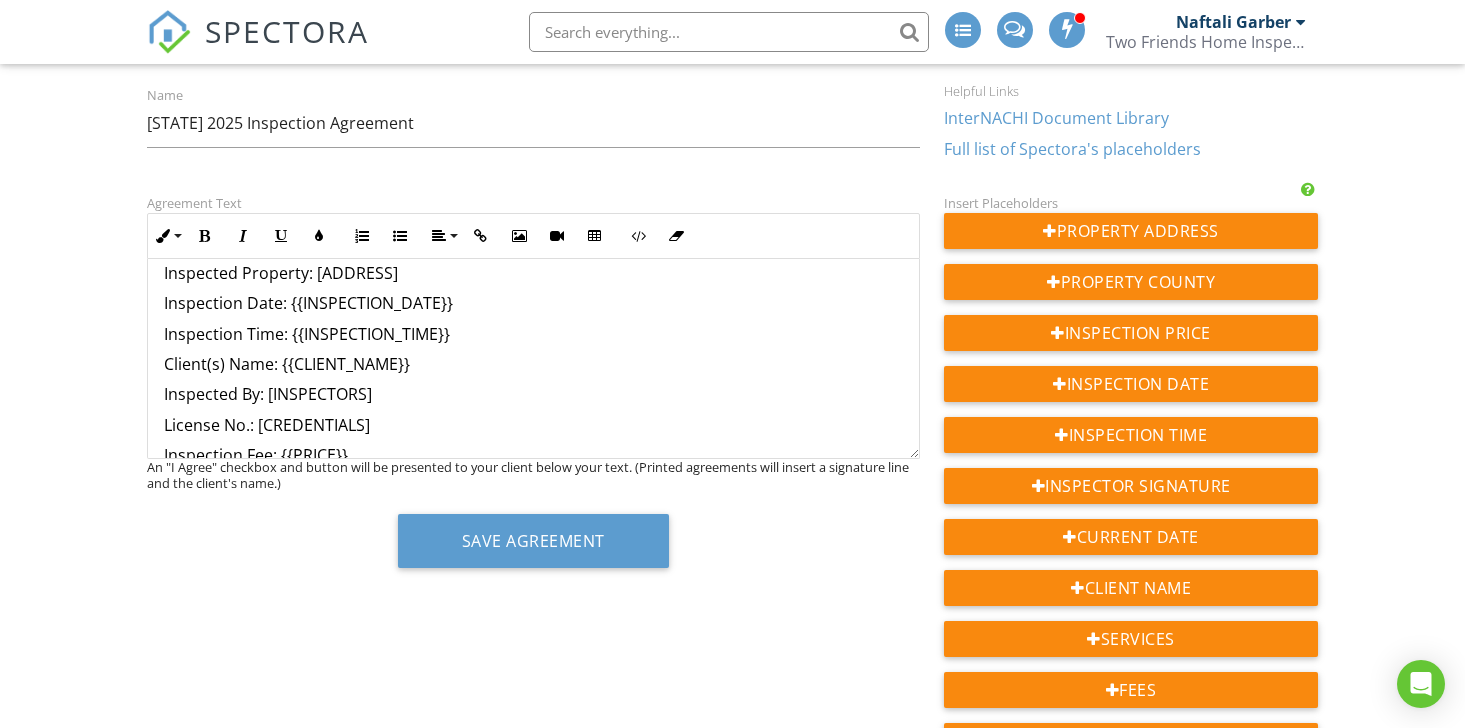 drag, startPoint x: 389, startPoint y: 398, endPoint x: 268, endPoint y: 401, distance: 121.037186 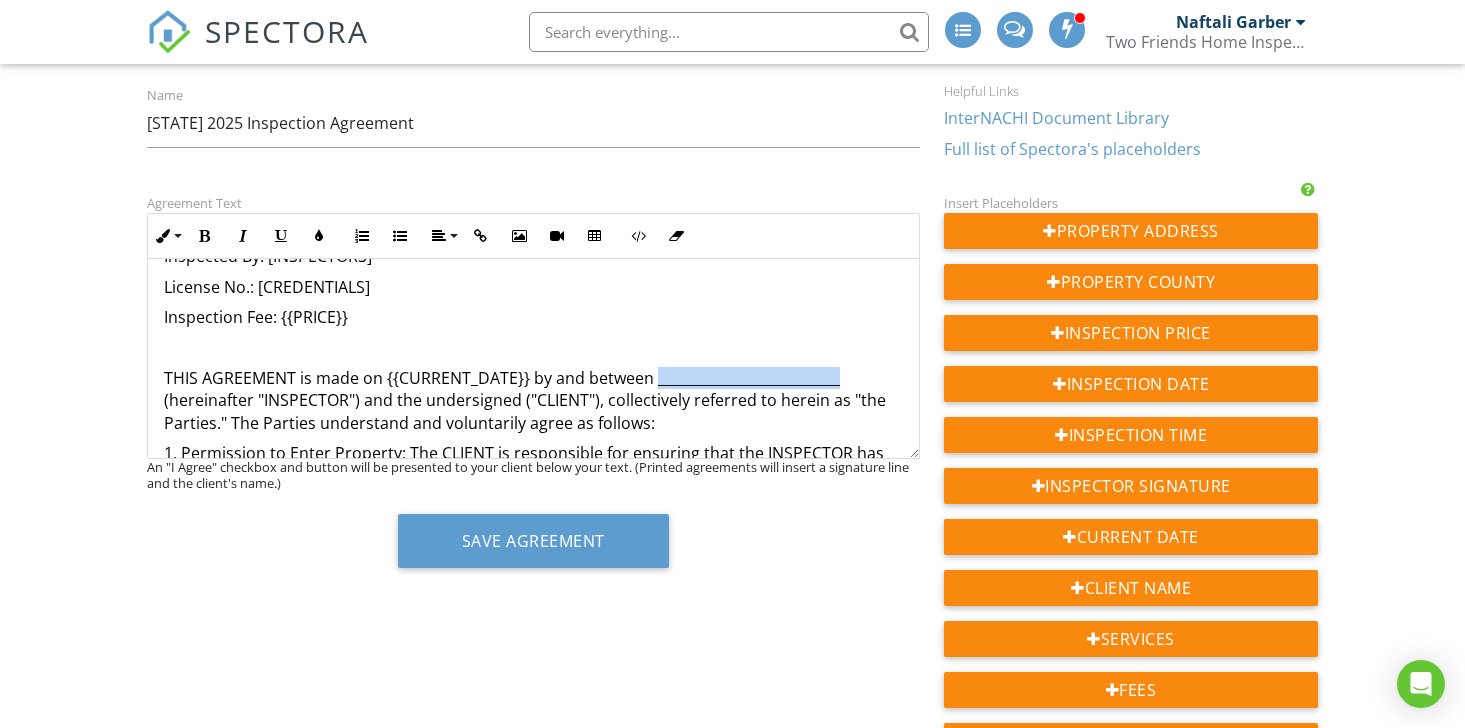 scroll, scrollTop: 246, scrollLeft: 0, axis: vertical 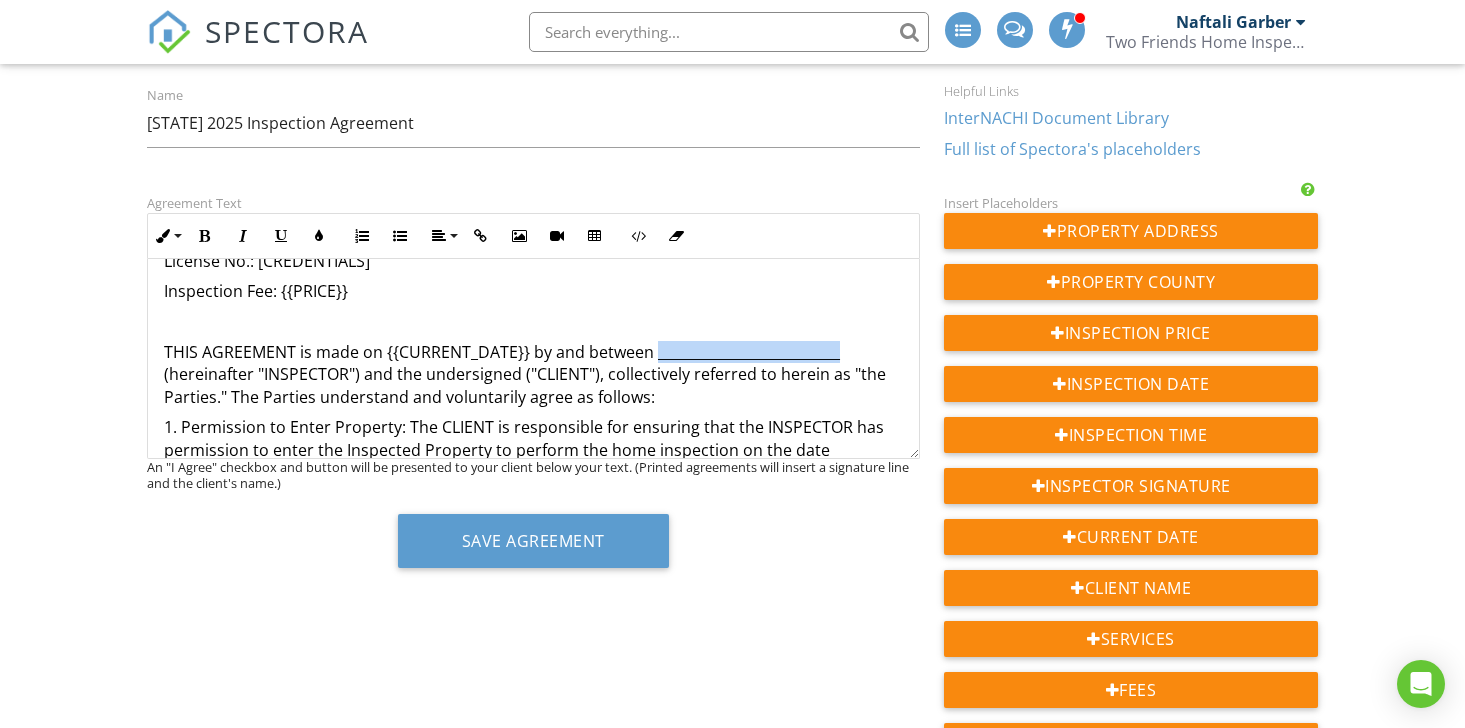 drag, startPoint x: 655, startPoint y: 351, endPoint x: 839, endPoint y: 348, distance: 184.02446 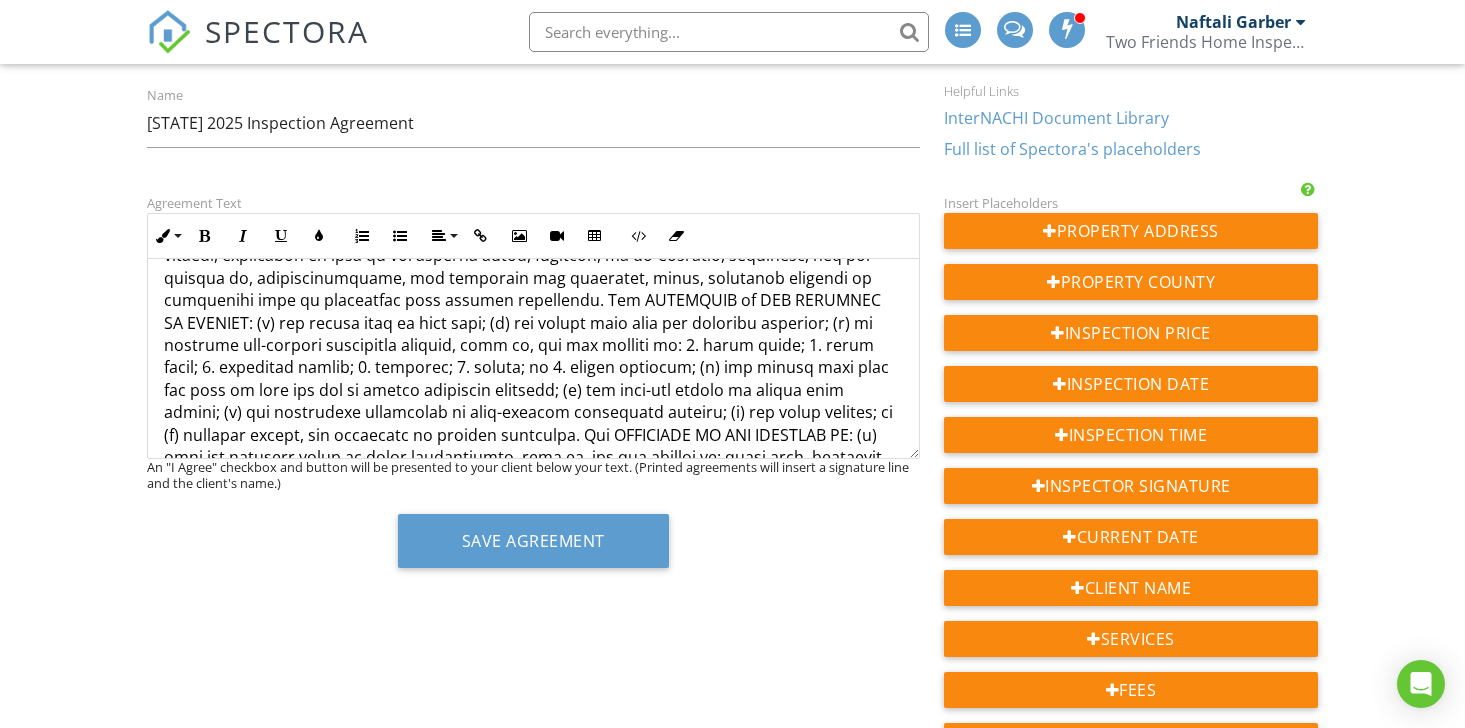 scroll, scrollTop: 1852, scrollLeft: 0, axis: vertical 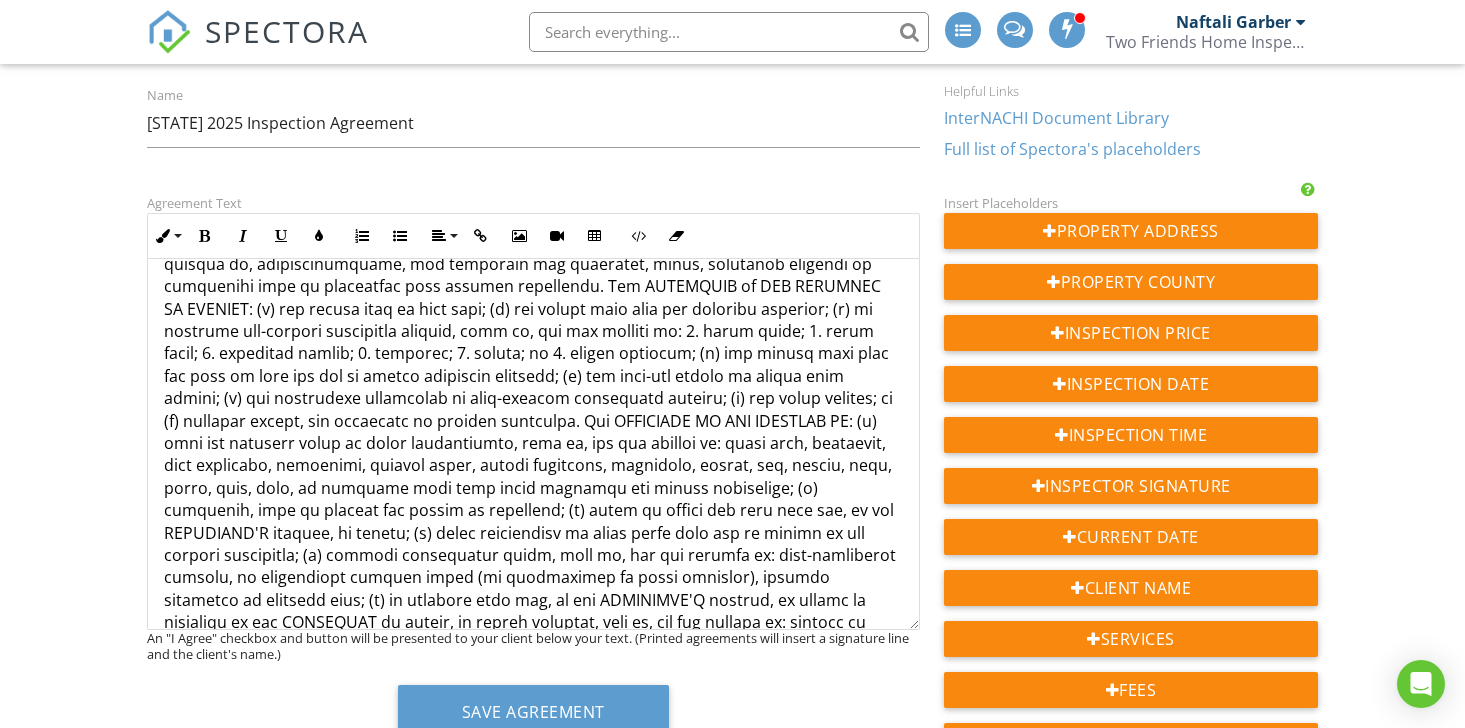 drag, startPoint x: 914, startPoint y: 453, endPoint x: 915, endPoint y: 624, distance: 171.00293 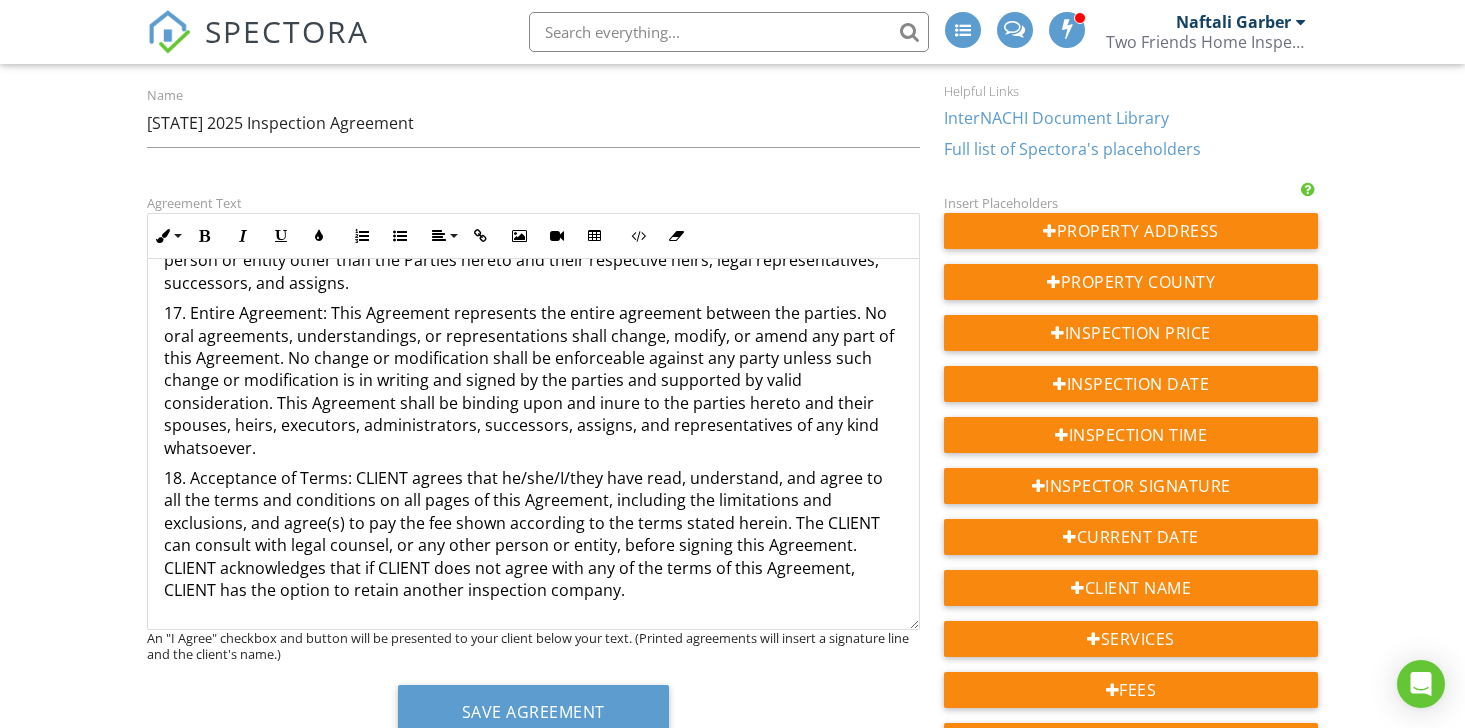 scroll, scrollTop: 4698, scrollLeft: 0, axis: vertical 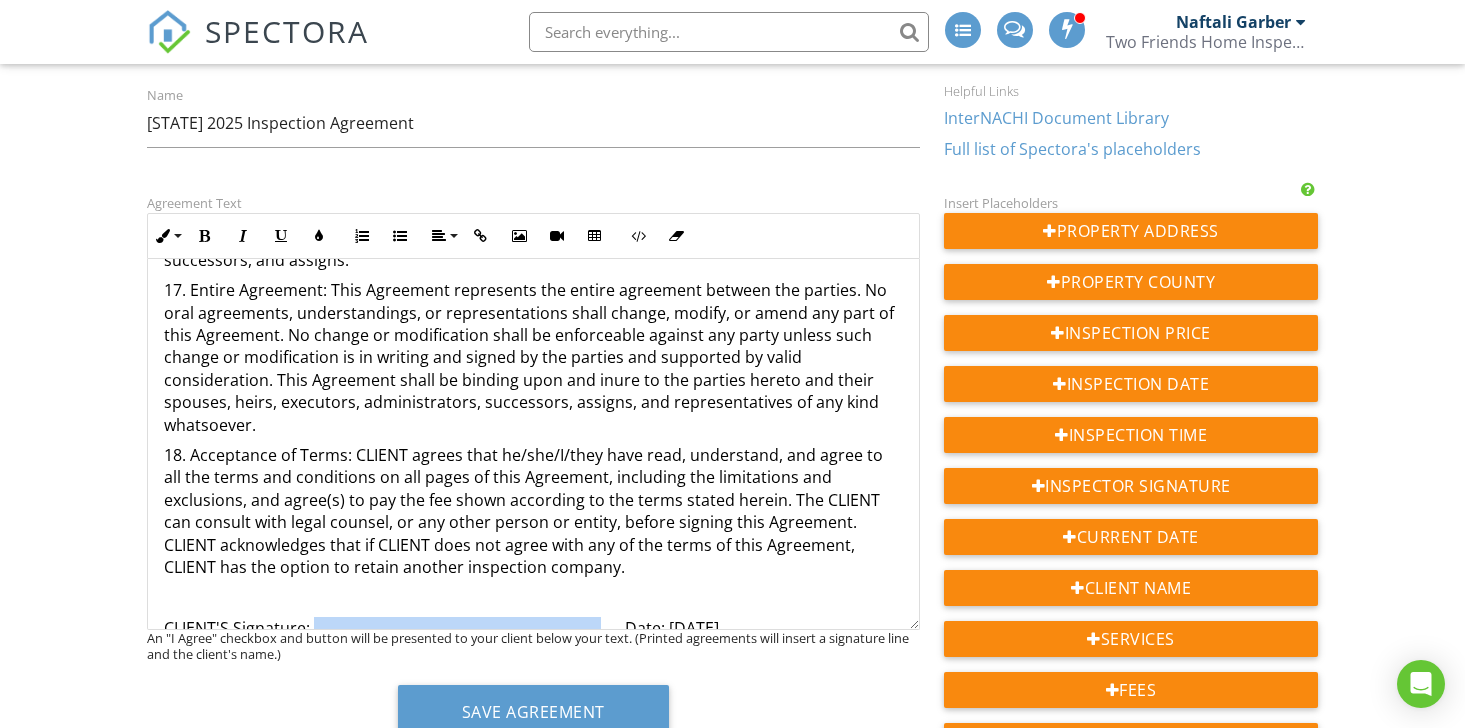 drag, startPoint x: 598, startPoint y: 475, endPoint x: 314, endPoint y: 471, distance: 284.02817 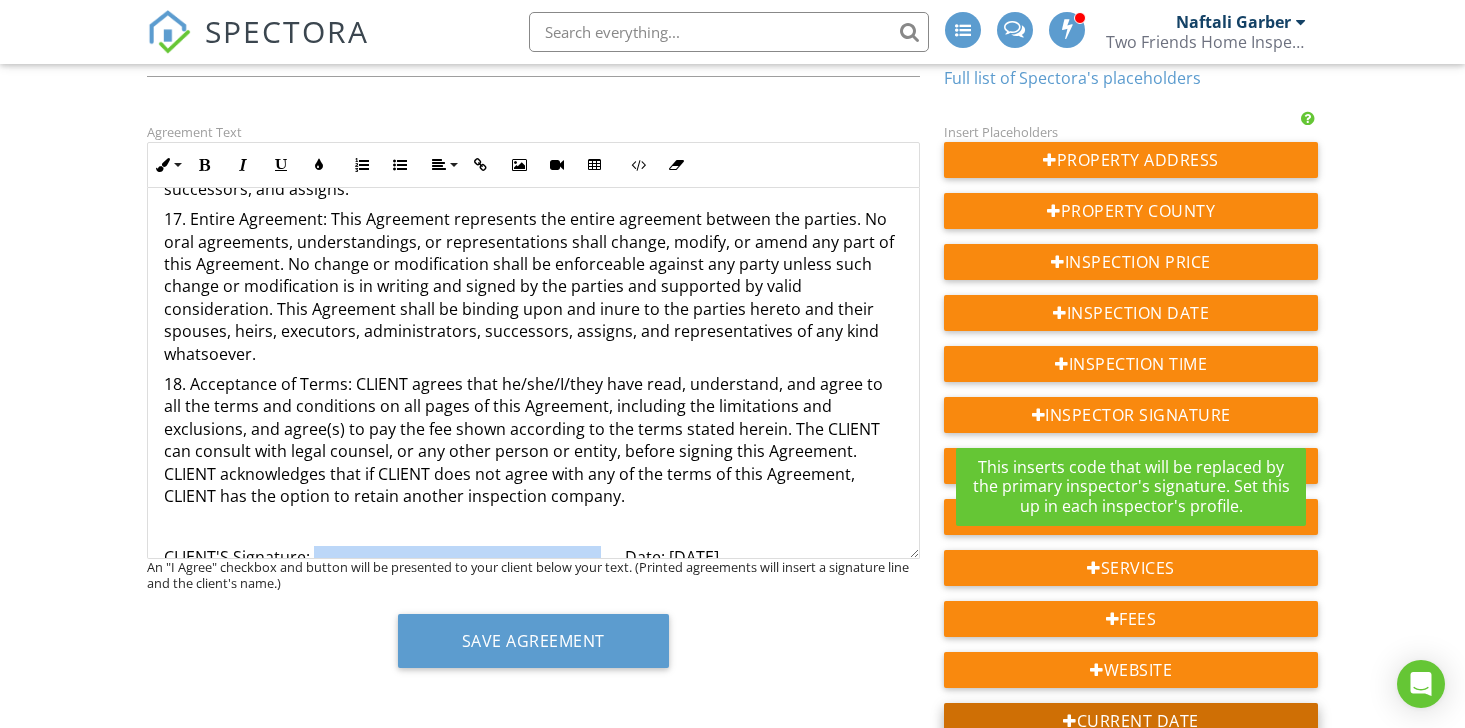 scroll, scrollTop: 196, scrollLeft: 0, axis: vertical 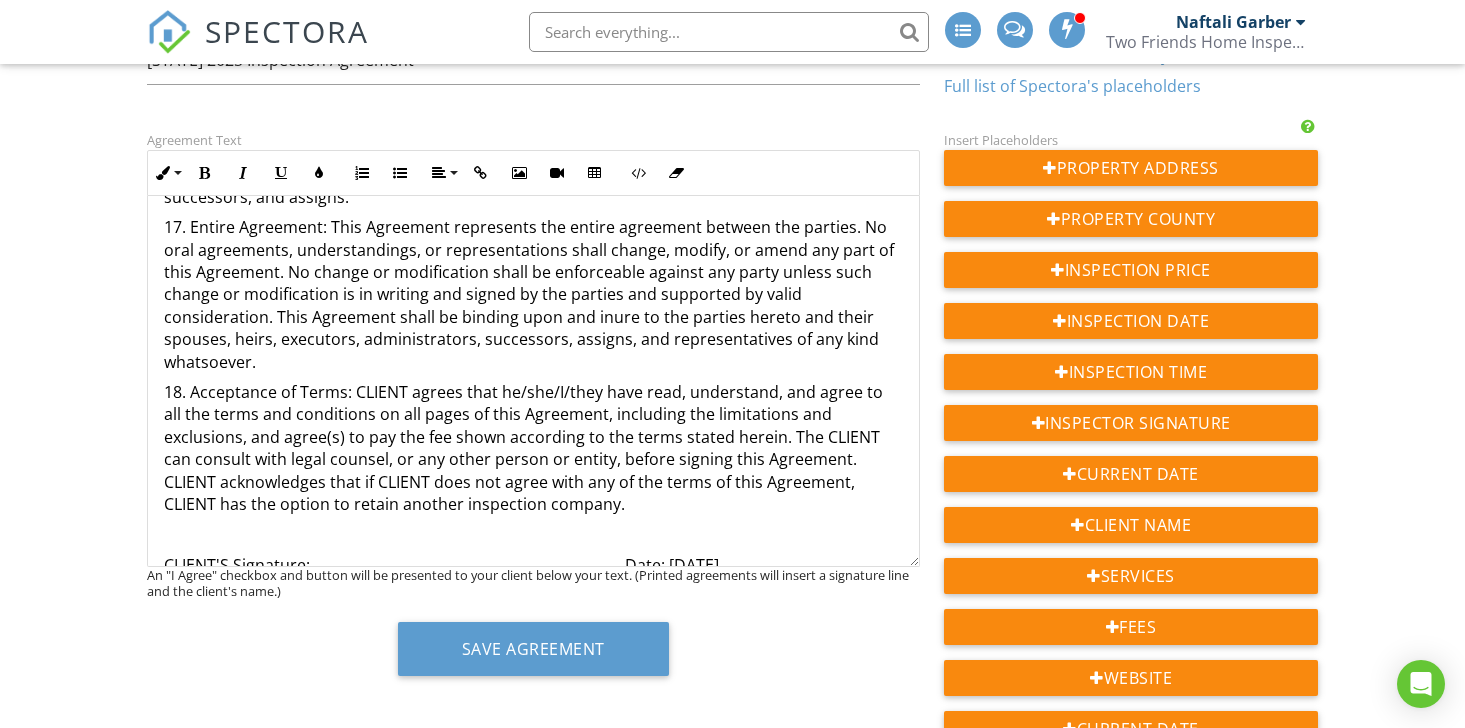 drag, startPoint x: 345, startPoint y: 500, endPoint x: 562, endPoint y: 492, distance: 217.14742 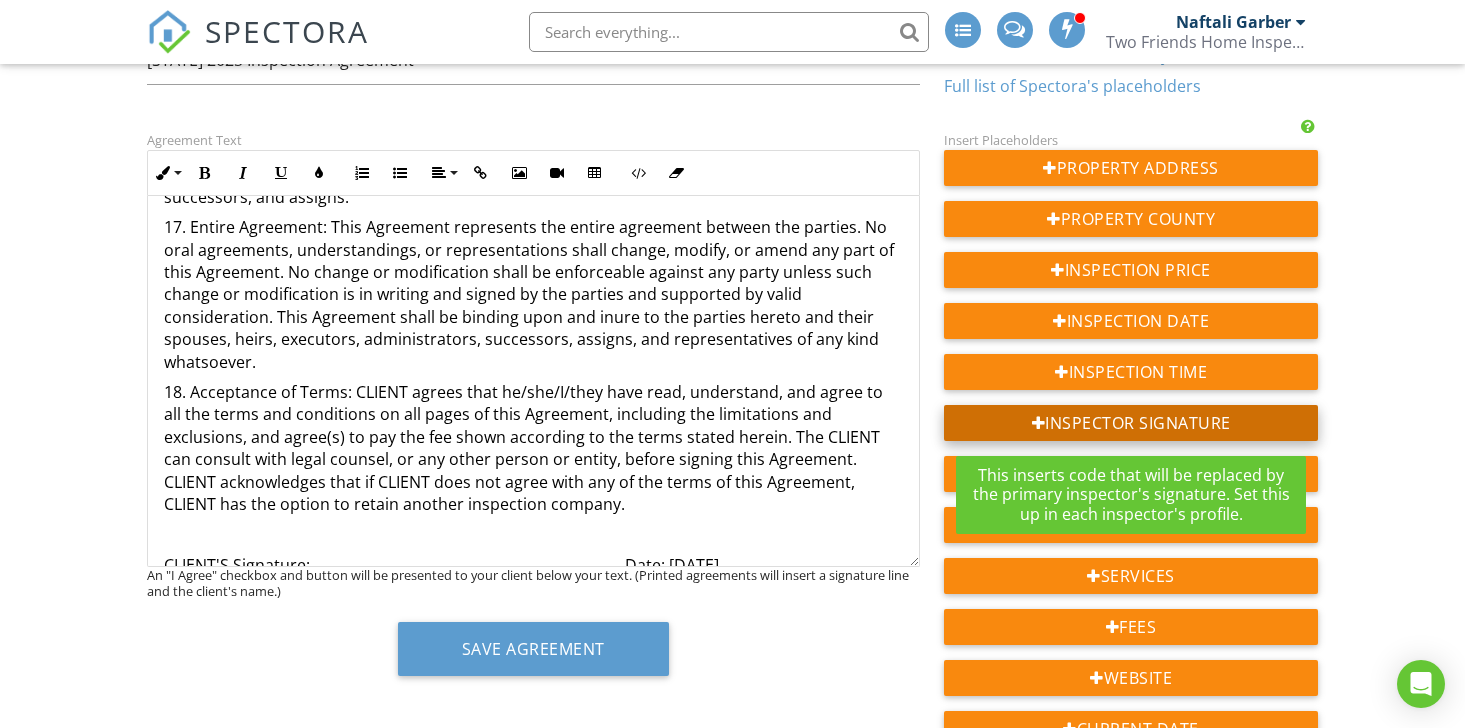 click on "Inspector Signature" at bounding box center (1131, 423) 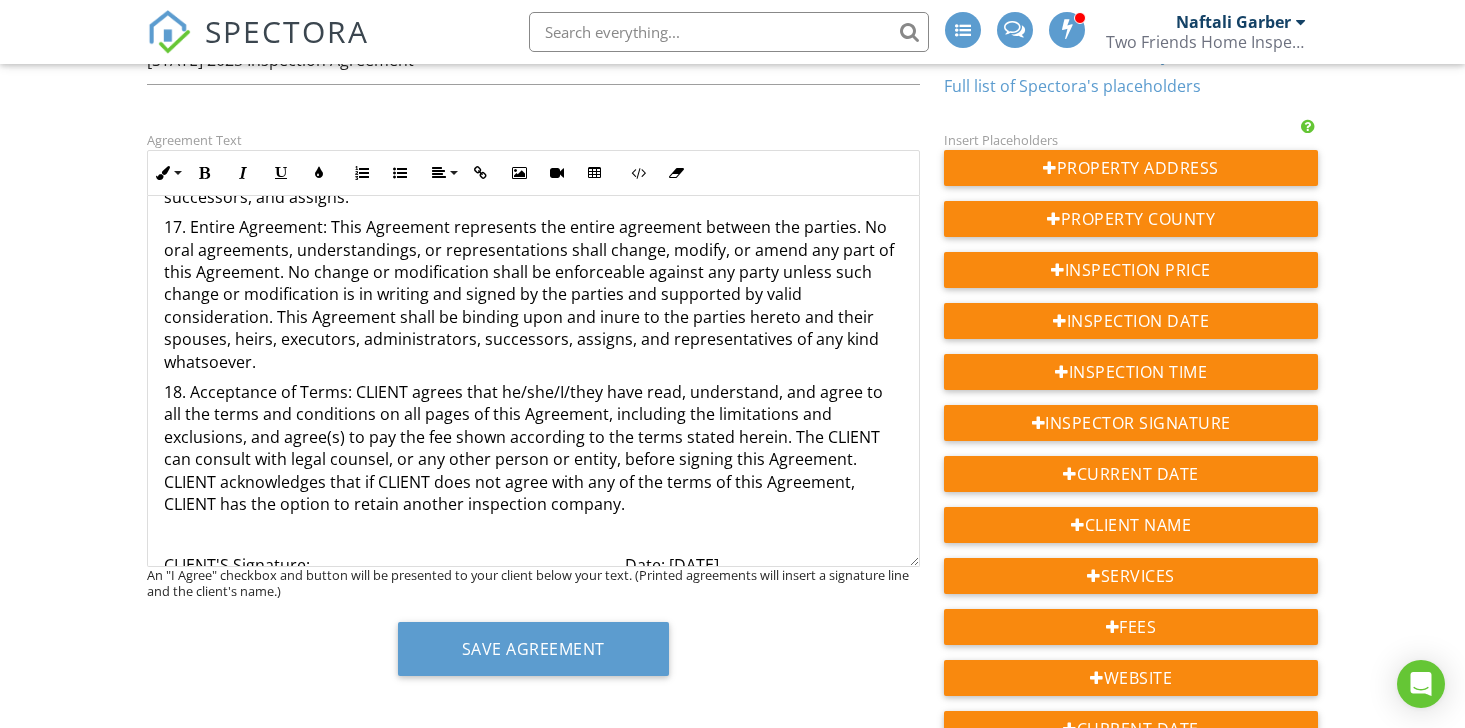 drag, startPoint x: 618, startPoint y: 501, endPoint x: 711, endPoint y: 499, distance: 93.0215 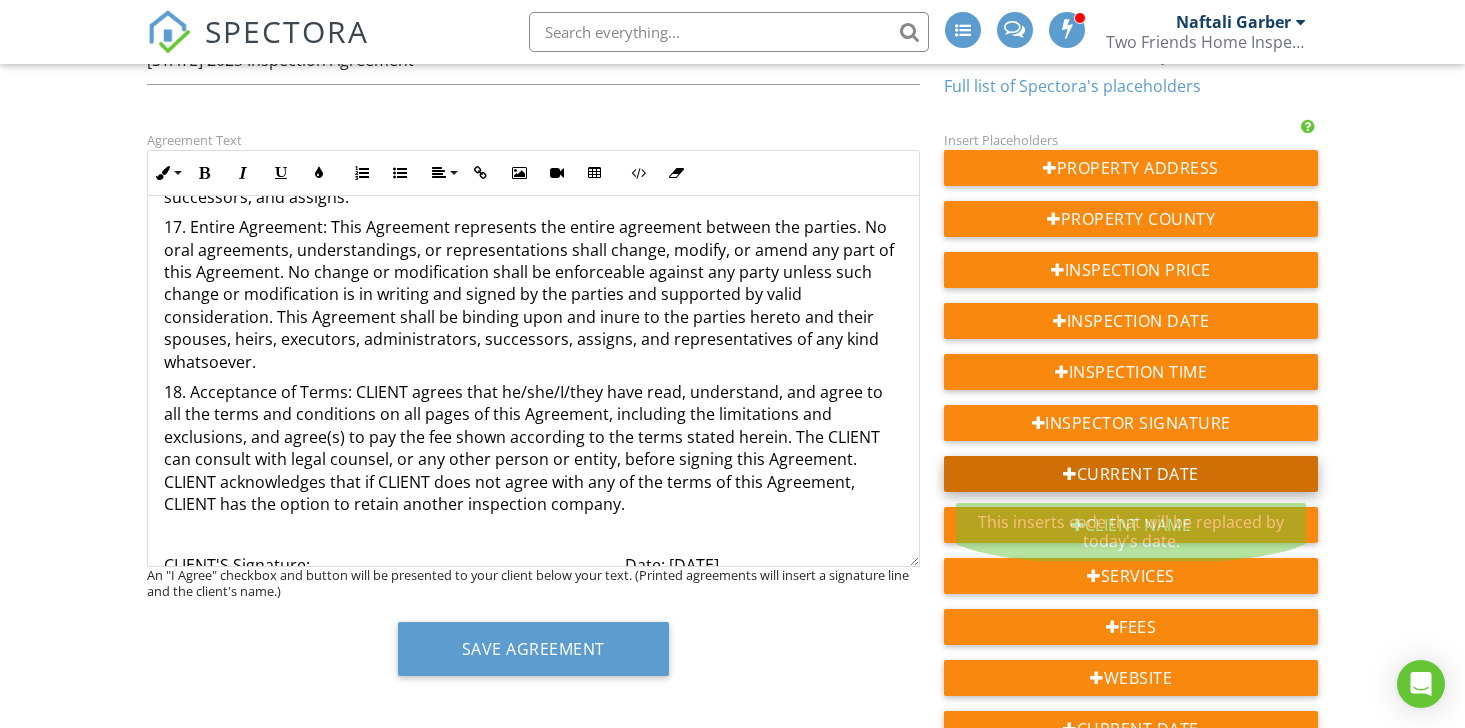 click on "Current Date" at bounding box center [1131, 474] 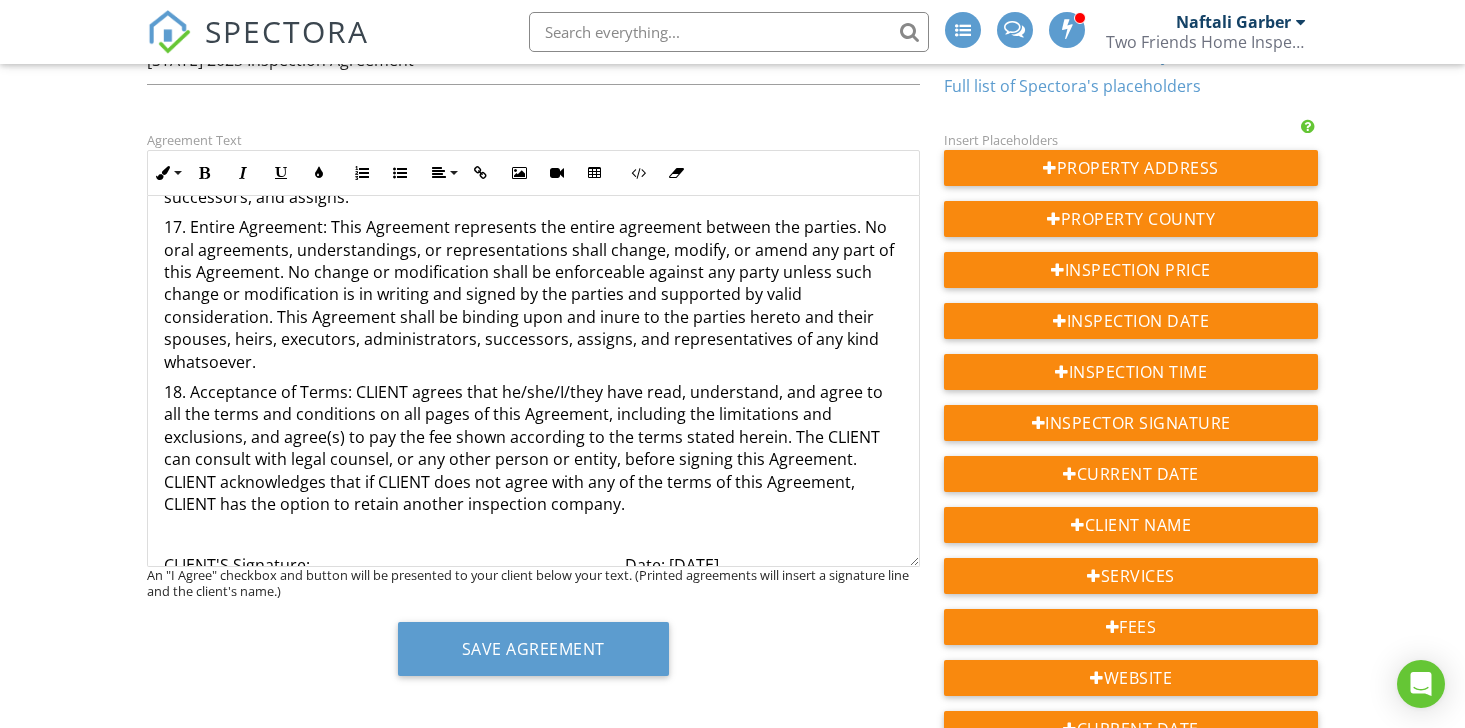drag, startPoint x: 319, startPoint y: 531, endPoint x: 540, endPoint y: 532, distance: 221.00226 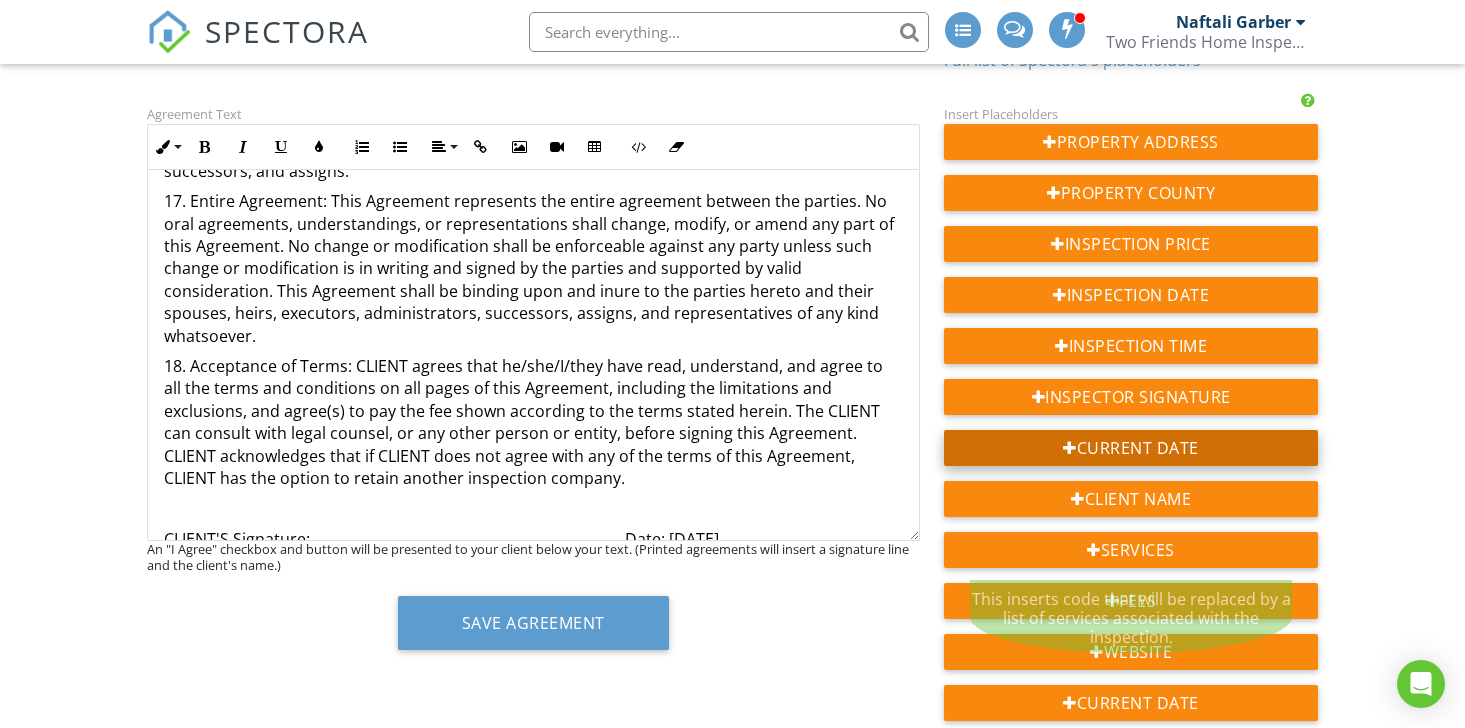 scroll, scrollTop: 203, scrollLeft: 0, axis: vertical 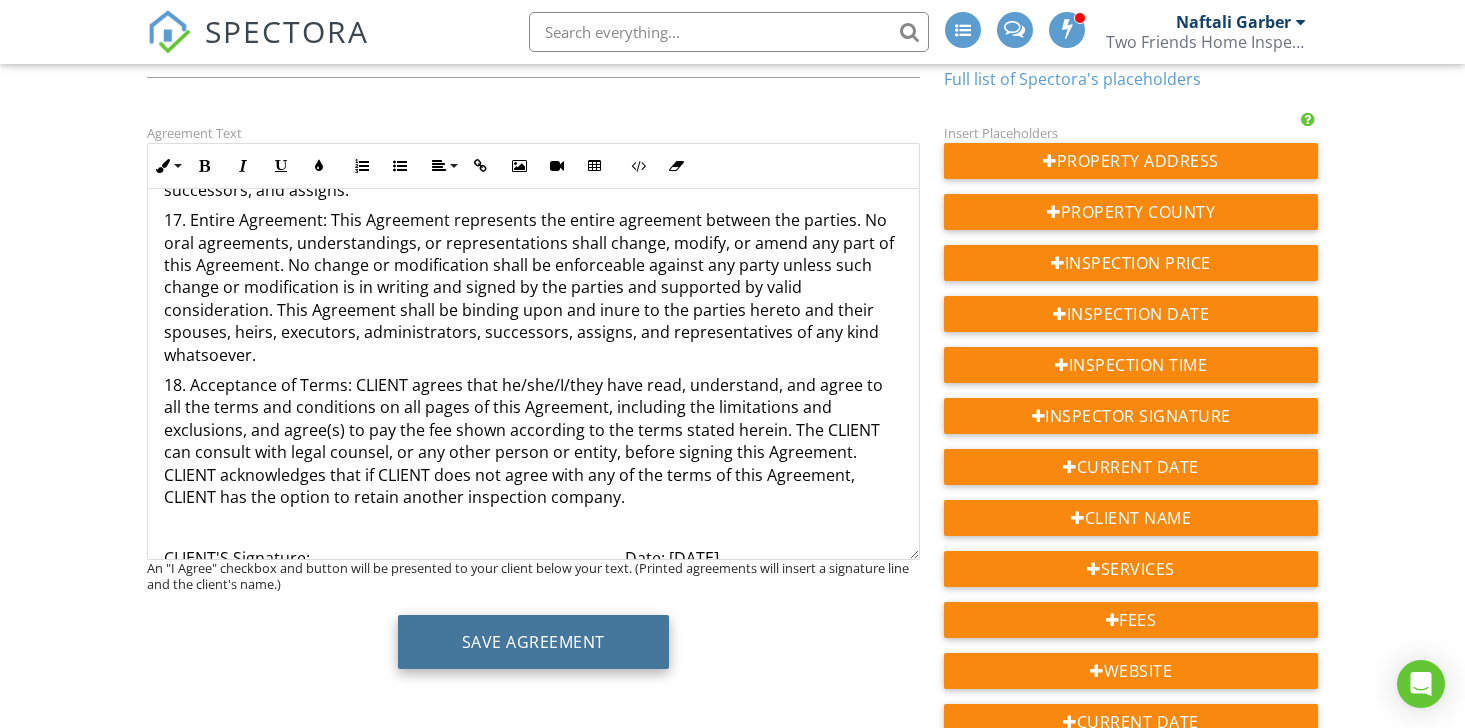 click on "Save Agreement" at bounding box center (533, 642) 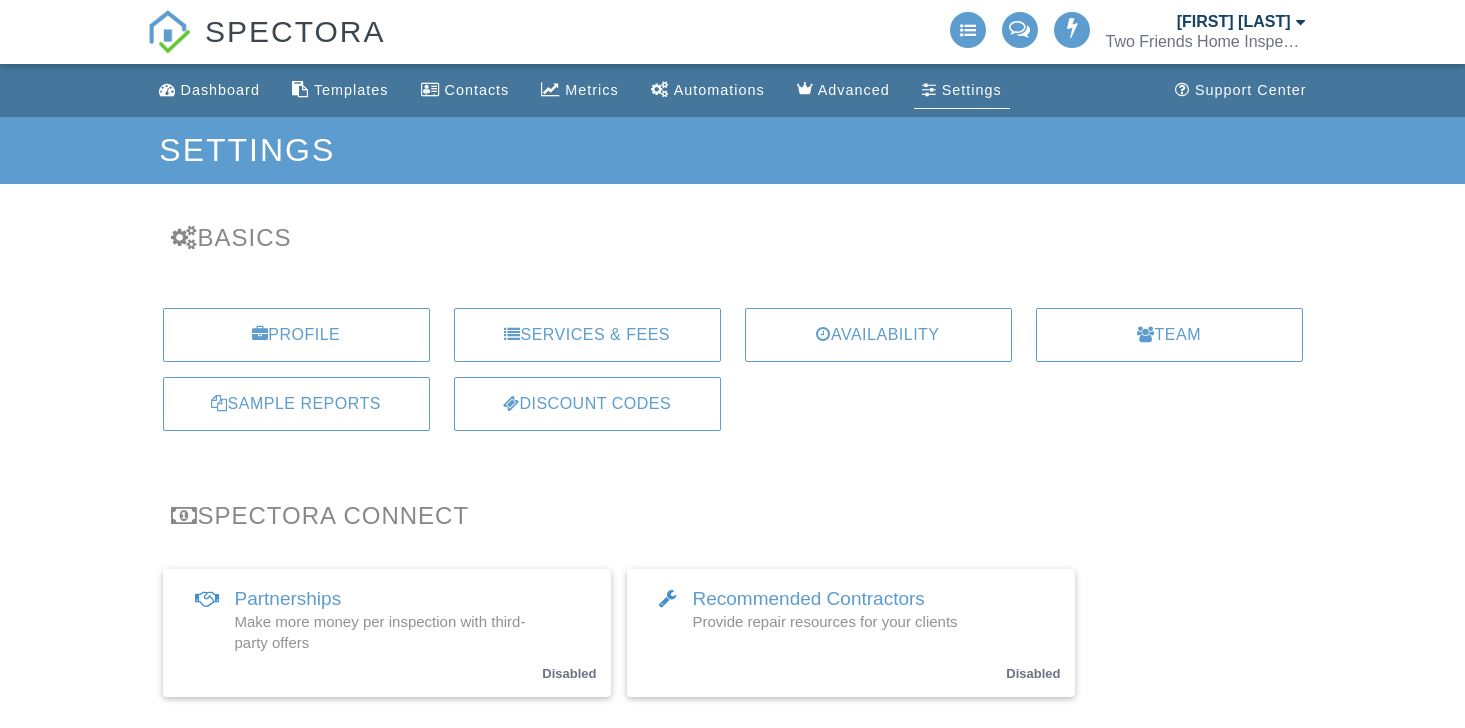 scroll, scrollTop: 0, scrollLeft: 0, axis: both 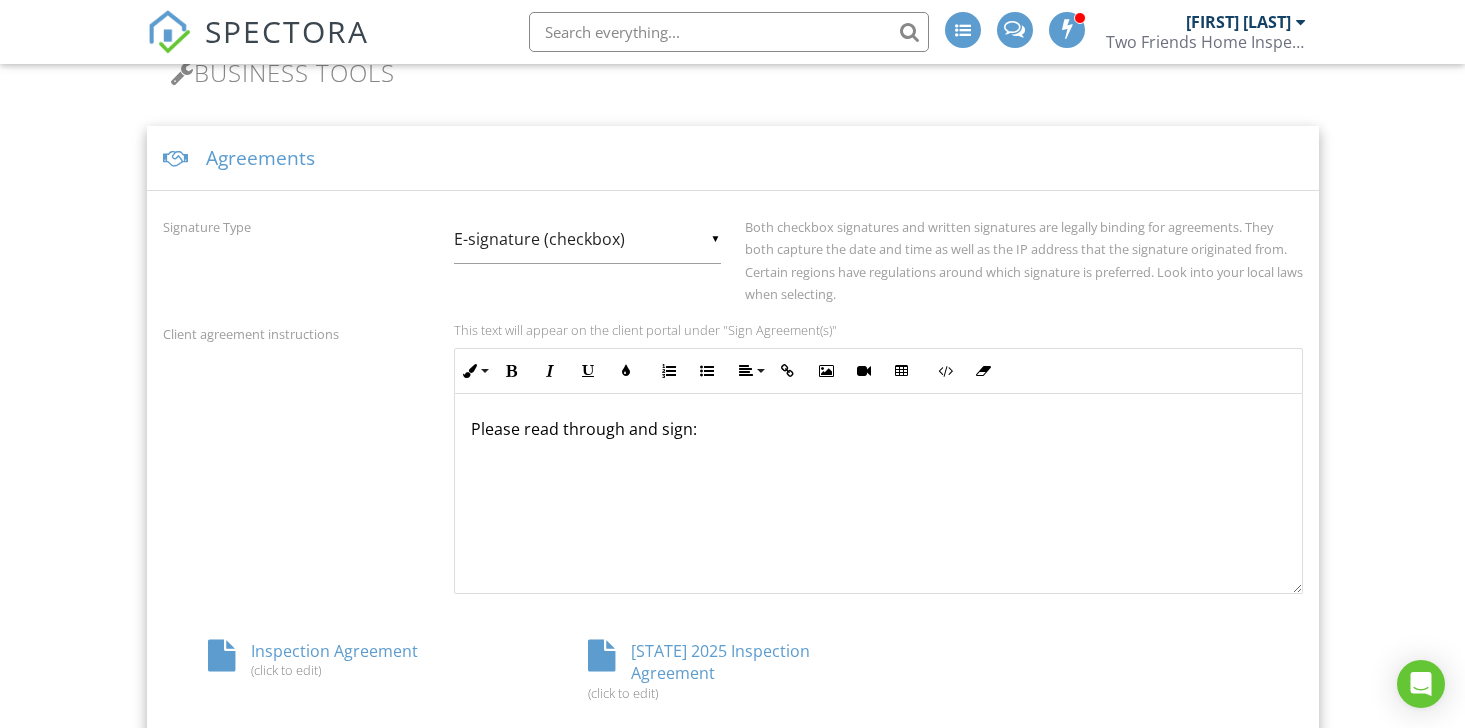 click on "▼ E-signature (checkbox) E-signature (checkbox) Written Signature E-signature (checkbox)
Written Signature" at bounding box center (587, 239) 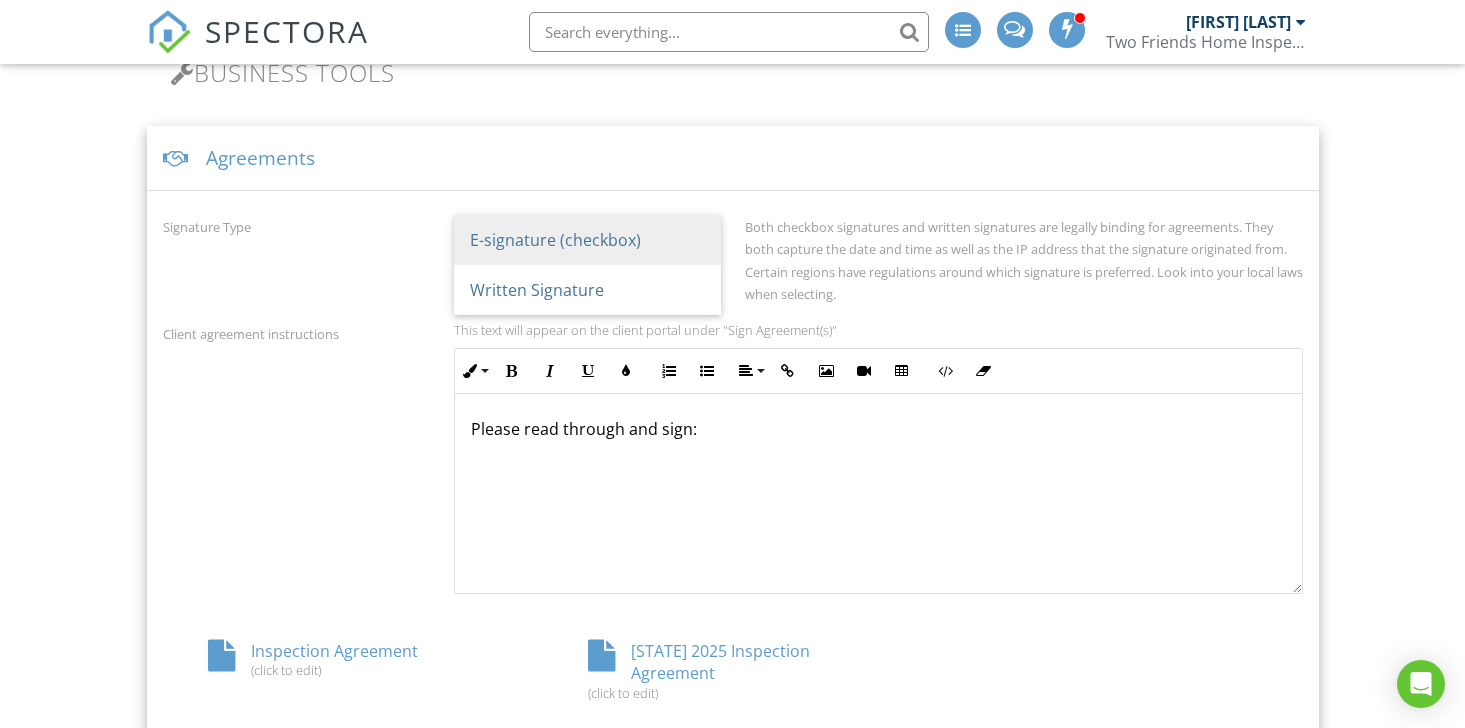 click on "E-signature (checkbox)" at bounding box center (587, 240) 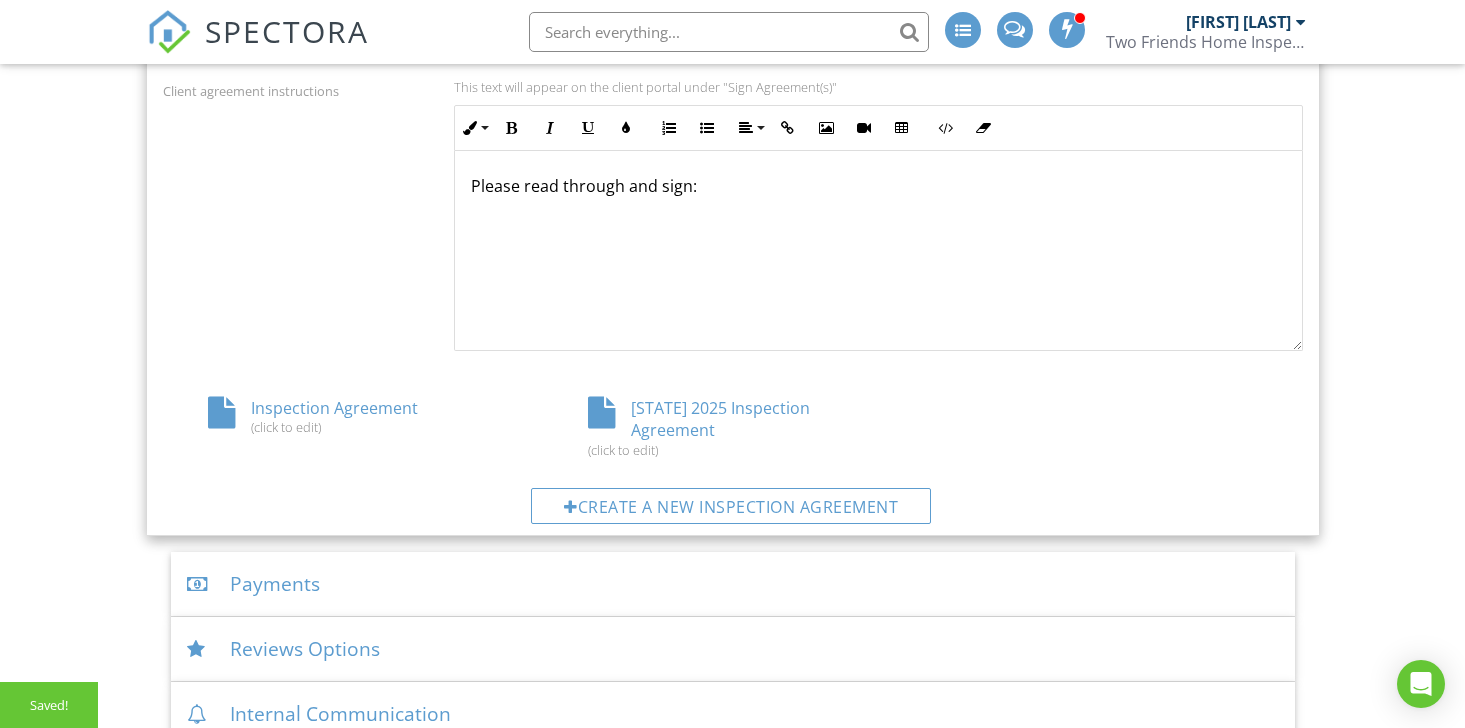 scroll, scrollTop: 968, scrollLeft: 0, axis: vertical 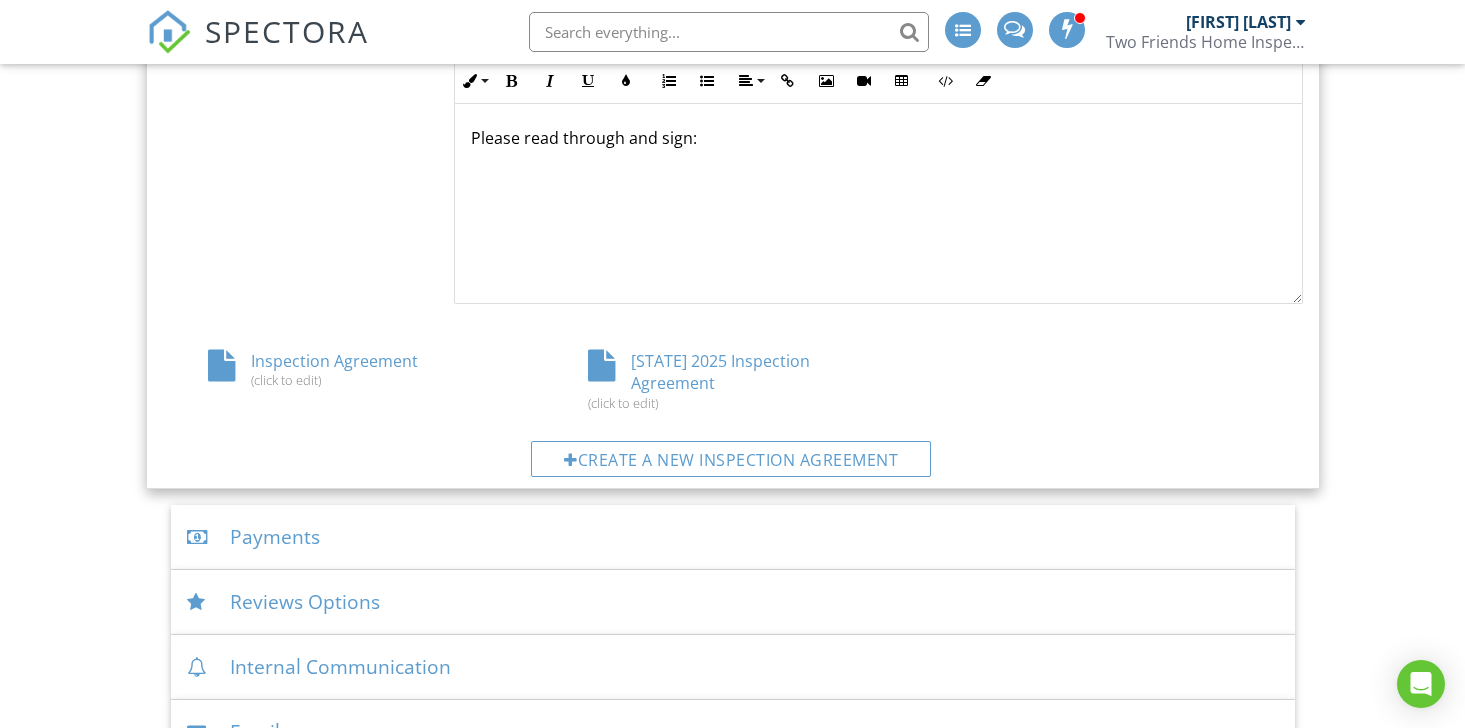 click on "Florida 2025 Inspection Agreement
(click to edit)" at bounding box center [733, 380] 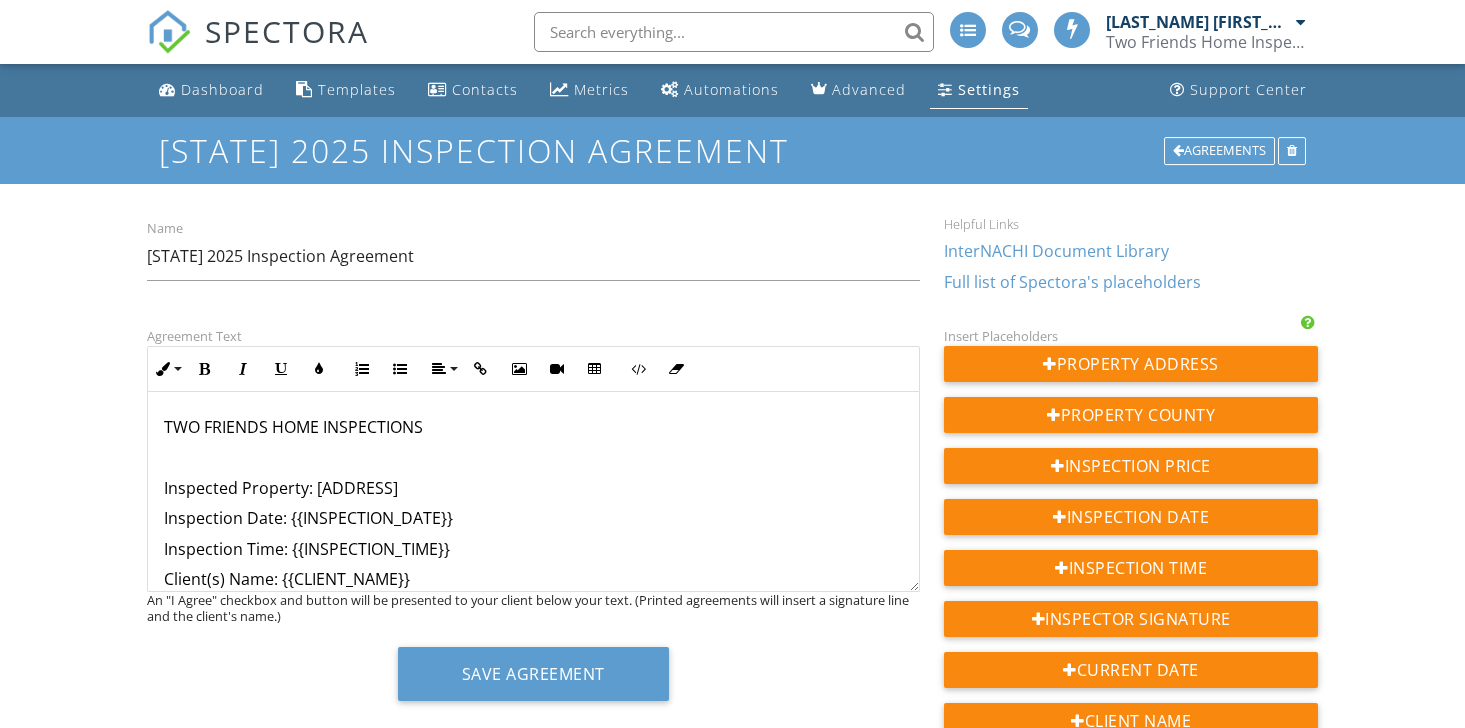scroll, scrollTop: 0, scrollLeft: 0, axis: both 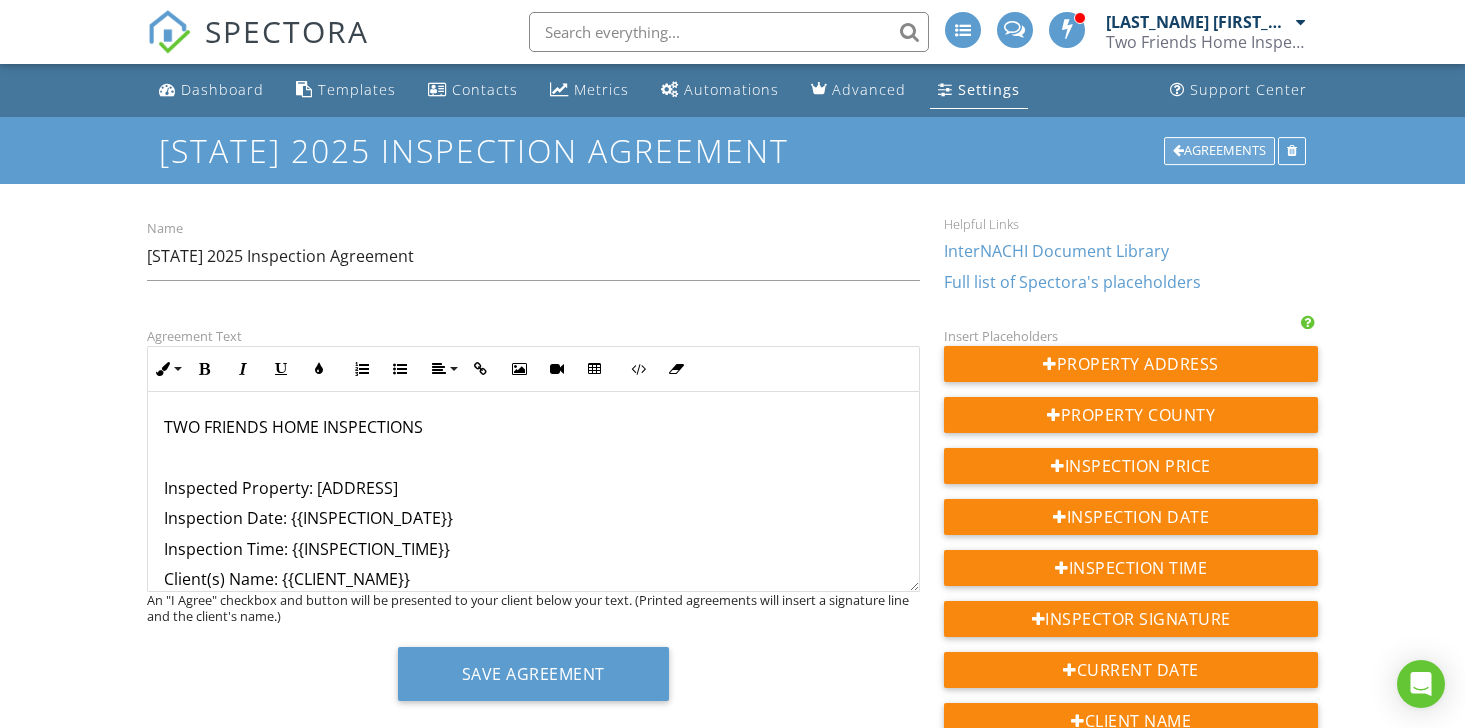 click on "Agreements" at bounding box center [1219, 151] 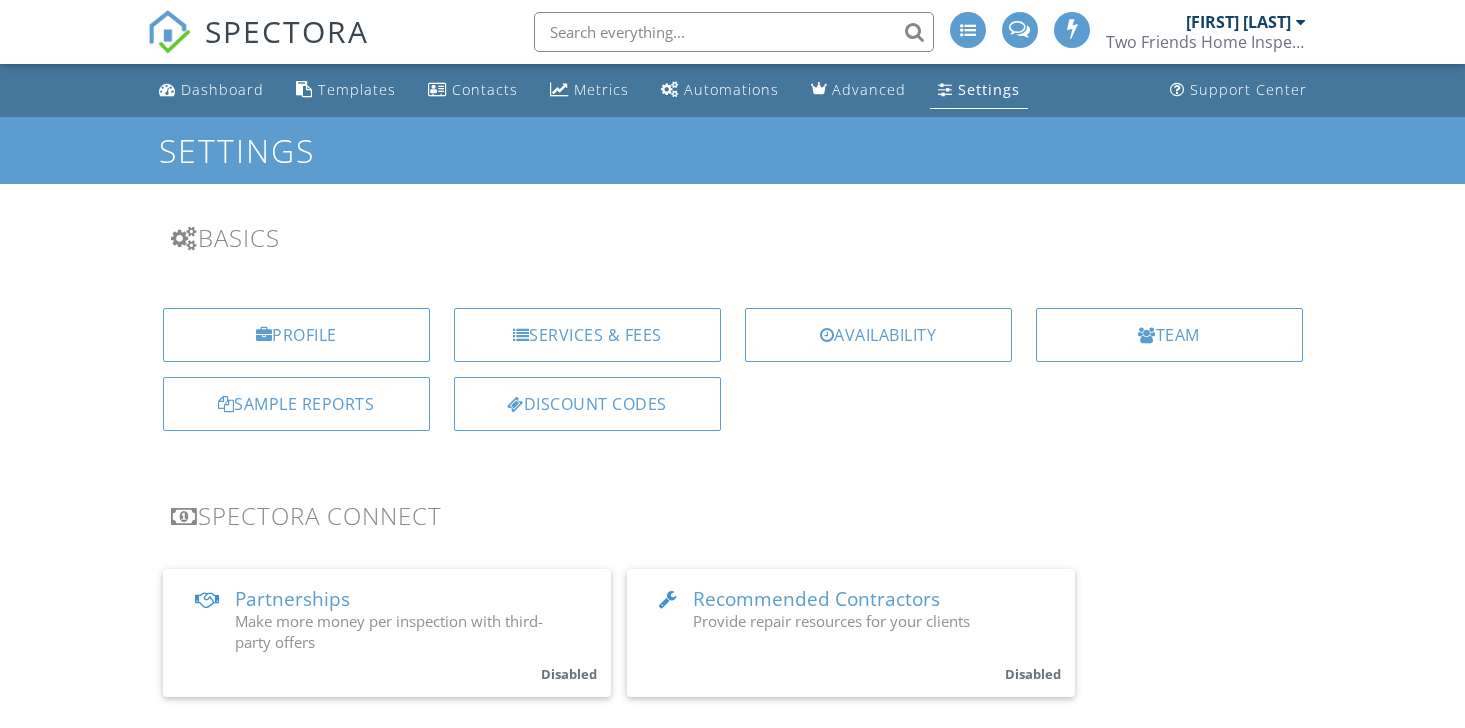 scroll, scrollTop: 566, scrollLeft: 0, axis: vertical 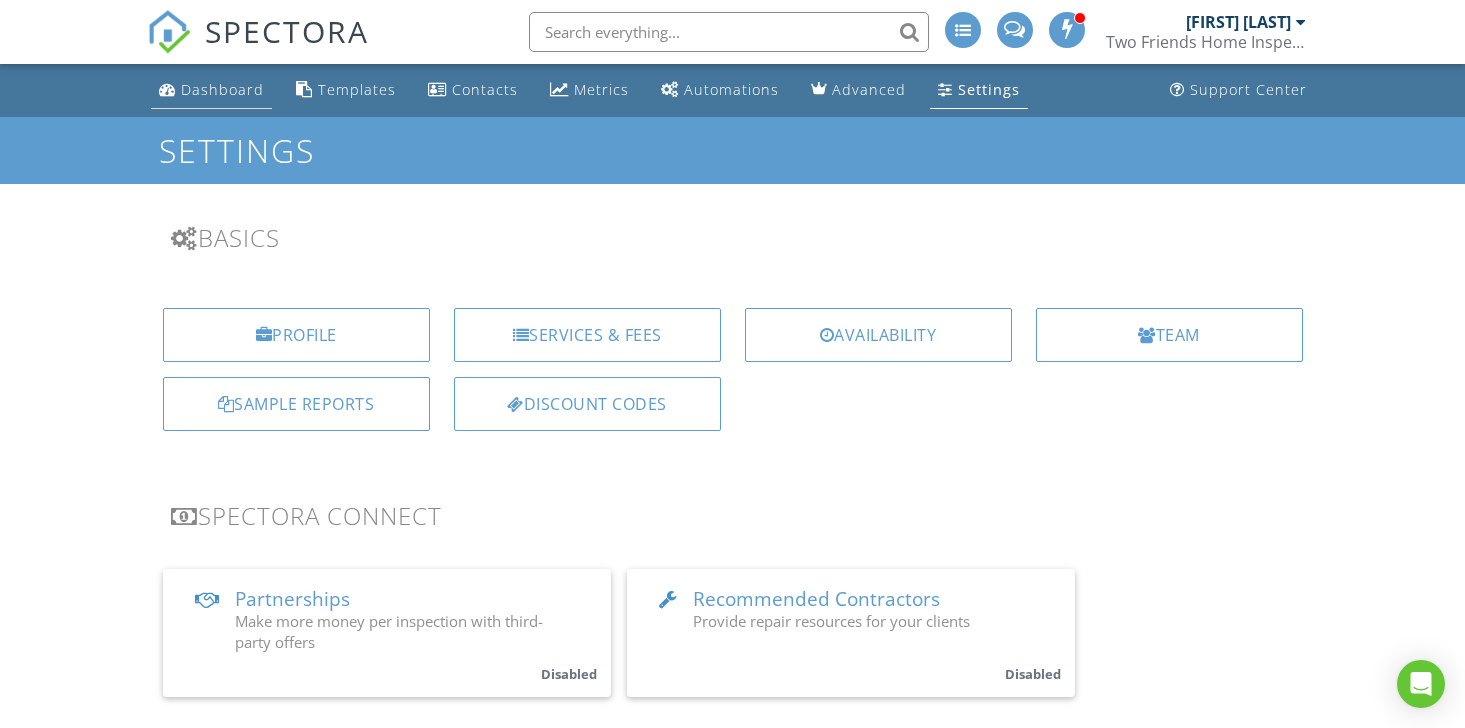 click on "Dashboard" at bounding box center [222, 89] 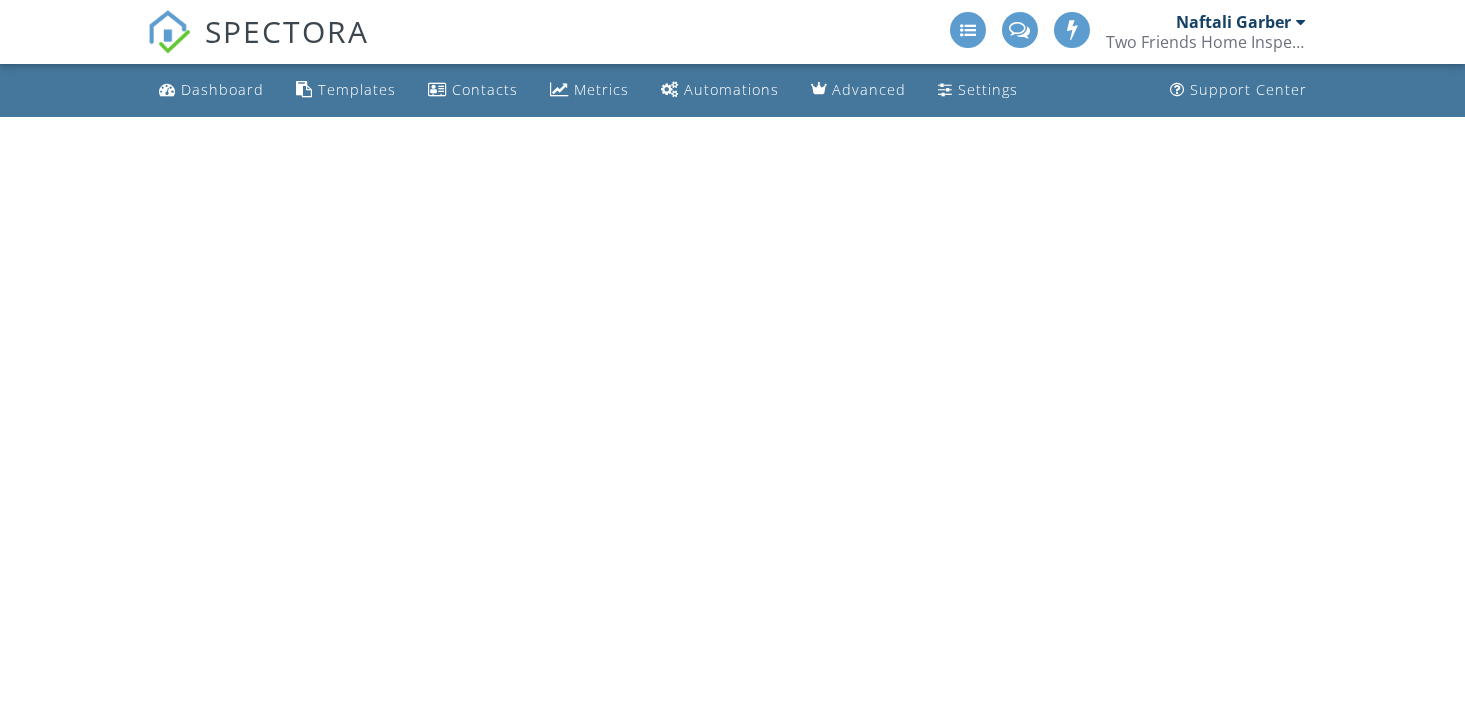 scroll, scrollTop: 0, scrollLeft: 0, axis: both 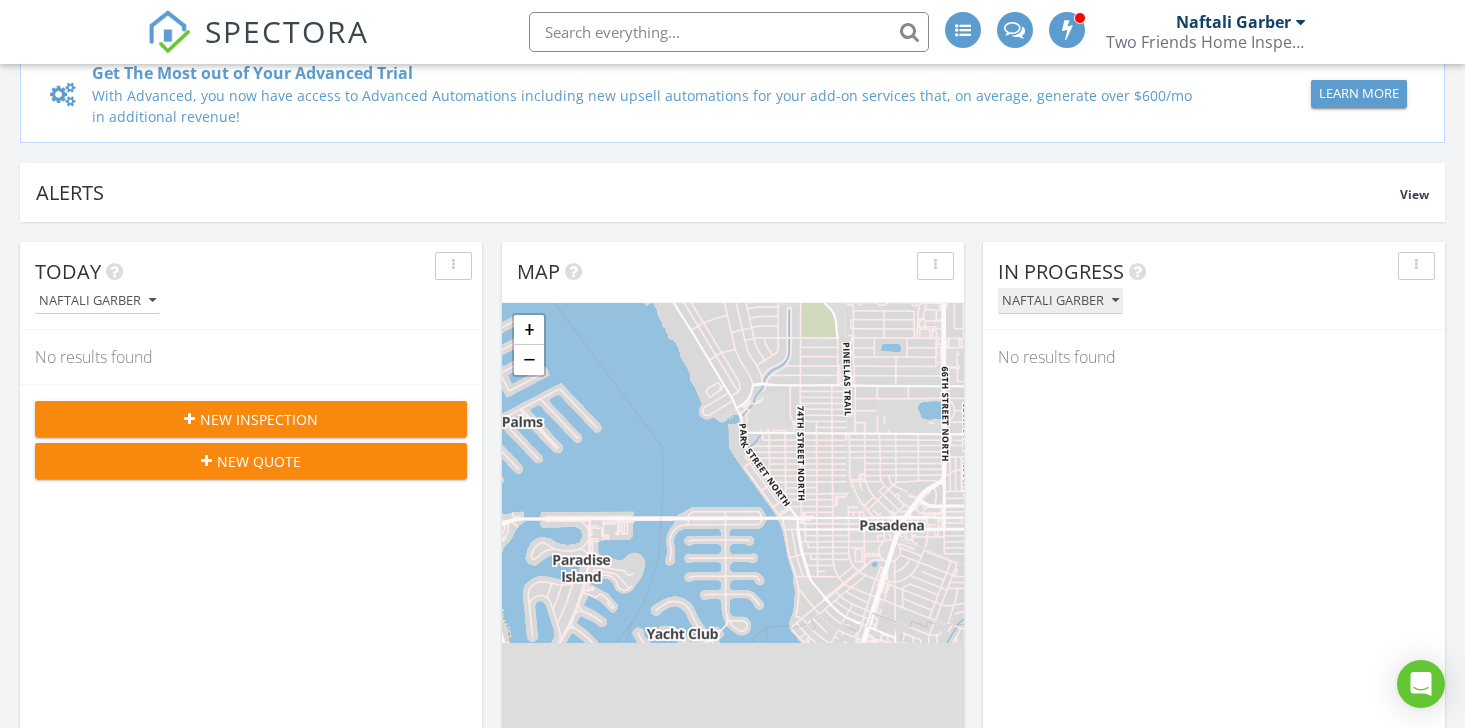 click on "Naftali Garber" at bounding box center (1060, 301) 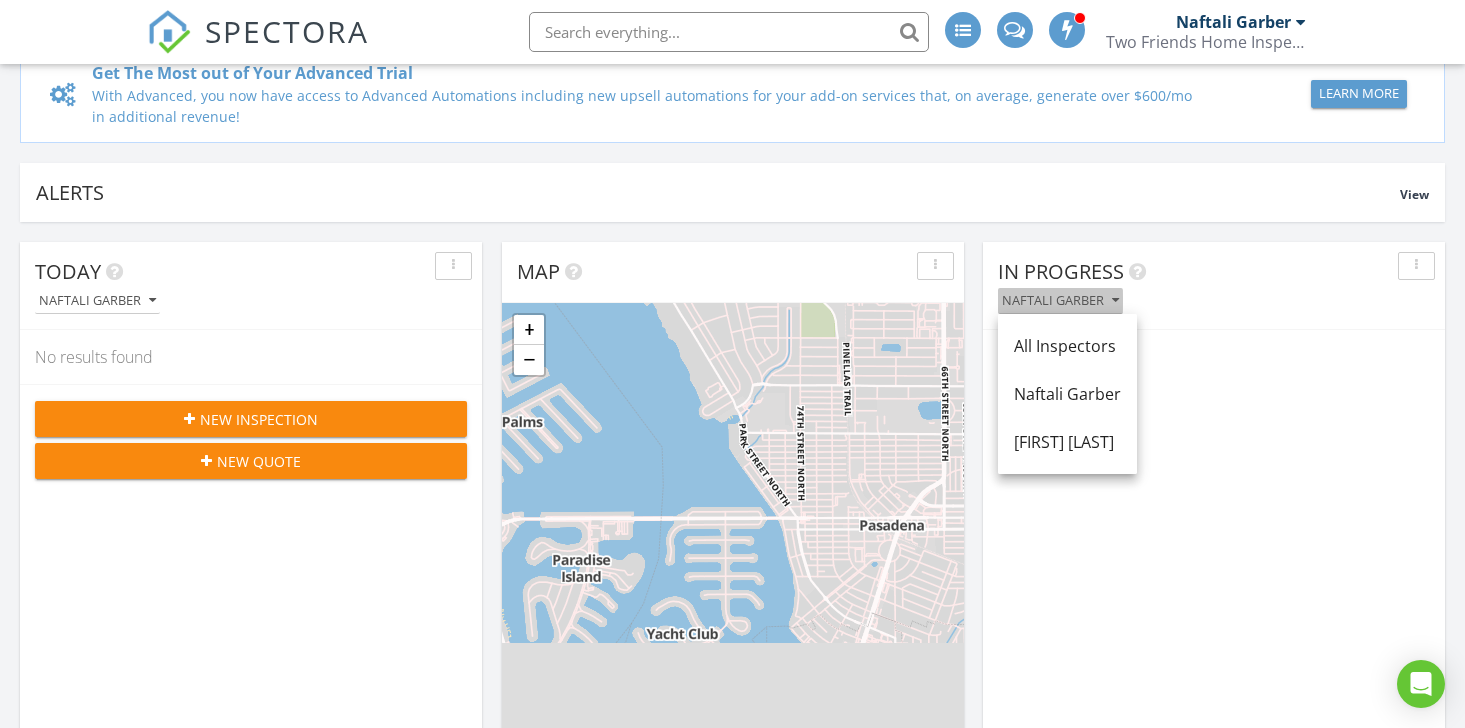 click on "Naftali Garber" at bounding box center (1060, 301) 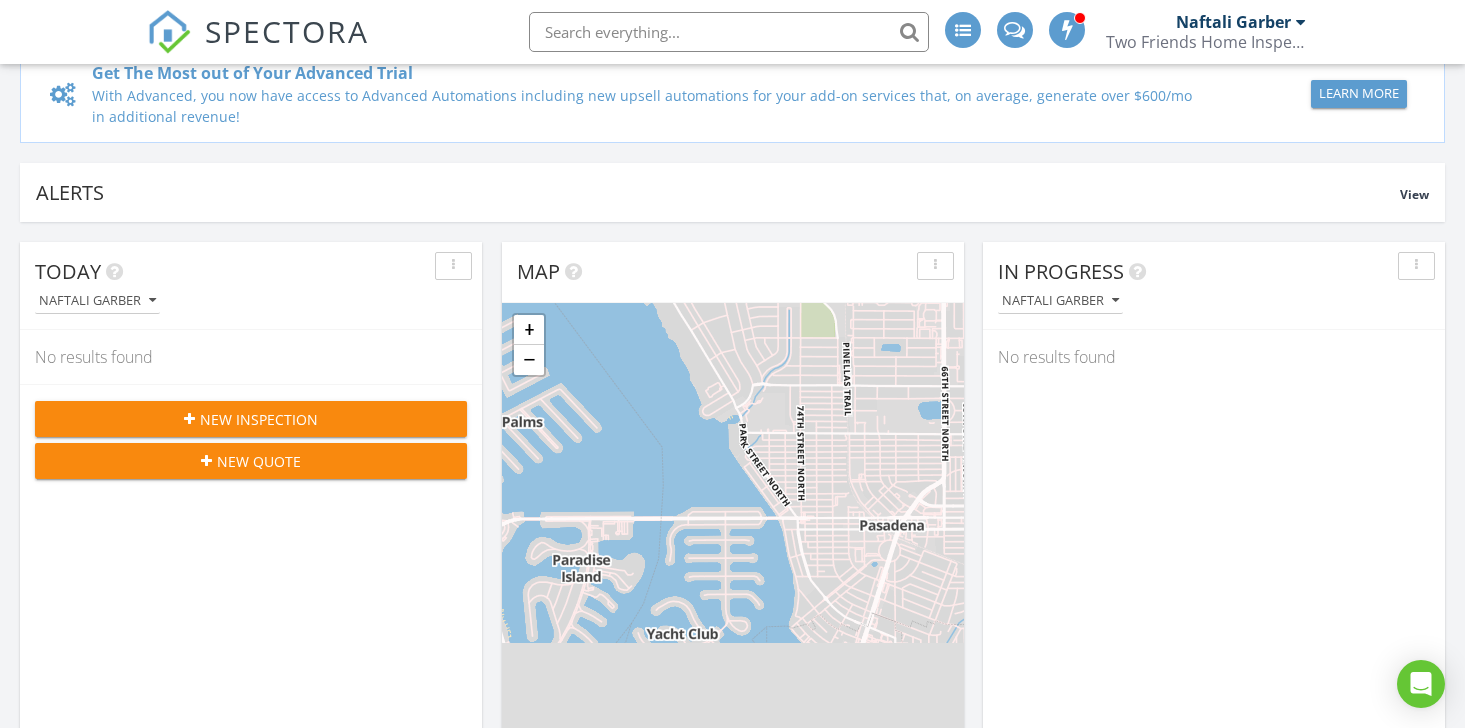 click on "New Inspection" at bounding box center (251, 419) 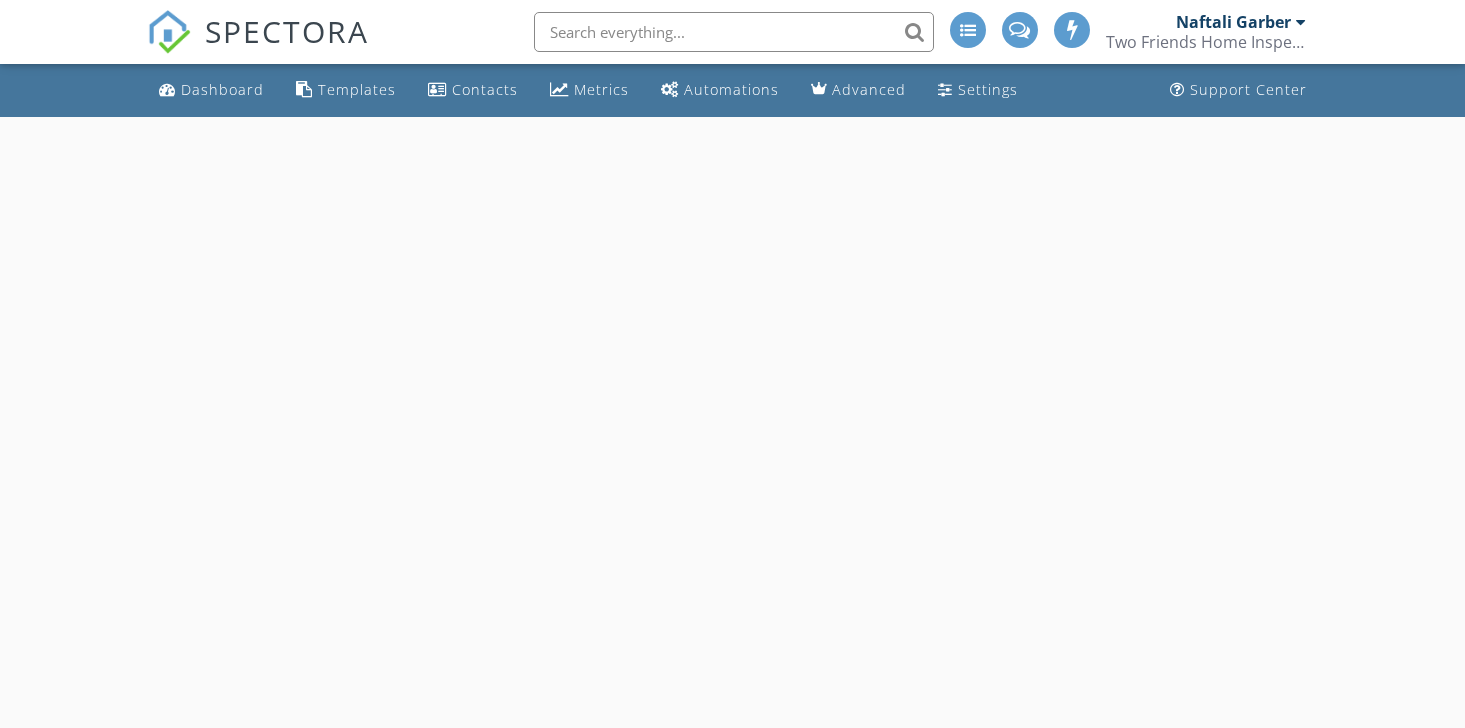 scroll, scrollTop: 0, scrollLeft: 0, axis: both 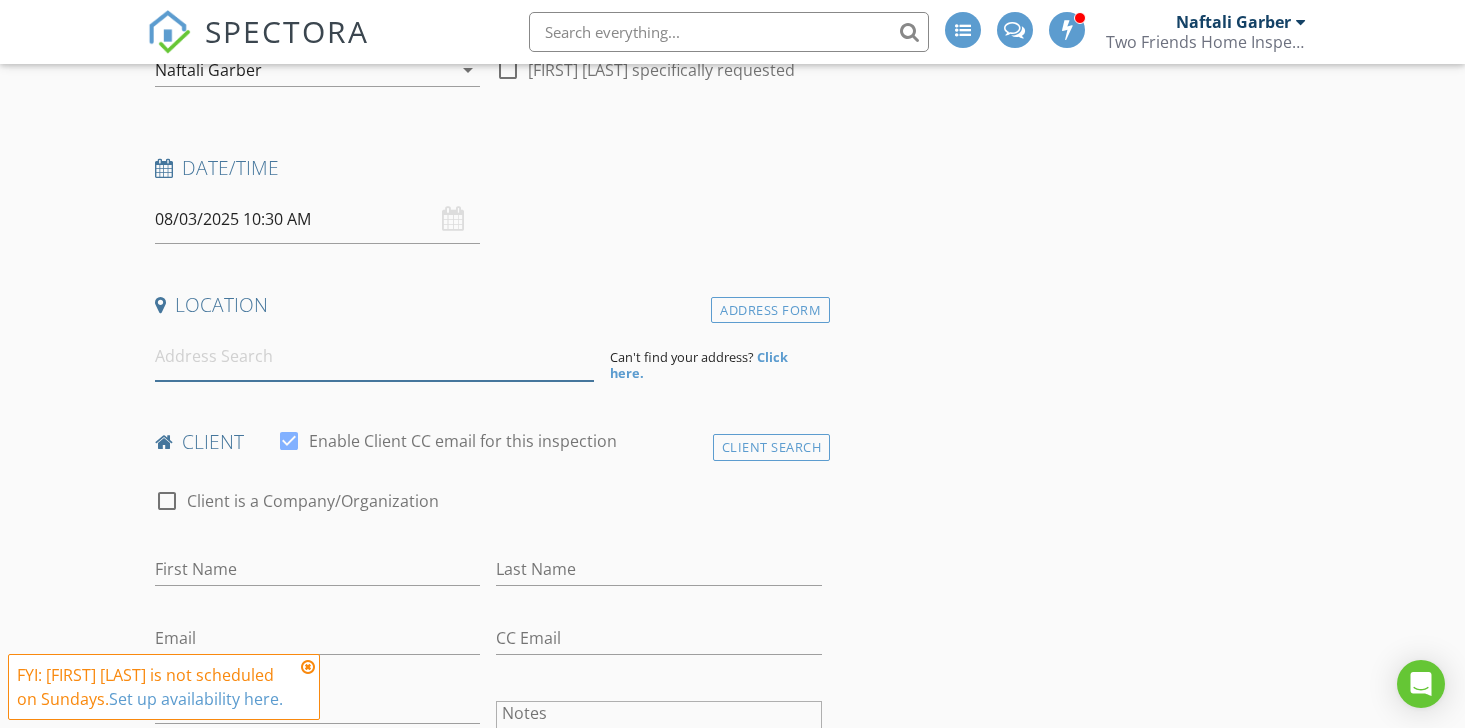 click at bounding box center [375, 356] 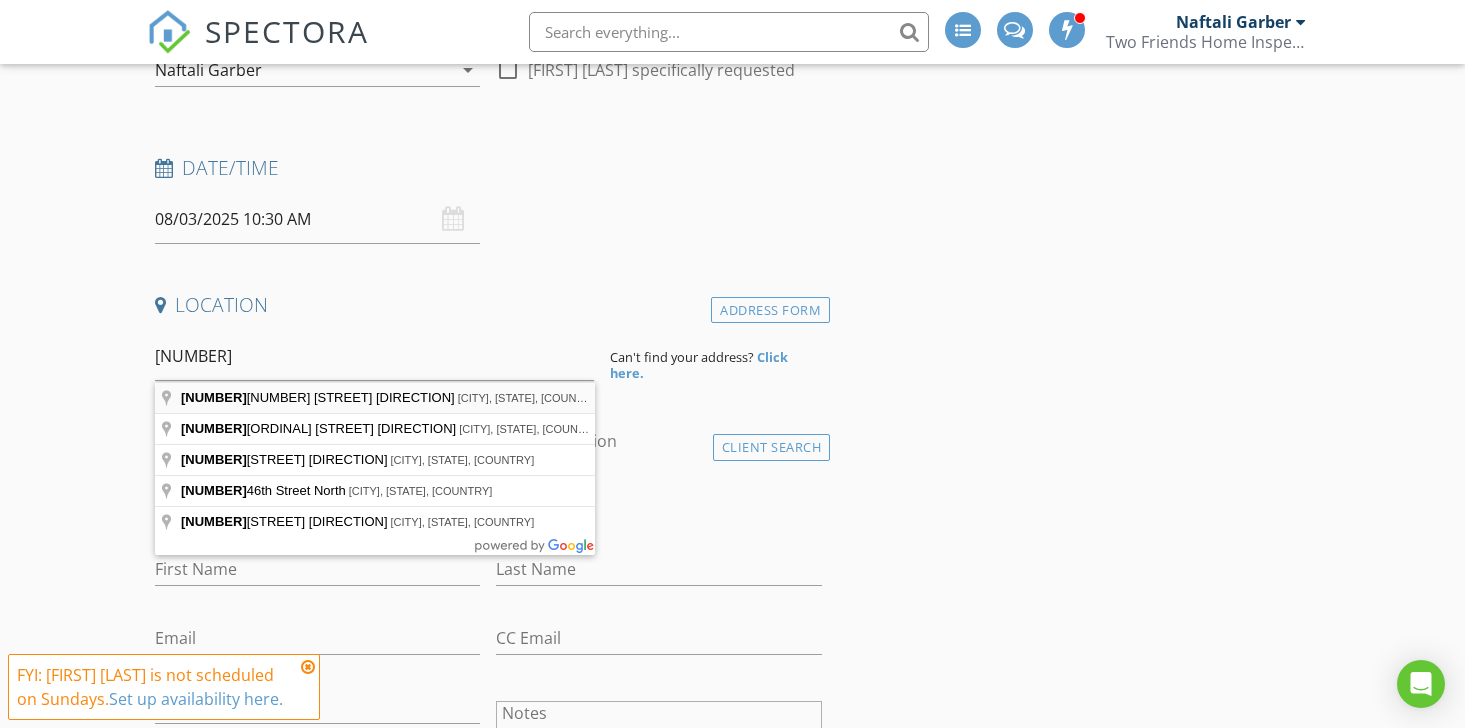 type on "5153 4th Avenue North, St. Petersburg, FL, USA" 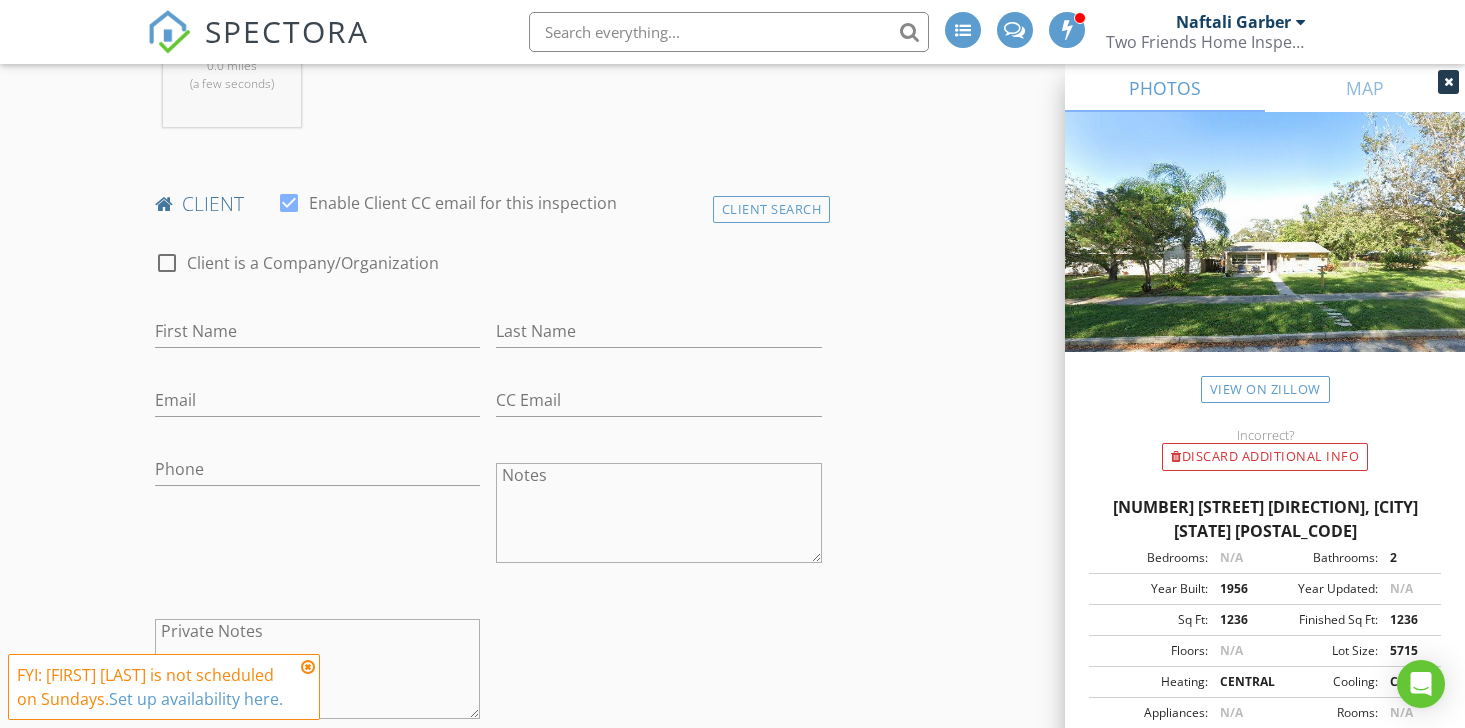 scroll, scrollTop: 888, scrollLeft: 0, axis: vertical 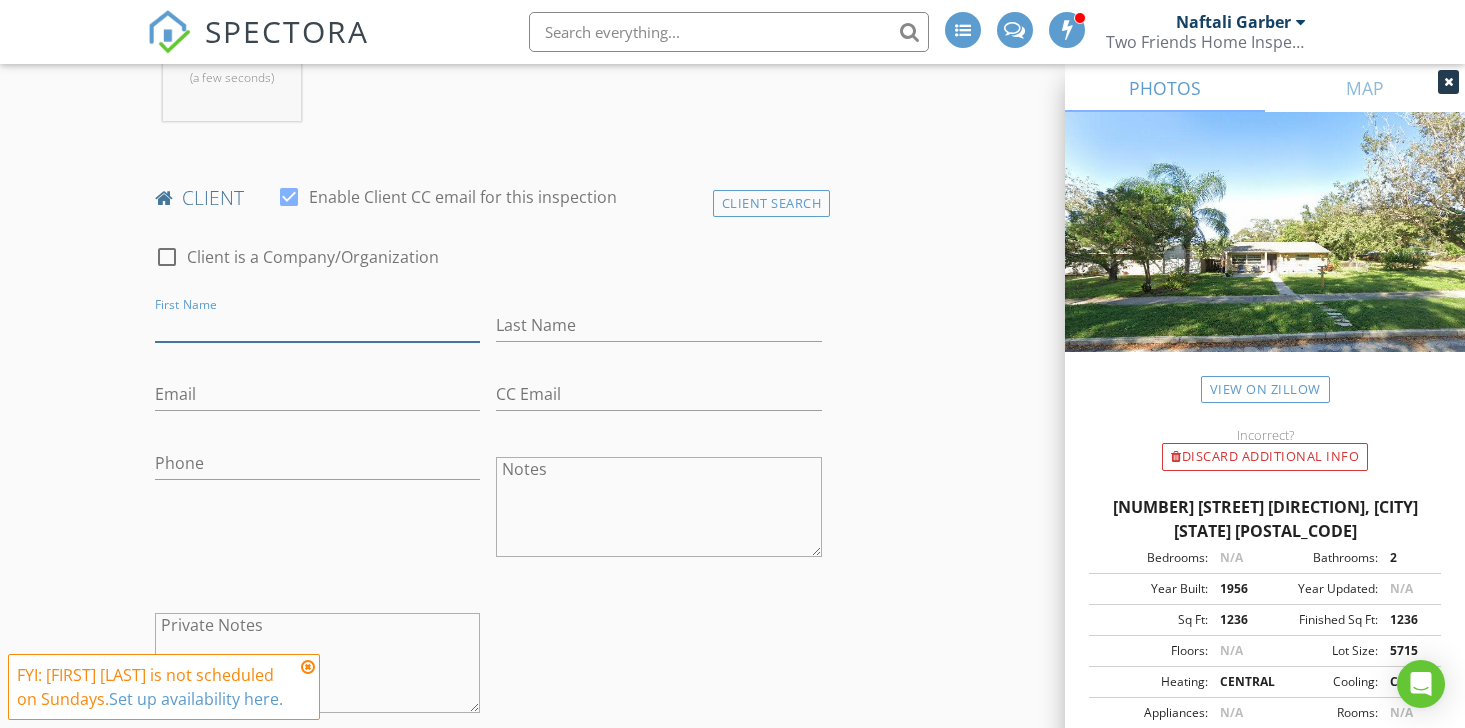 click on "First Name" at bounding box center [318, 325] 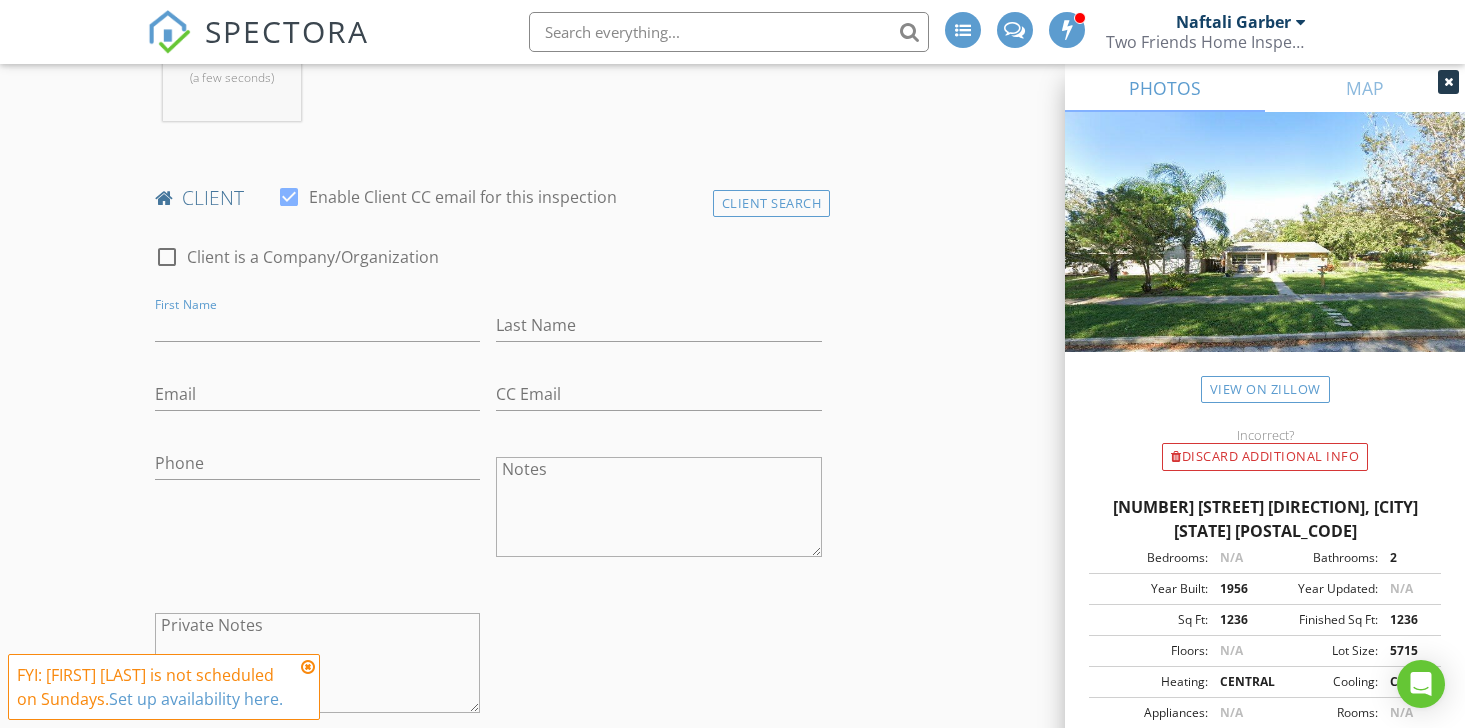 type on "St Petersburg" 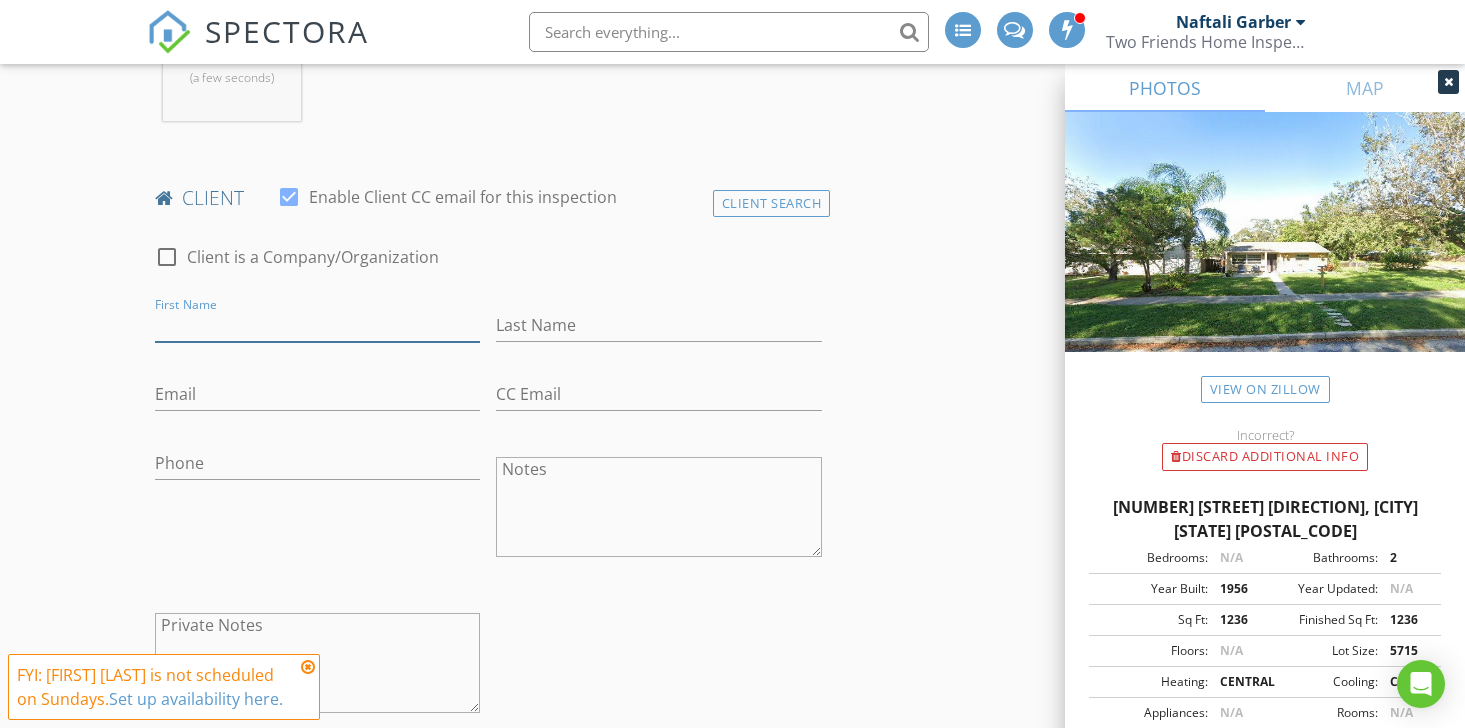 type on "Naftali" 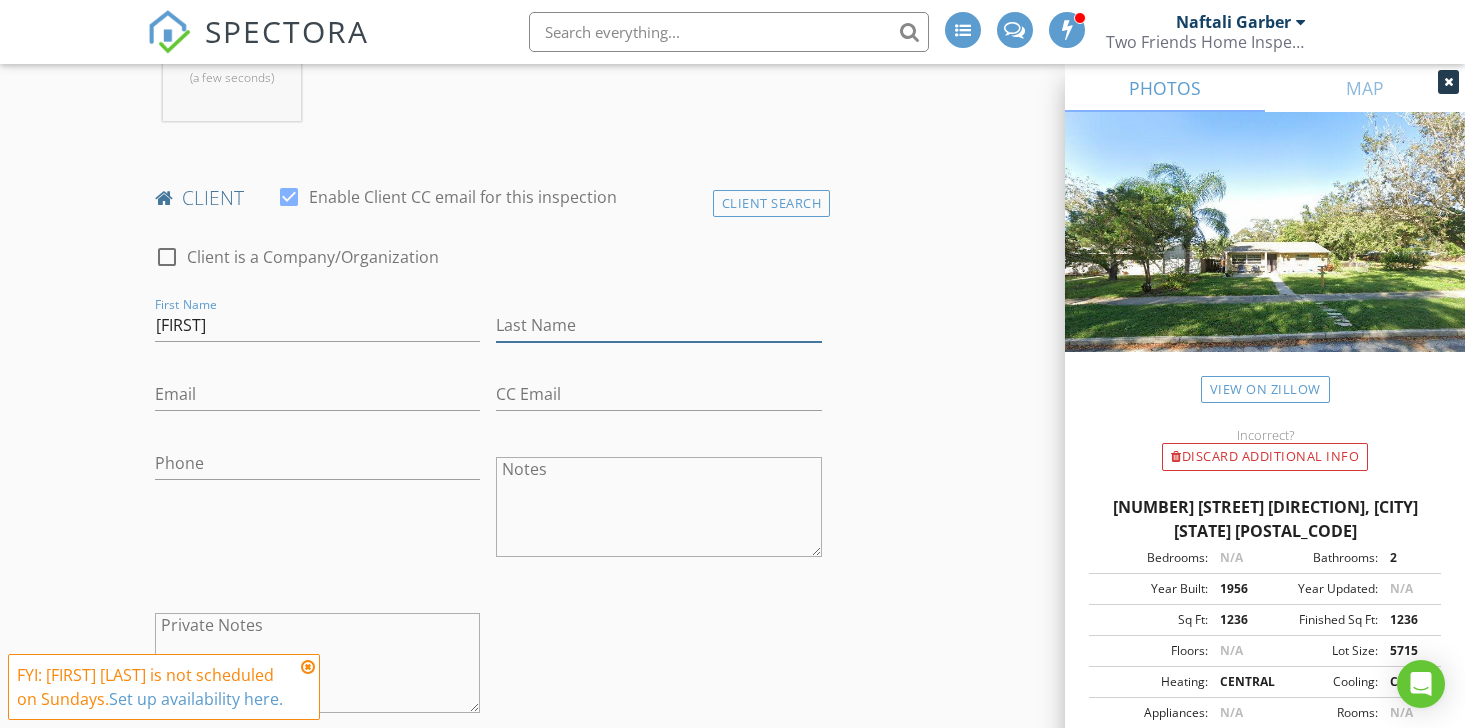 type on "Garber" 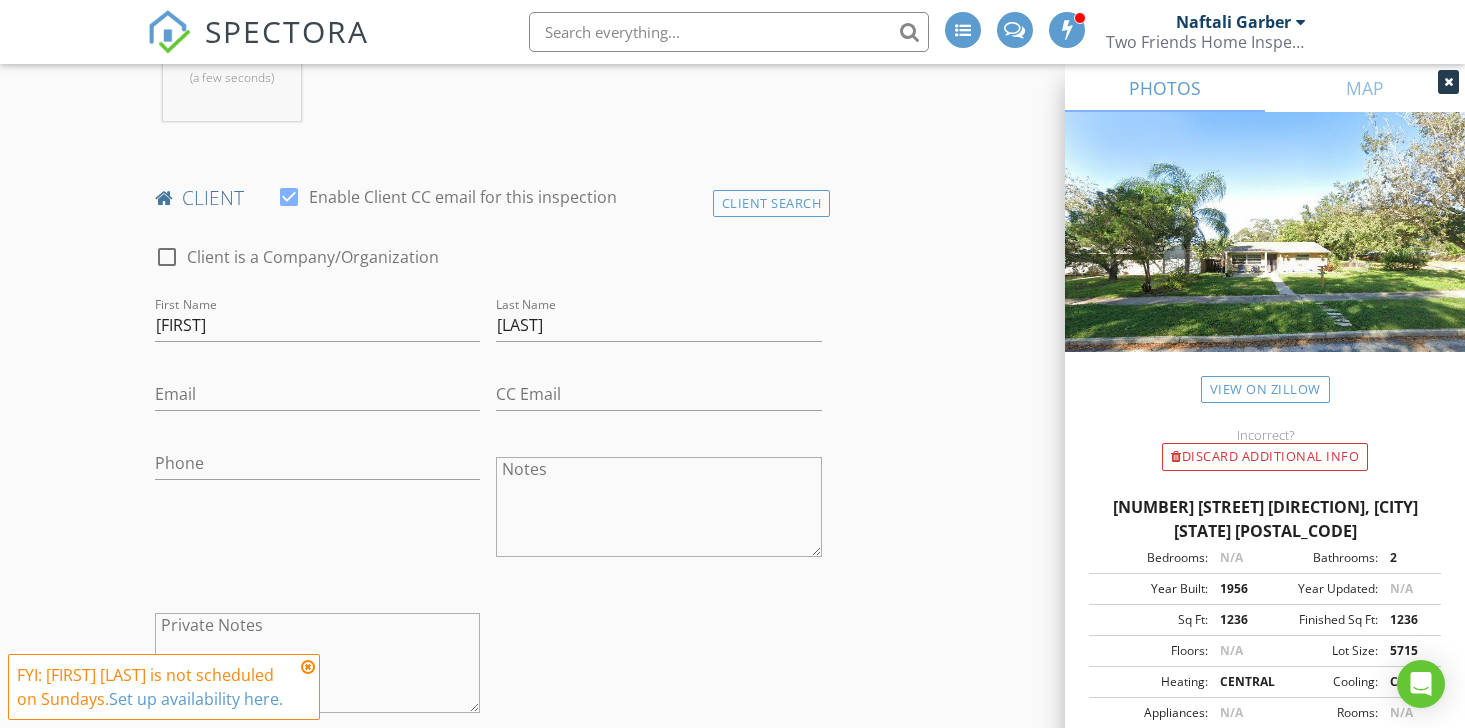 scroll, scrollTop: 849, scrollLeft: 0, axis: vertical 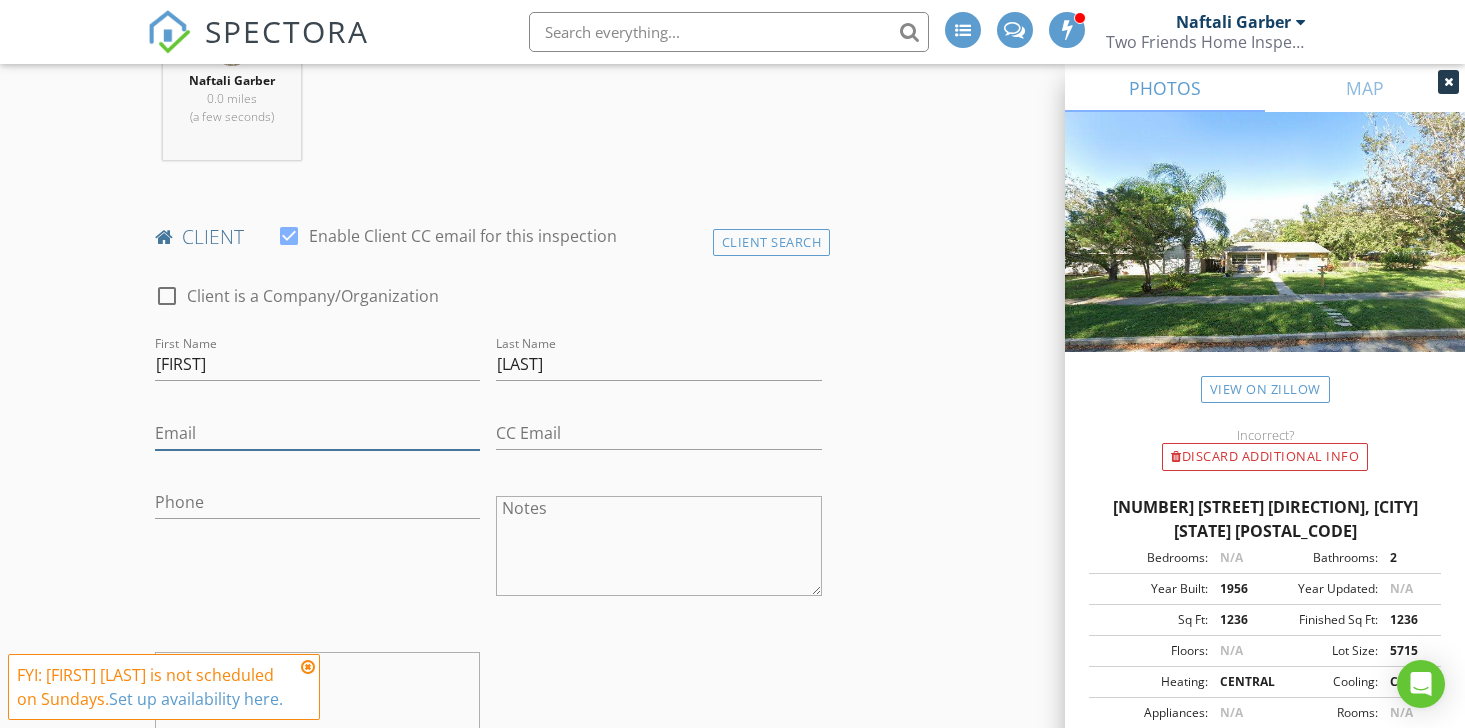 type on "naftali.garber@gmail.com" 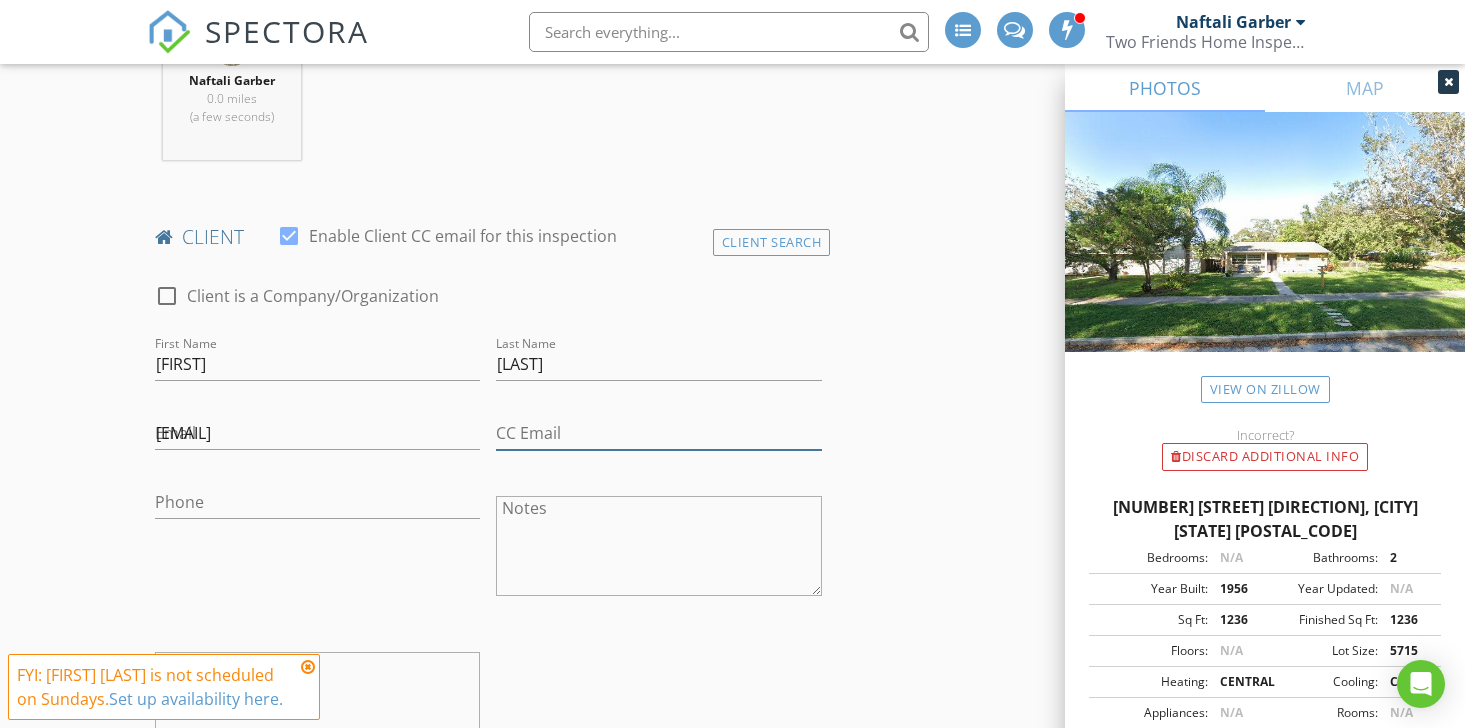 type on "naftali.garber@gmail.com" 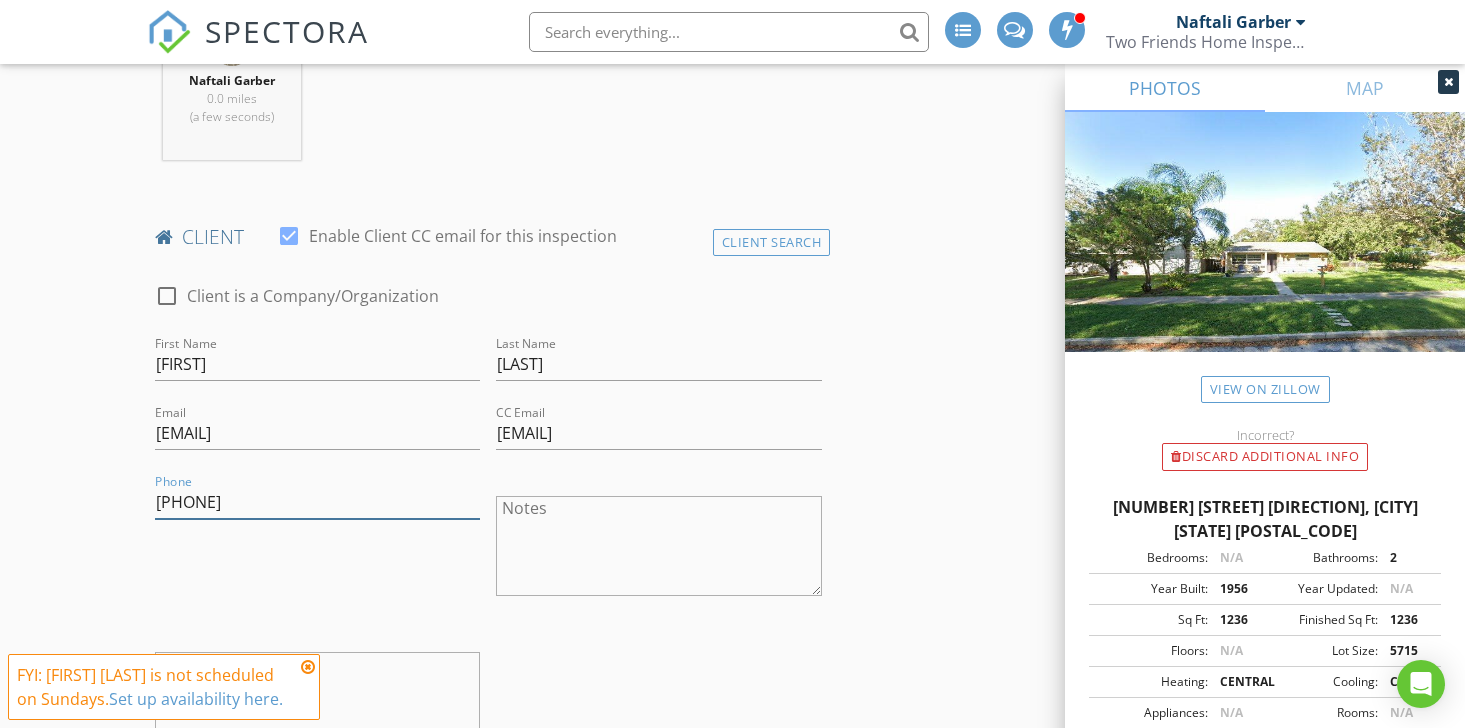 click on "177-330-7061" at bounding box center [318, 502] 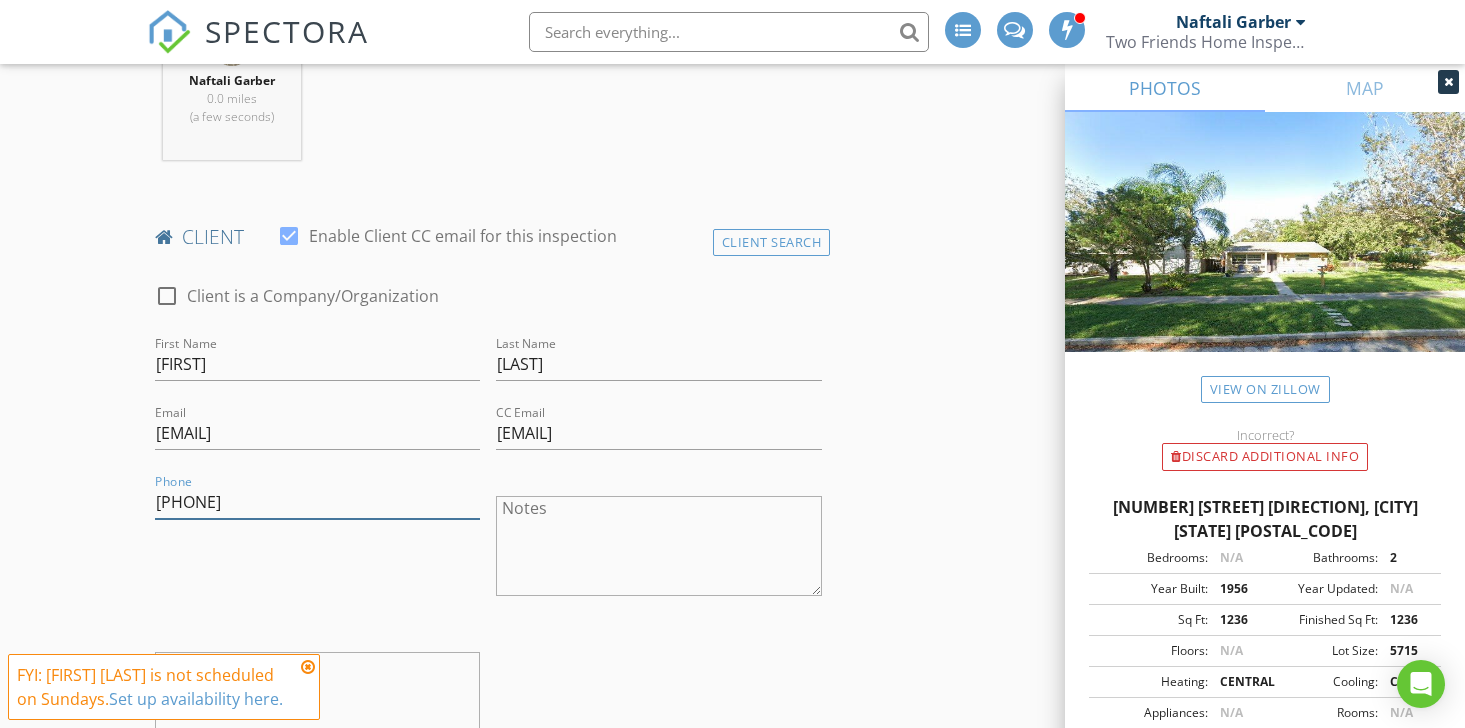 click on "773-307-0618" at bounding box center [318, 502] 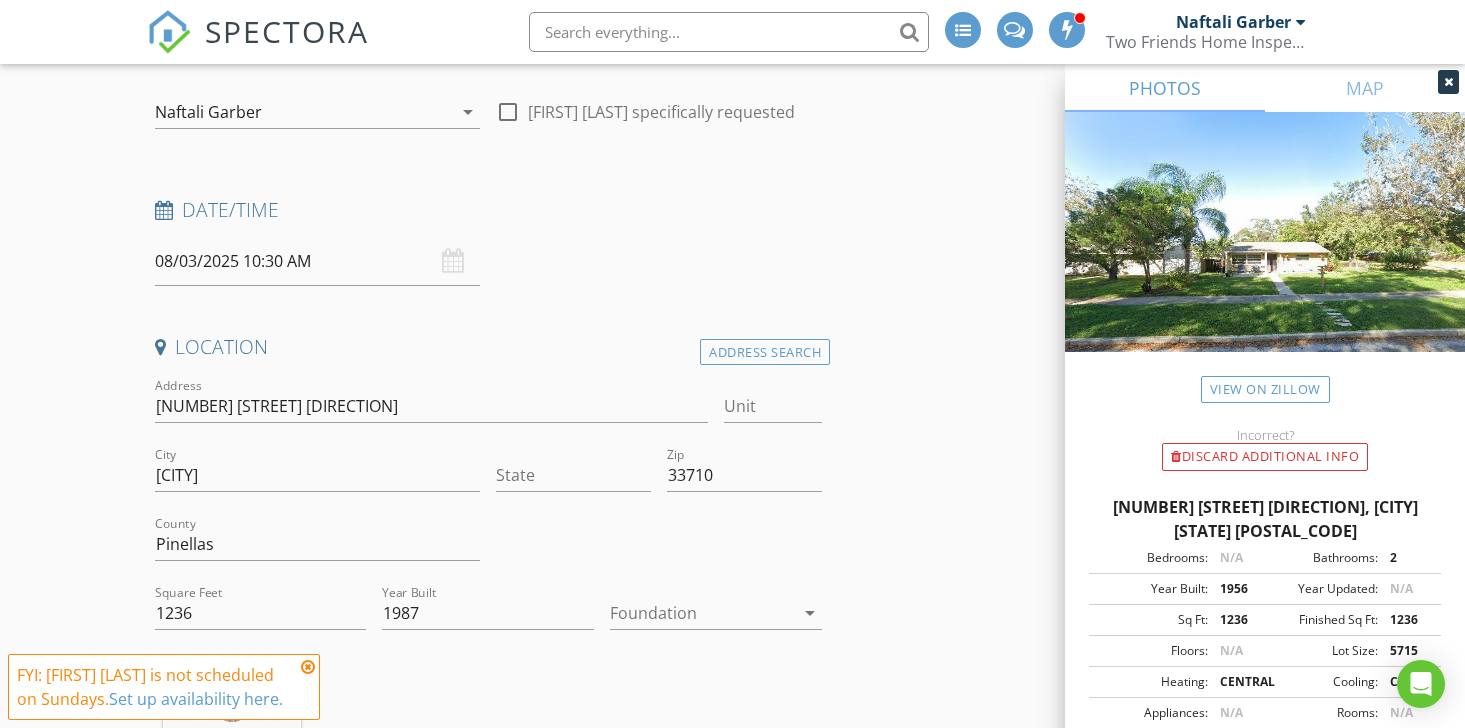 scroll, scrollTop: 0, scrollLeft: 0, axis: both 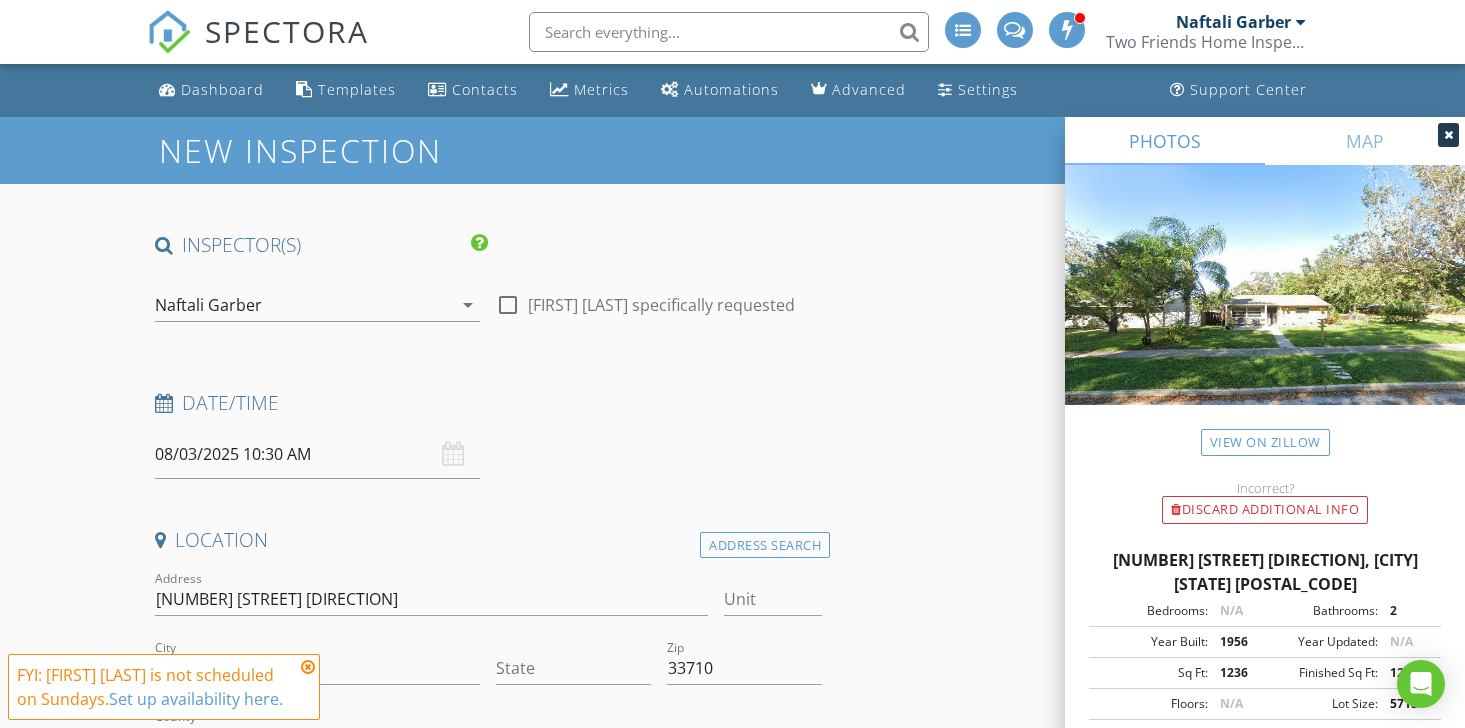 type on "773-307-0618" 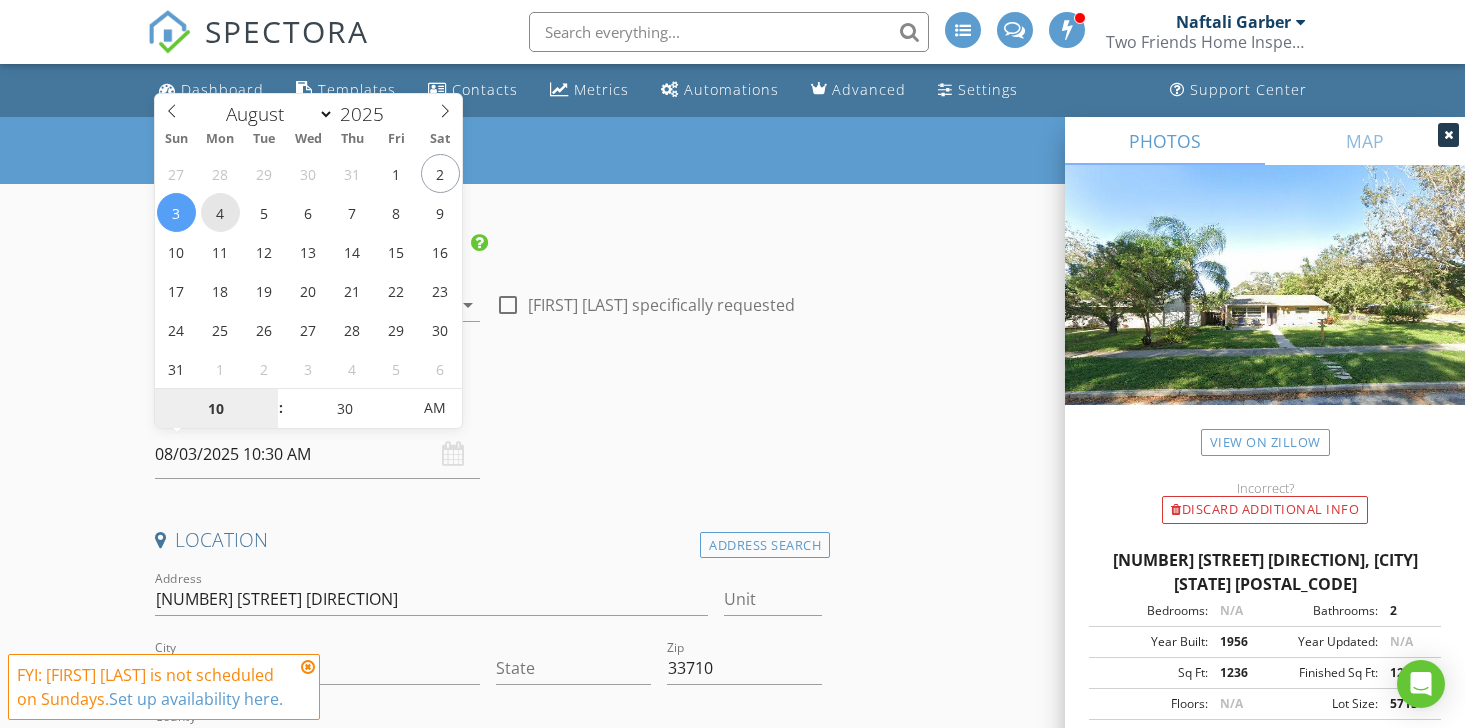 type on "08/04/2025 10:30 AM" 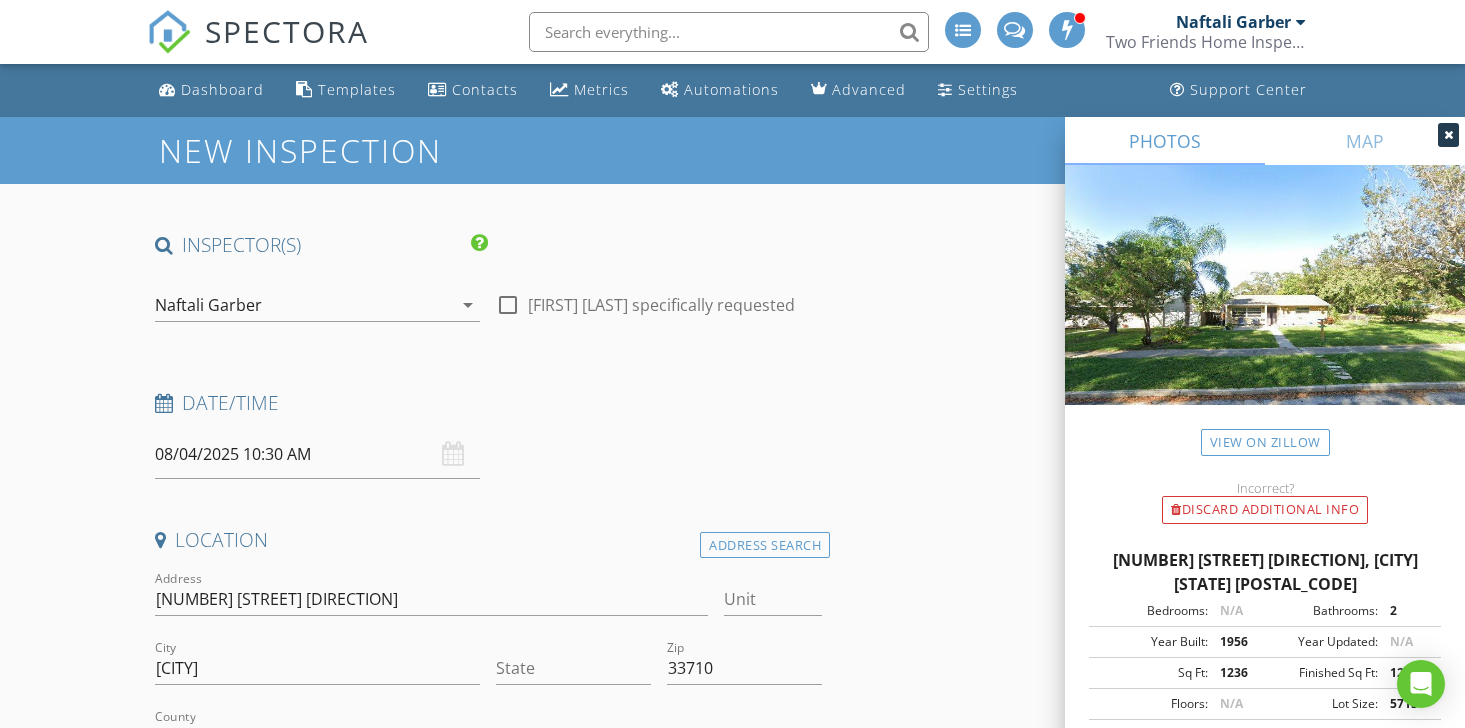 click on "Date/Time" at bounding box center [489, 403] 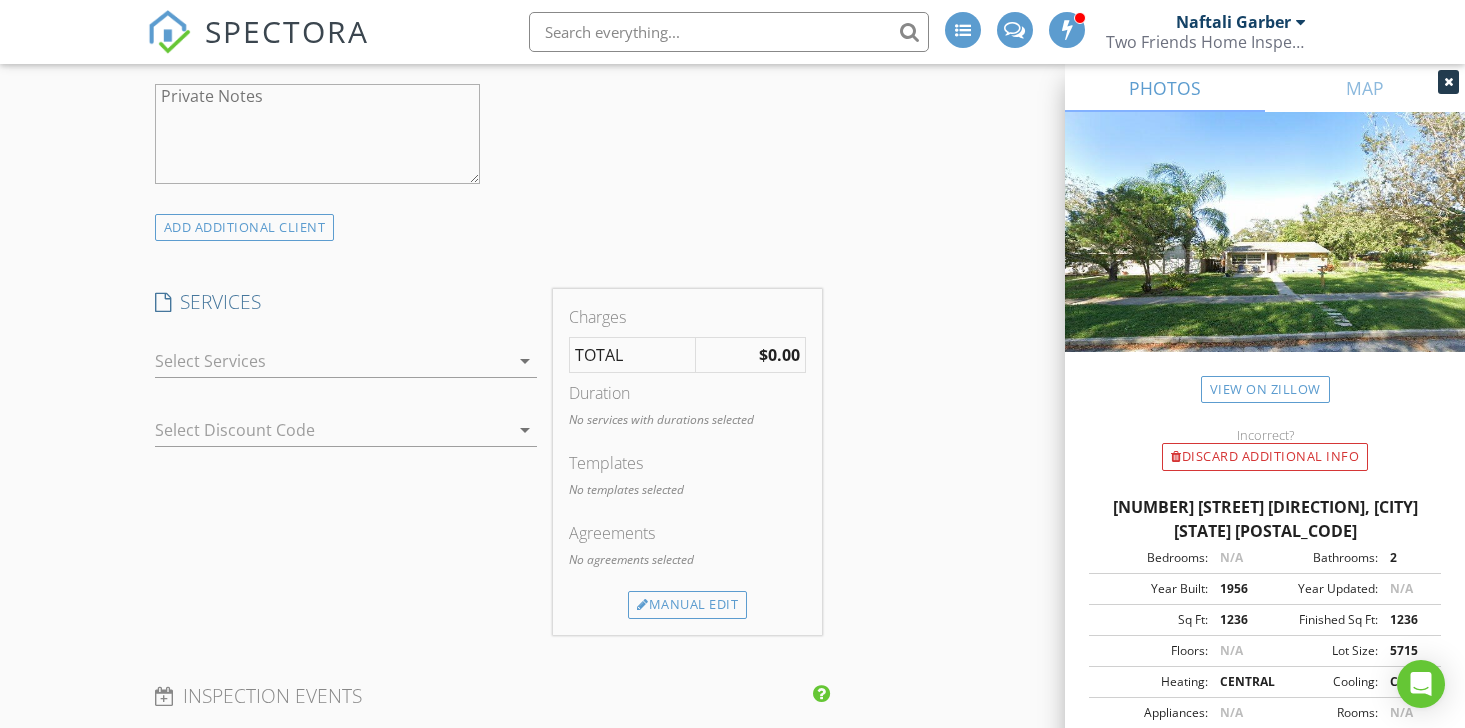 scroll, scrollTop: 1421, scrollLeft: 0, axis: vertical 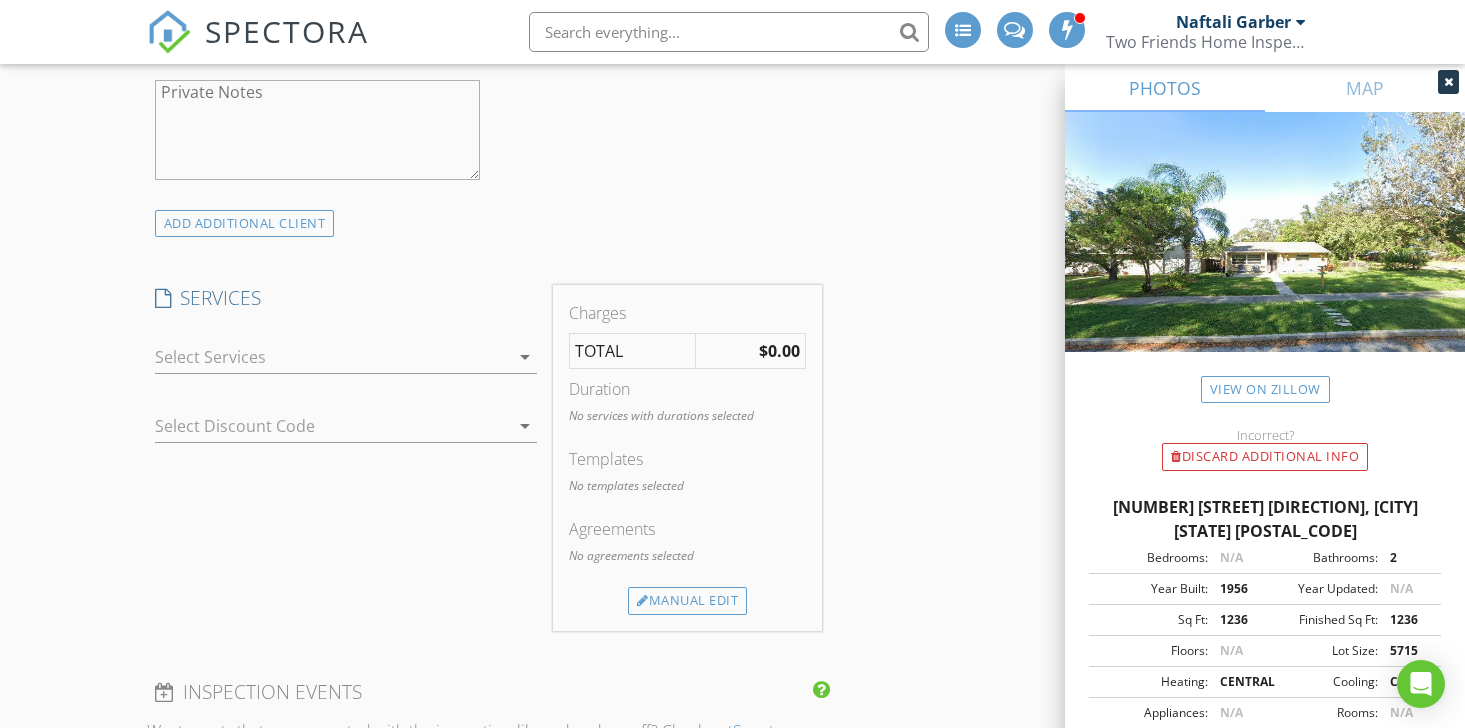click on "arrow_drop_down" at bounding box center (523, 357) 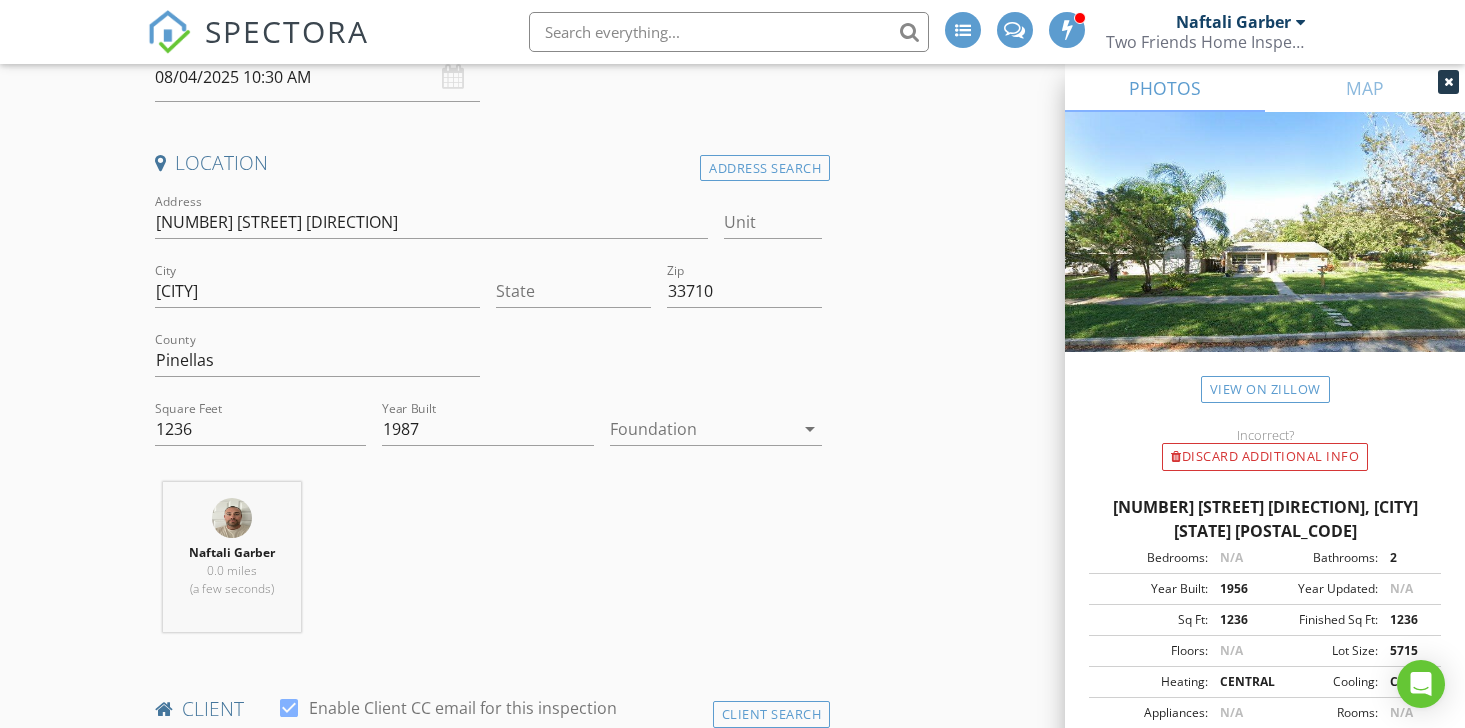 scroll, scrollTop: 0, scrollLeft: 0, axis: both 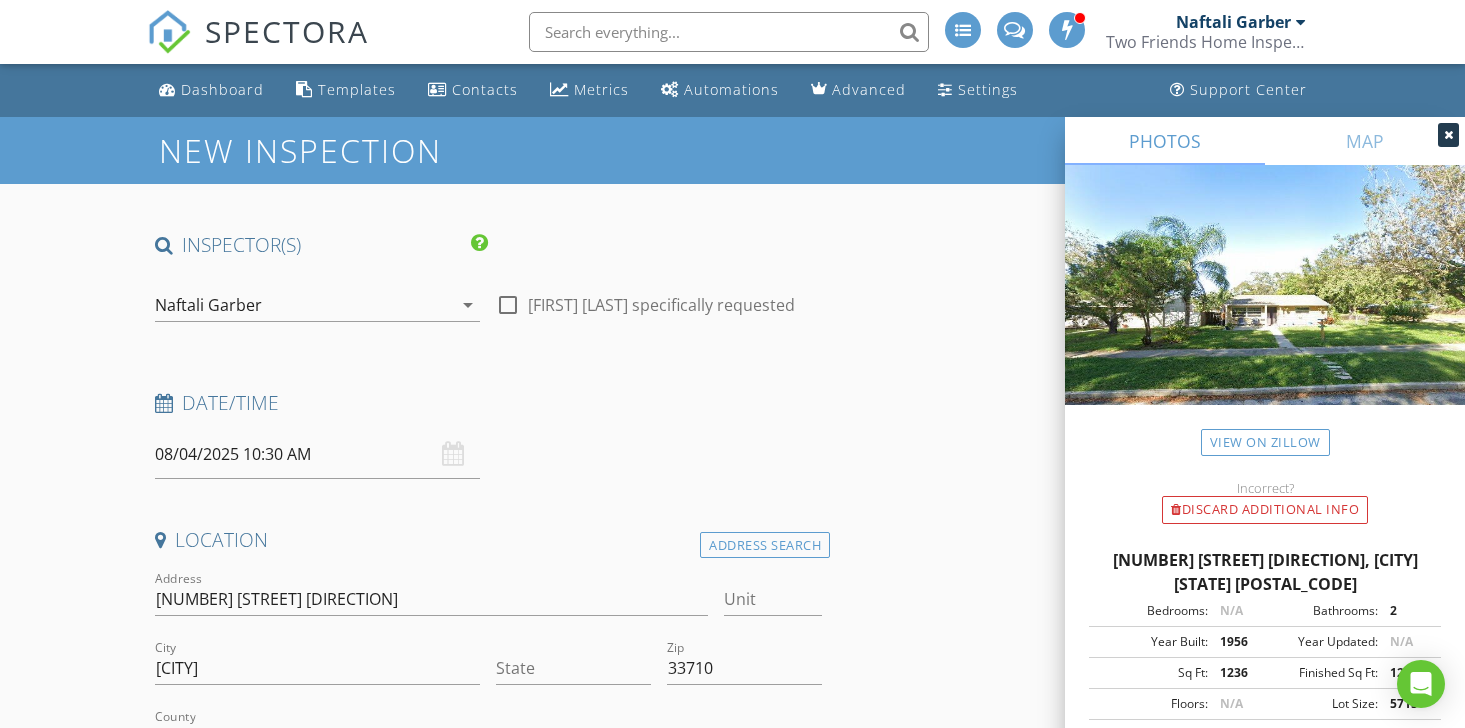 click on "Naftali Garber" at bounding box center (1233, 22) 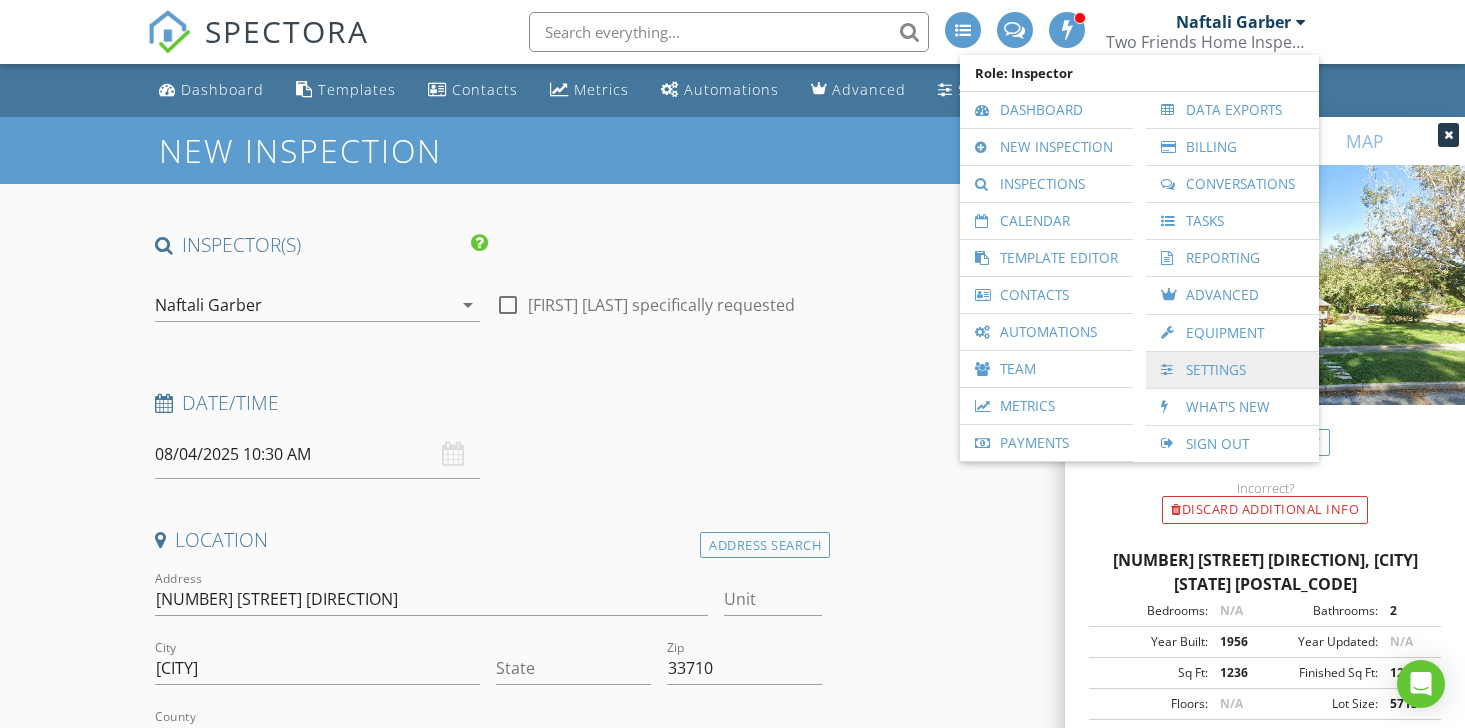 click at bounding box center (1171, 370) 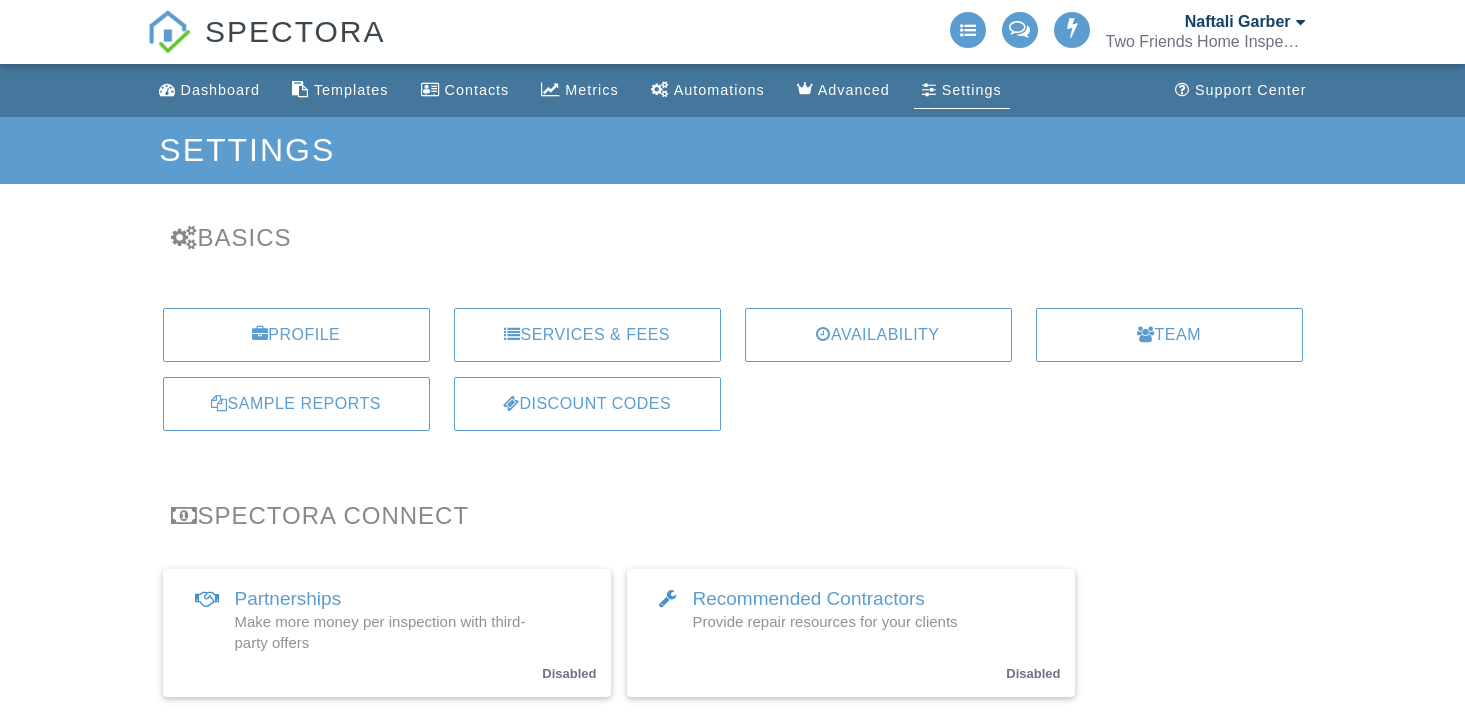 scroll, scrollTop: 0, scrollLeft: 0, axis: both 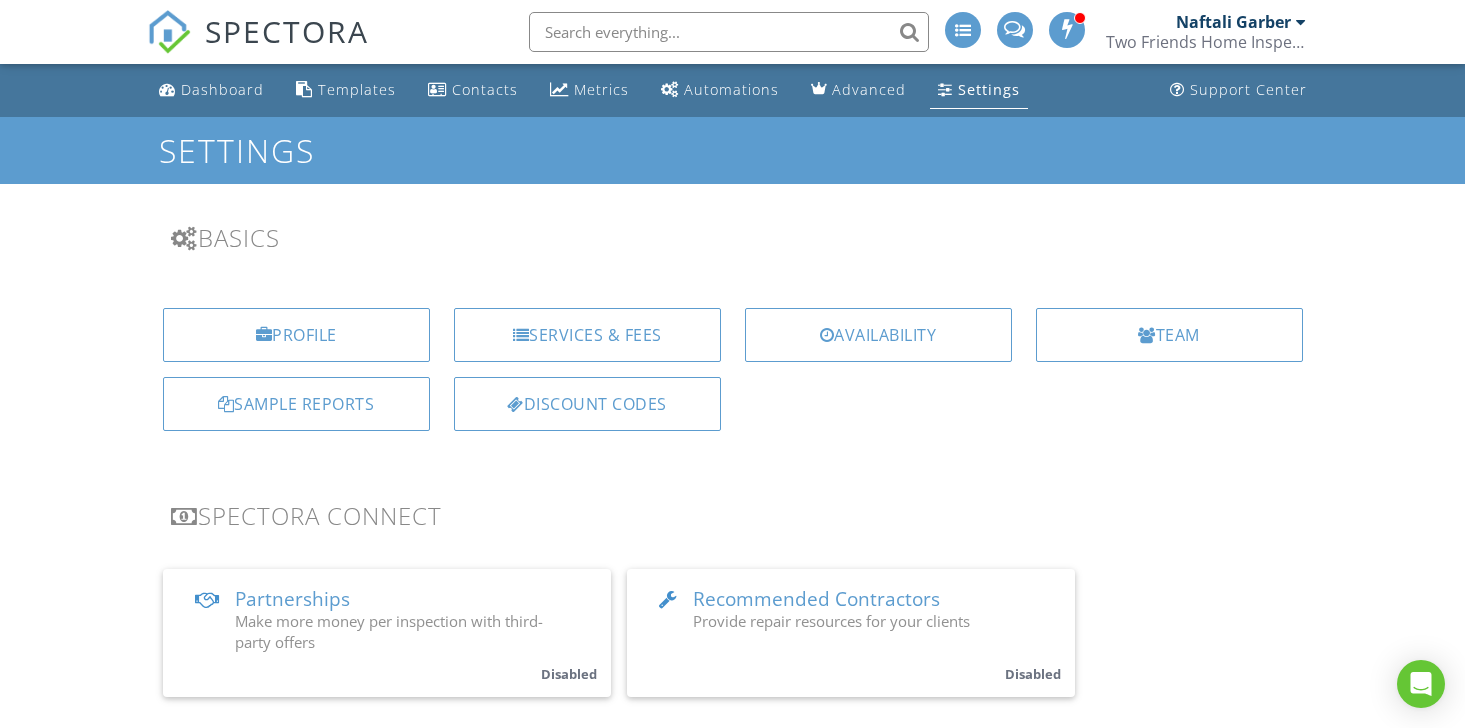 click on "Profile
Services & Fees
Availability
Team
Sample Reports
Discount Codes" at bounding box center [733, 377] 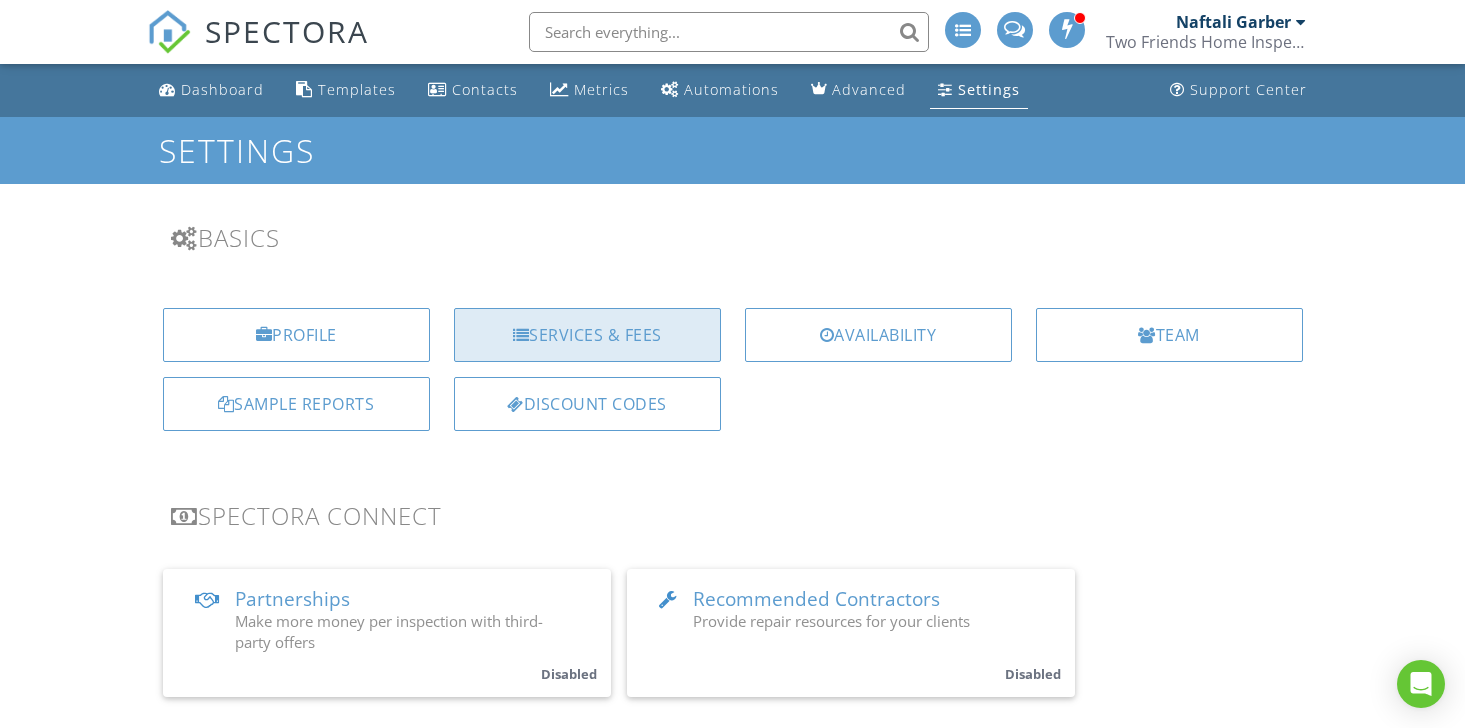 click on "Services & Fees" at bounding box center [587, 335] 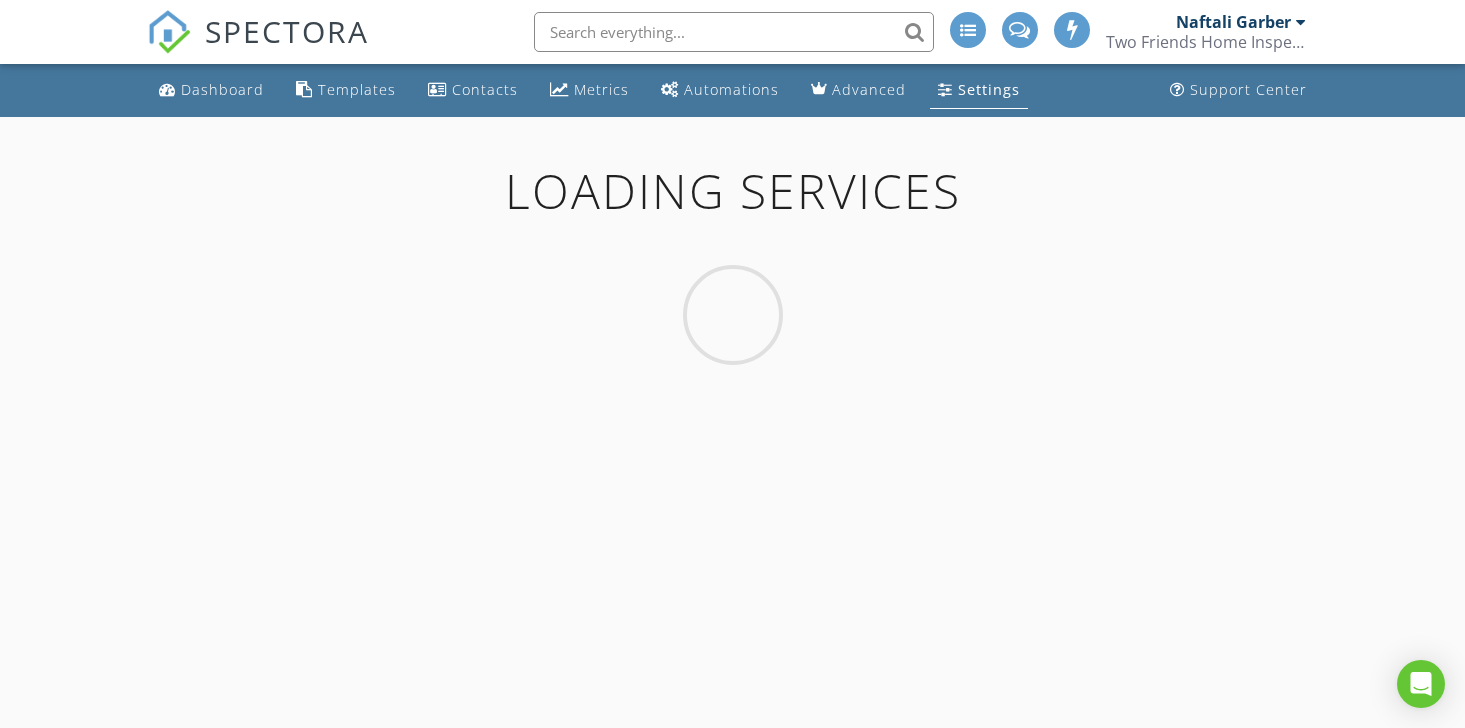 scroll, scrollTop: 0, scrollLeft: 0, axis: both 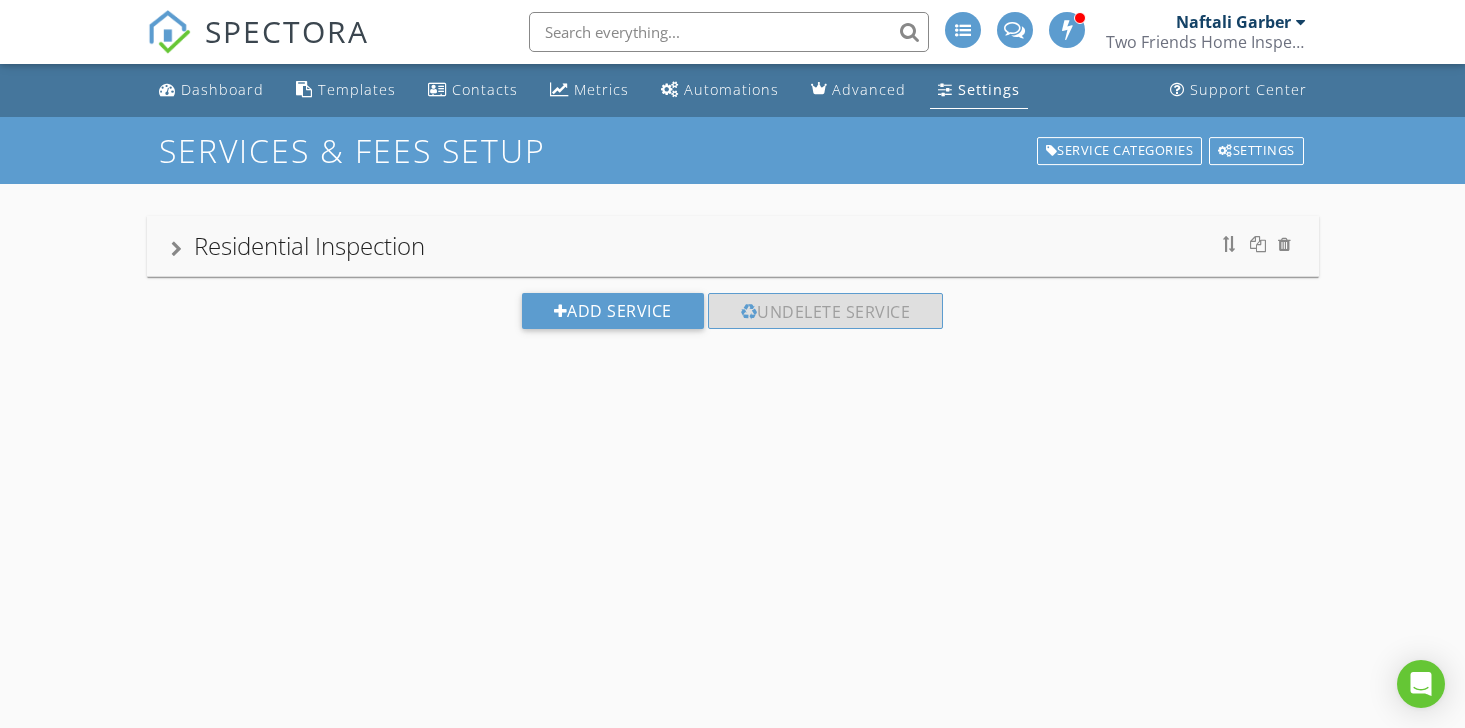 click on "Residential Inspection" at bounding box center (733, 246) 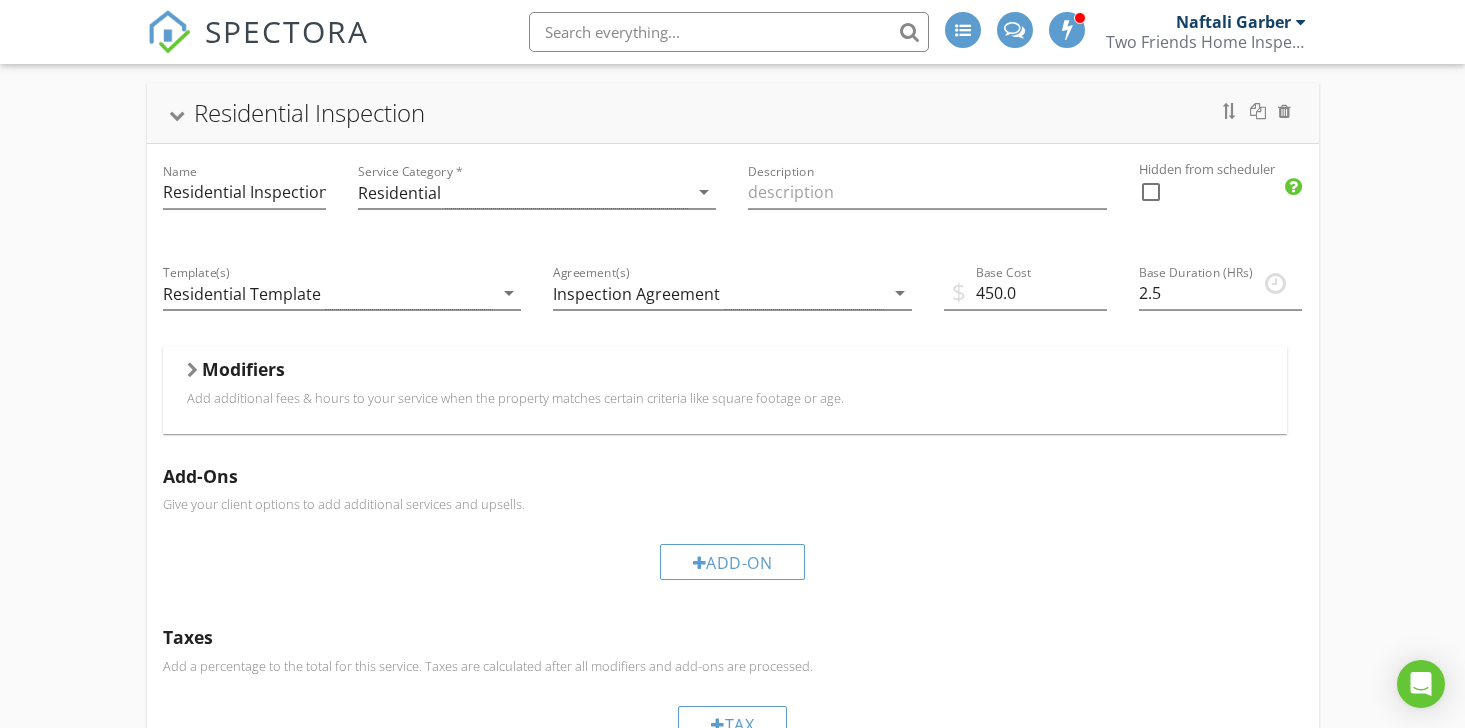 scroll, scrollTop: 135, scrollLeft: 0, axis: vertical 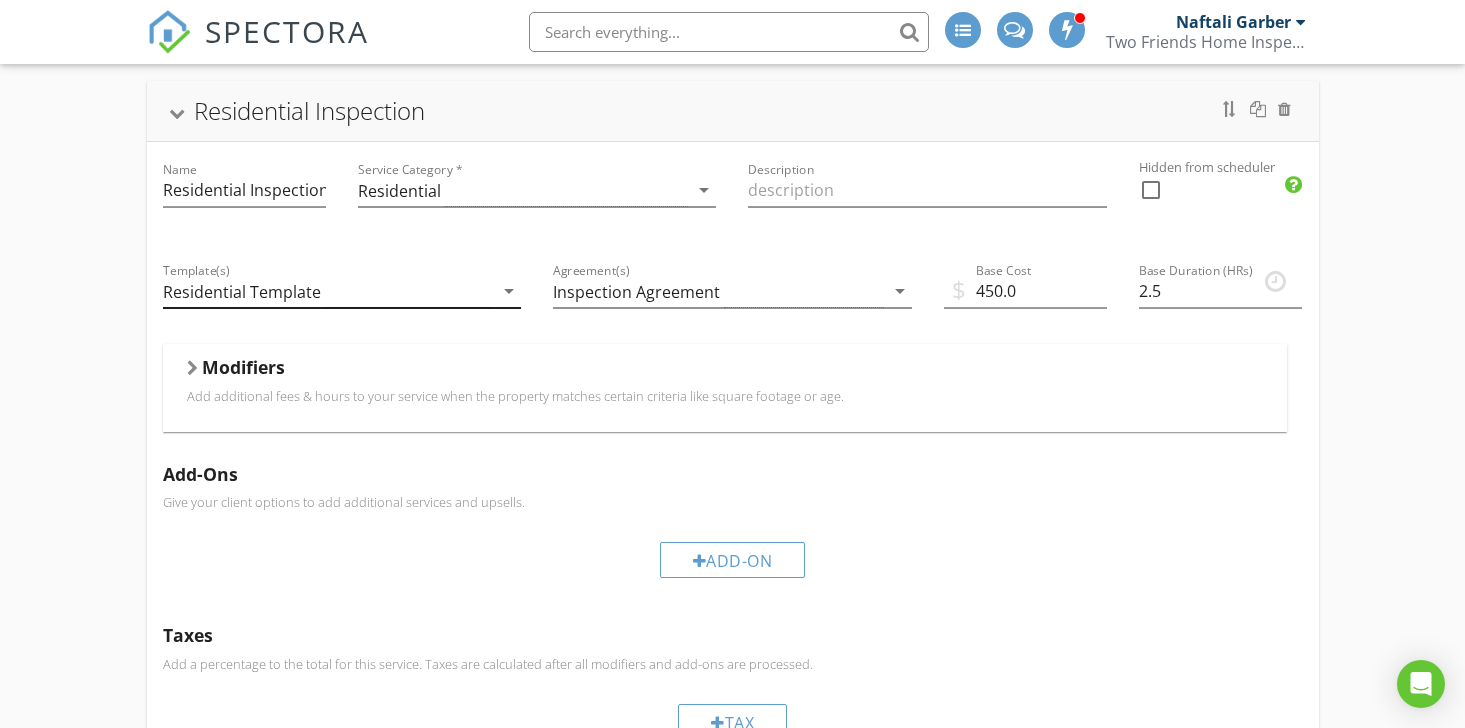 click on "arrow_drop_down" at bounding box center [509, 291] 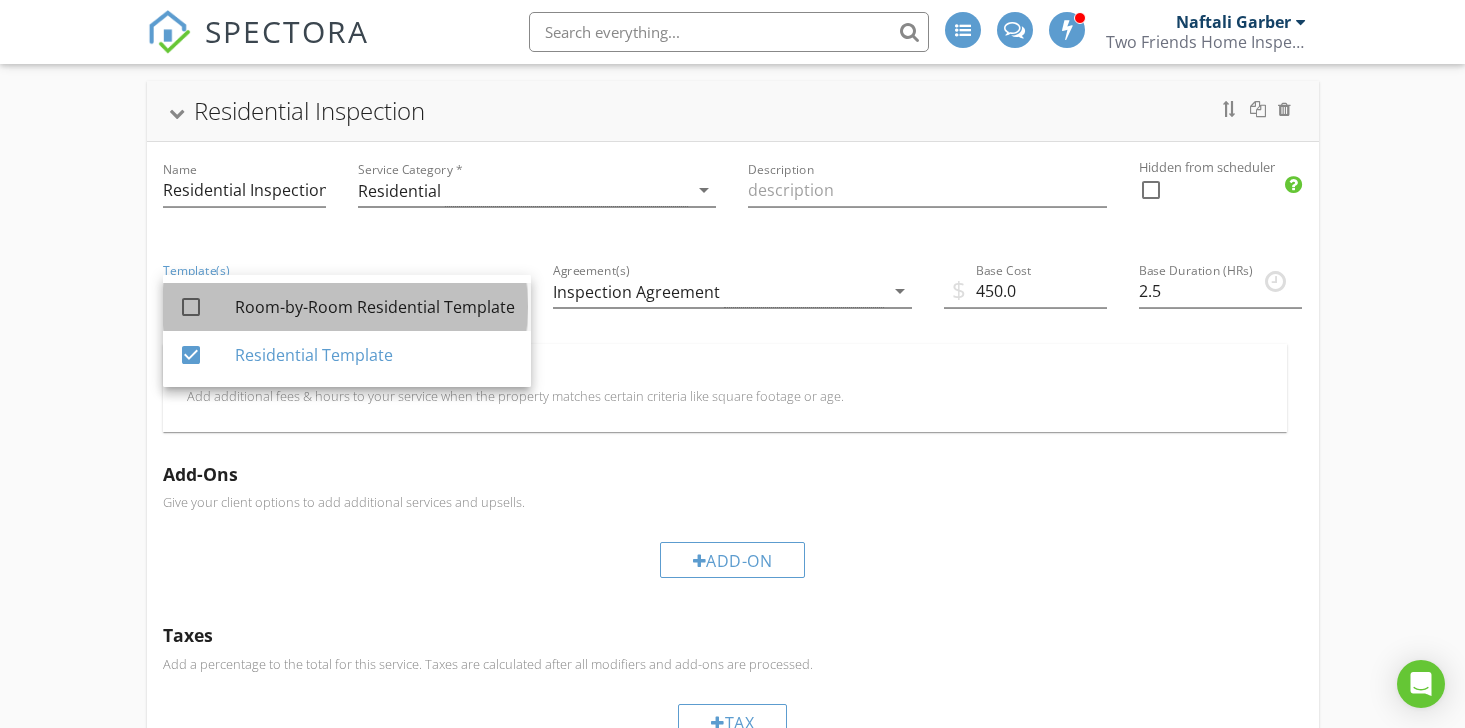 click on "Room-by-Room Residential Template" at bounding box center [375, 307] 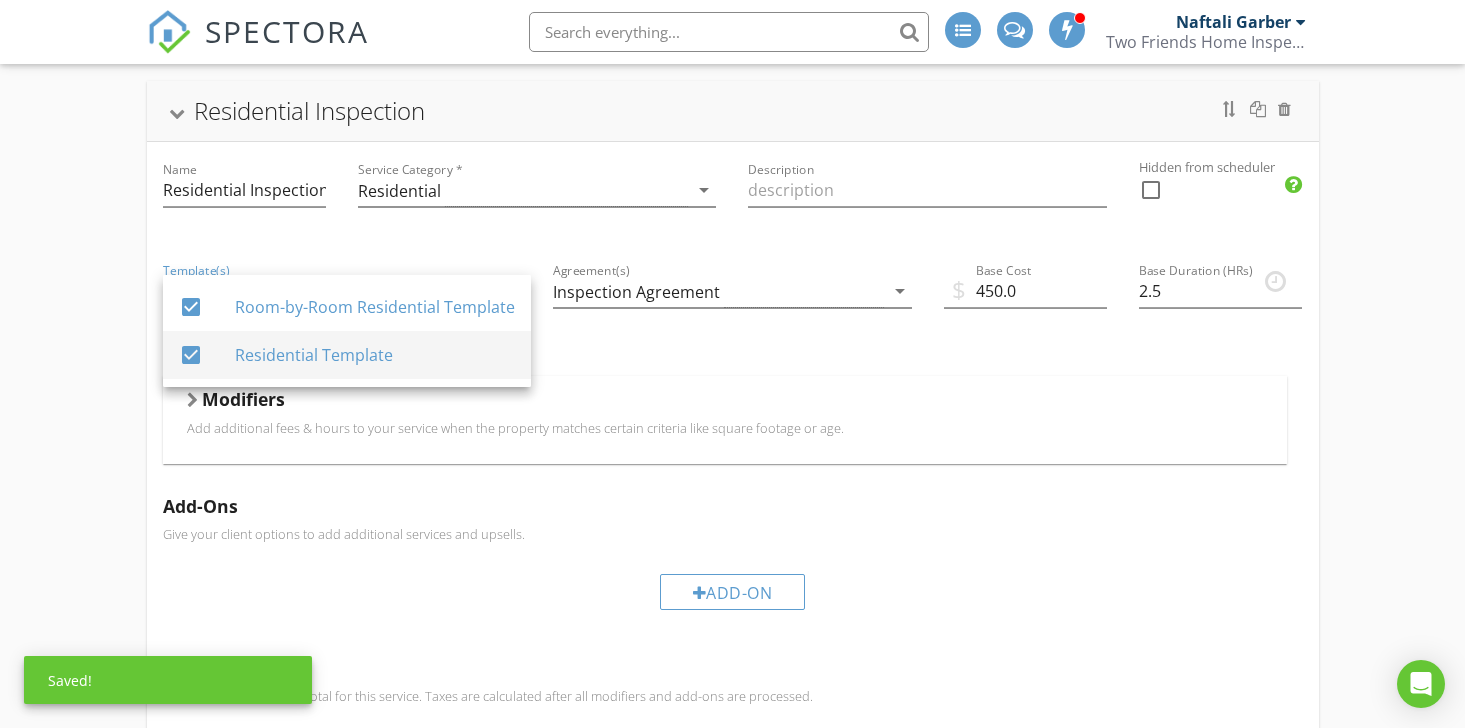 click on "Residential Template" at bounding box center (375, 355) 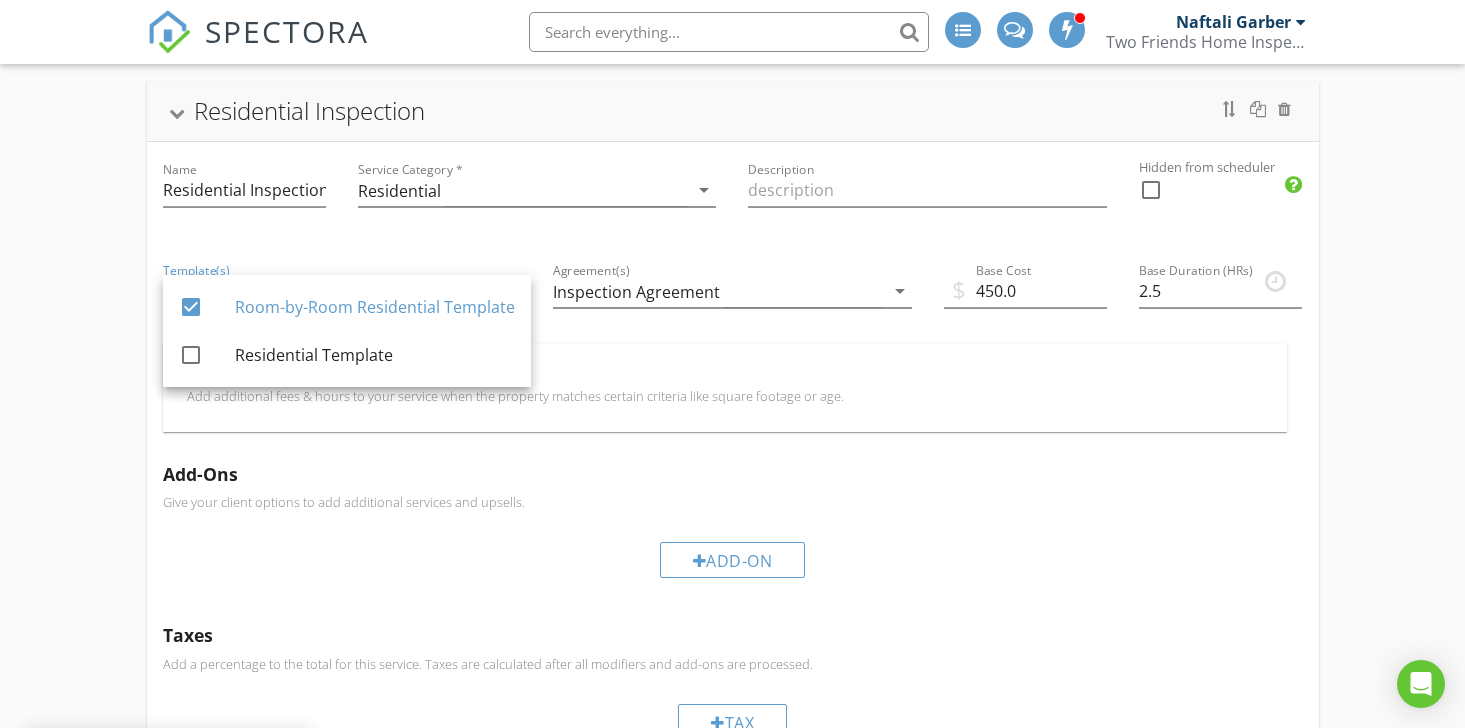 click on "Residential Inspection   Name Residential Inspection   Service Category * Residential arrow_drop_down   Description   Hidden from scheduler   check_box_outline_blank     Template(s) Room-by-Room Residential Template arrow_drop_down   Agreement(s) Inspection Agreement arrow_drop_down   $   Base Cost 450.0   Base Duration (HRs) 2.5               Modifiers
Add additional fees & hours to your service when the
property matches certain criteria like square footage or age.
Modifiers
Add-Ons
Give your client options to add additional services and upsells.
Add-On
Taxes
Add a percentage to the total for this service. Taxes are calculated
after all modifiers and add-ons are processed.
Tax
Partnership Offers
Earn additional revenue on inspections by enabling
Partnerships" at bounding box center [732, 523] 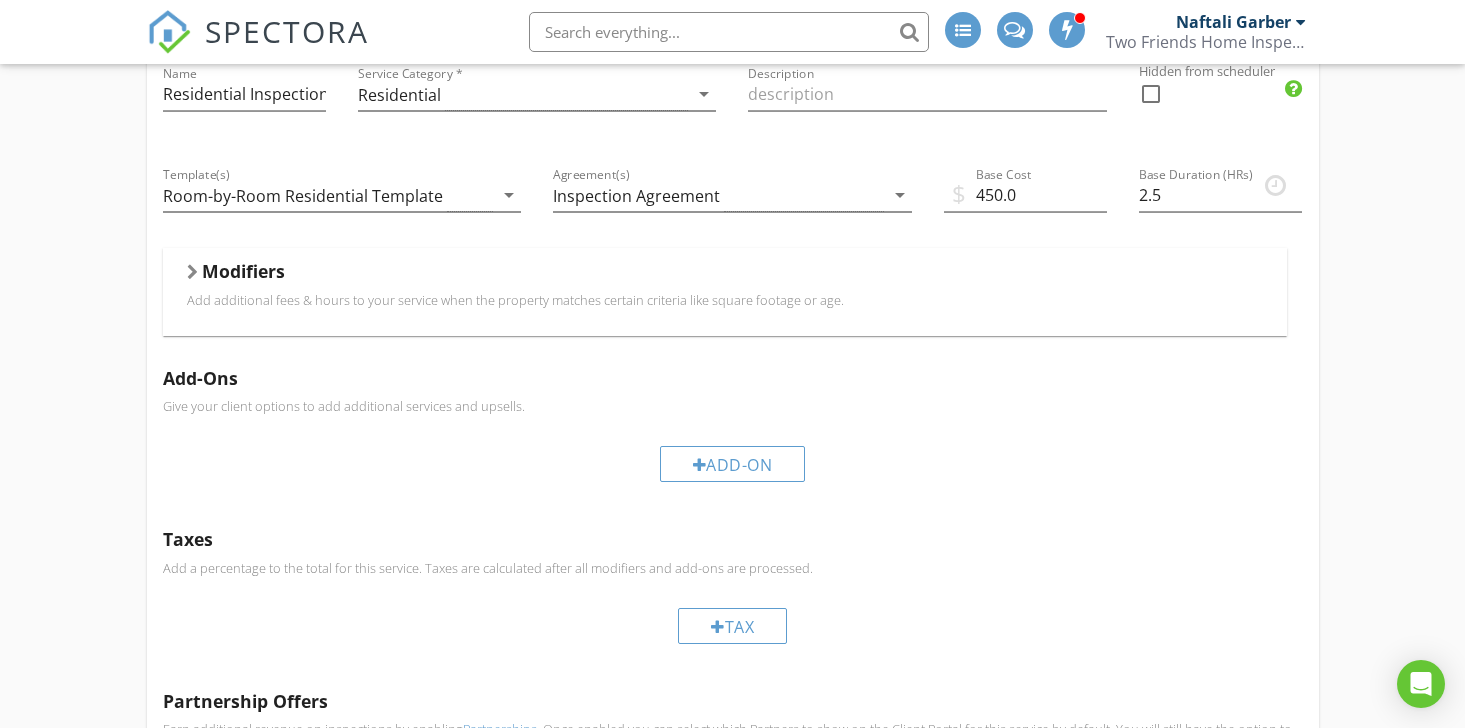 scroll, scrollTop: 224, scrollLeft: 0, axis: vertical 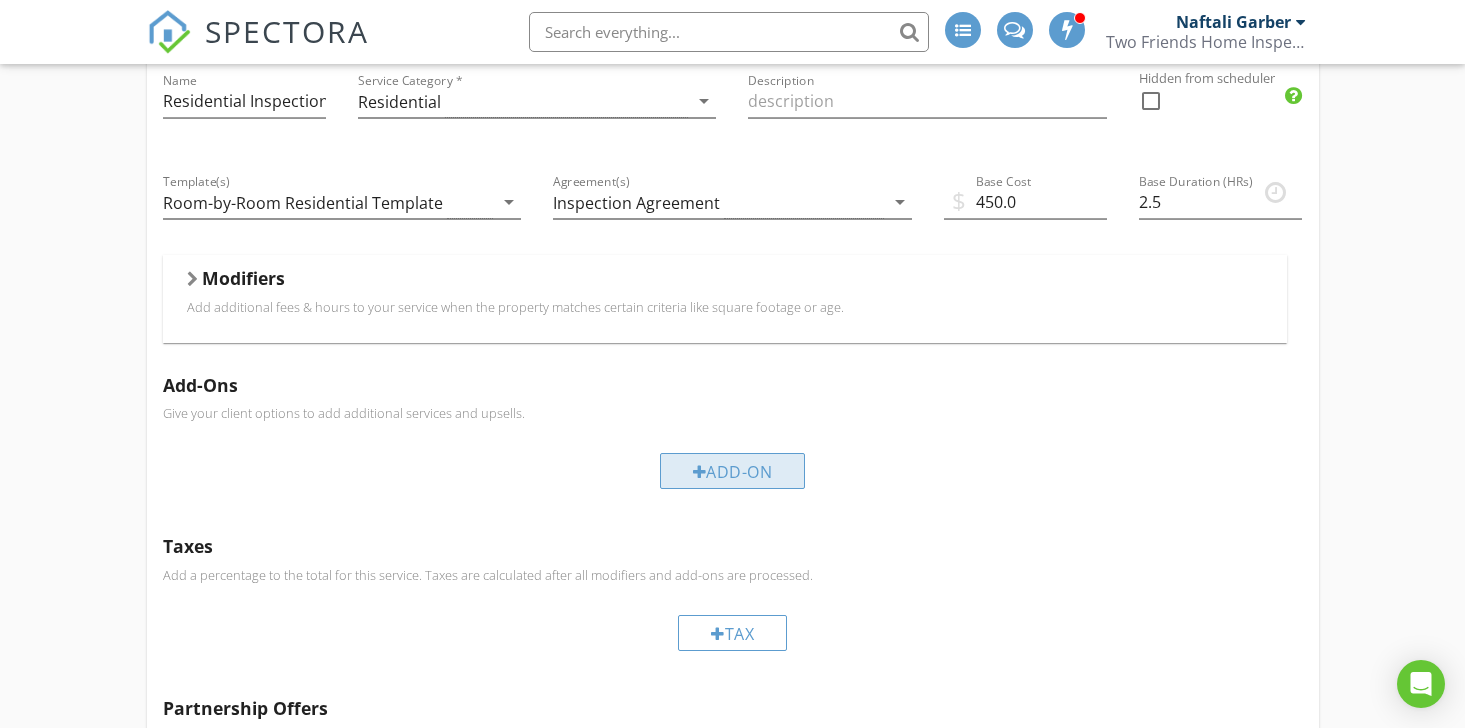 click on "Add-On" at bounding box center [733, 471] 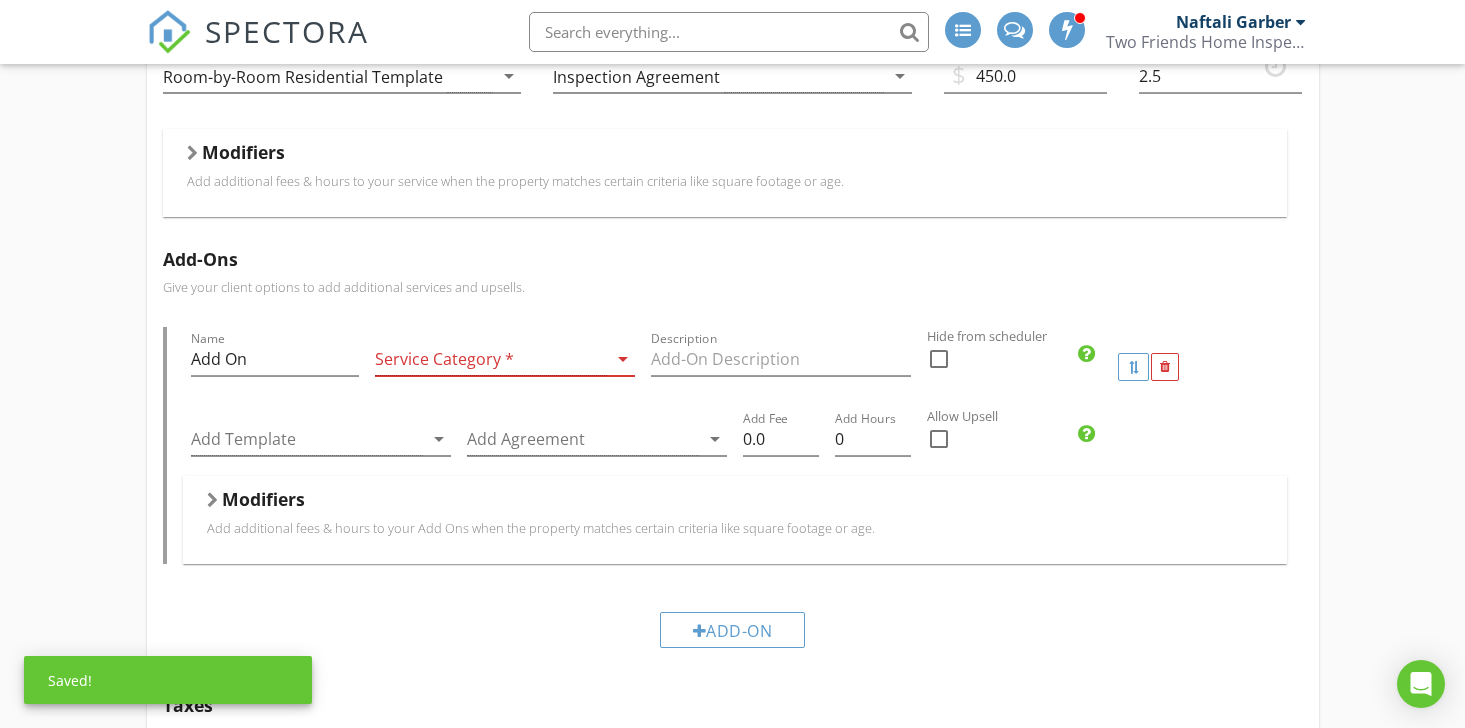 scroll, scrollTop: 363, scrollLeft: 0, axis: vertical 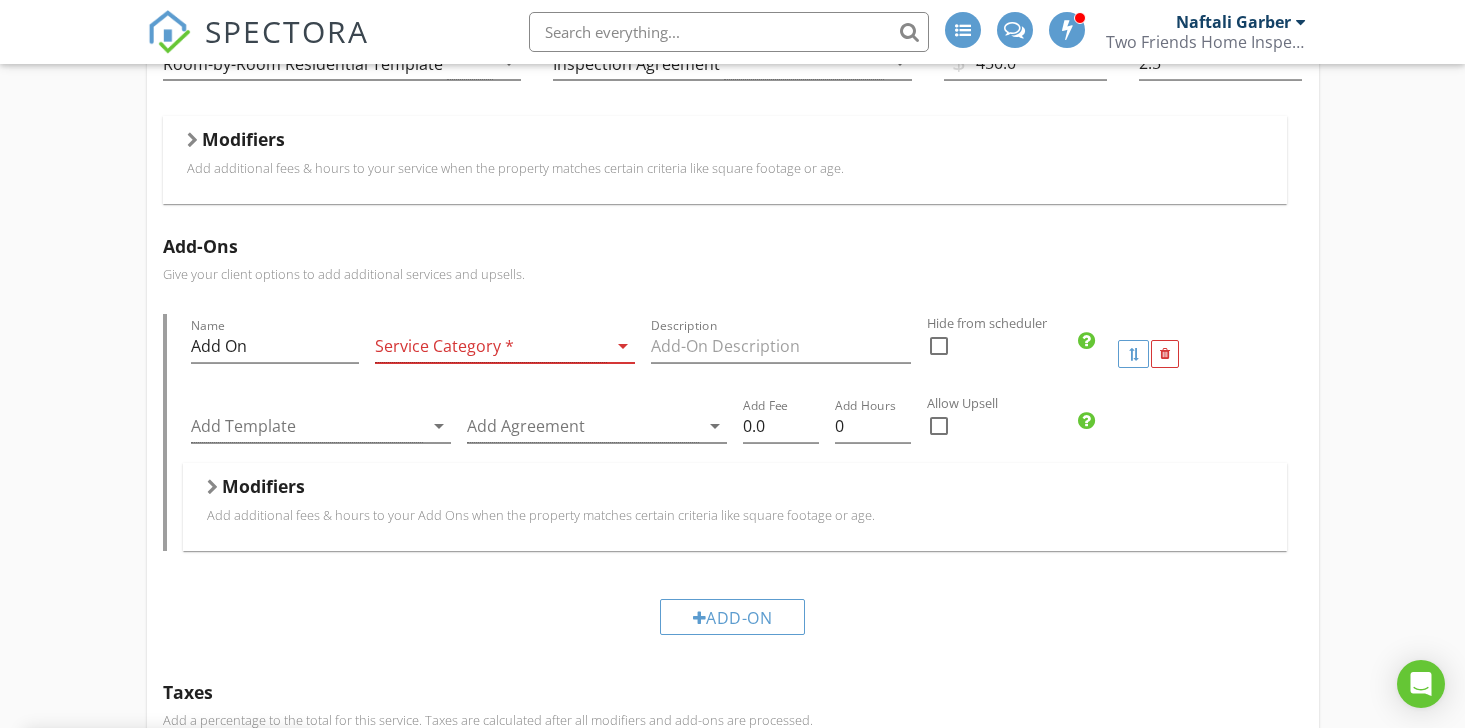 click on "arrow_drop_down" at bounding box center (623, 346) 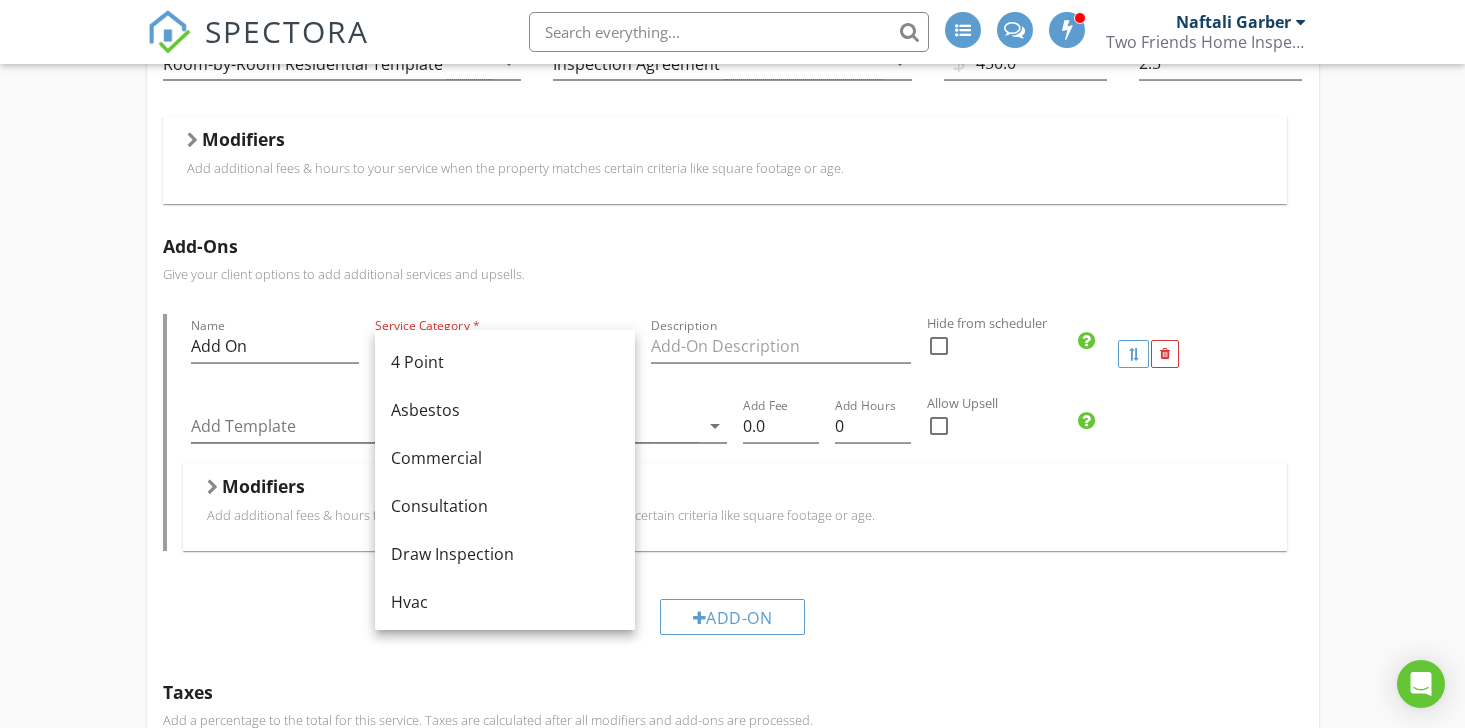 click on "Add-Ons
Give your client options to add additional services and upsells.
Name Add On   Service Category * arrow_drop_down   Description   Hide from scheduler   check_box_outline_blank         Add Template arrow_drop_down   Add Agreement arrow_drop_down   Add Fee 0.0   Add Hours 0   Allow Upsell   check_box_outline_blank           Modifiers
Add additional fees & hours to your Add Ons when the property
matches certain criteria like square footage or age.
Modifiers
Add-On" at bounding box center (733, 443) 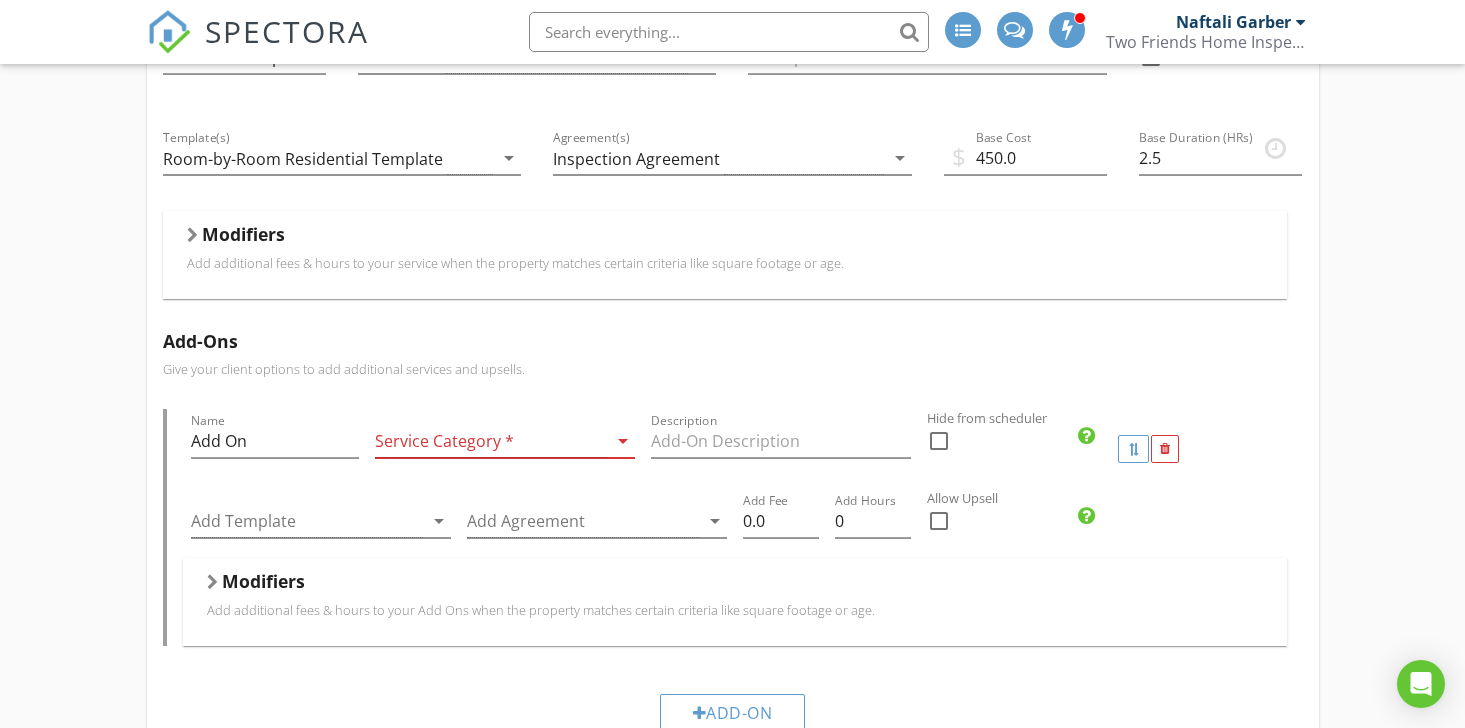 scroll, scrollTop: 252, scrollLeft: 0, axis: vertical 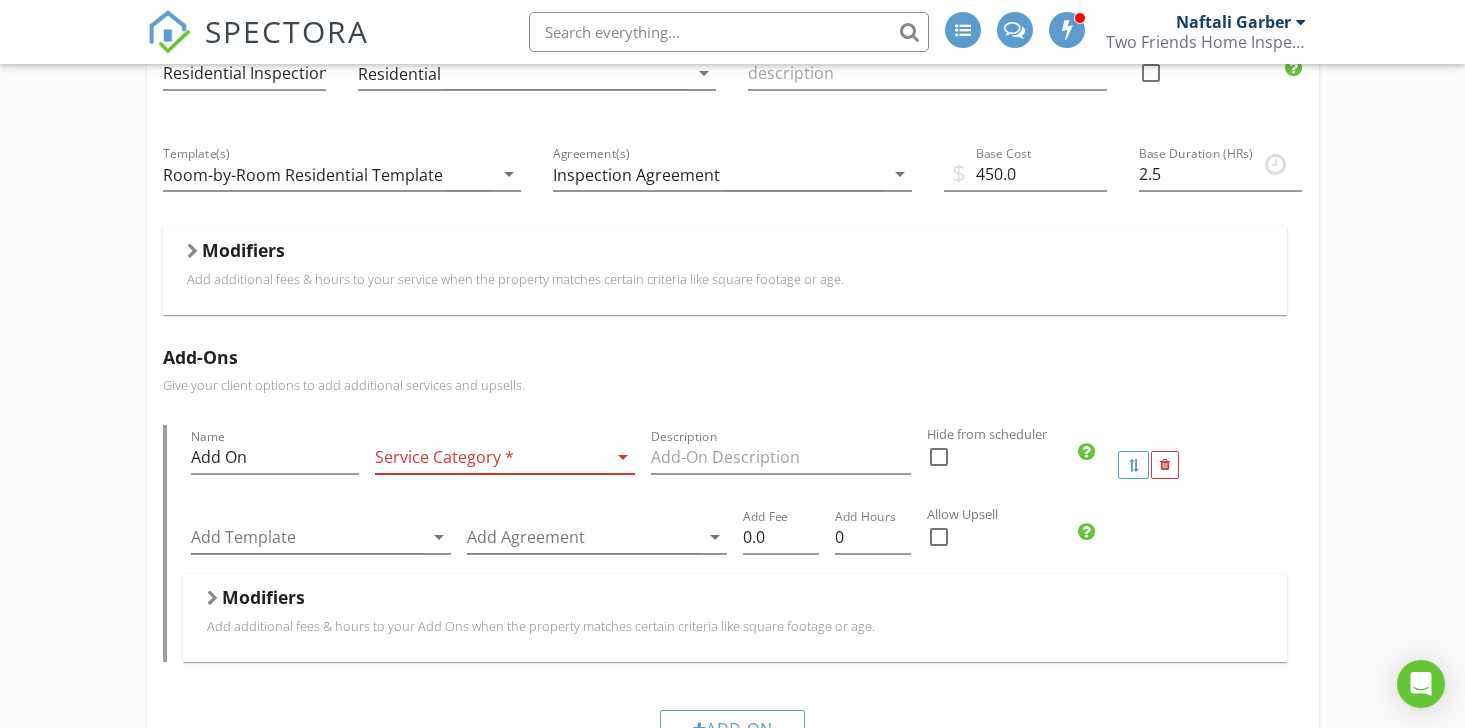 click on "Modifiers" at bounding box center (725, 254) 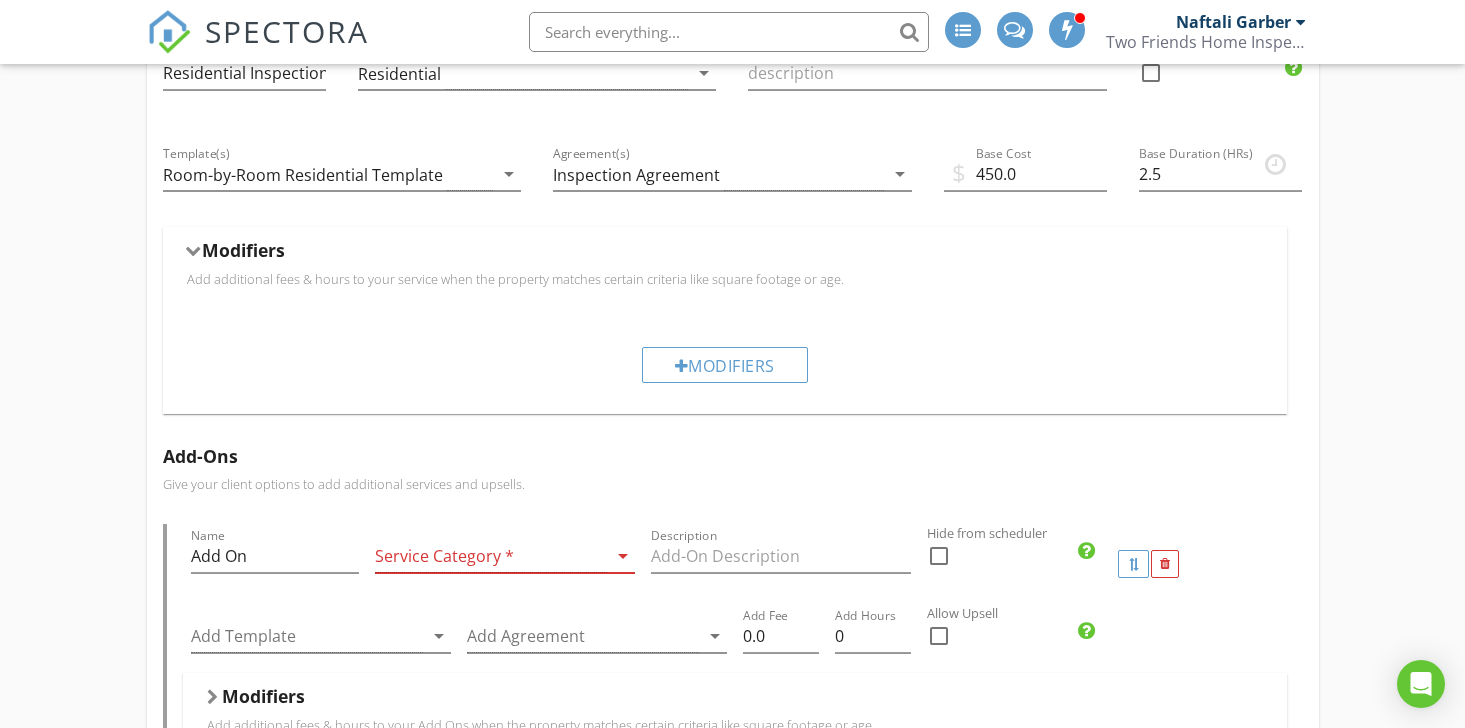 click on "Give your client options to add additional services and upsells." at bounding box center [733, 484] 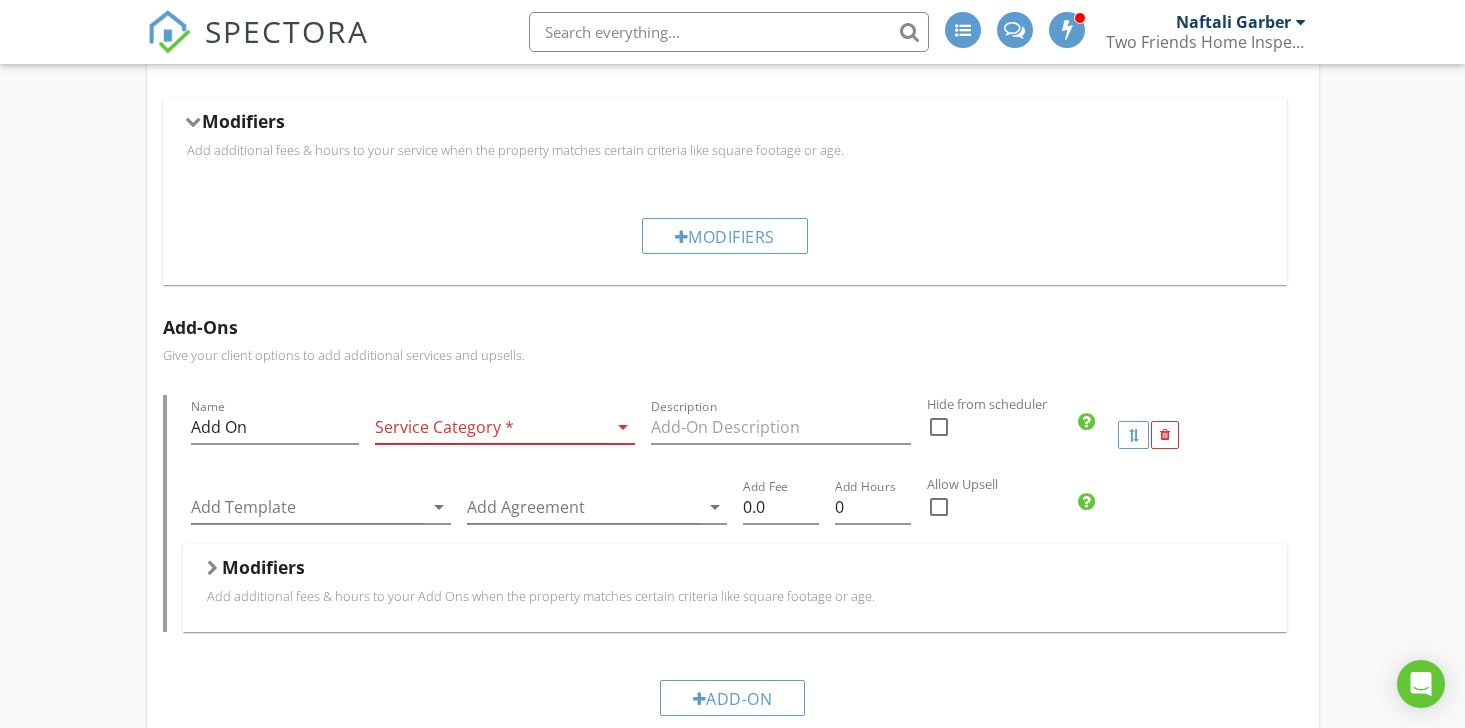 scroll, scrollTop: 414, scrollLeft: 0, axis: vertical 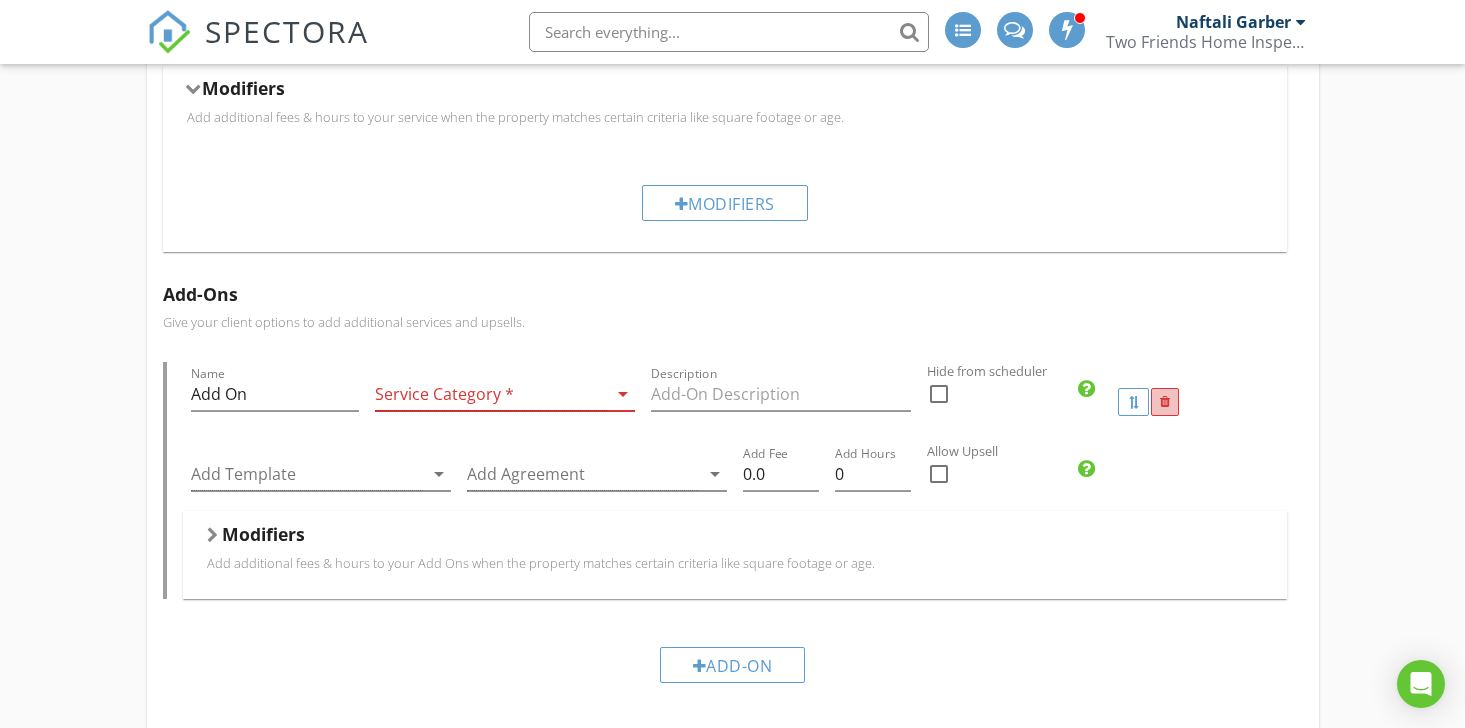 click at bounding box center [1165, 402] 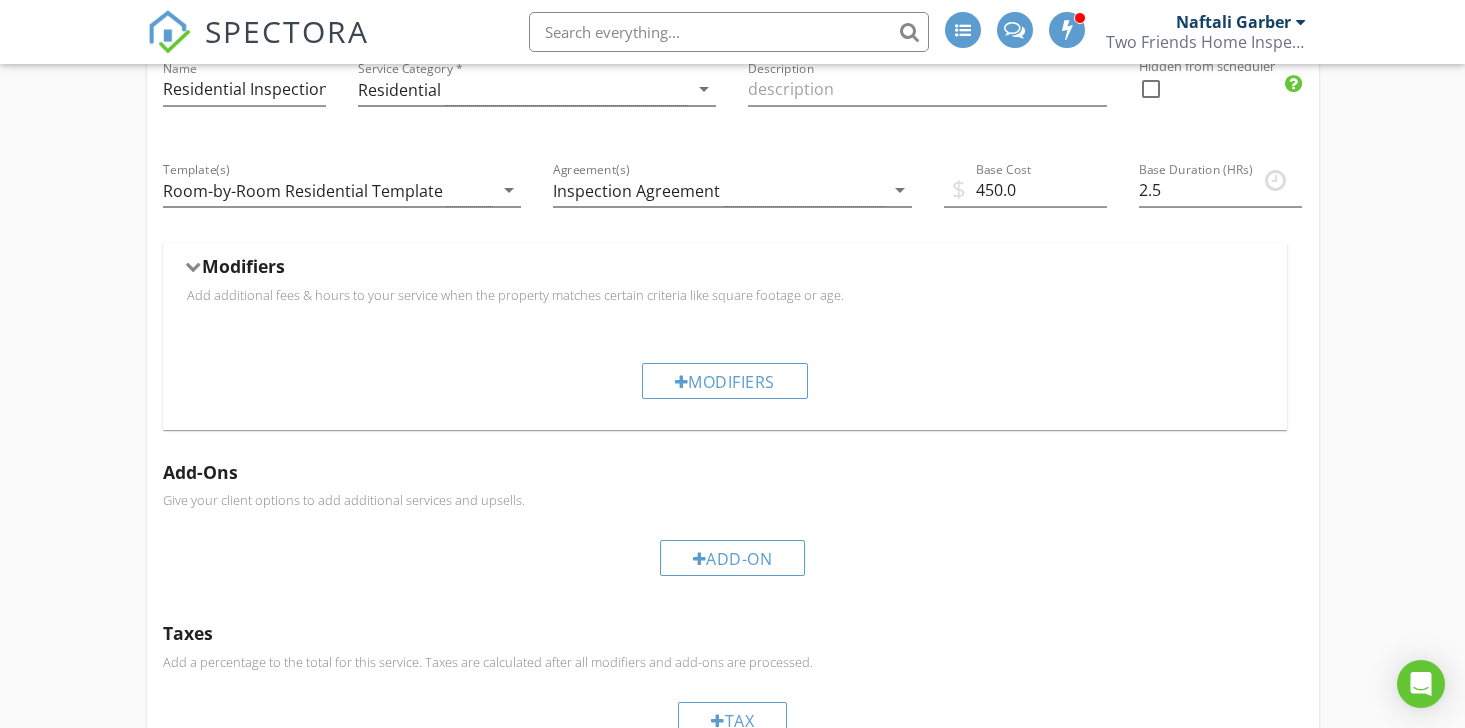 scroll, scrollTop: 232, scrollLeft: 0, axis: vertical 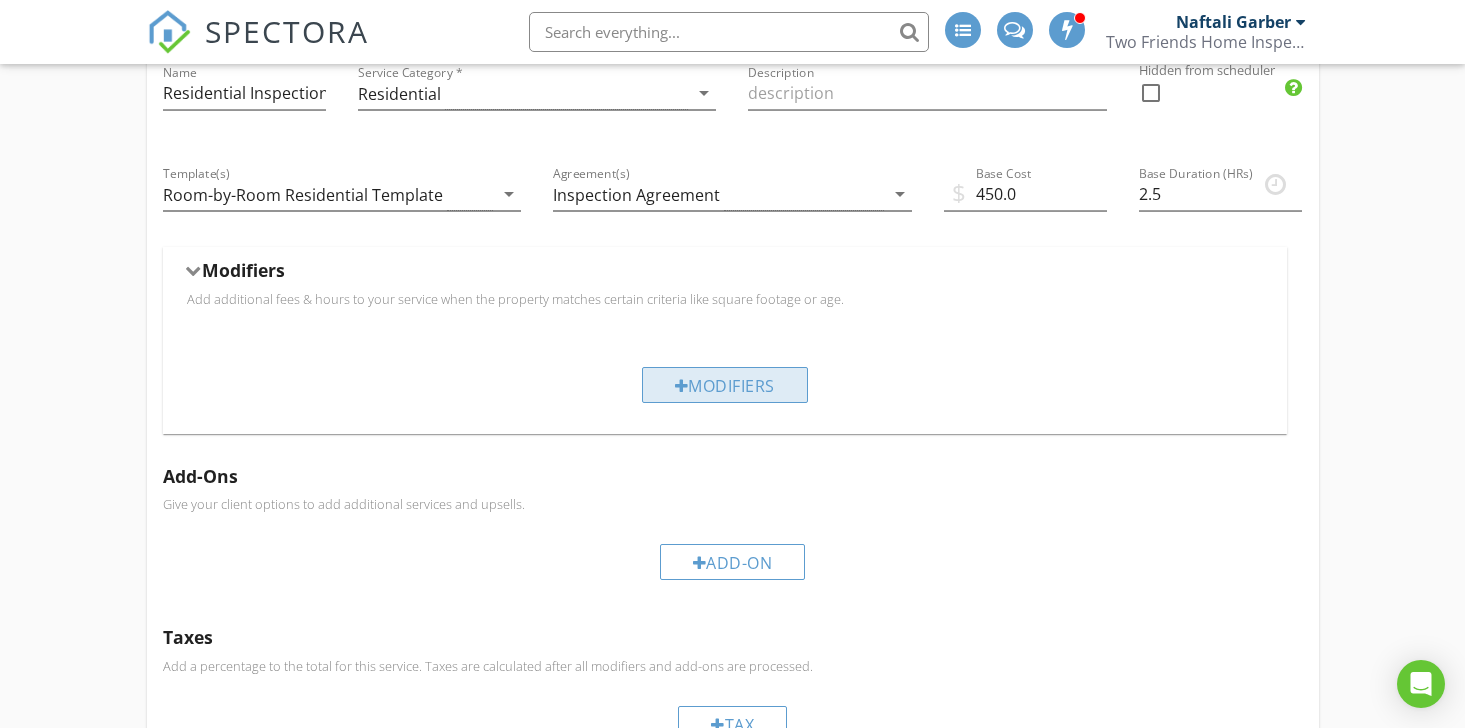 click on "Modifiers" at bounding box center [725, 385] 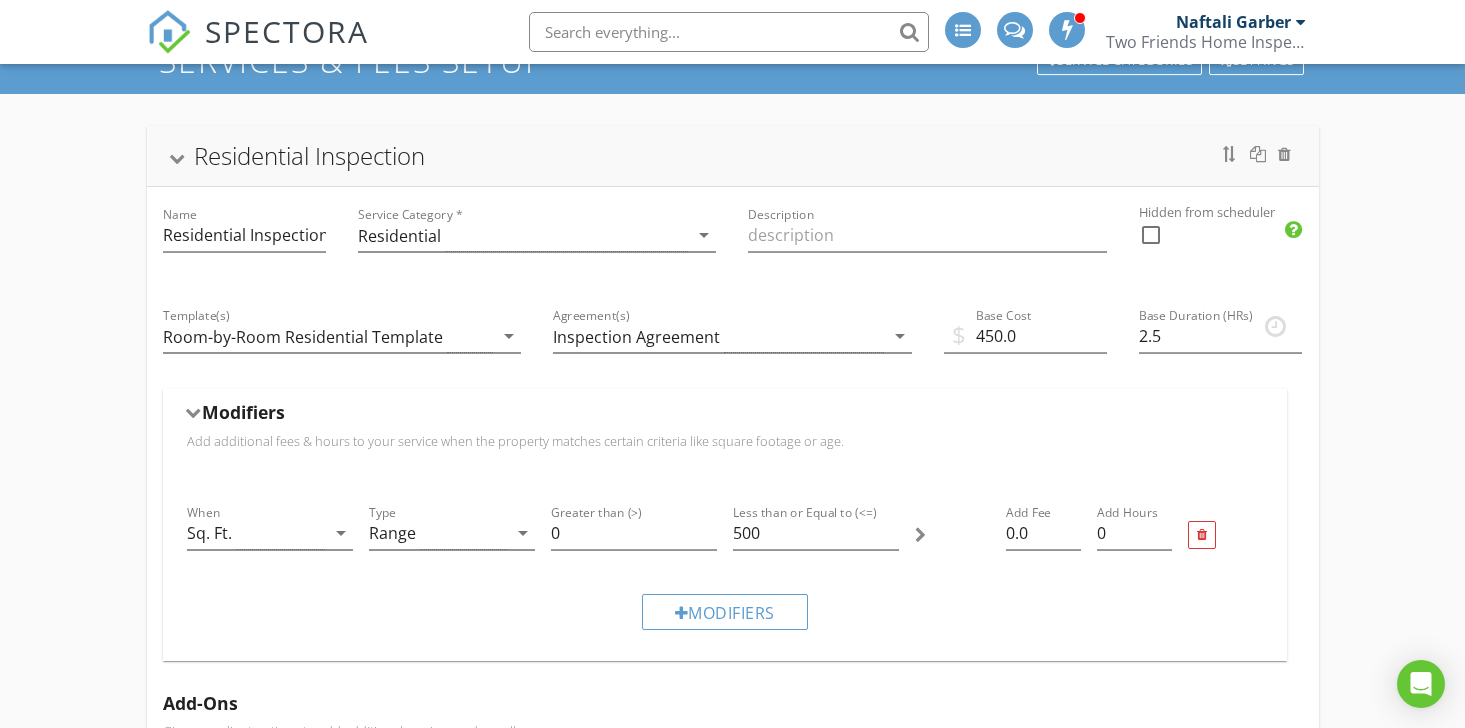scroll, scrollTop: 93, scrollLeft: 0, axis: vertical 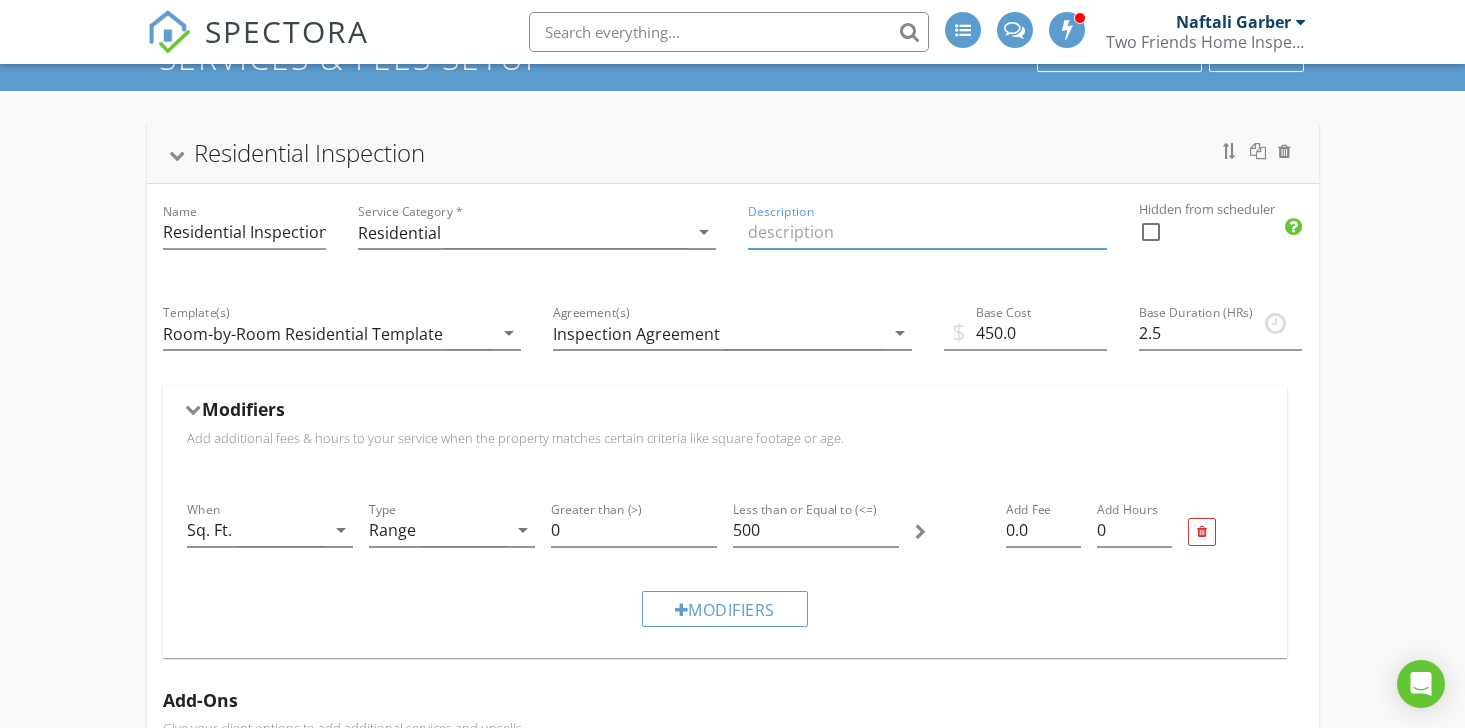 click at bounding box center [927, 232] 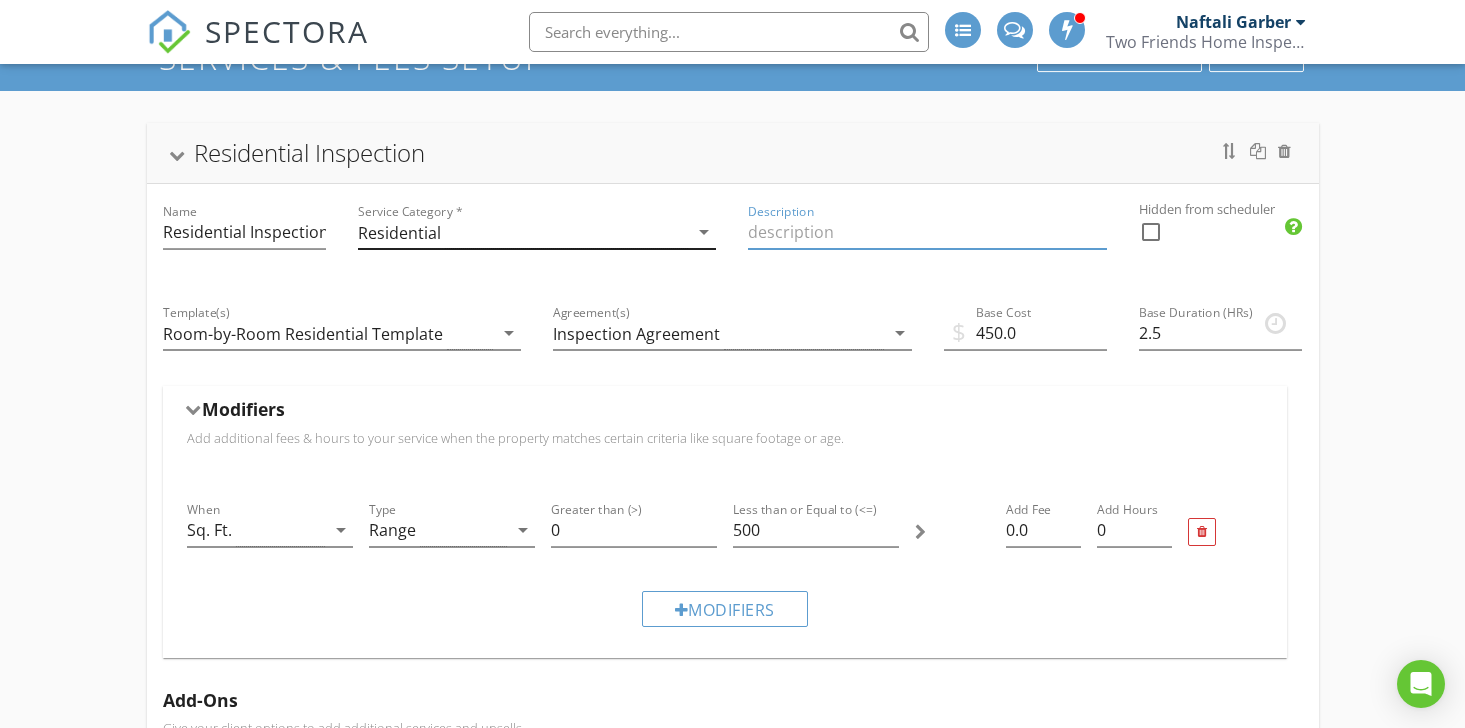click on "Residential" at bounding box center [523, 232] 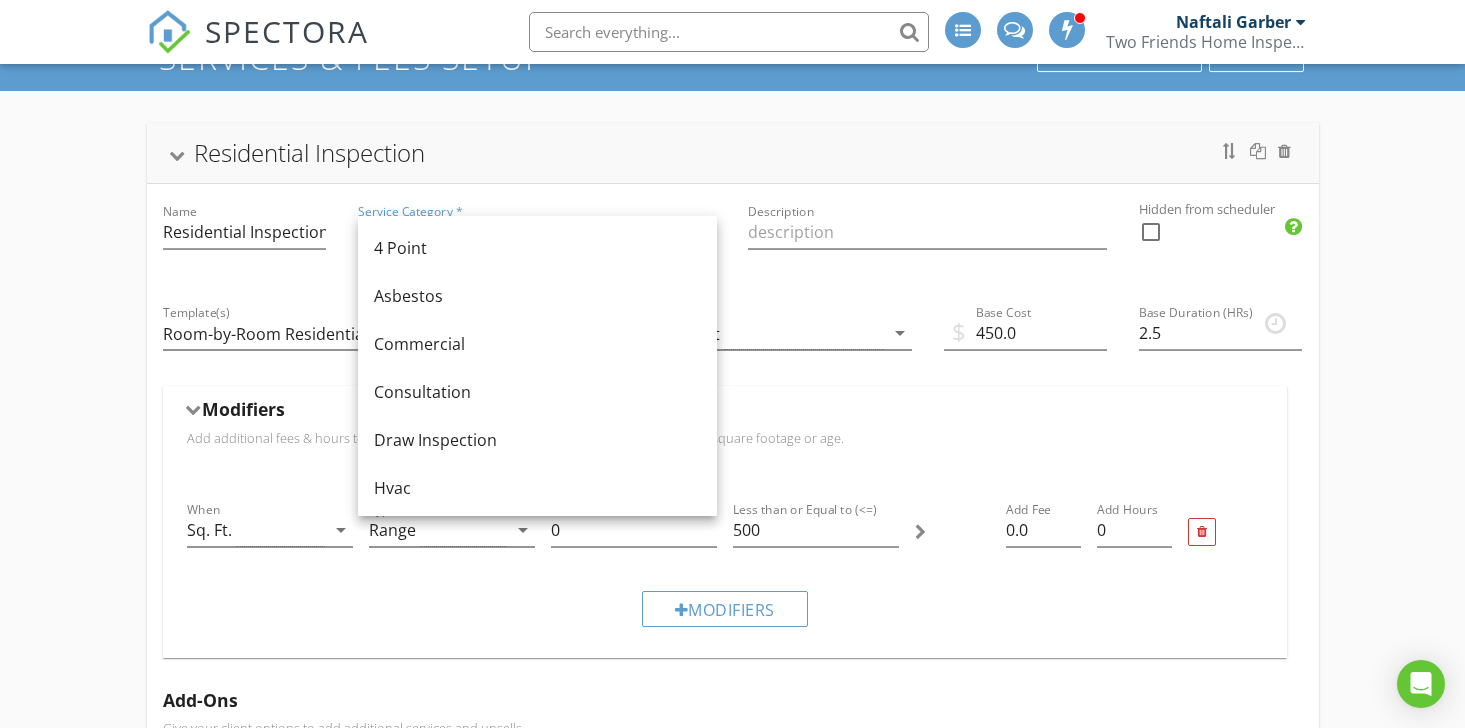 click on "Residential Inspection" at bounding box center [733, 153] 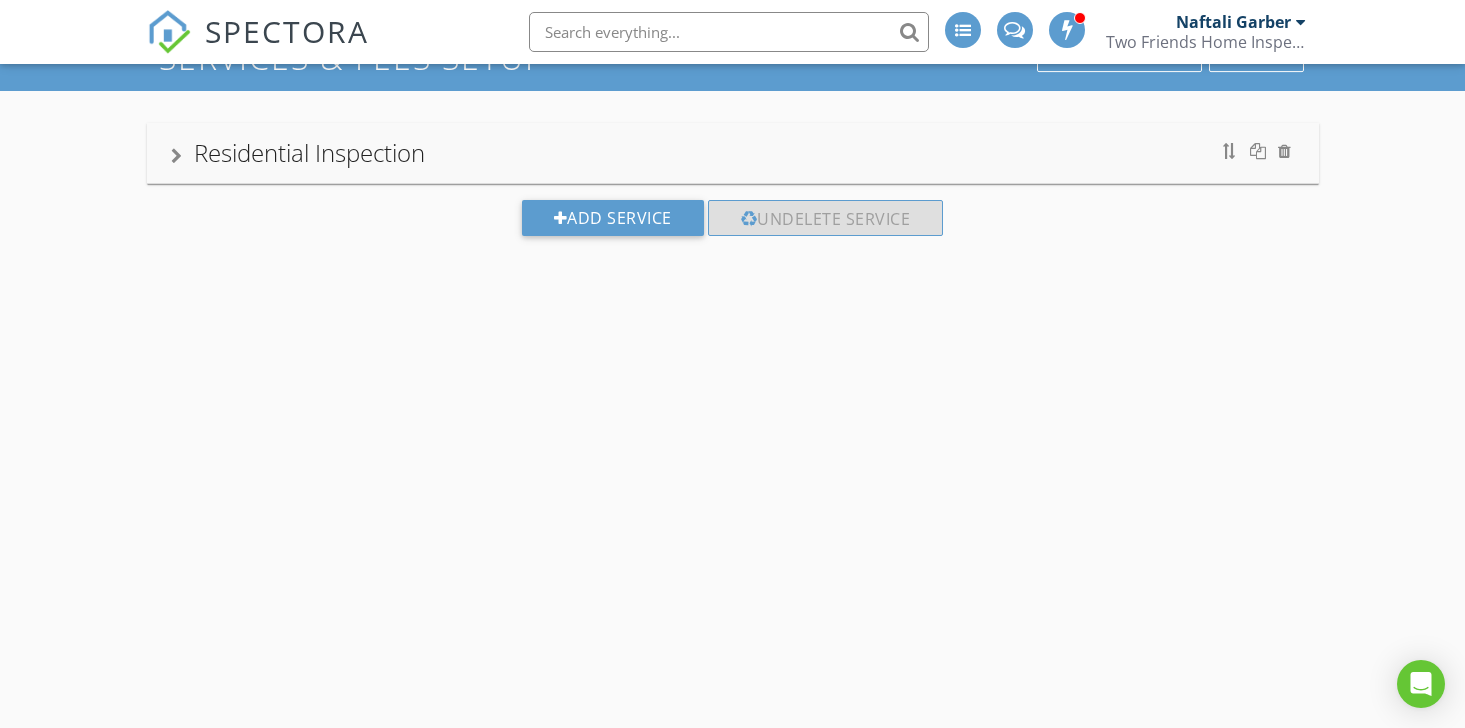 click on "Residential Inspection" at bounding box center [733, 153] 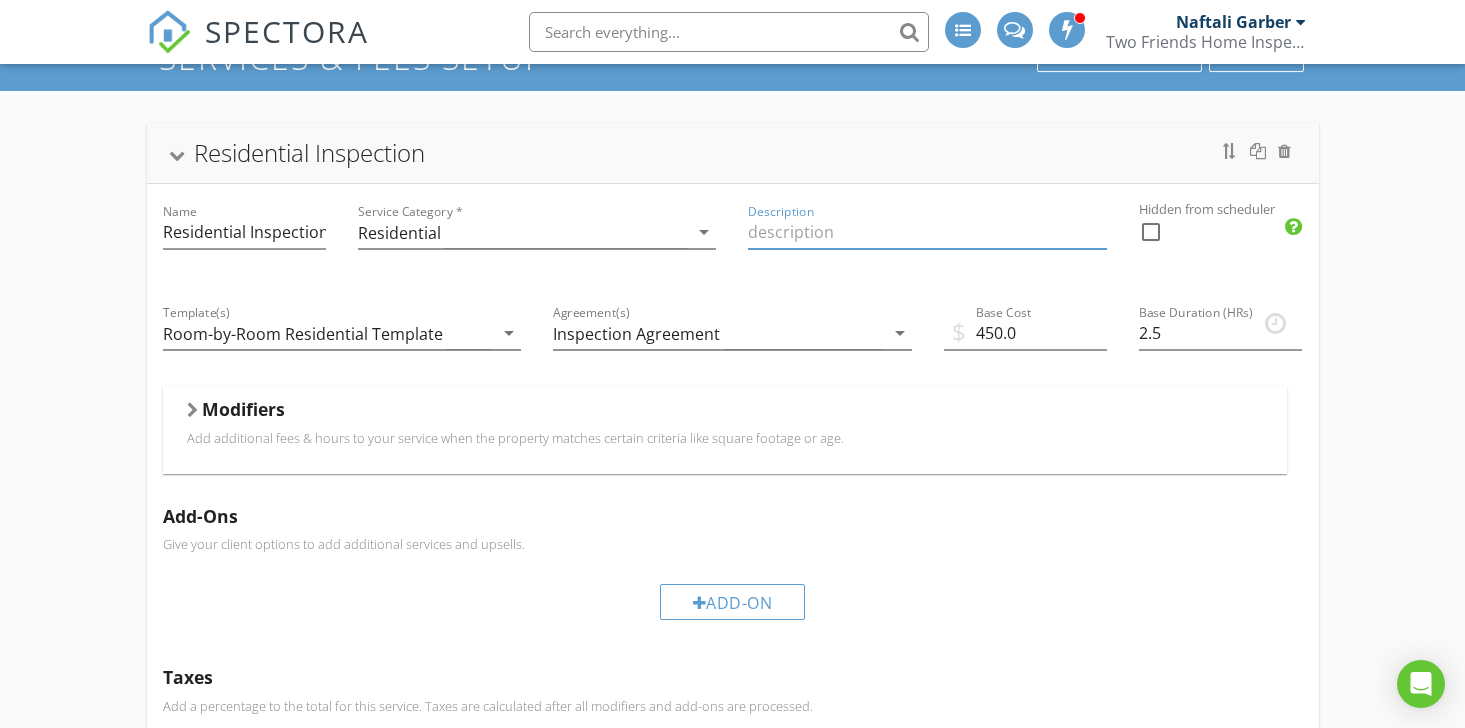 click at bounding box center [927, 232] 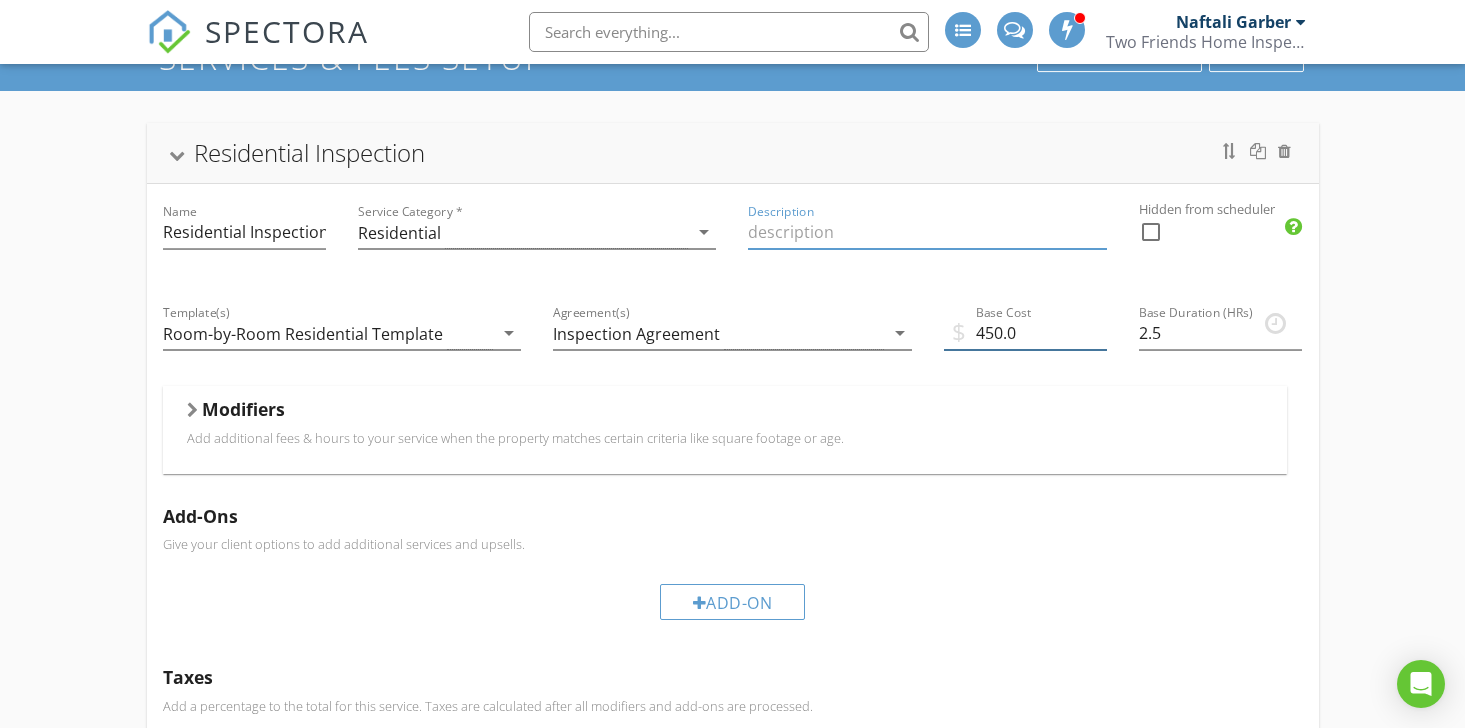 click on "450.0" at bounding box center (1025, 333) 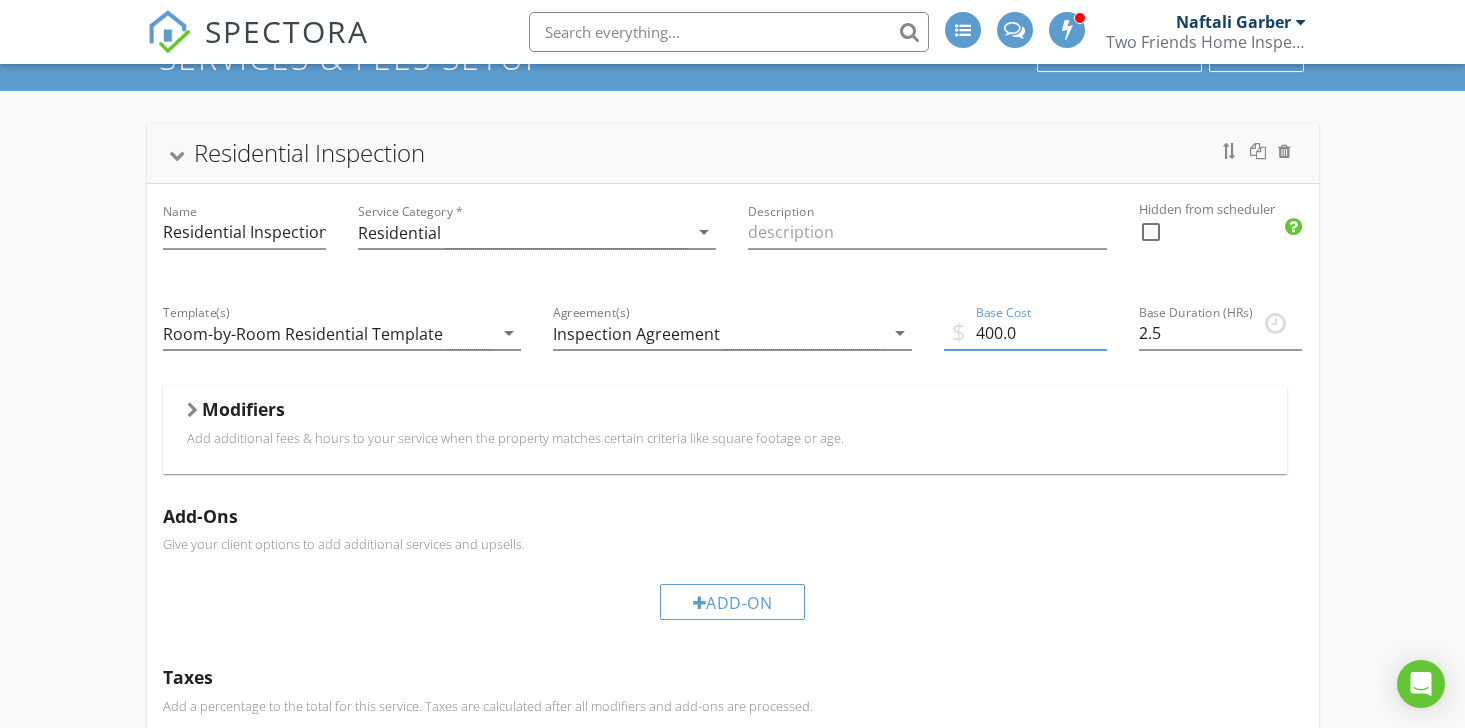 type on "400.0" 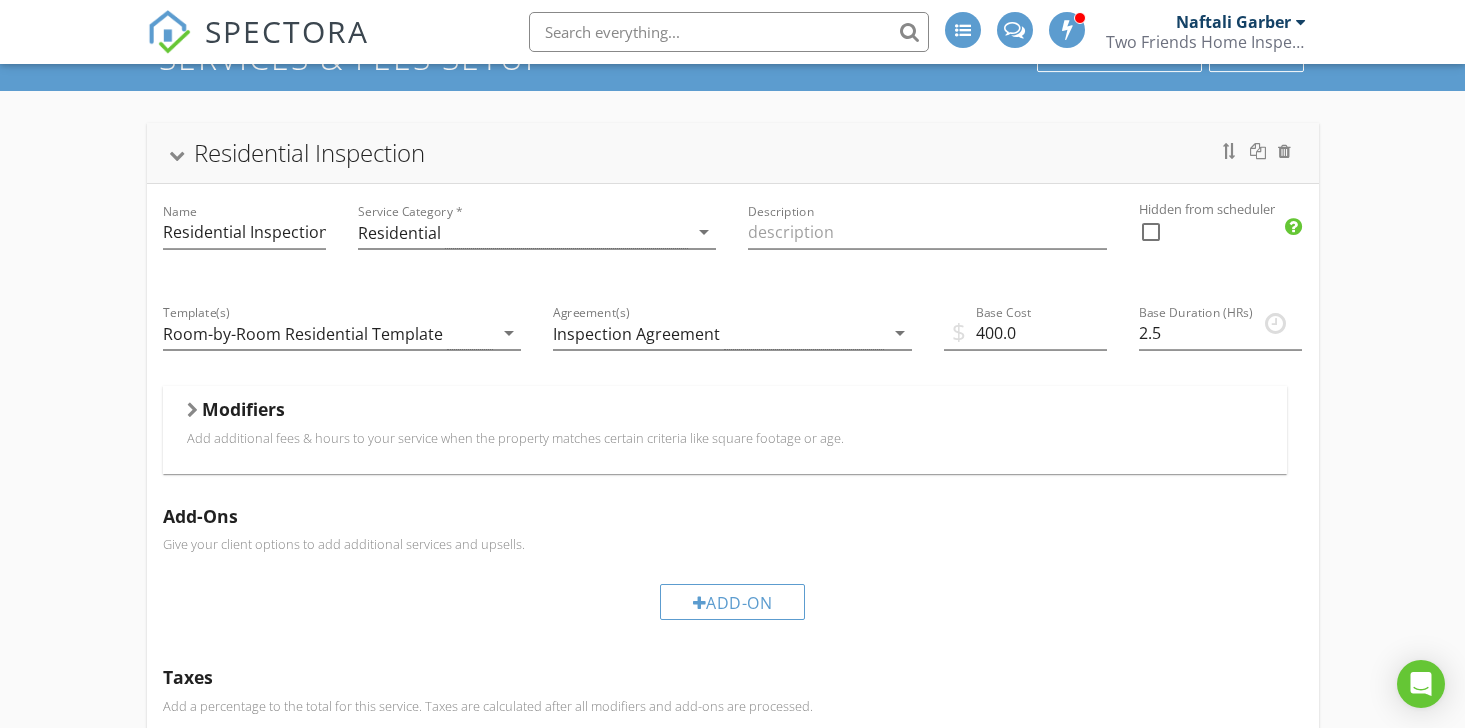 click on "Modifiers" at bounding box center [725, 413] 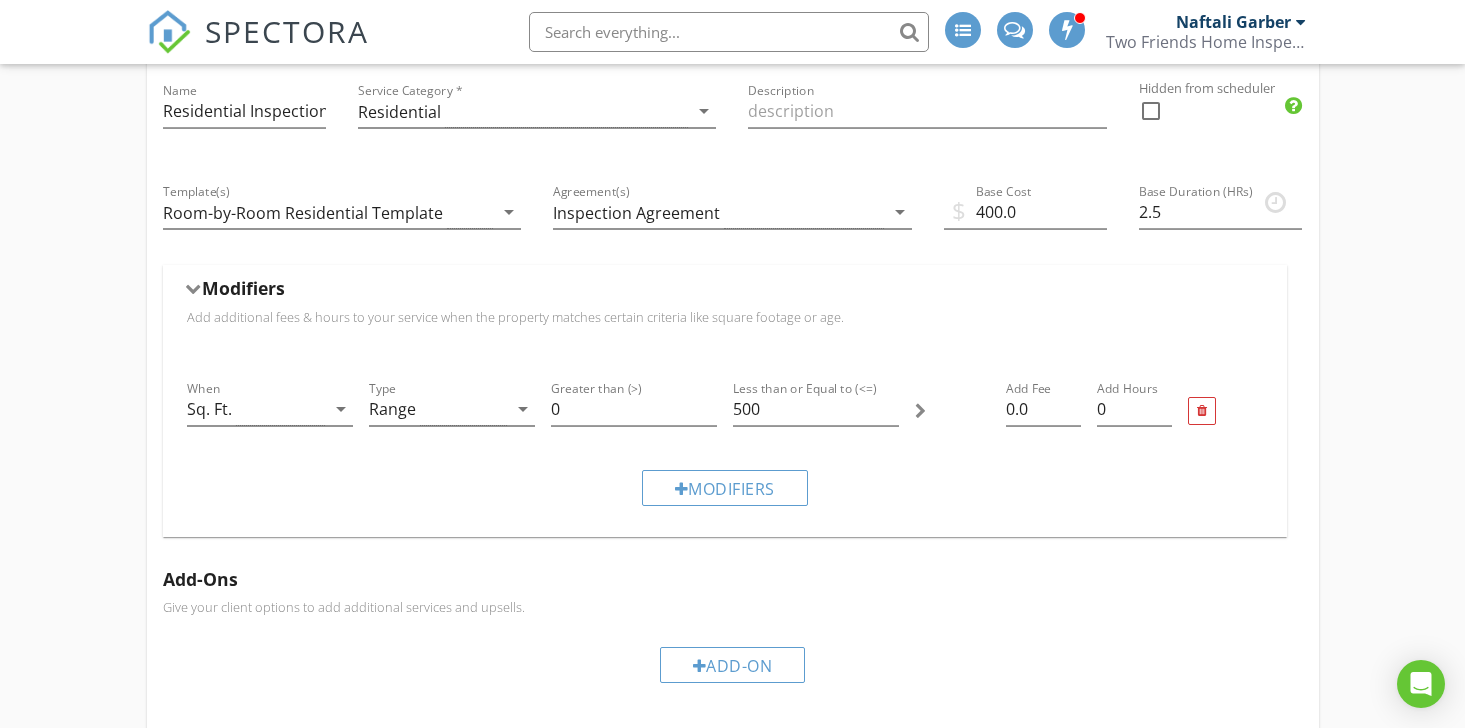 scroll, scrollTop: 213, scrollLeft: 0, axis: vertical 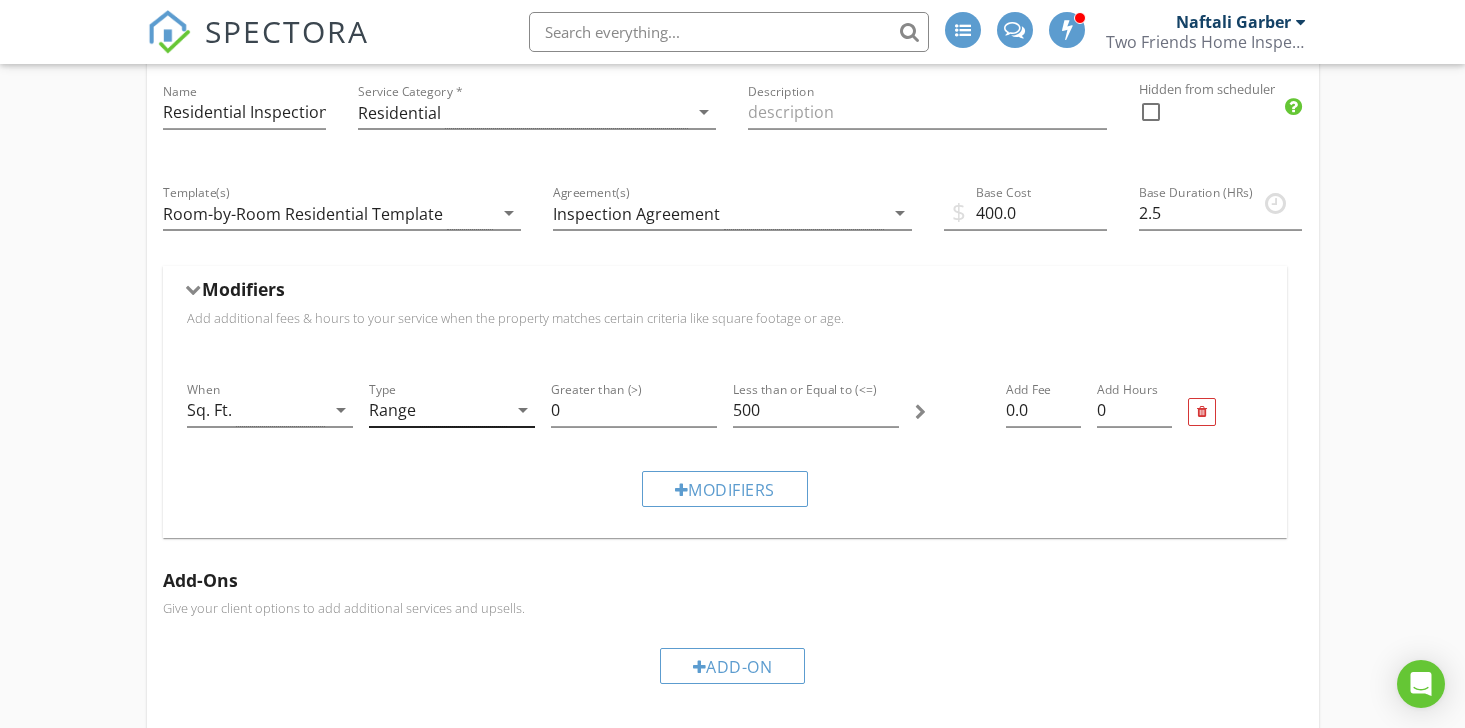 click on "arrow_drop_down" at bounding box center [521, 410] 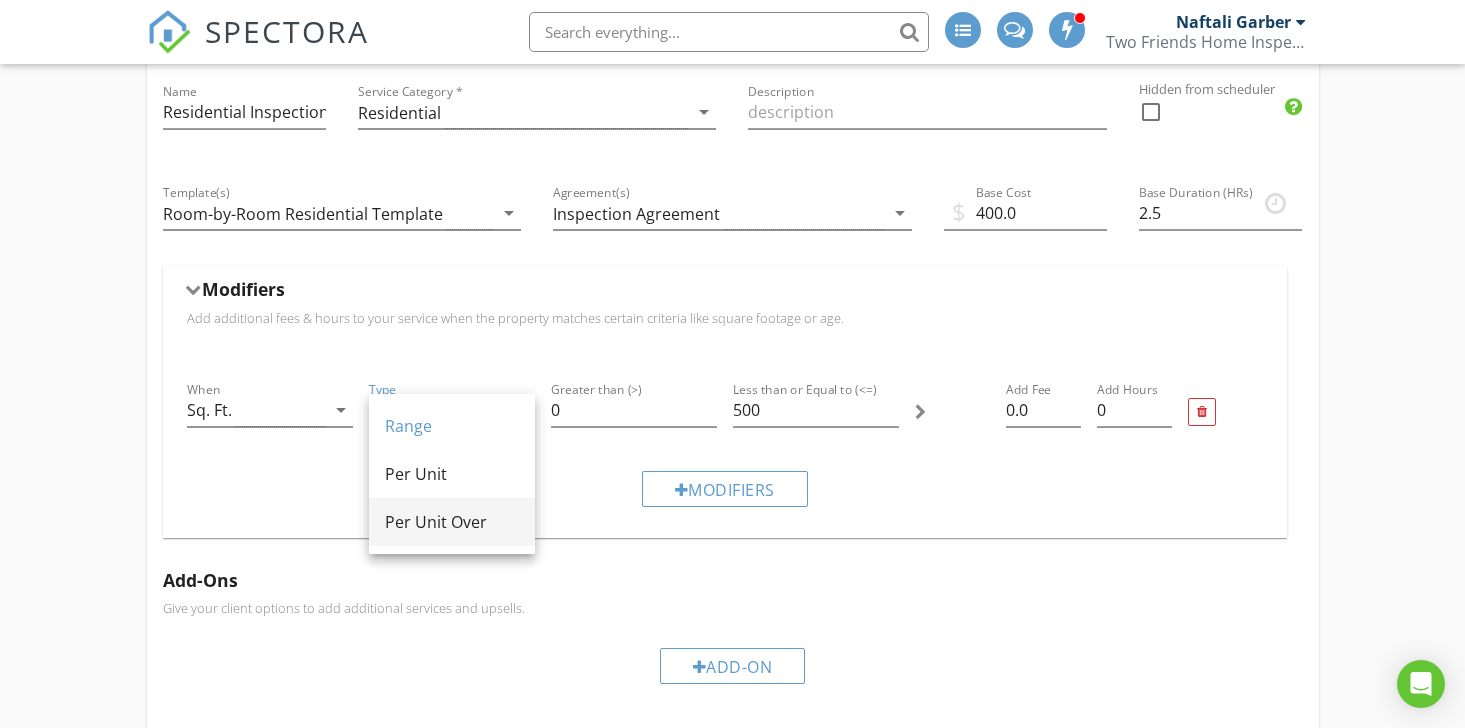 click on "Per Unit Over" at bounding box center (452, 522) 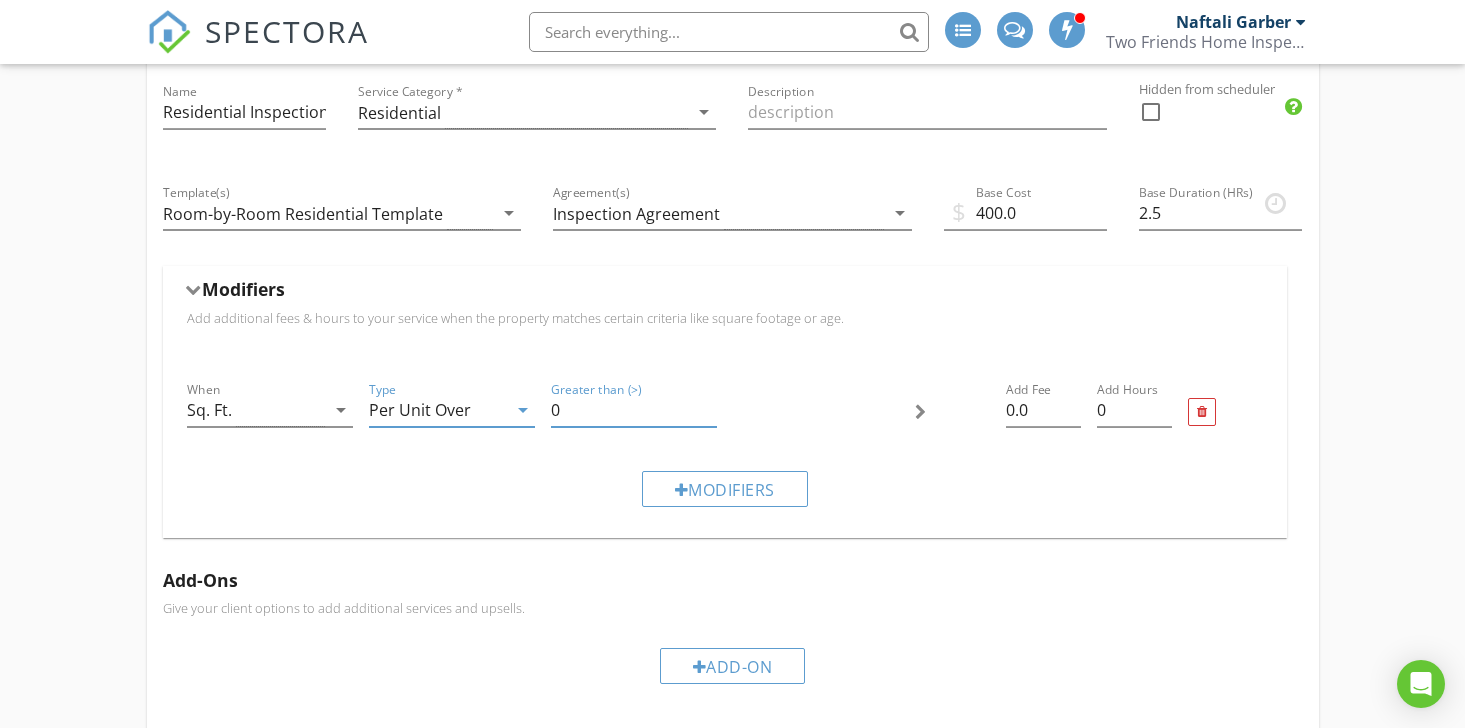 drag, startPoint x: 561, startPoint y: 415, endPoint x: 543, endPoint y: 414, distance: 18.027756 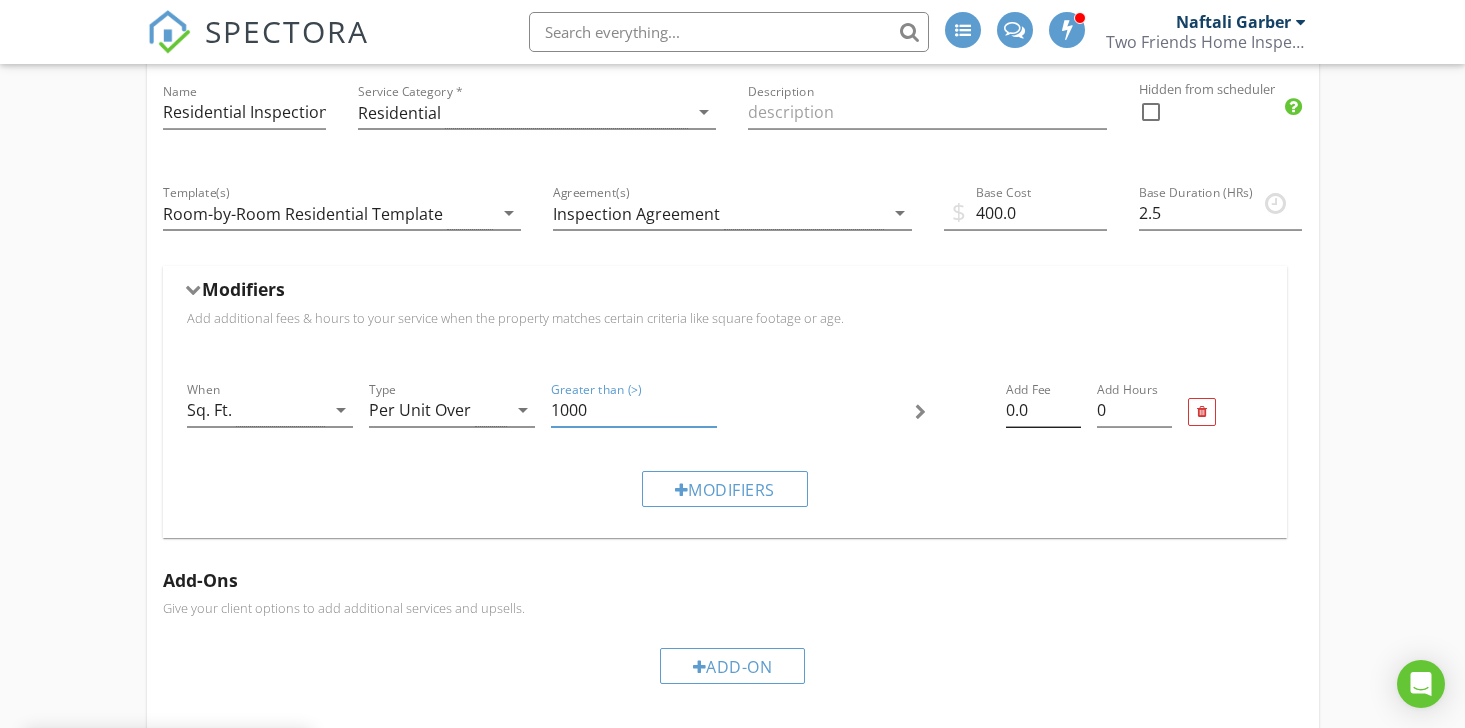 type on "1000" 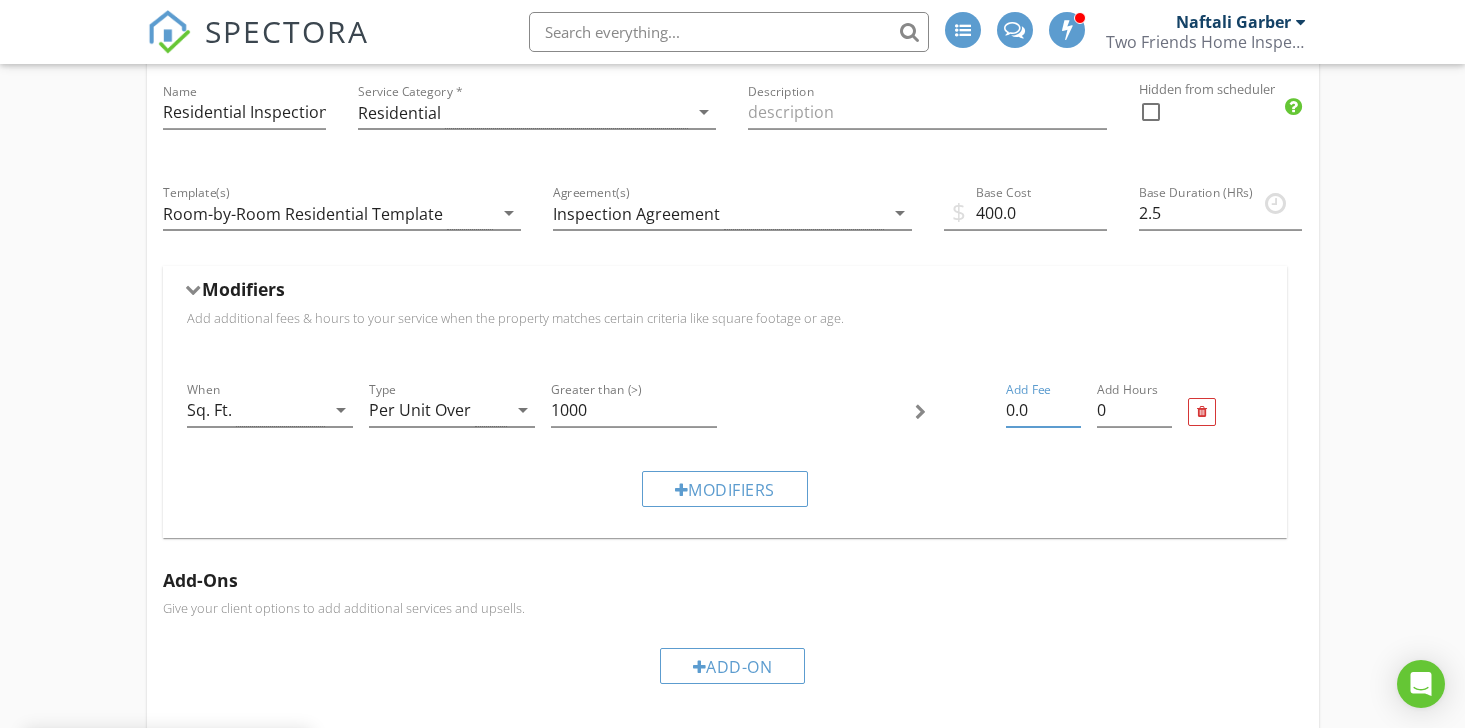 click on "0.0" at bounding box center [1043, 410] 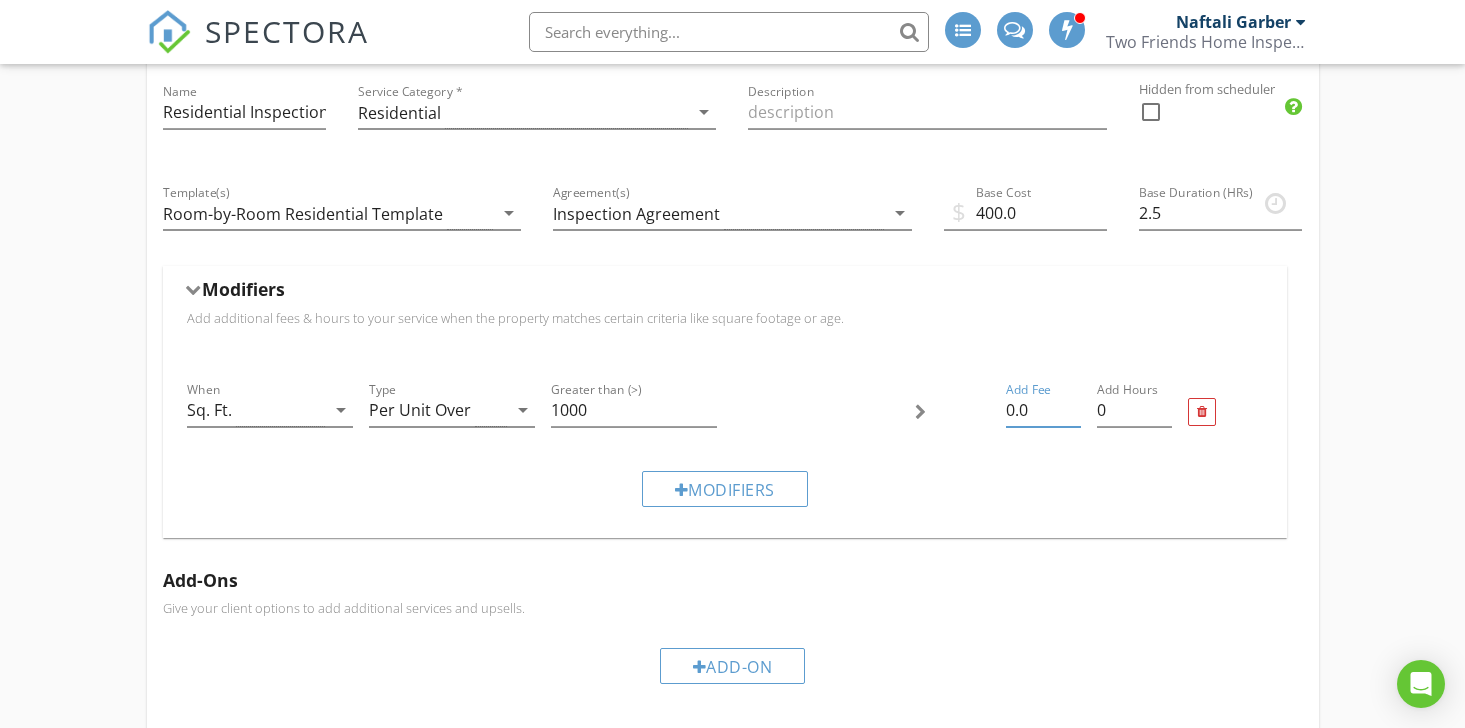 drag, startPoint x: 1027, startPoint y: 412, endPoint x: 987, endPoint y: 412, distance: 40 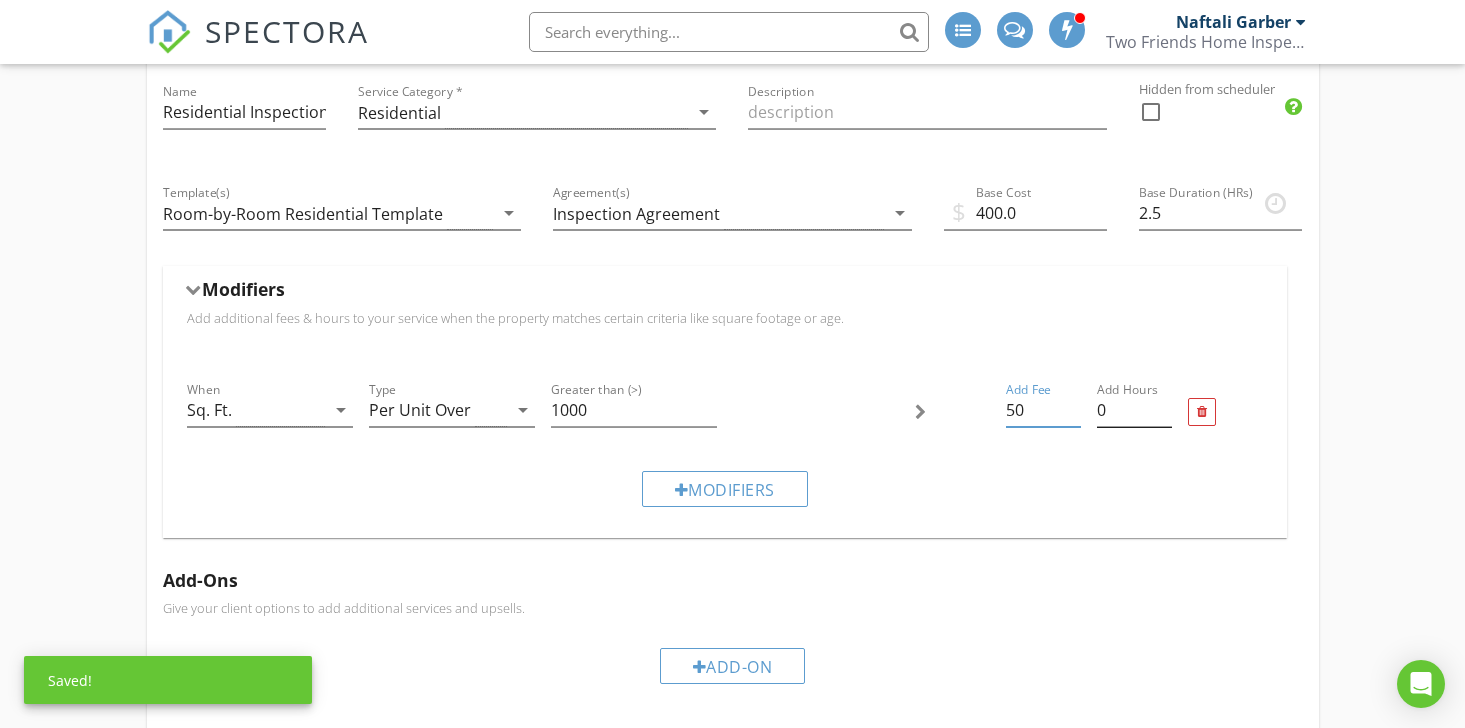 type on "50" 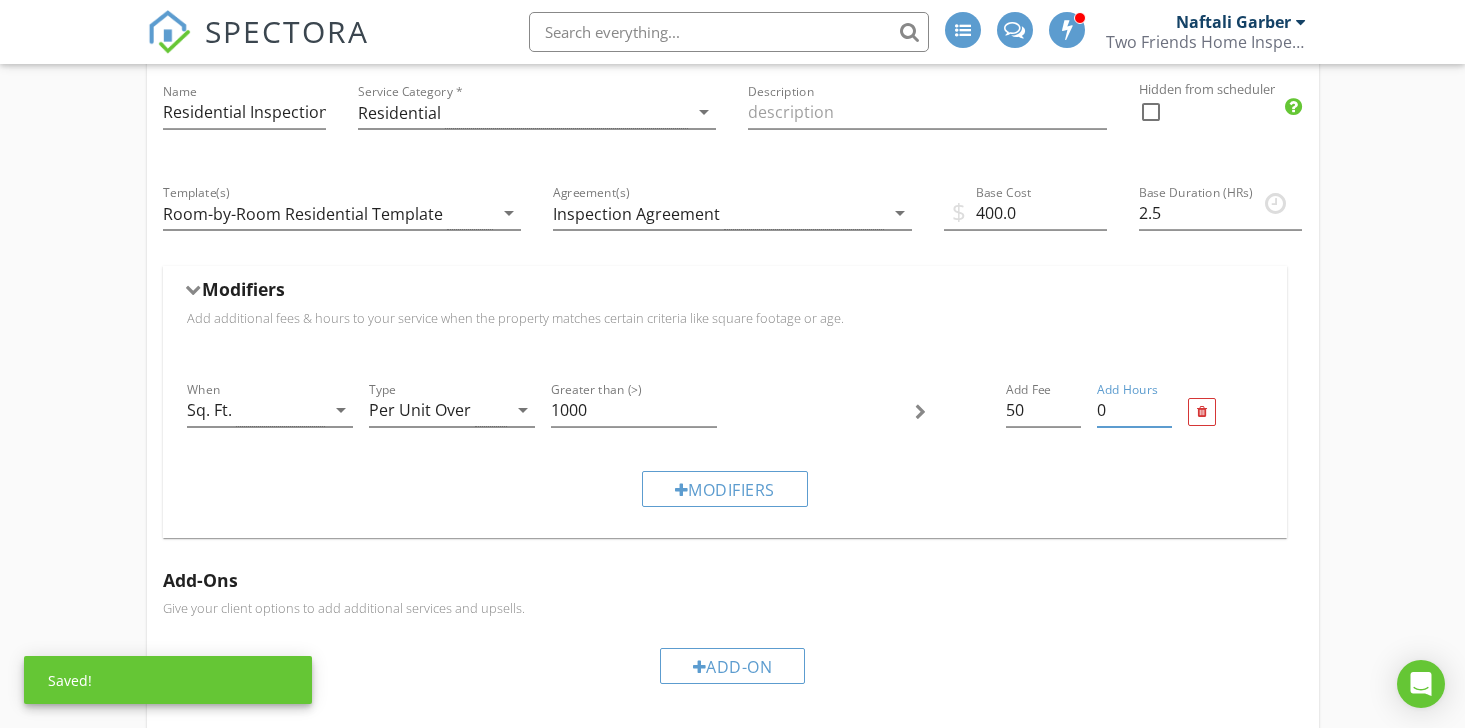 drag, startPoint x: 1124, startPoint y: 415, endPoint x: 1090, endPoint y: 416, distance: 34.0147 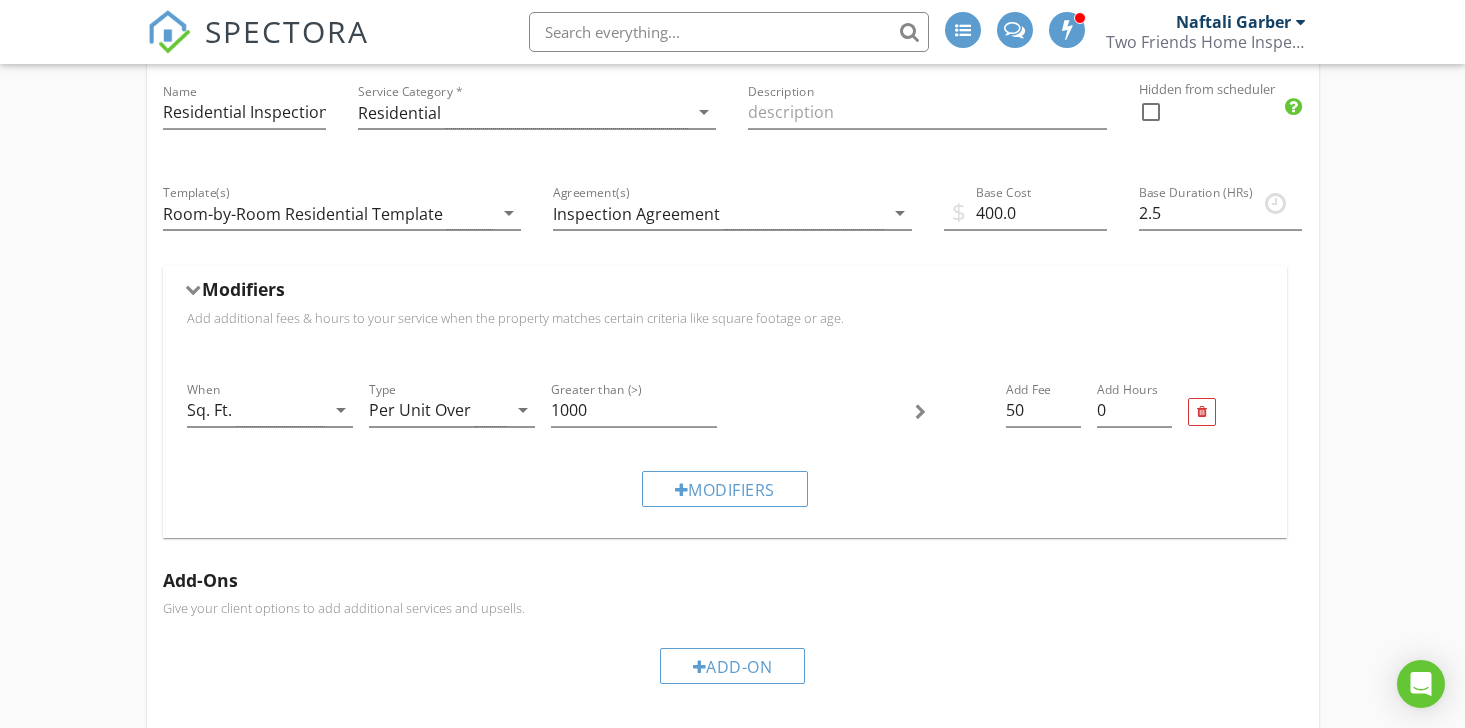 click at bounding box center (920, 412) 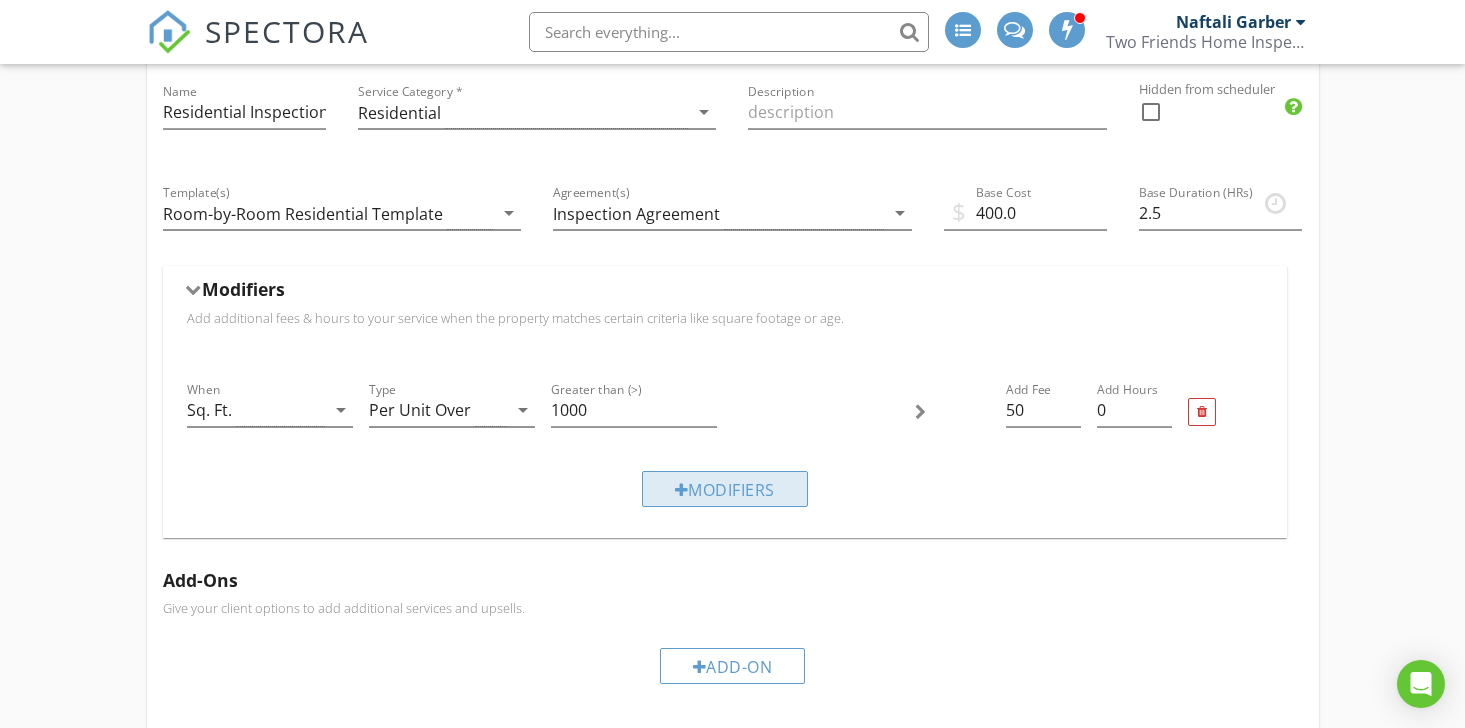 click on "Modifiers" at bounding box center (725, 489) 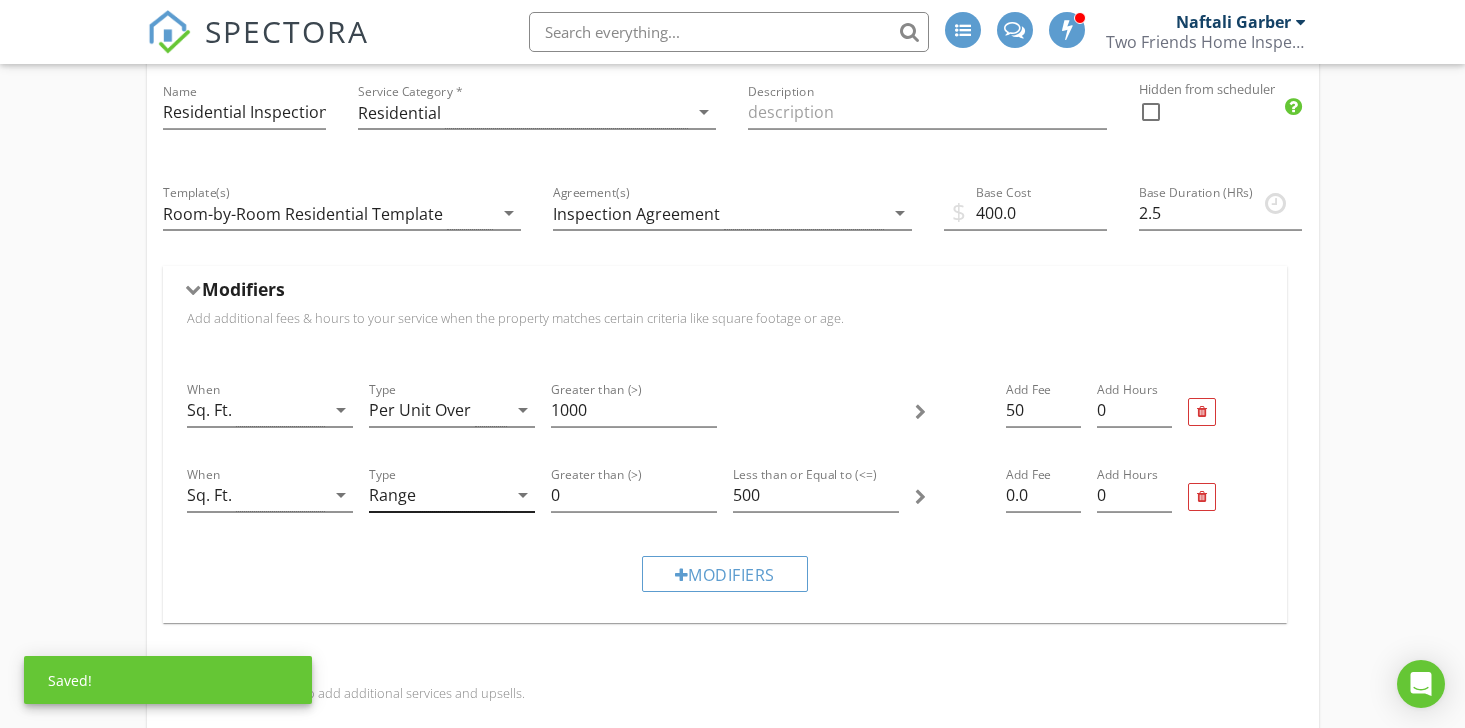 click on "Range" at bounding box center [438, 495] 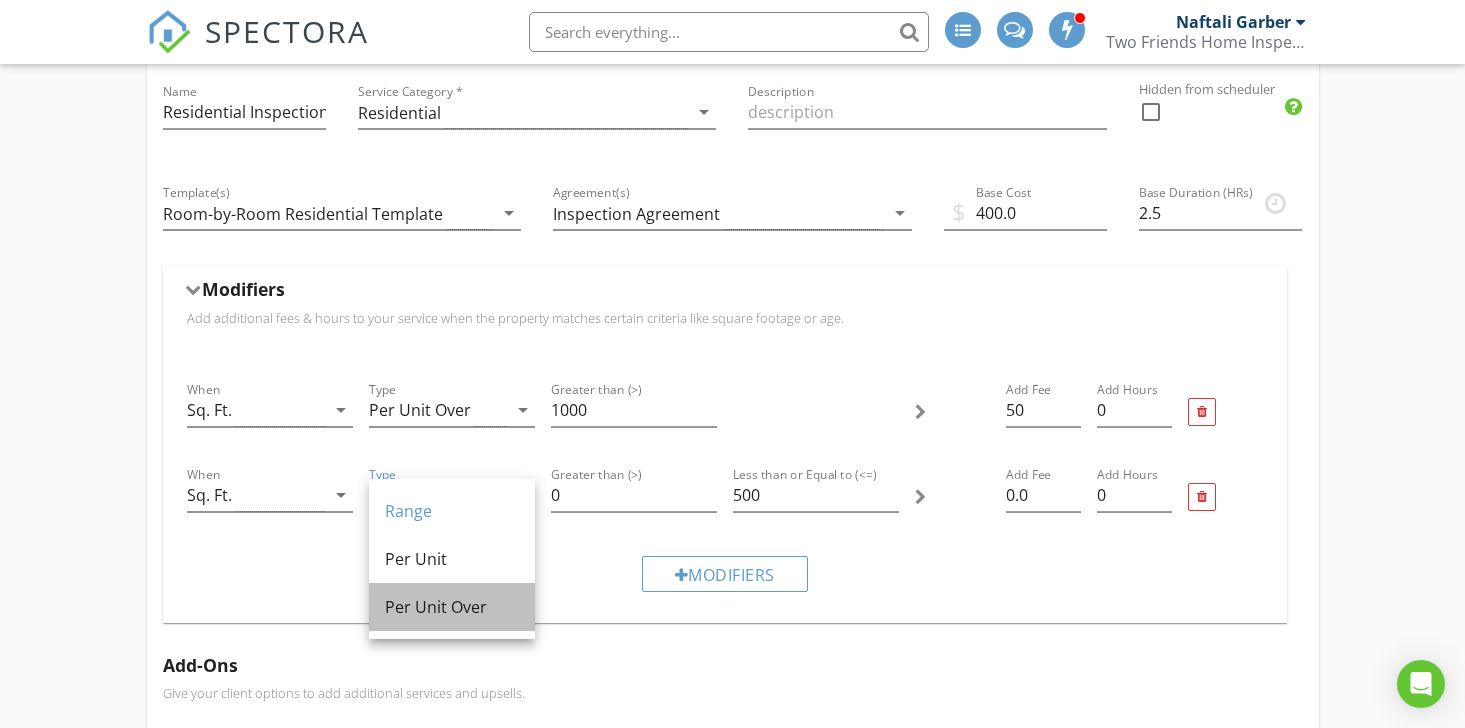 click on "Per Unit Over" at bounding box center (452, 607) 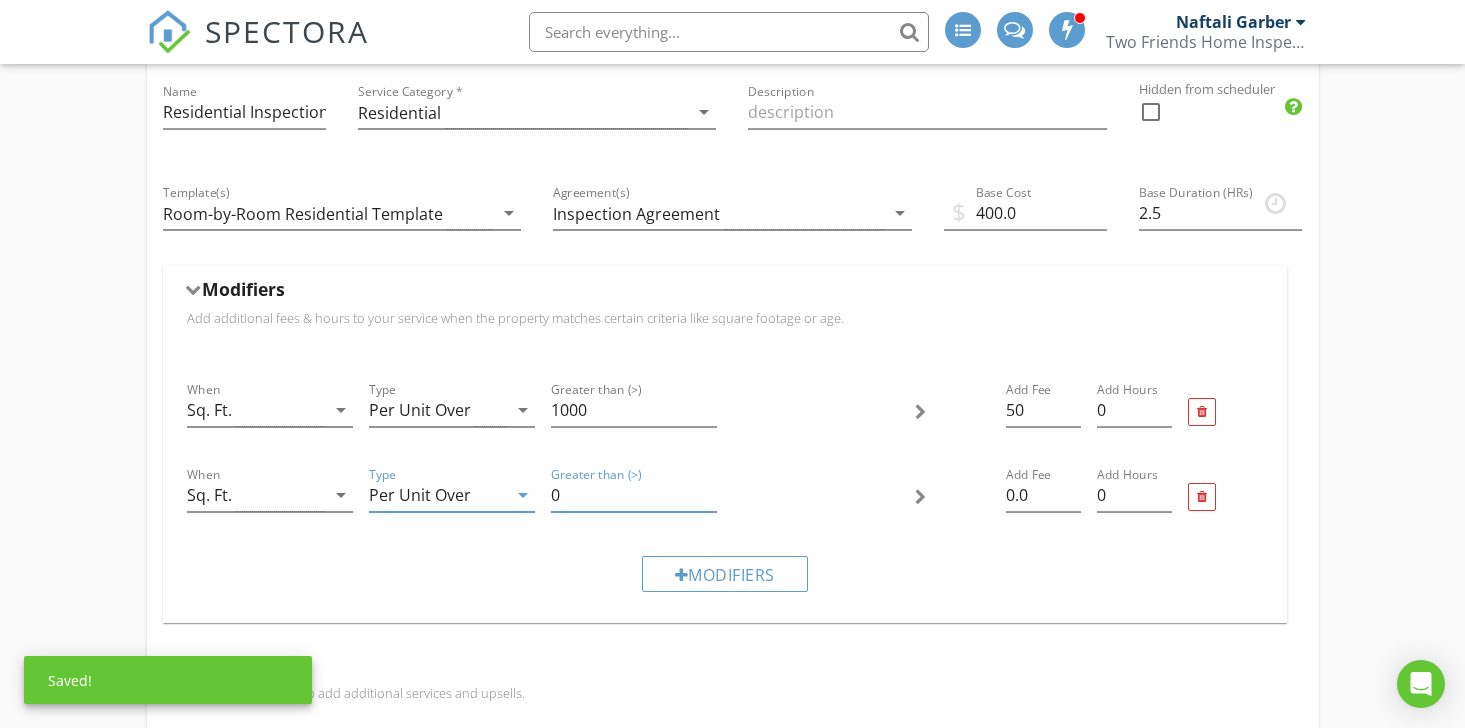 drag, startPoint x: 566, startPoint y: 499, endPoint x: 547, endPoint y: 496, distance: 19.235384 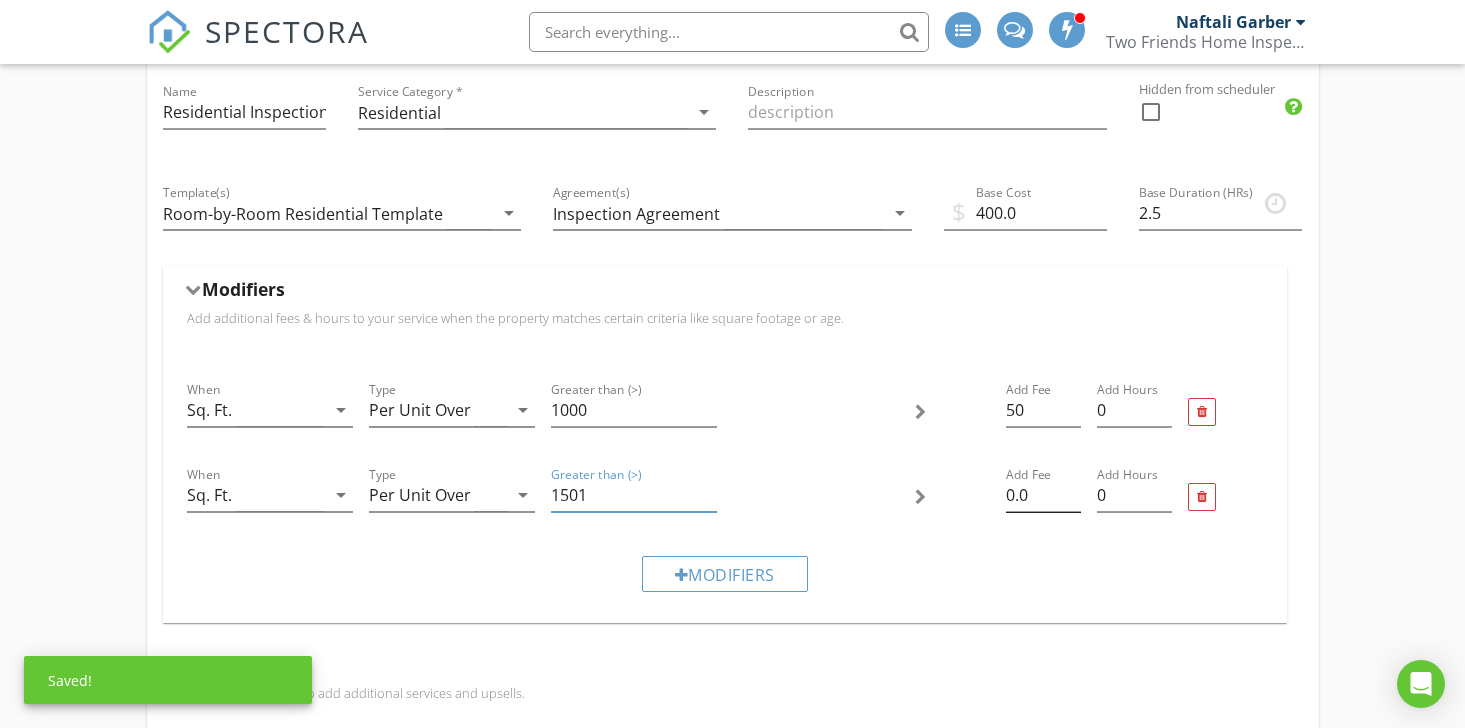type on "1501" 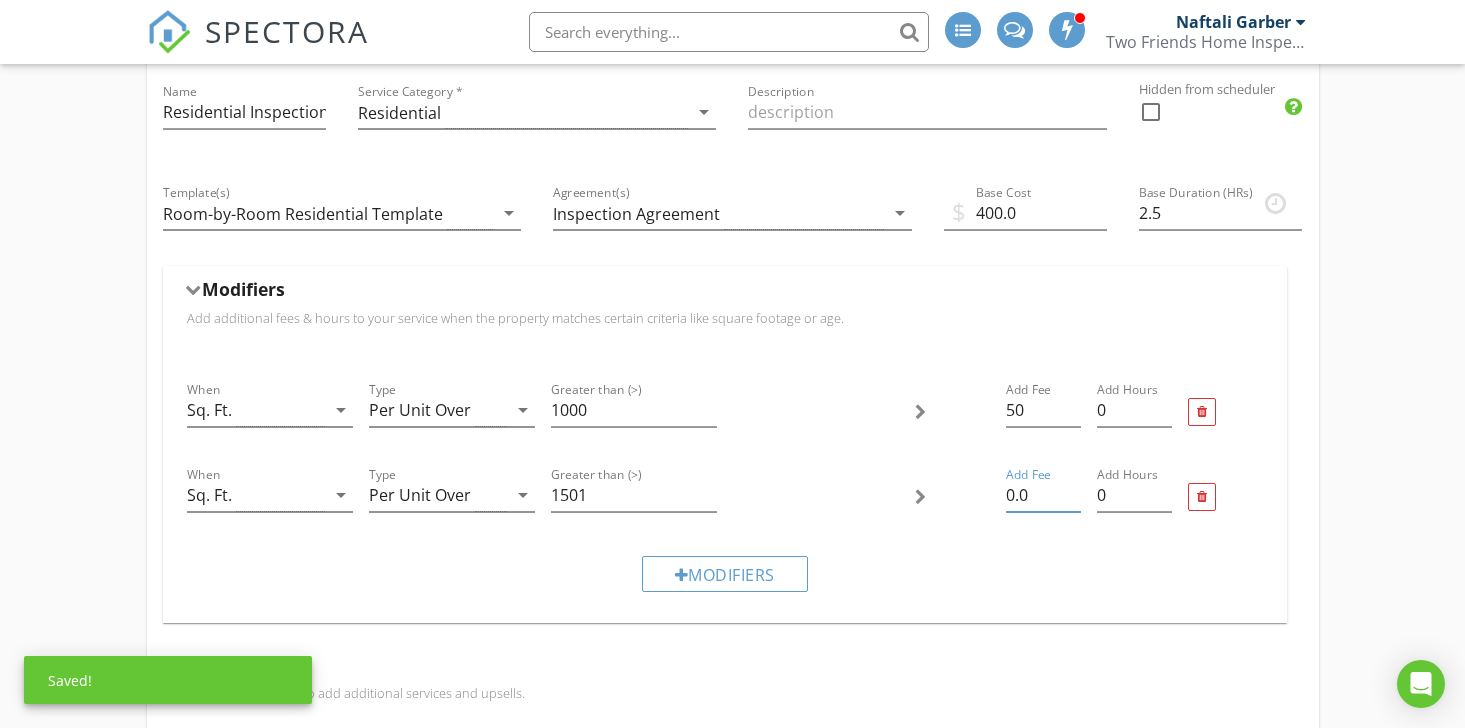 click on "0.0" at bounding box center [1043, 495] 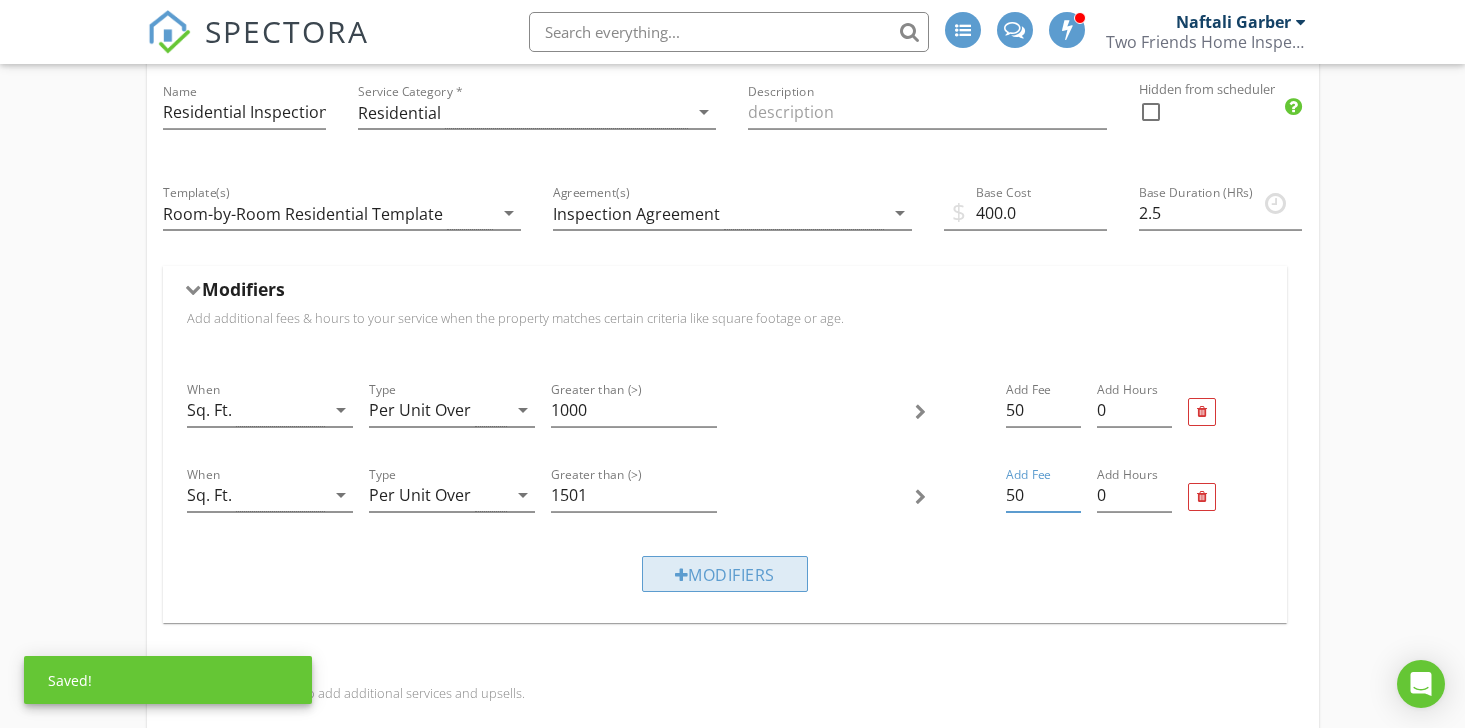 type on "50" 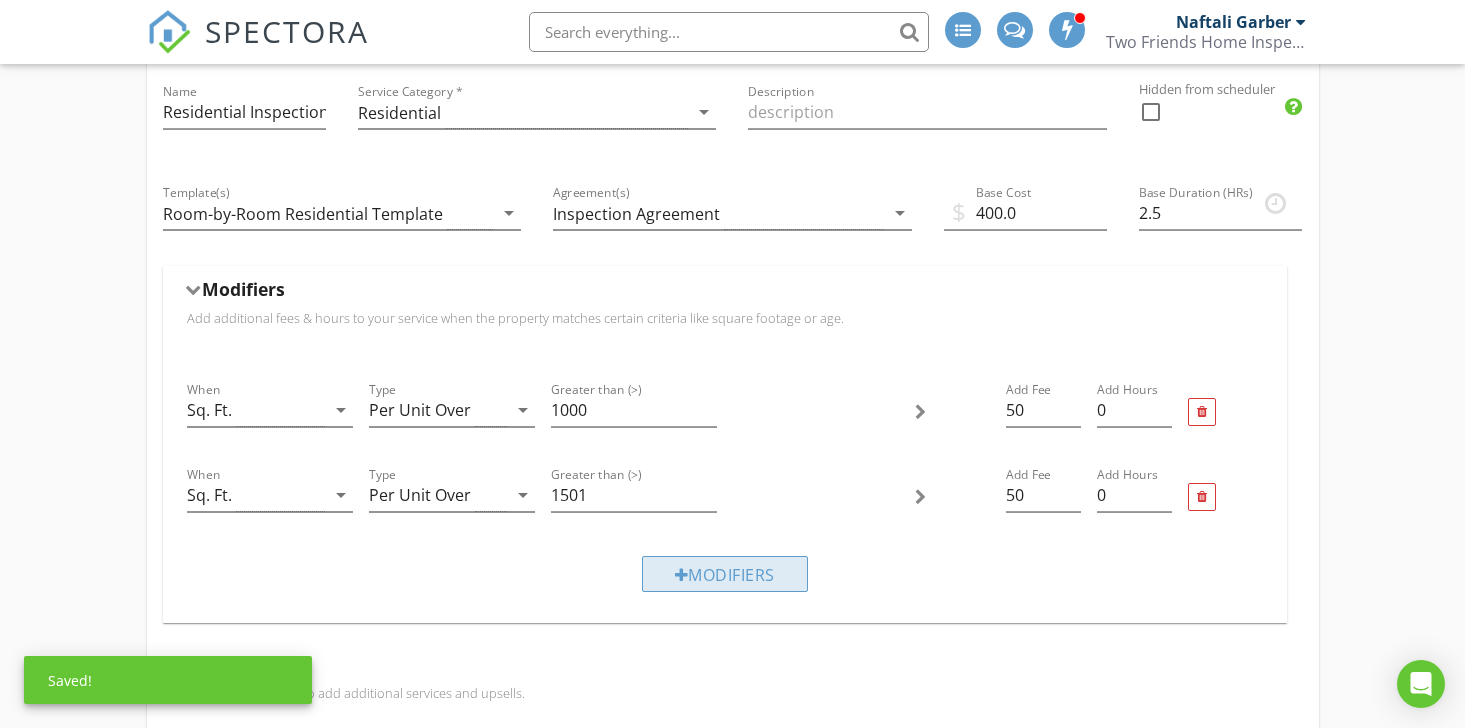 click on "Modifiers" at bounding box center [725, 574] 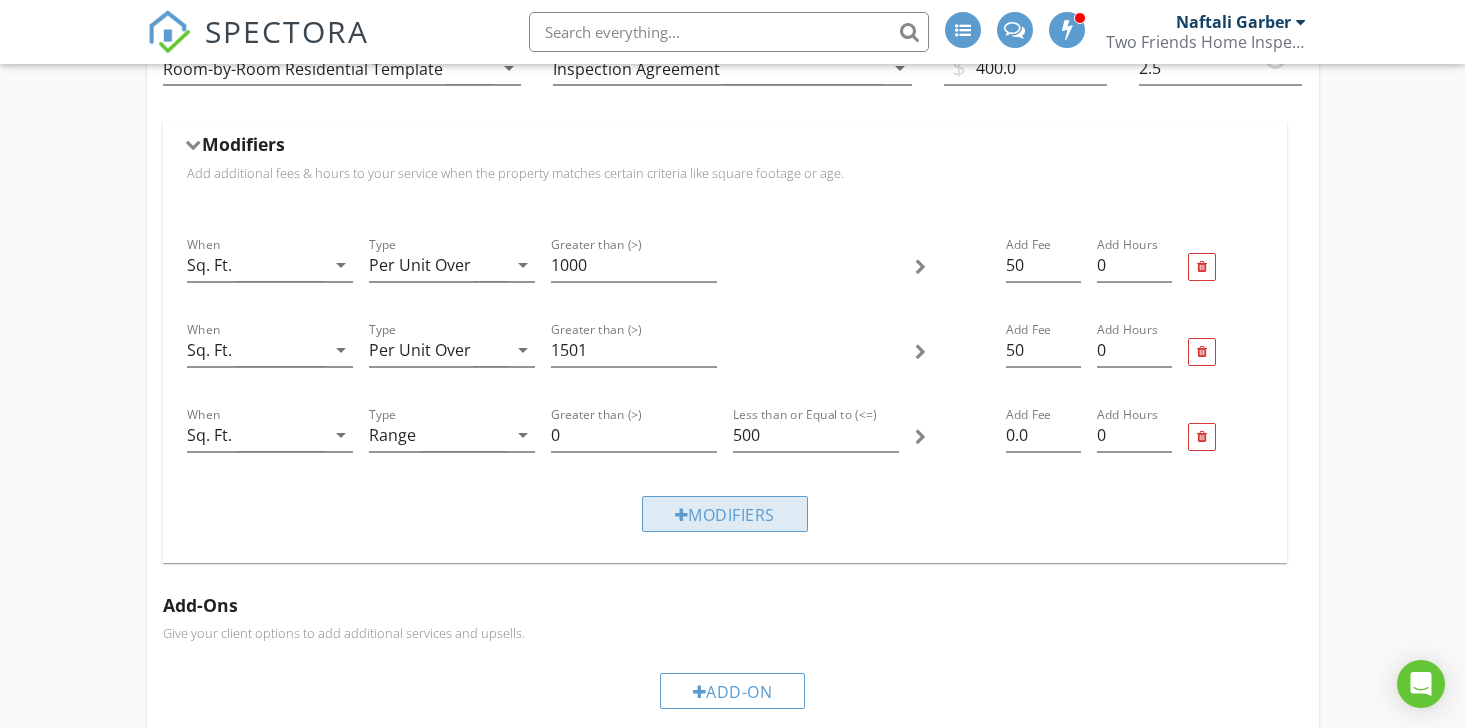 scroll, scrollTop: 362, scrollLeft: 0, axis: vertical 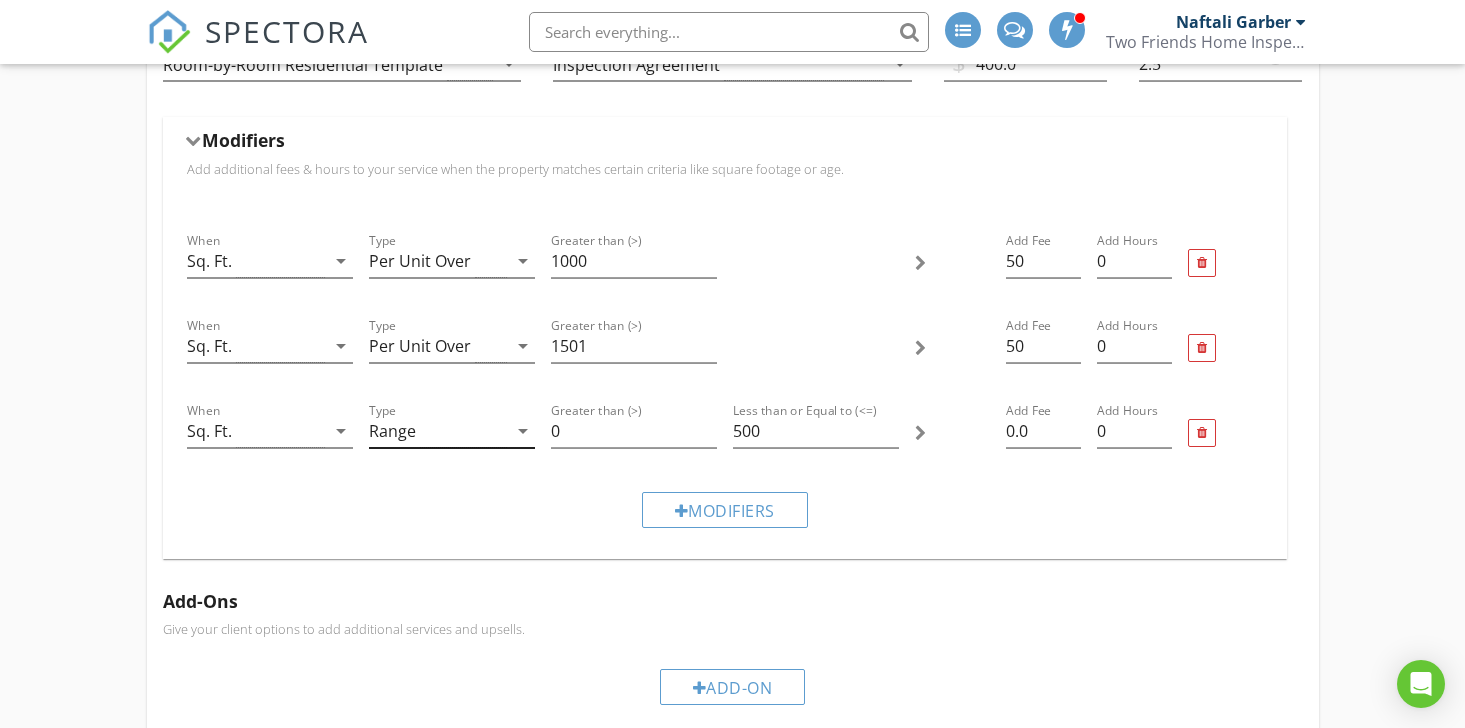 click on "Range" at bounding box center (438, 431) 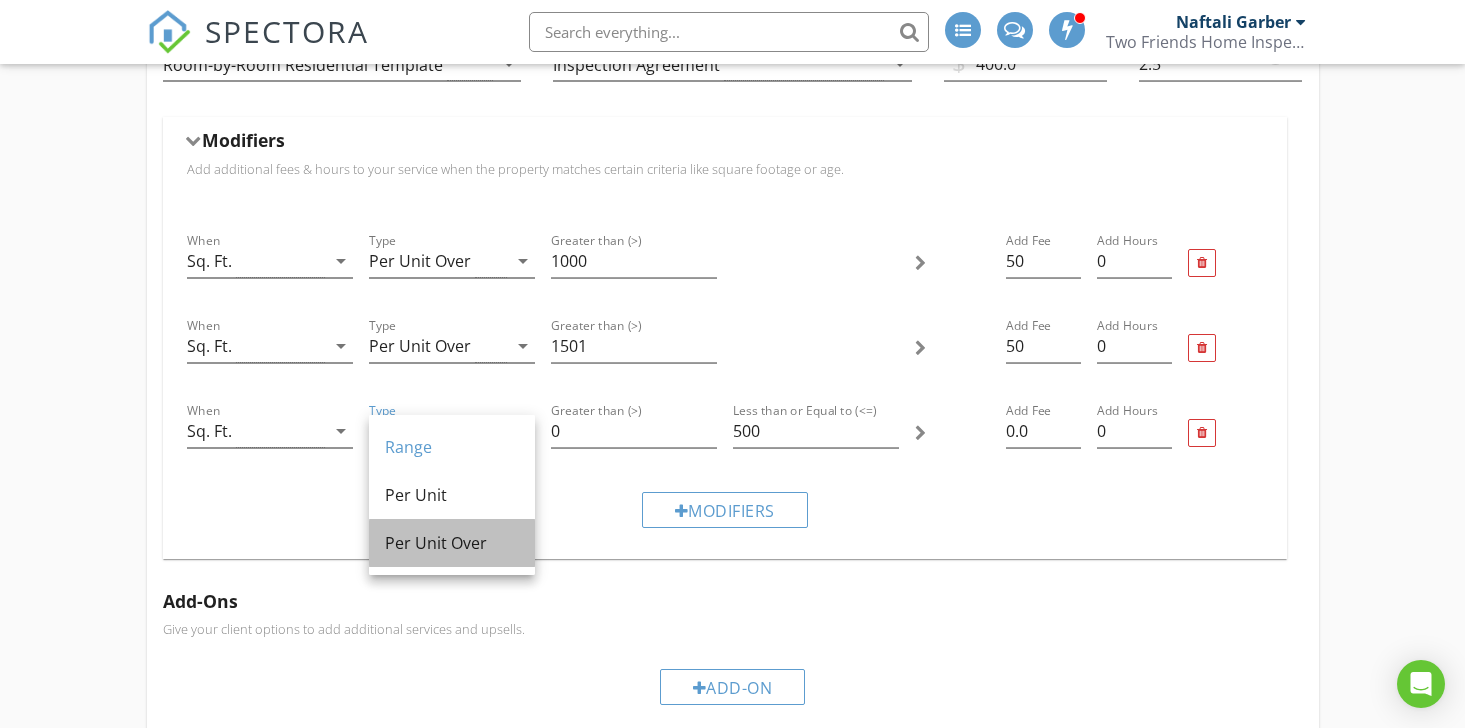 click on "Per Unit Over" at bounding box center [452, 543] 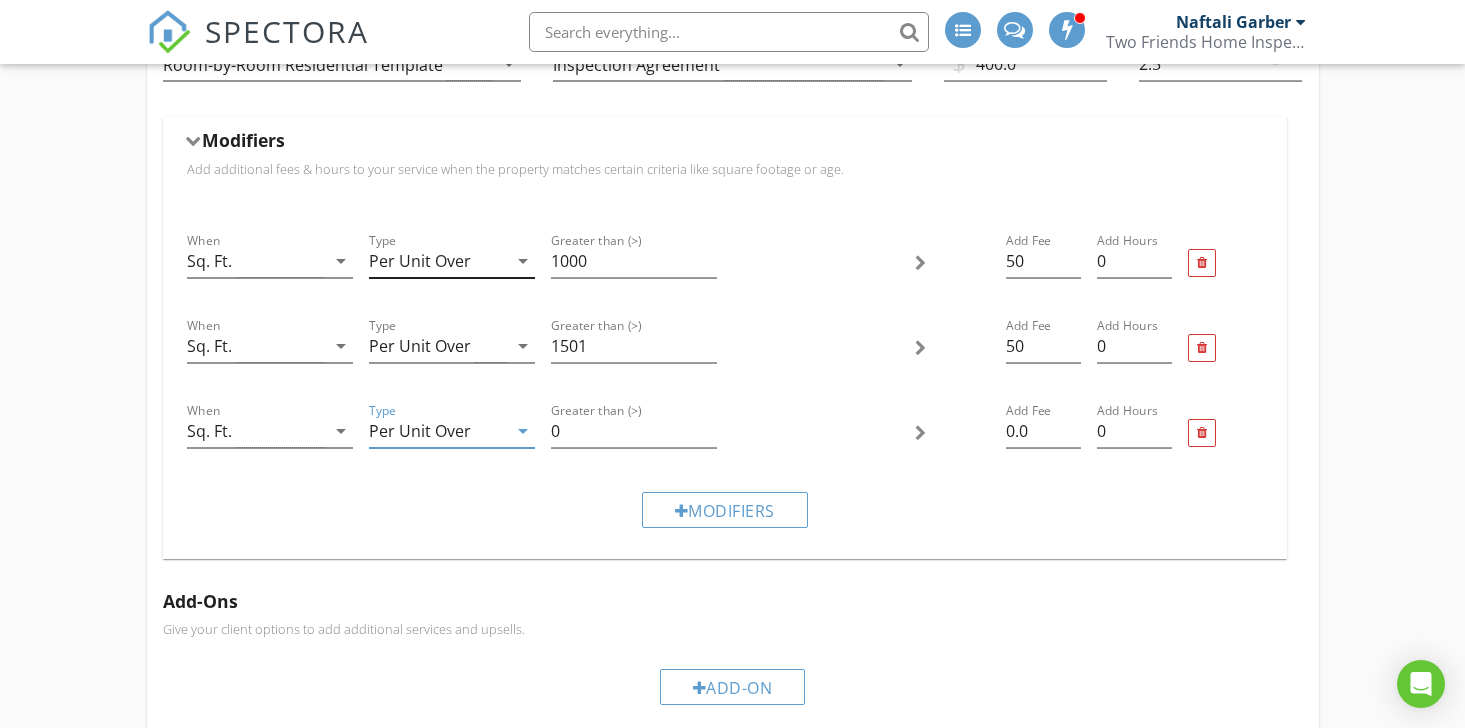 click on "Per Unit Over" at bounding box center (438, 261) 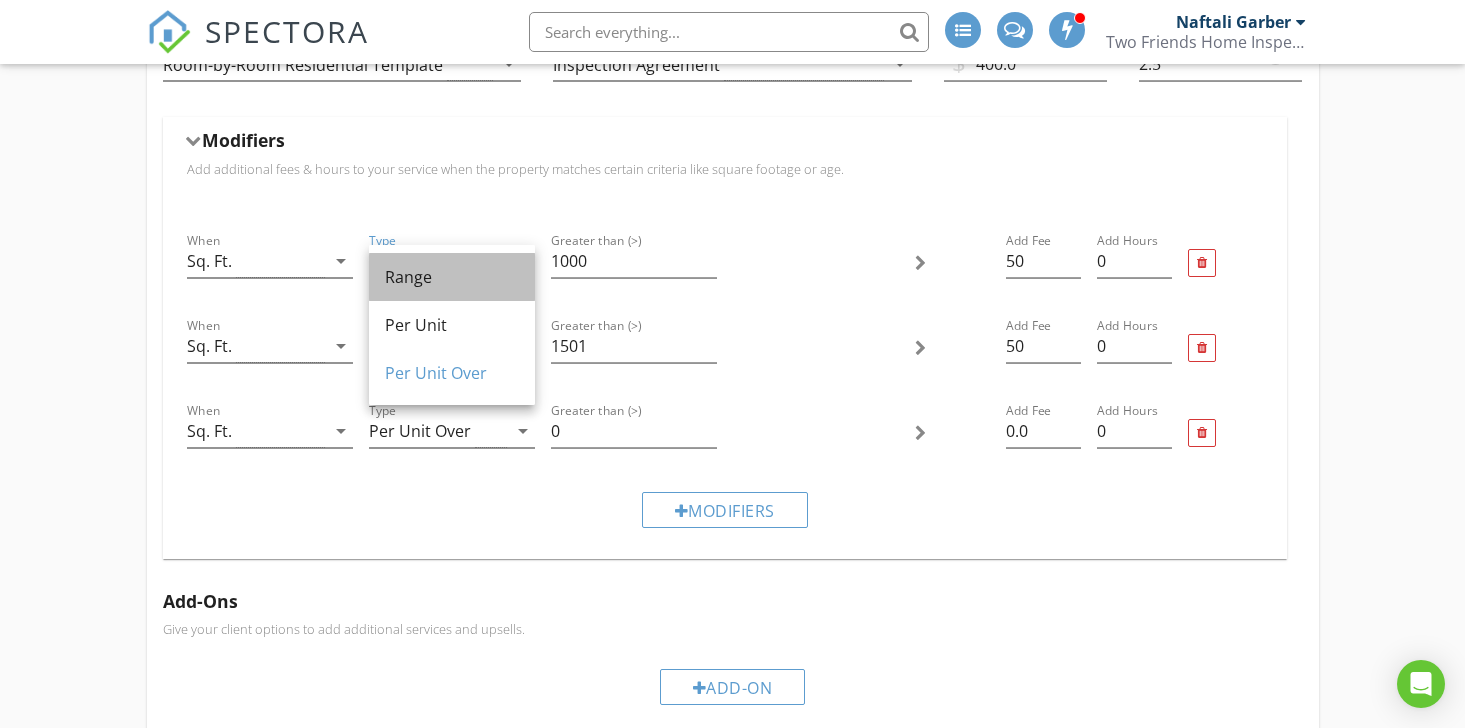 click on "Range" at bounding box center [452, 277] 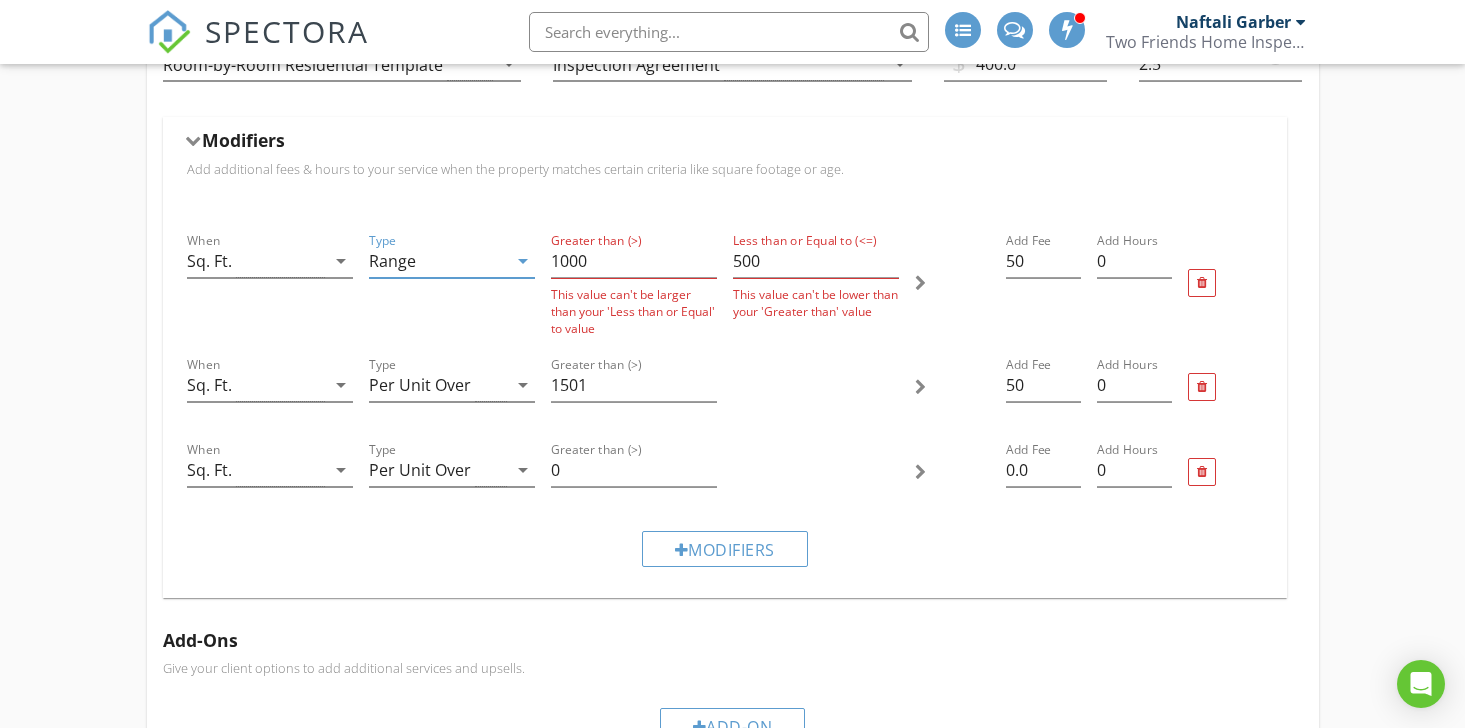 click on "Less than or Equal to (<=) 500 This value can't be lower than your 'Greater than' value" at bounding box center [816, 283] 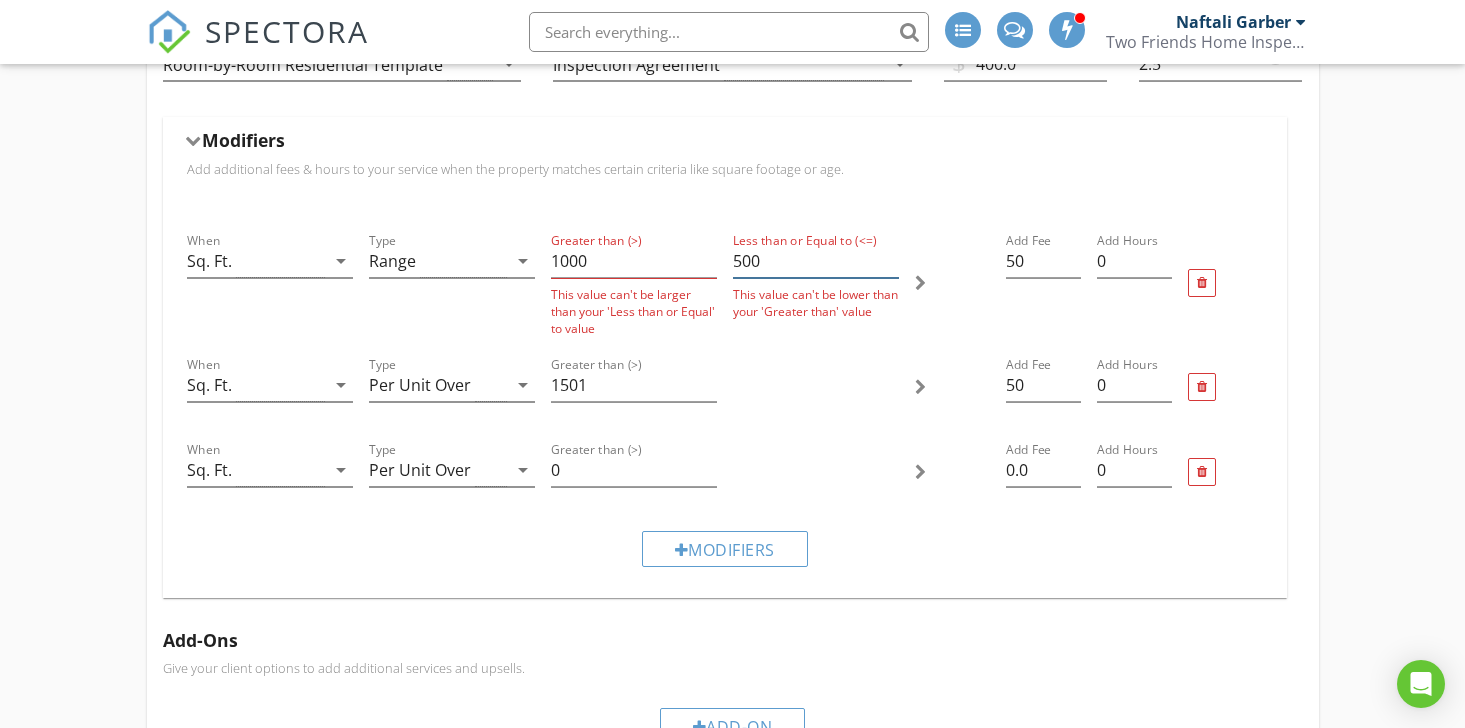 click on "500" at bounding box center [816, 261] 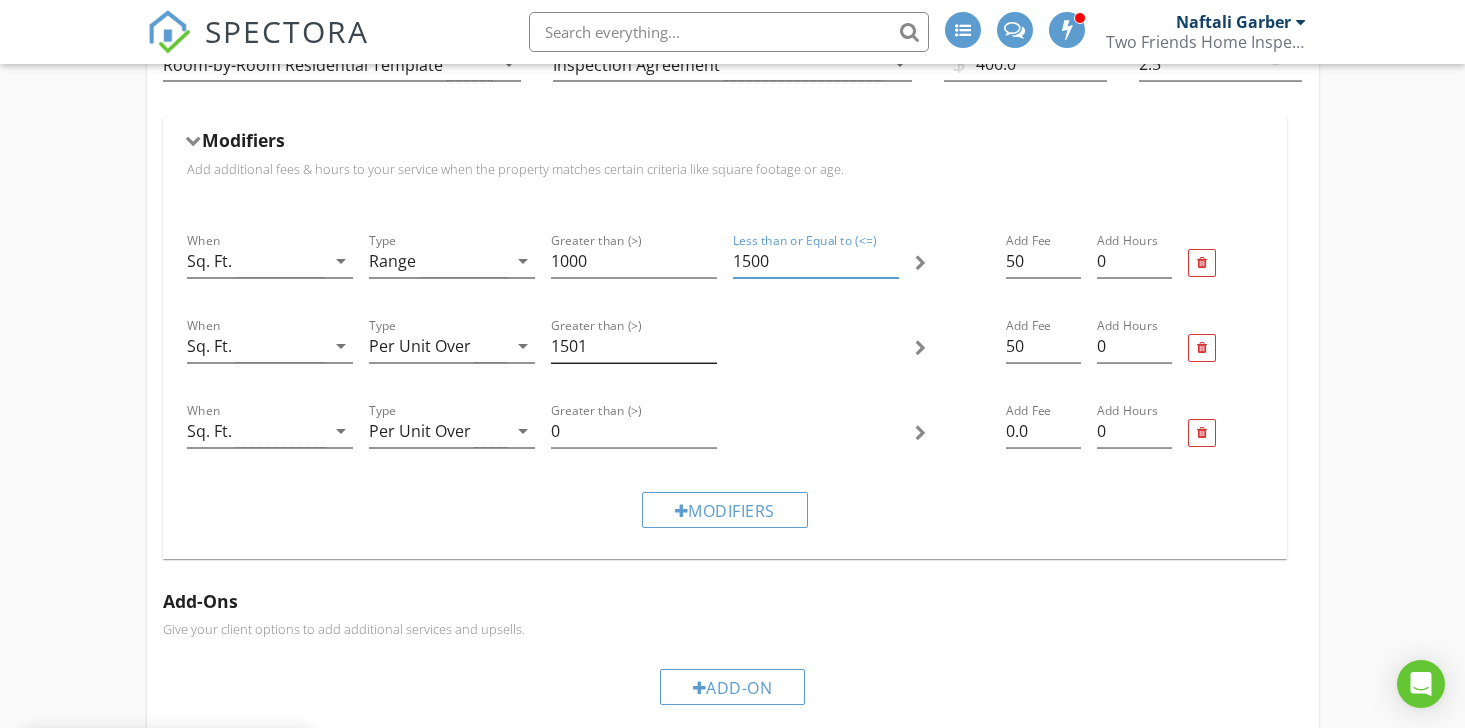 type on "1500" 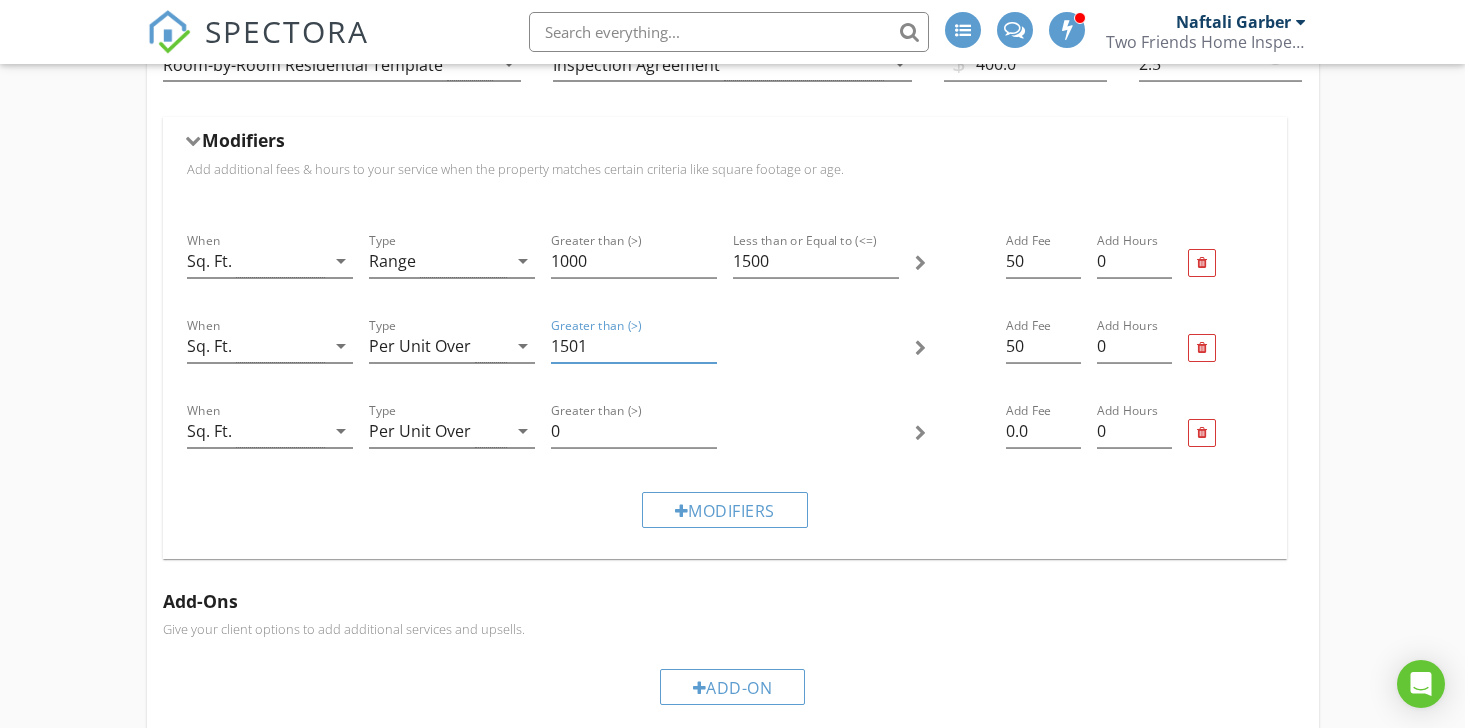 click on "1501" at bounding box center (634, 346) 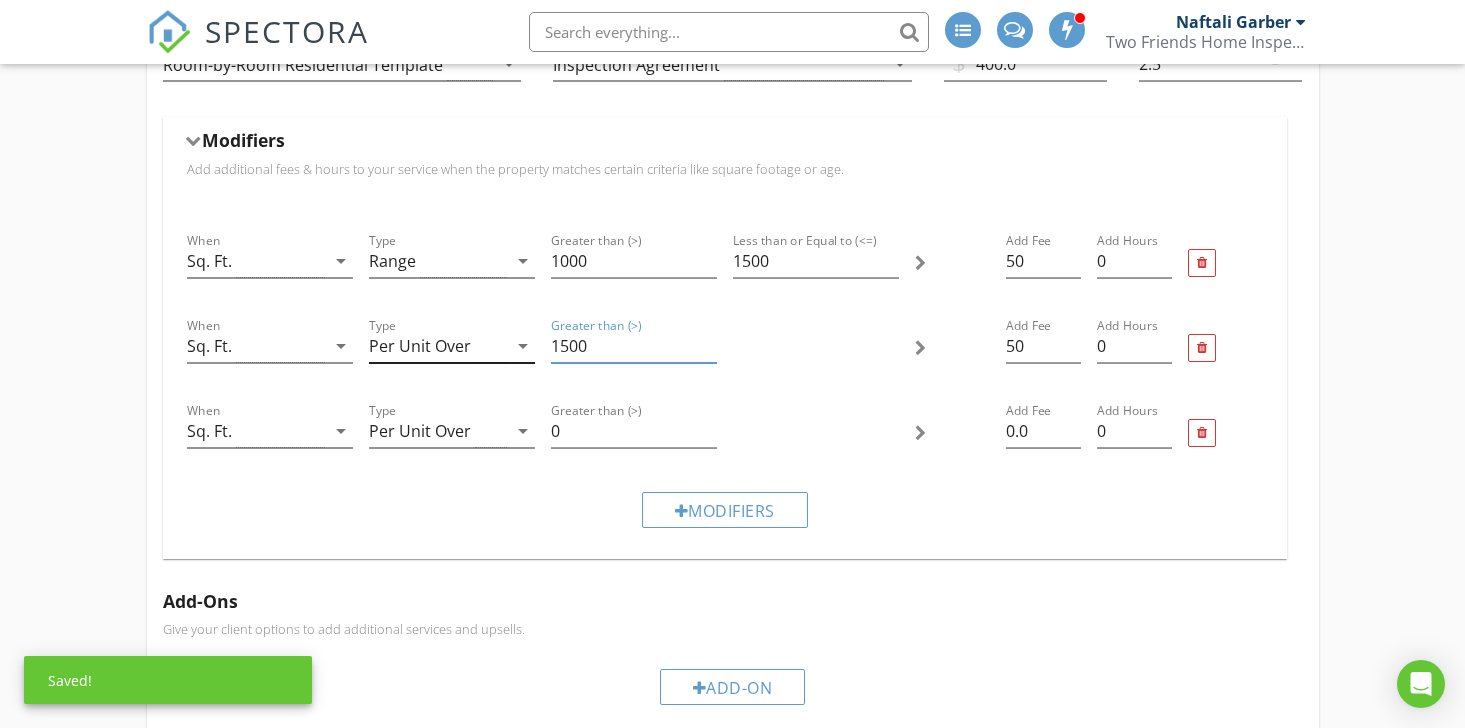 type on "1500" 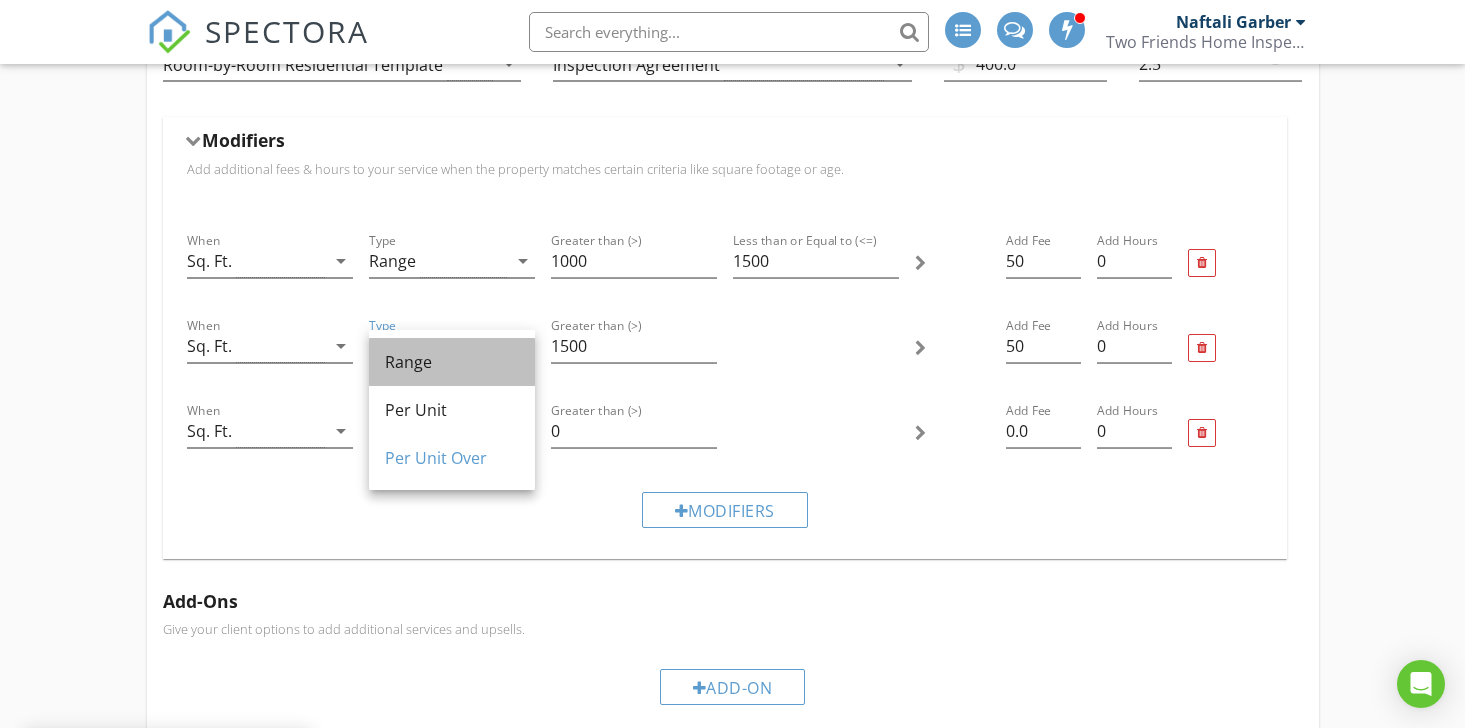click on "Range" at bounding box center [452, 362] 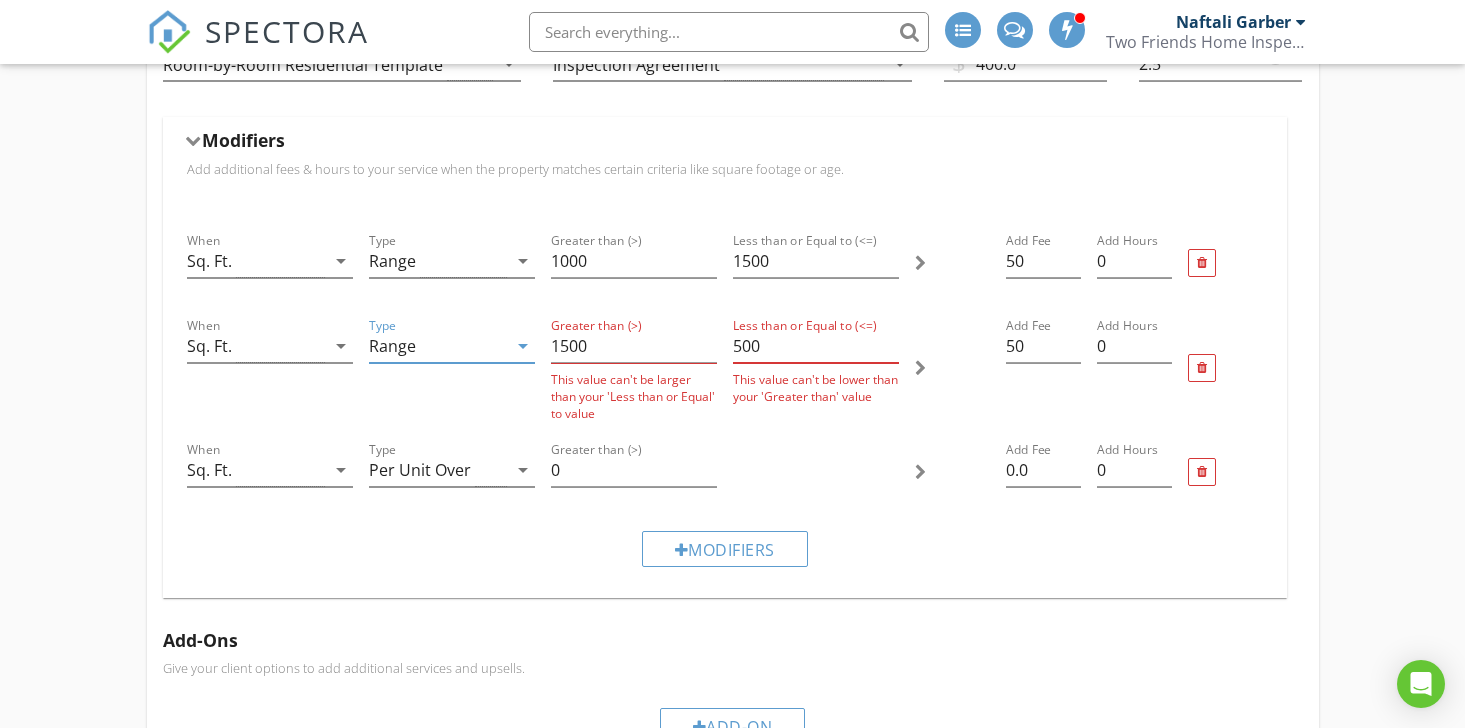 drag, startPoint x: 767, startPoint y: 349, endPoint x: 723, endPoint y: 348, distance: 44.011364 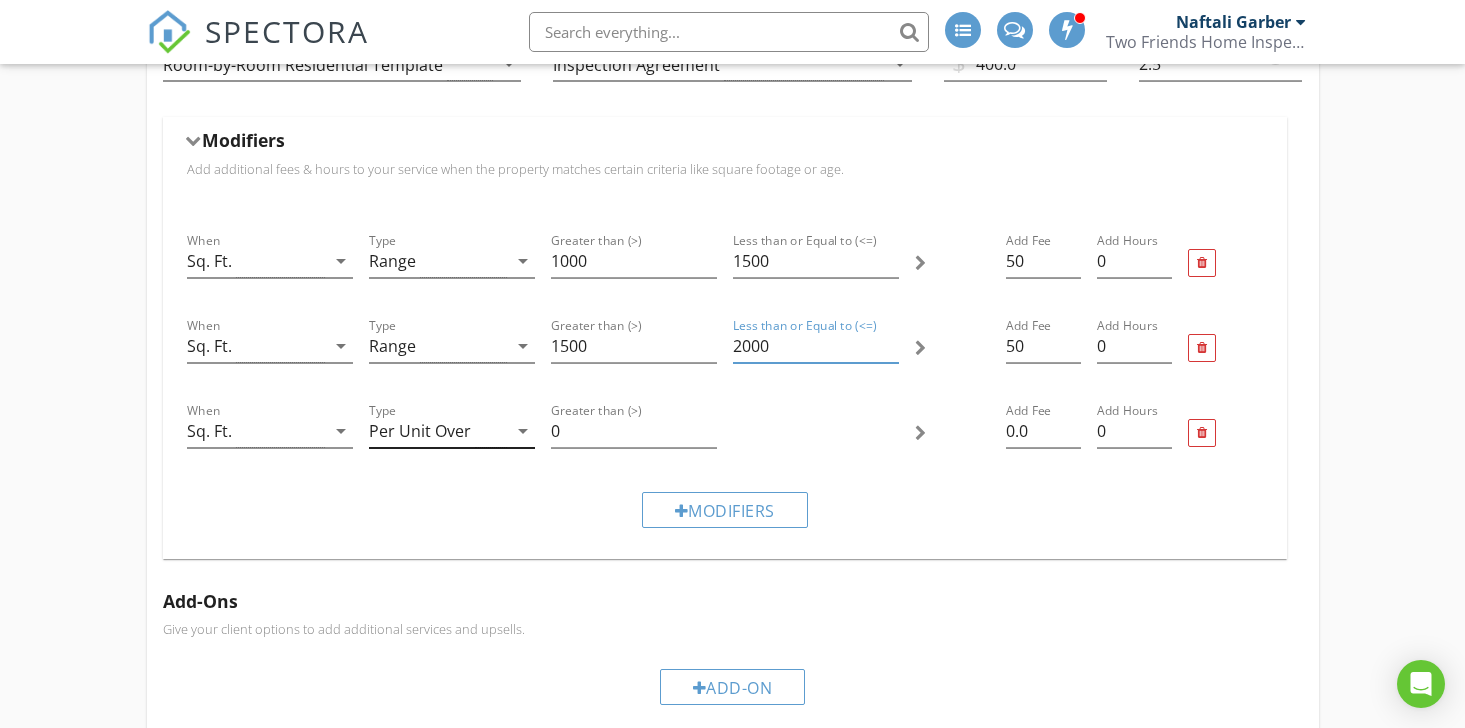 type on "2000" 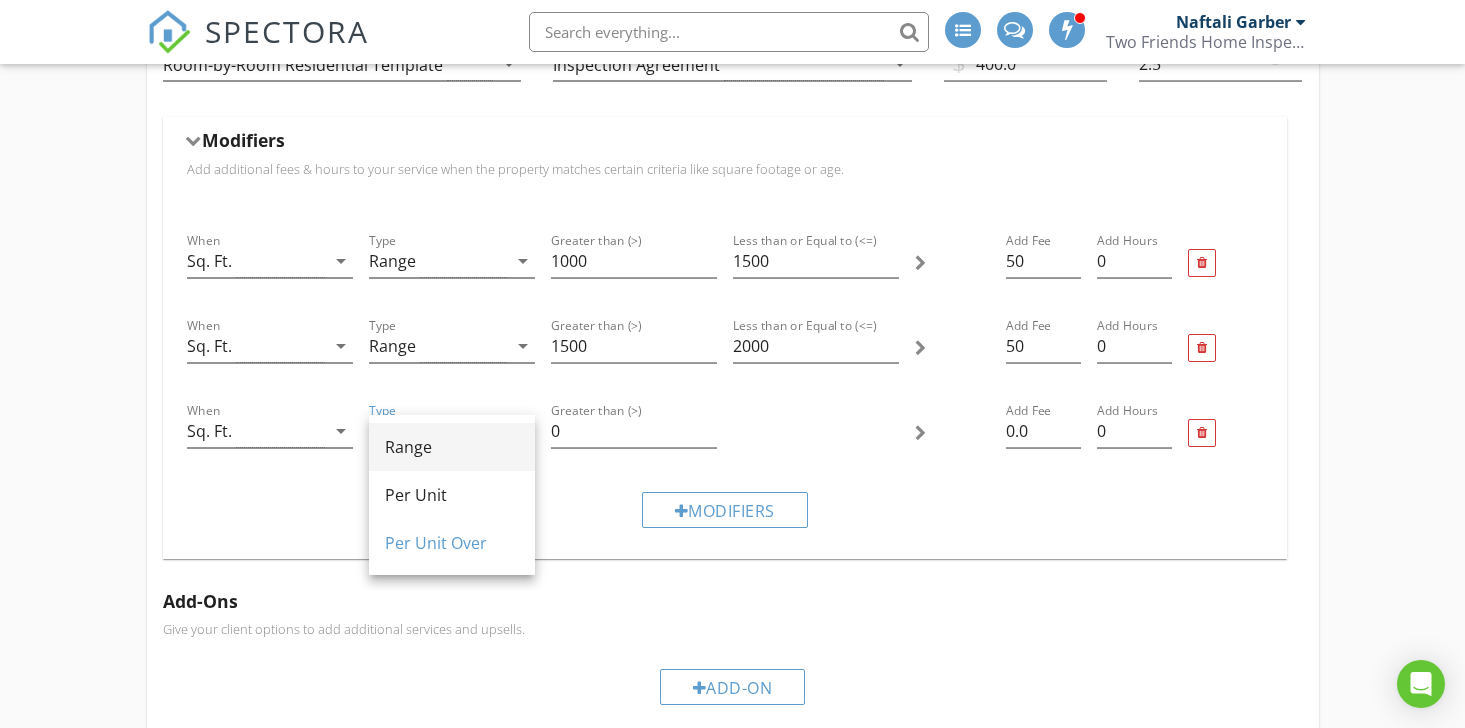click on "Range" at bounding box center [452, 447] 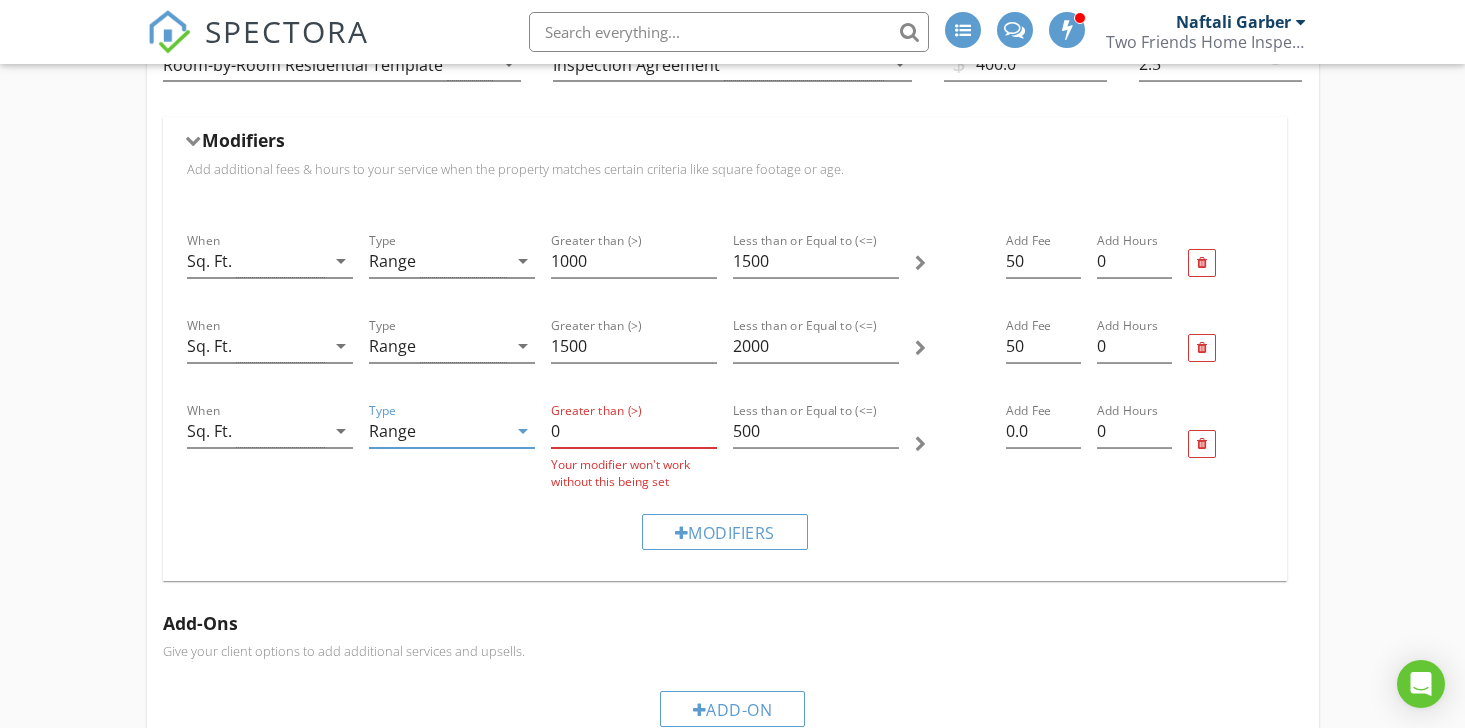 drag, startPoint x: 578, startPoint y: 432, endPoint x: 548, endPoint y: 431, distance: 30.016663 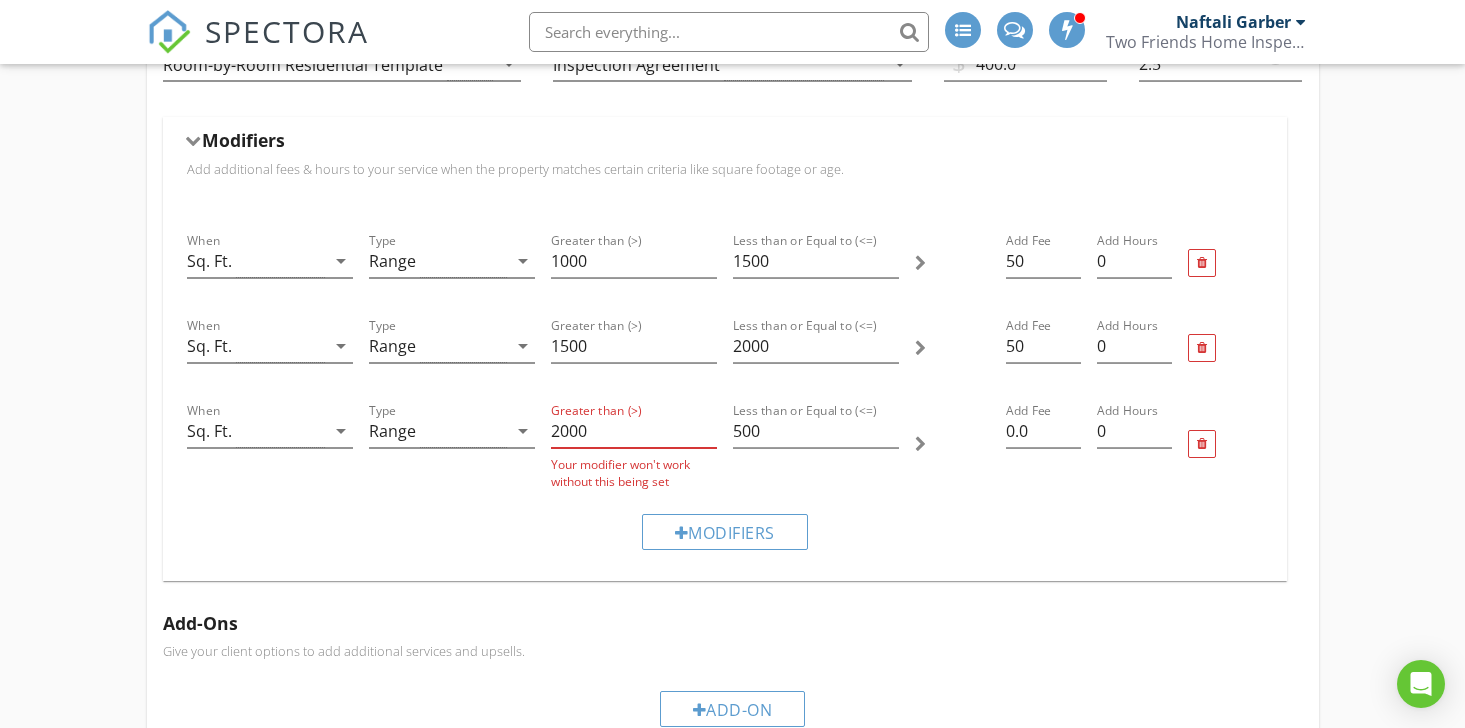 type on "2000" 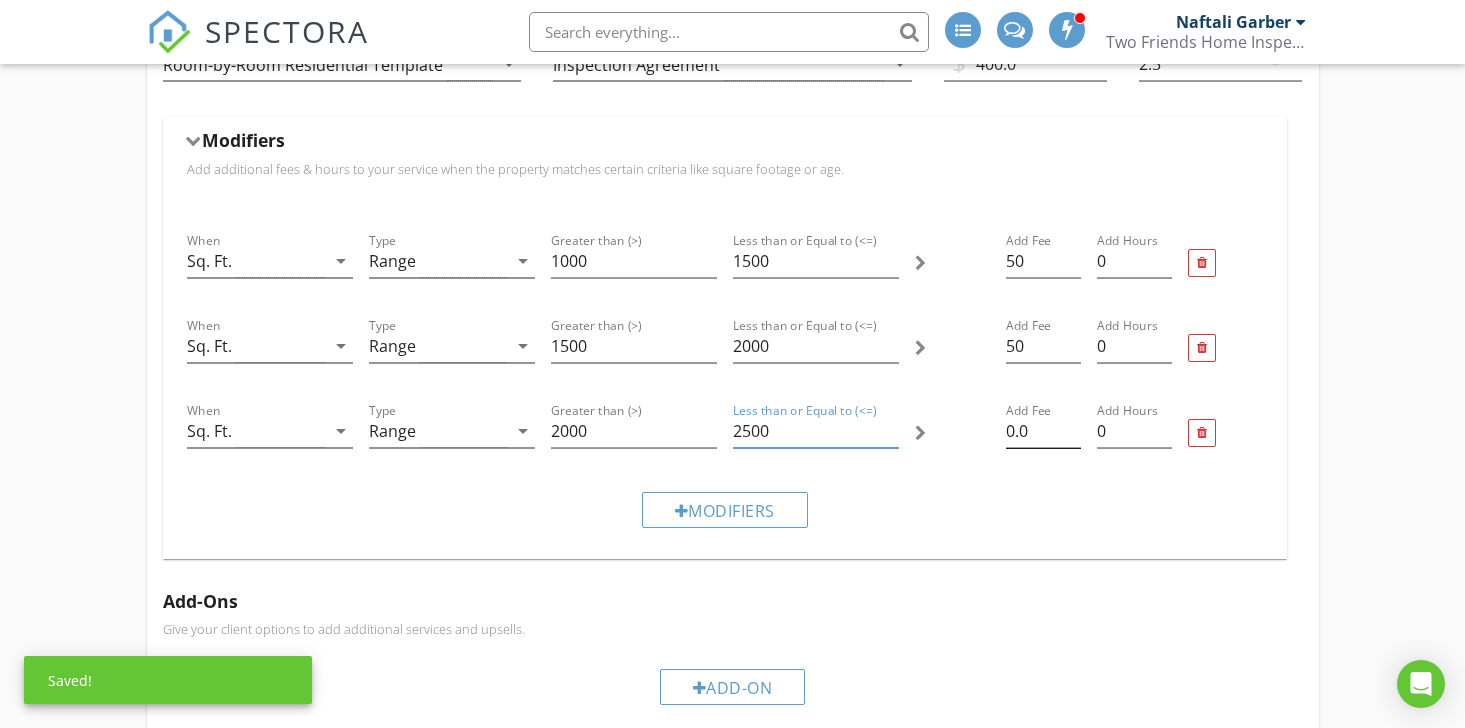 type on "2500" 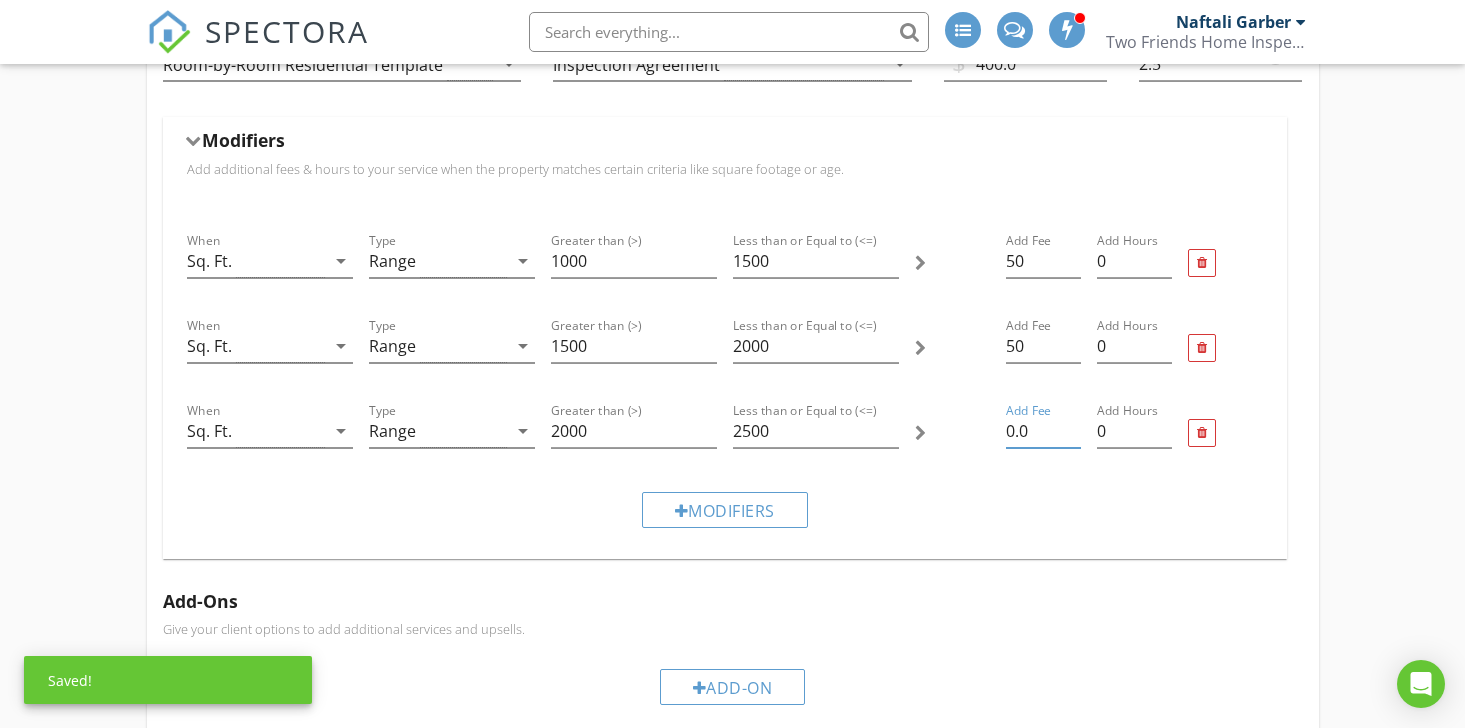 click on "0.0" at bounding box center (1043, 431) 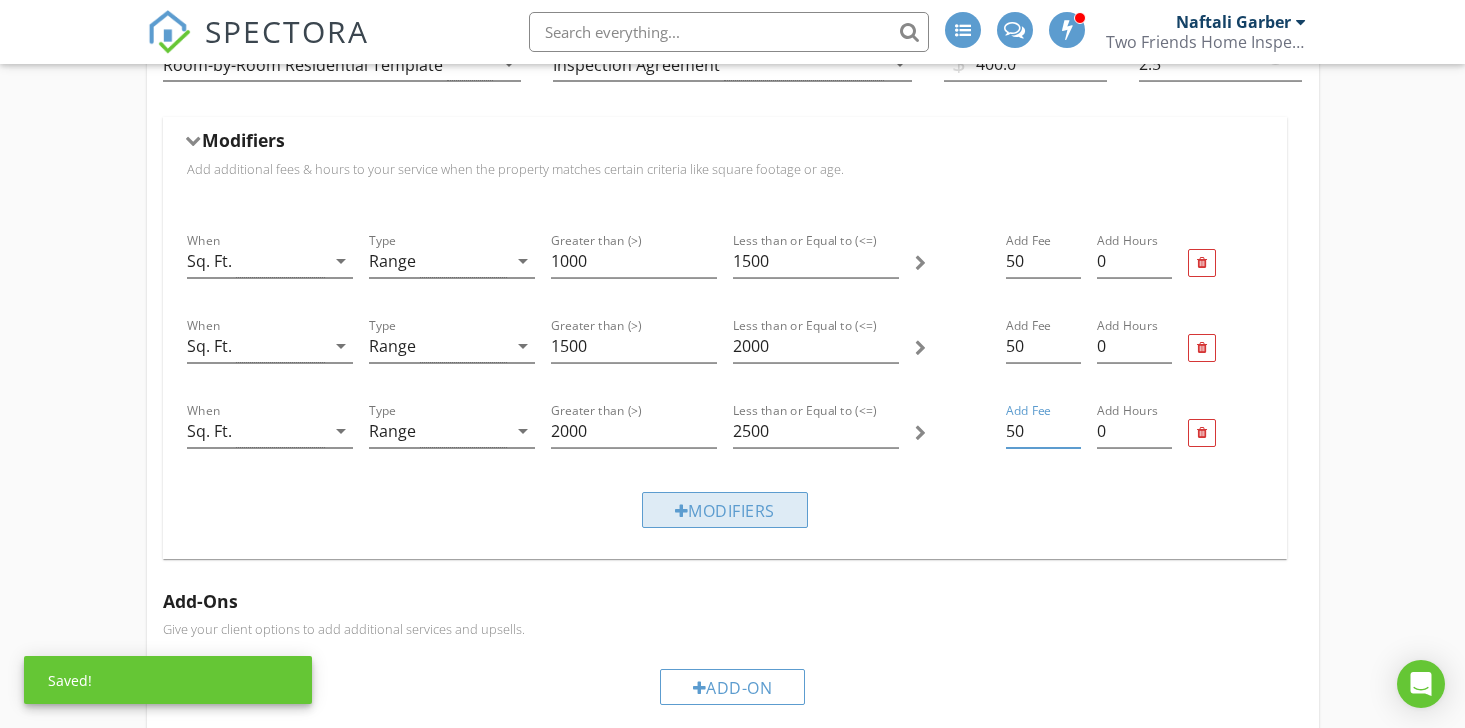 type on "50" 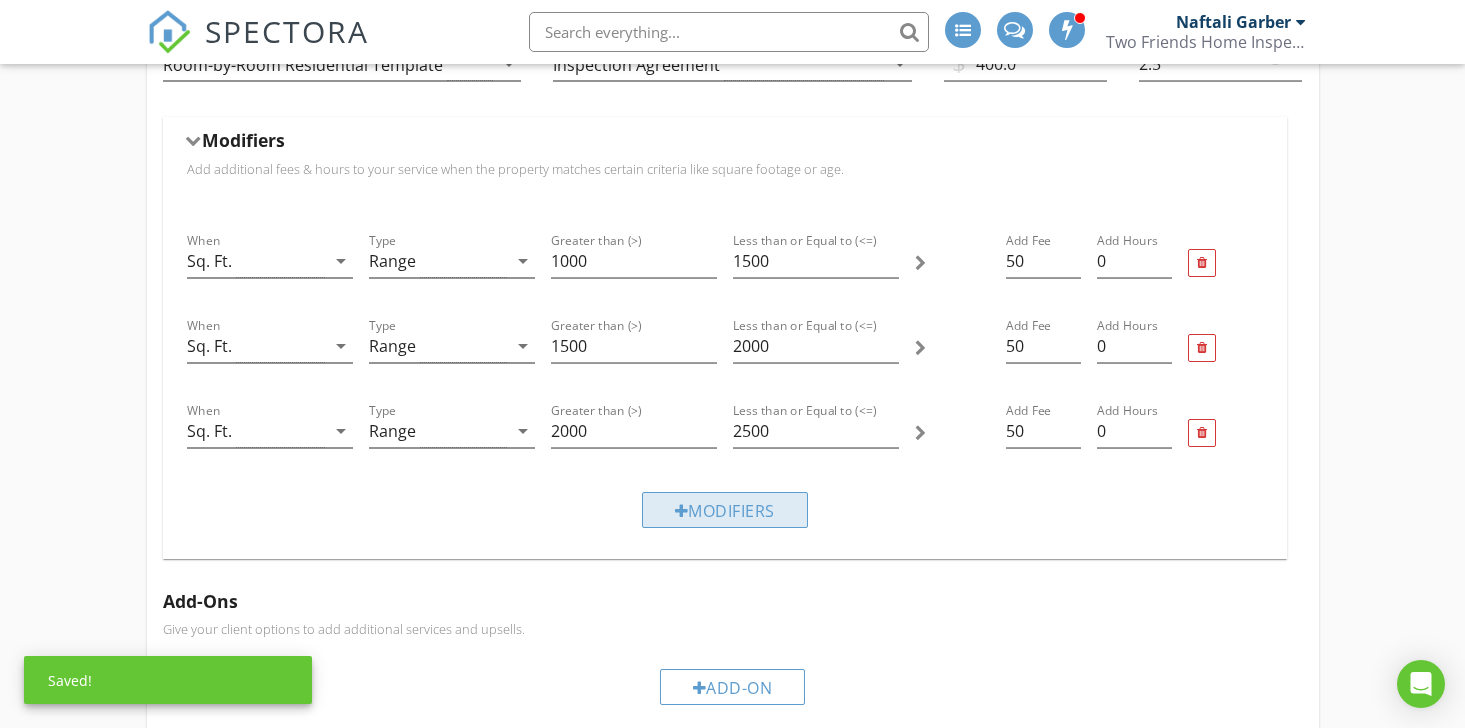 click on "Modifiers" at bounding box center [725, 510] 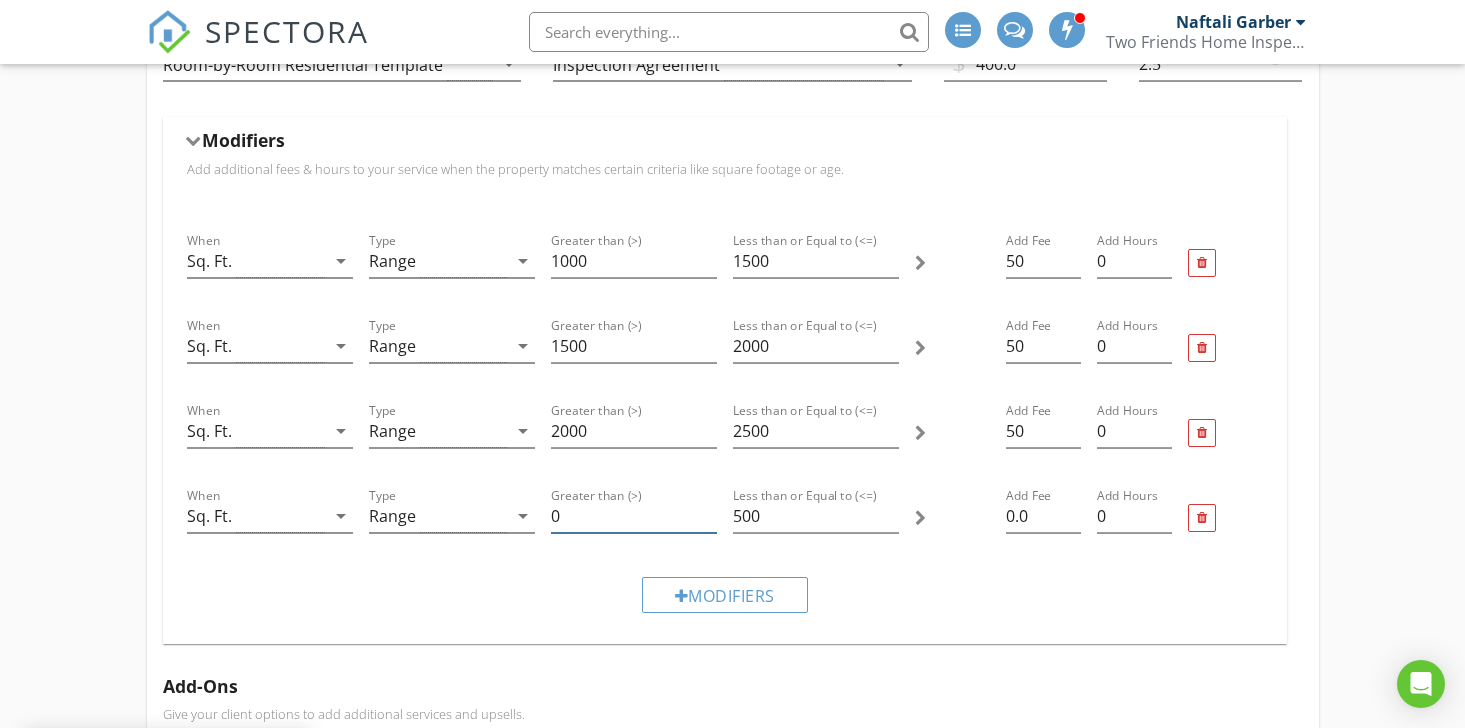 click on "0" at bounding box center (634, 516) 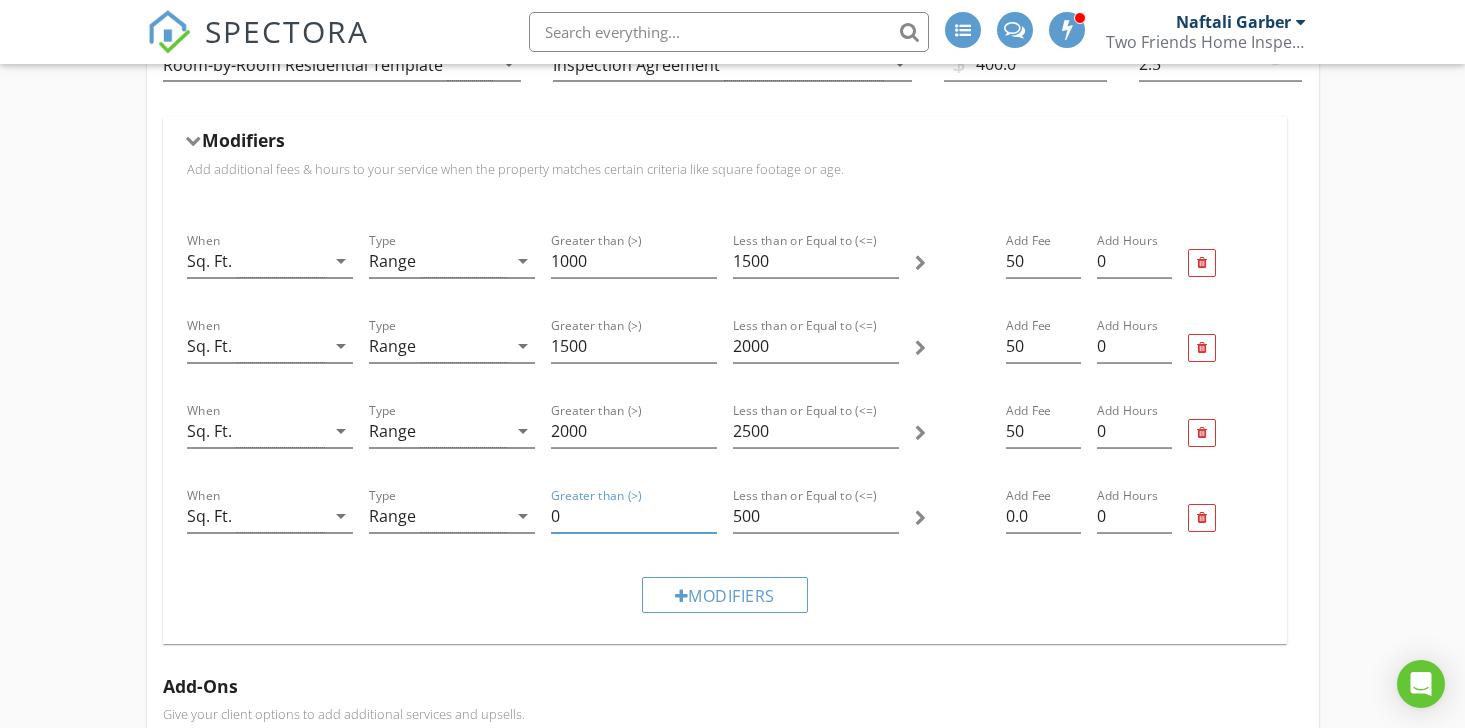 click on "0" at bounding box center [634, 516] 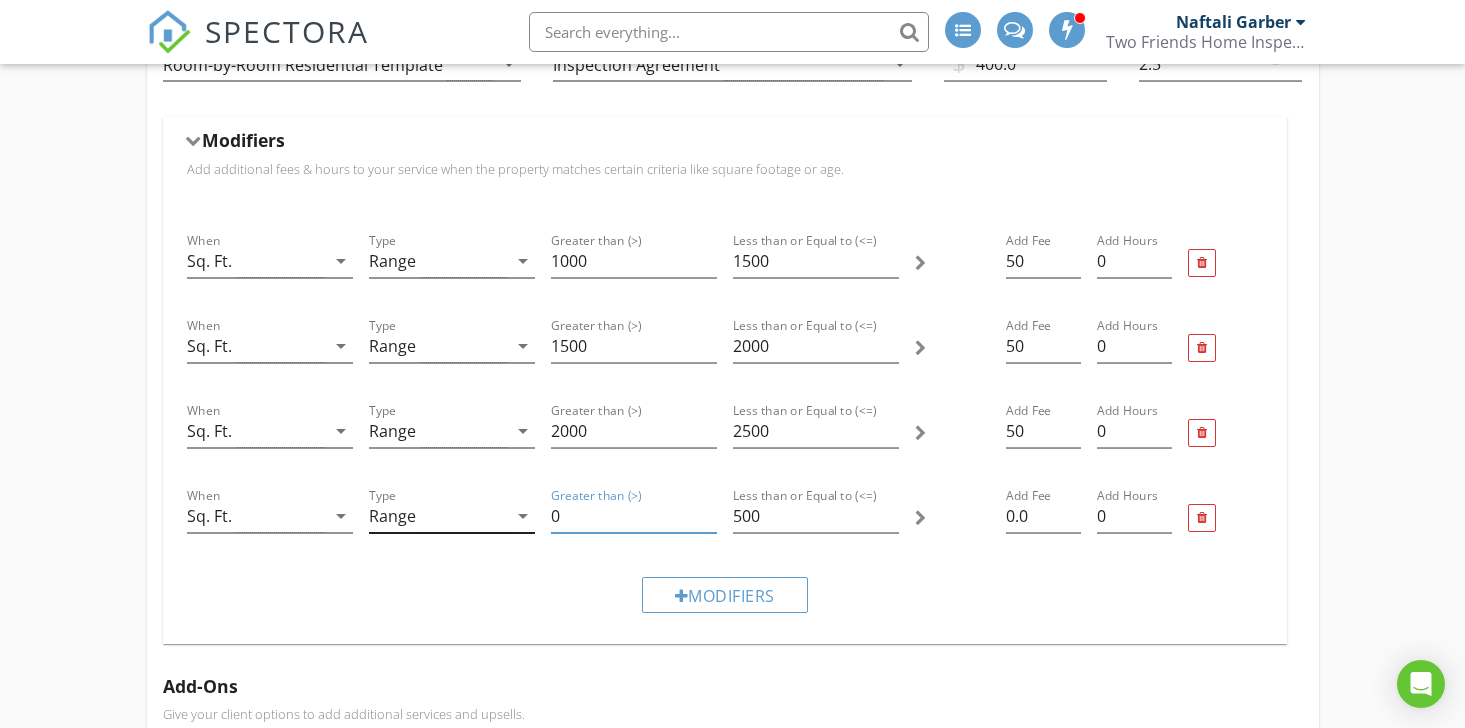 drag, startPoint x: 591, startPoint y: 514, endPoint x: 532, endPoint y: 518, distance: 59.135437 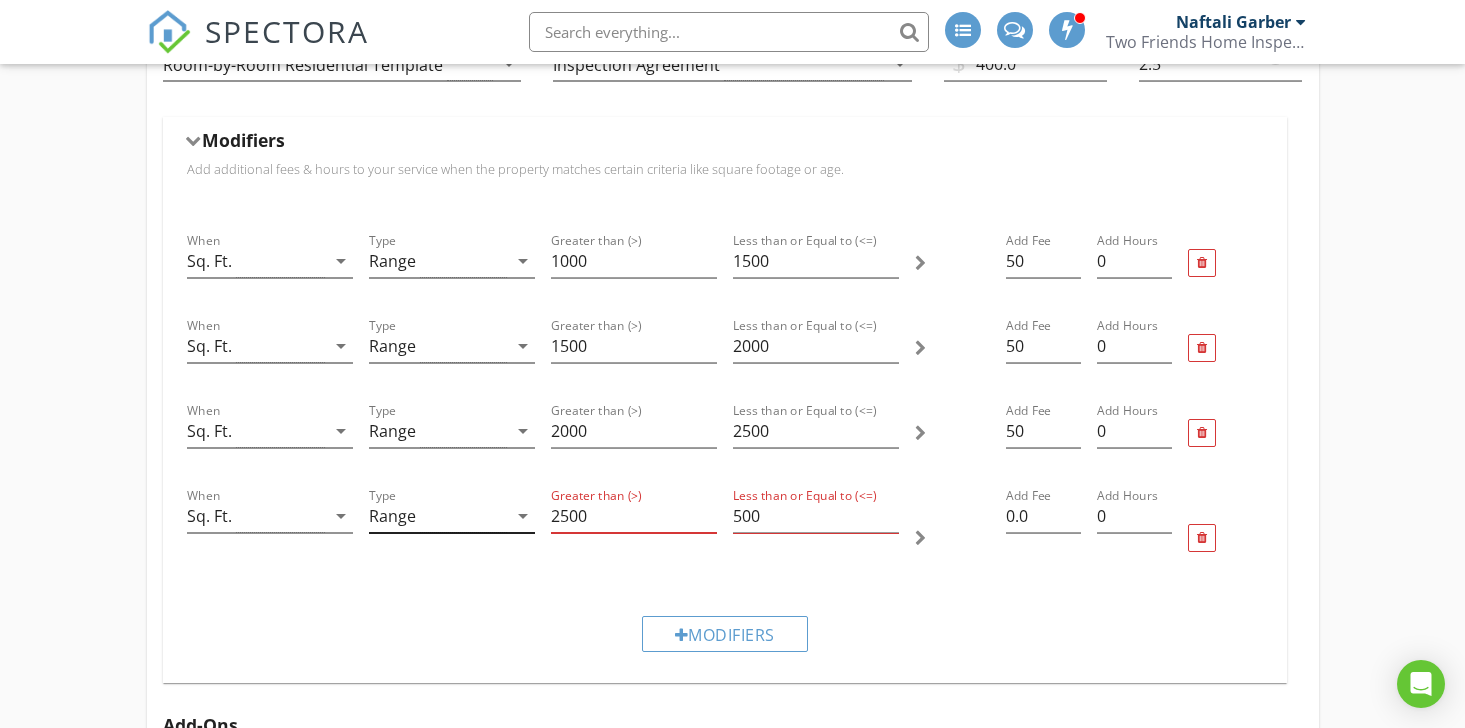 type on "2500" 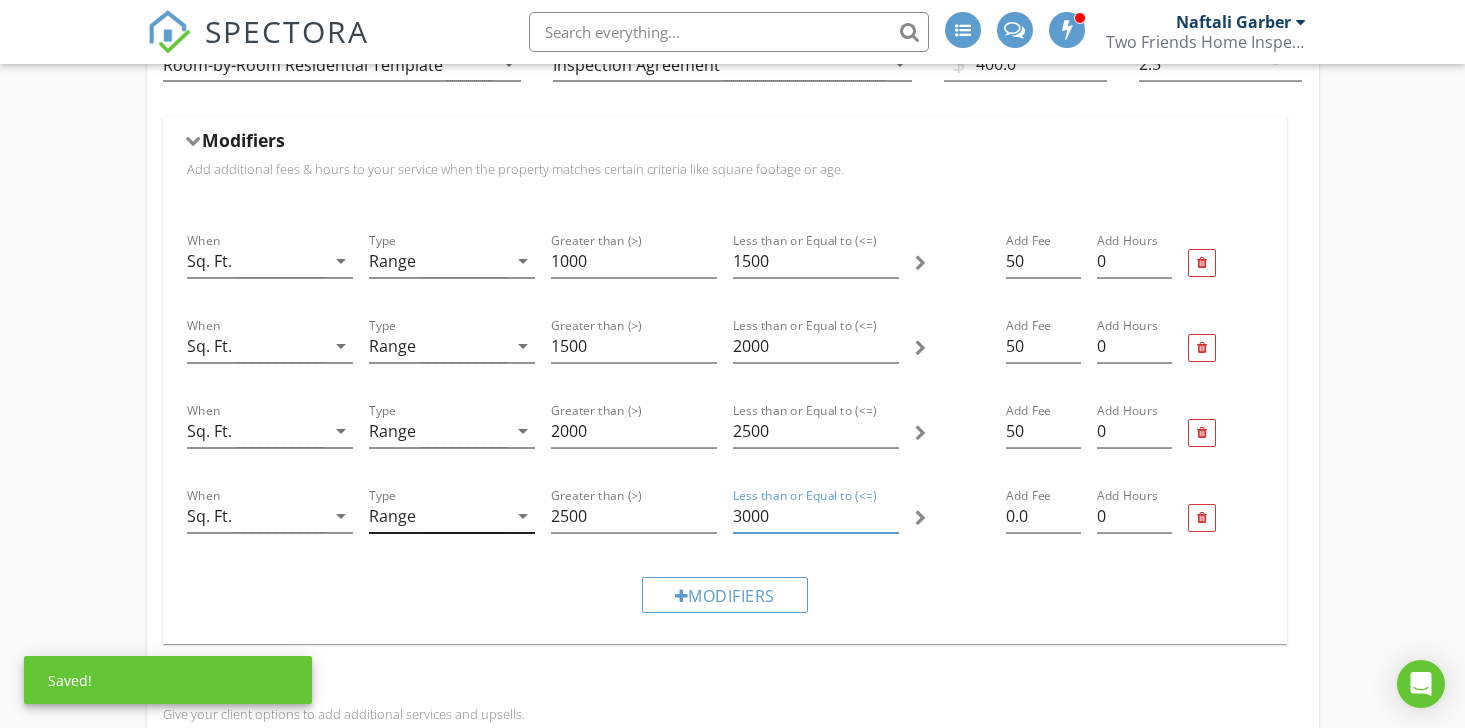 type on "3000" 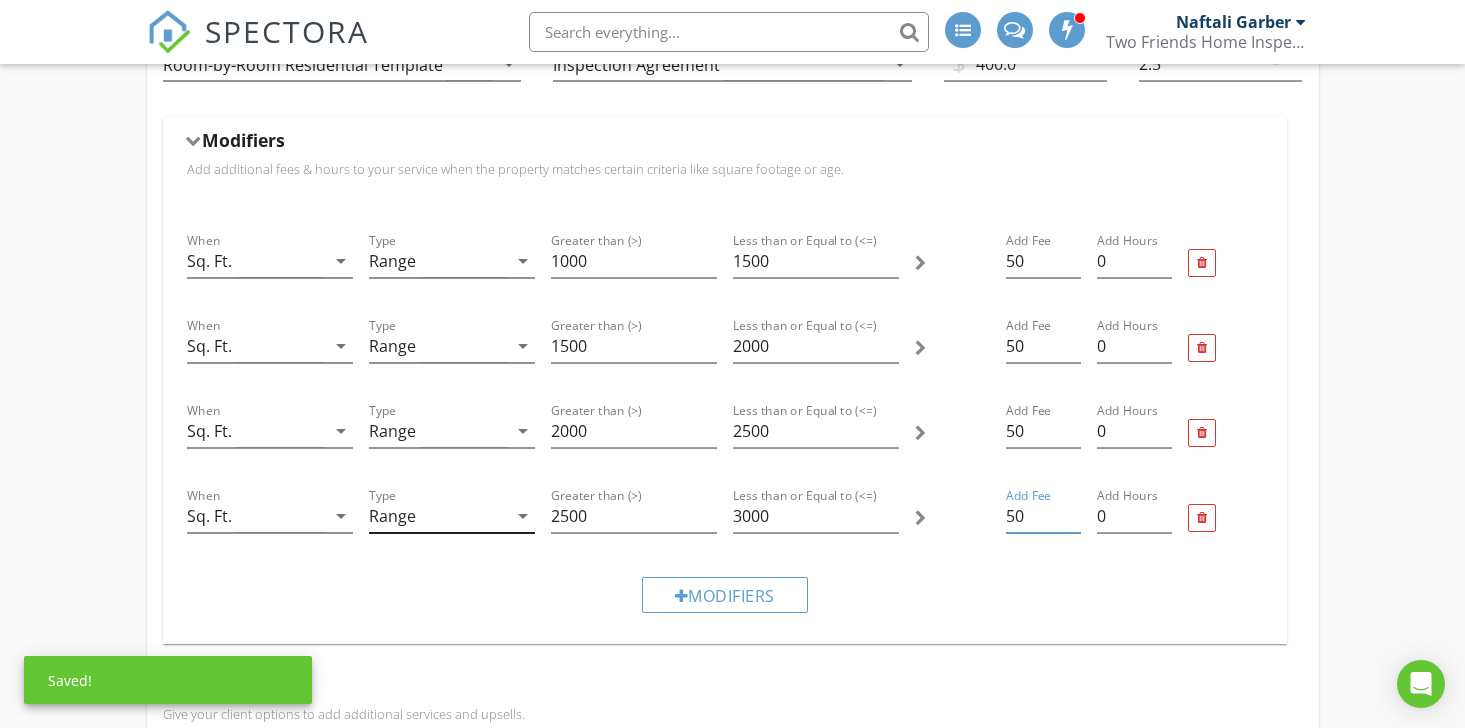 type on "50" 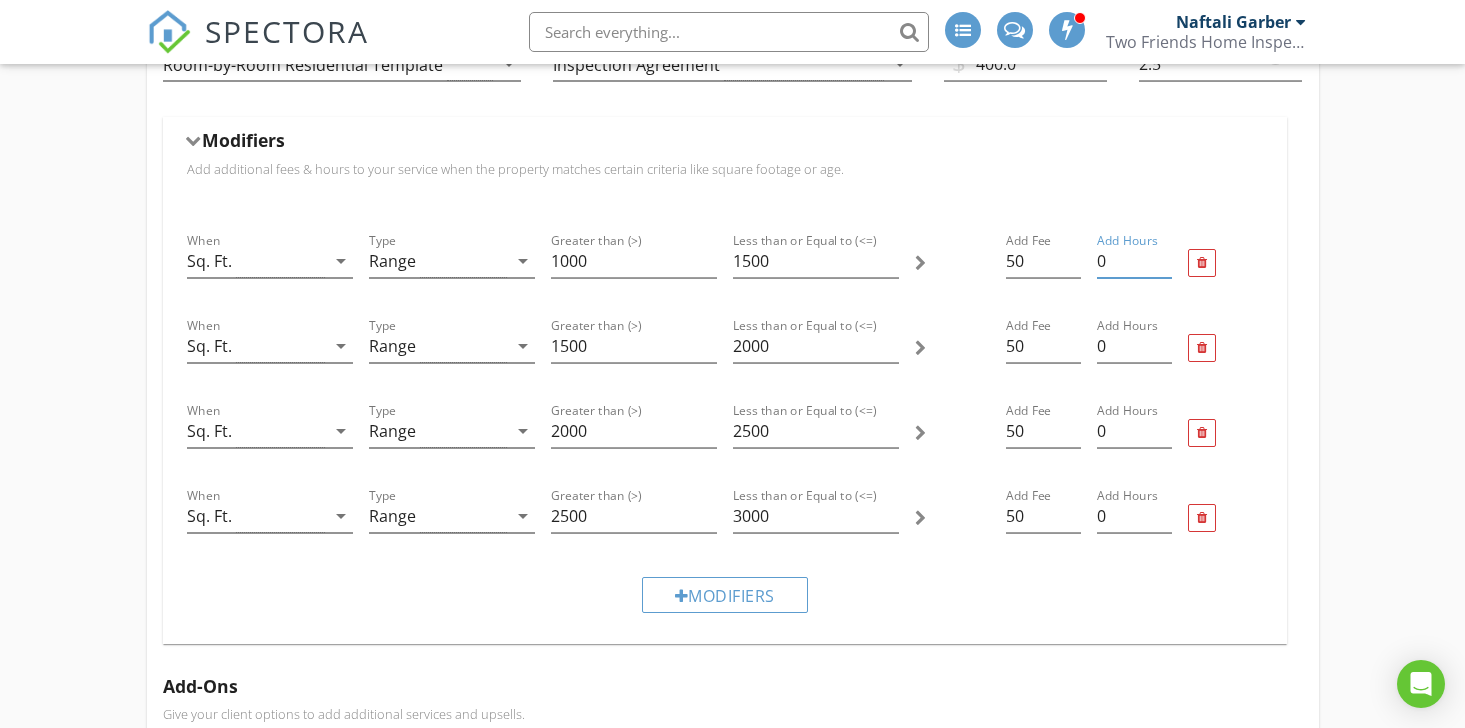 drag, startPoint x: 1124, startPoint y: 264, endPoint x: 1091, endPoint y: 264, distance: 33 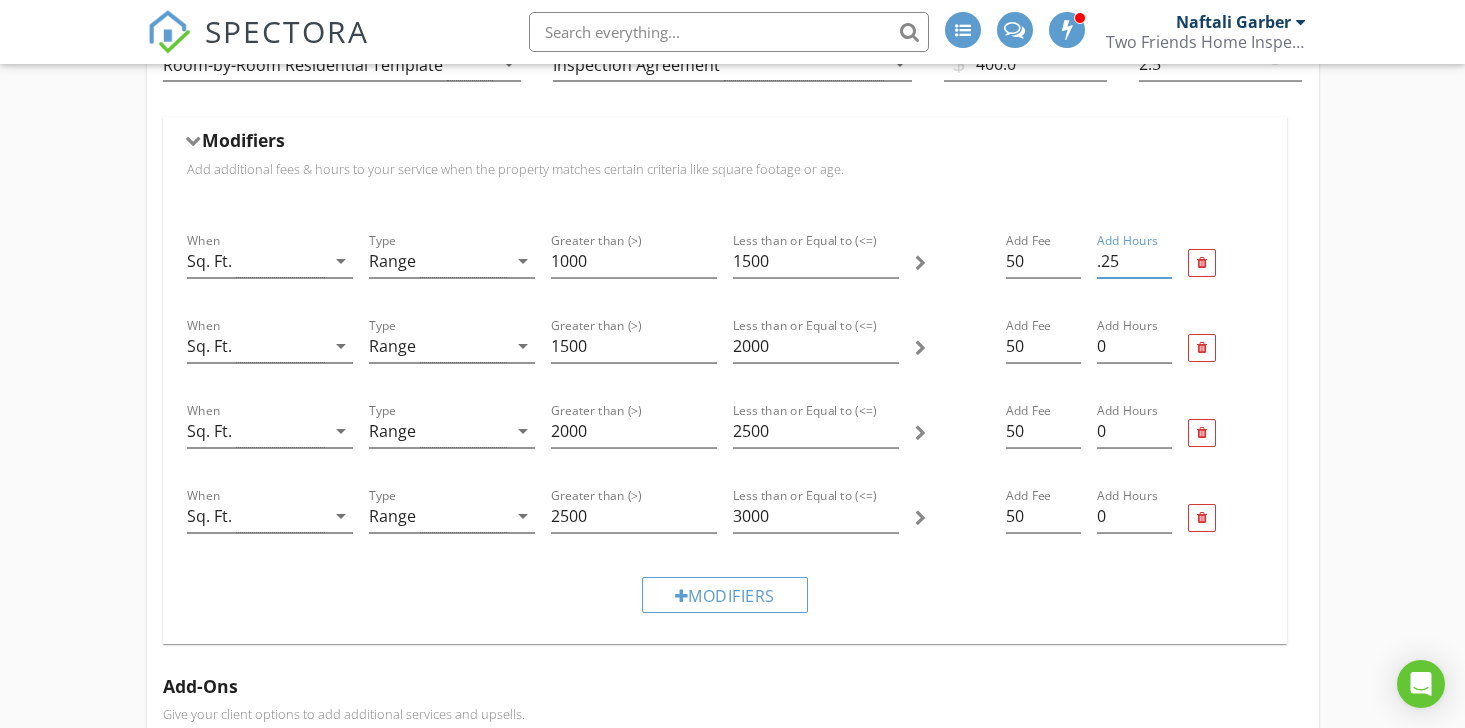 type on ".25" 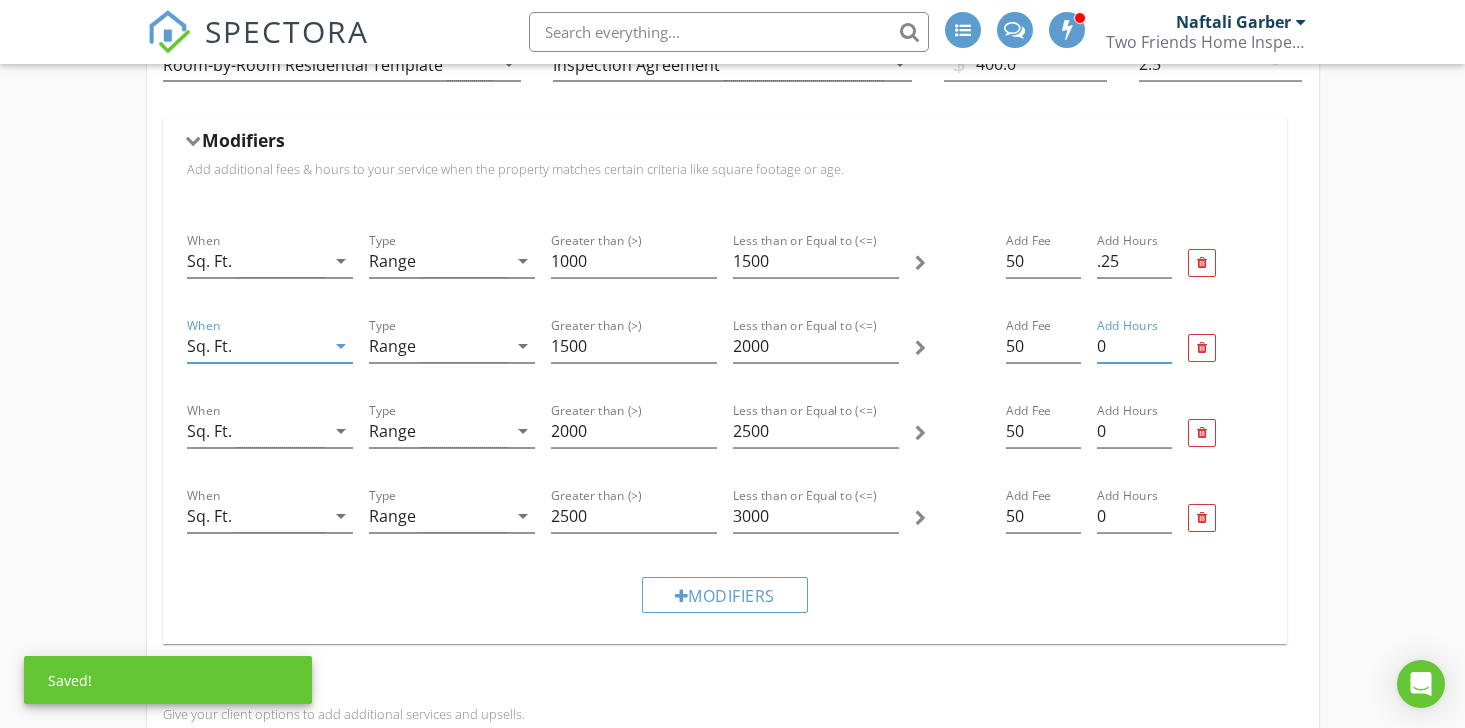 drag, startPoint x: 1106, startPoint y: 352, endPoint x: 1092, endPoint y: 352, distance: 14 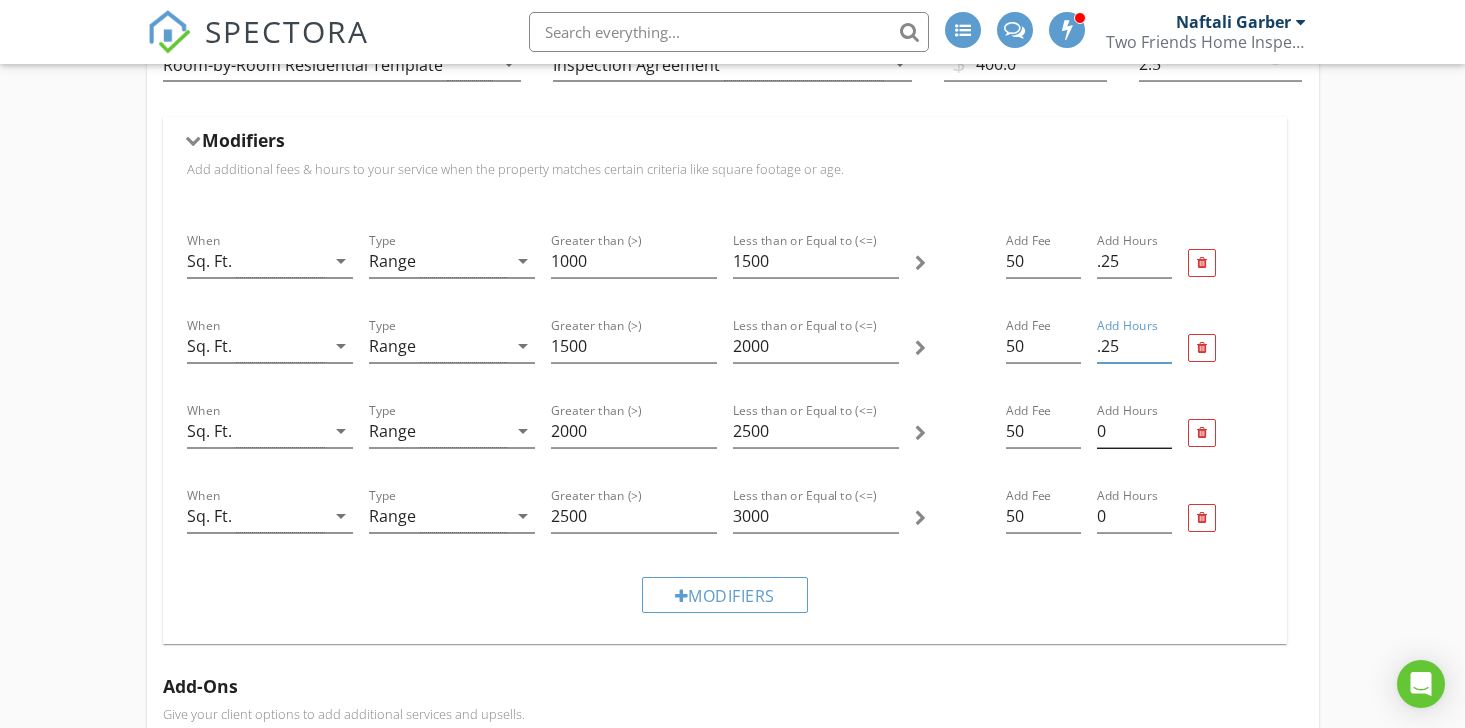 type on ".25" 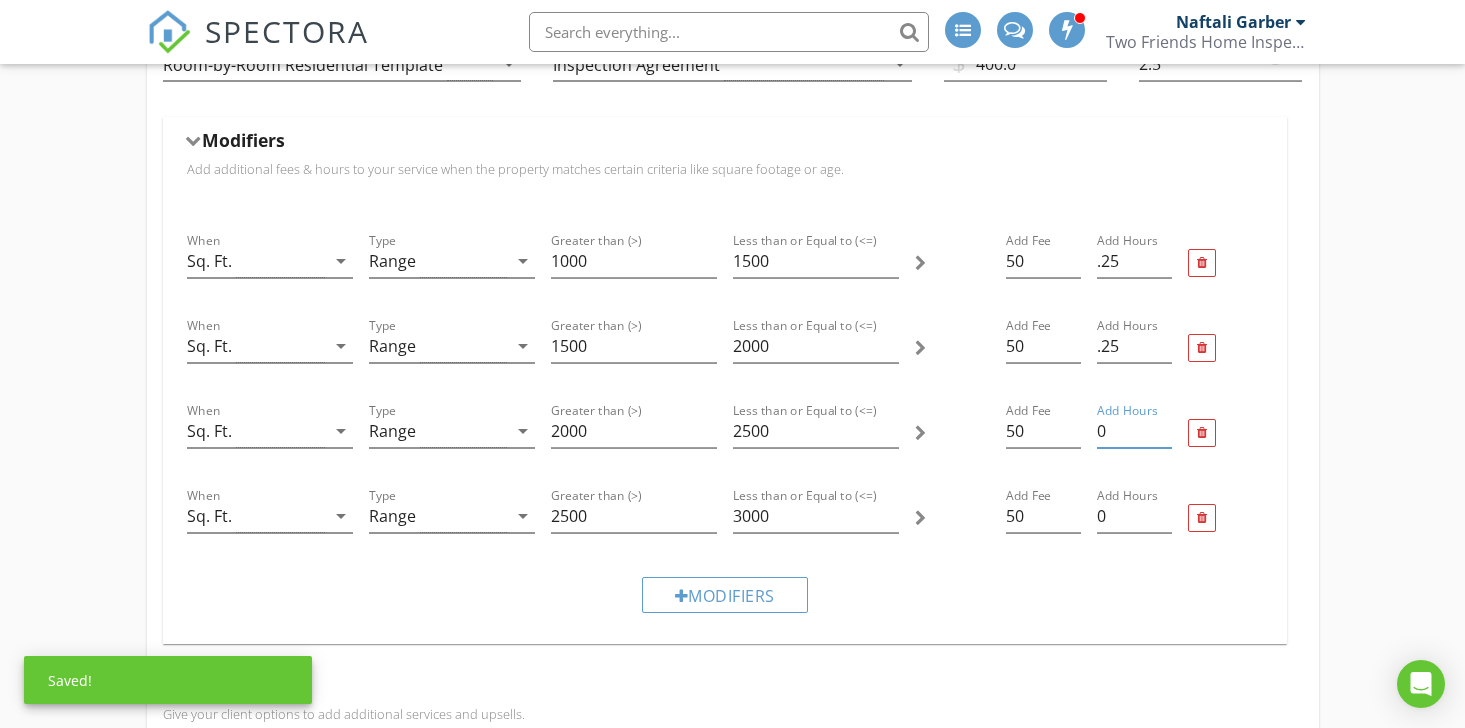 drag, startPoint x: 1119, startPoint y: 430, endPoint x: 1084, endPoint y: 430, distance: 35 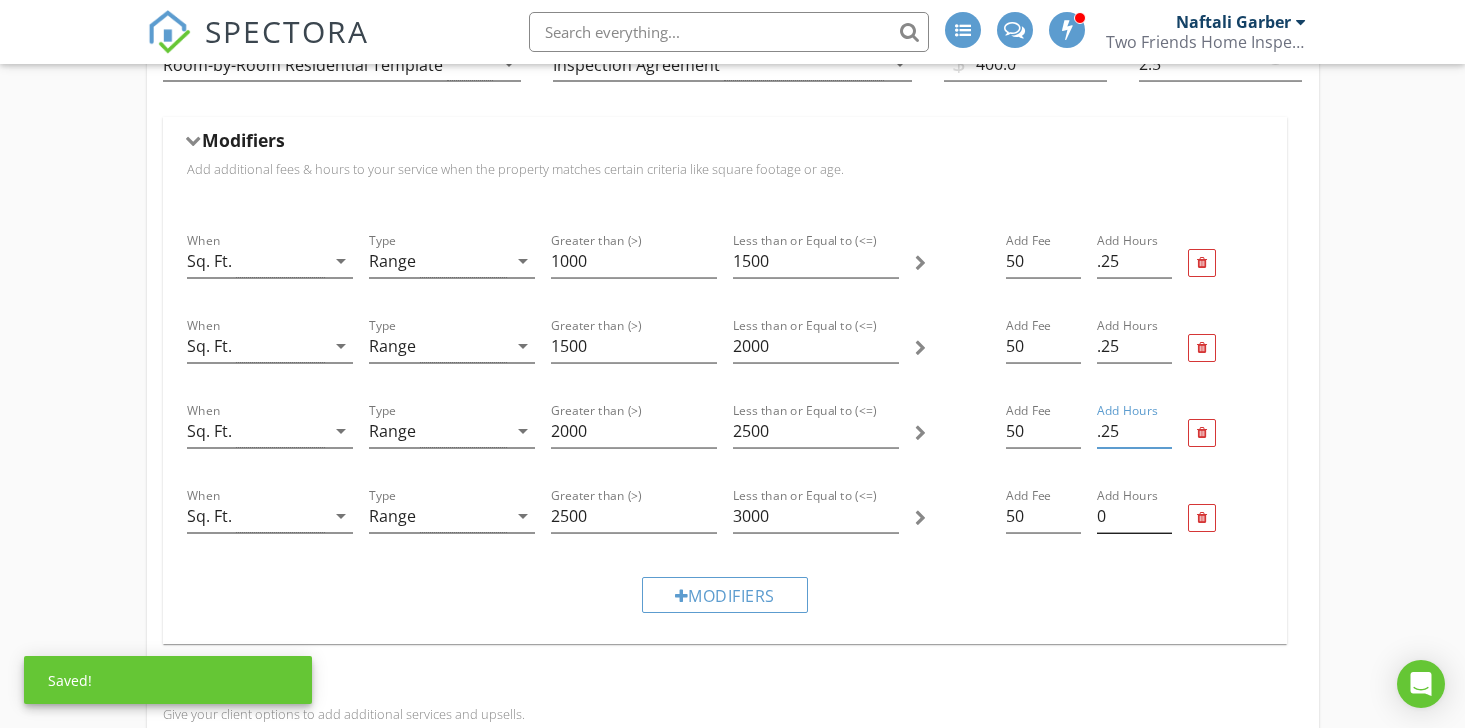 type on ".25" 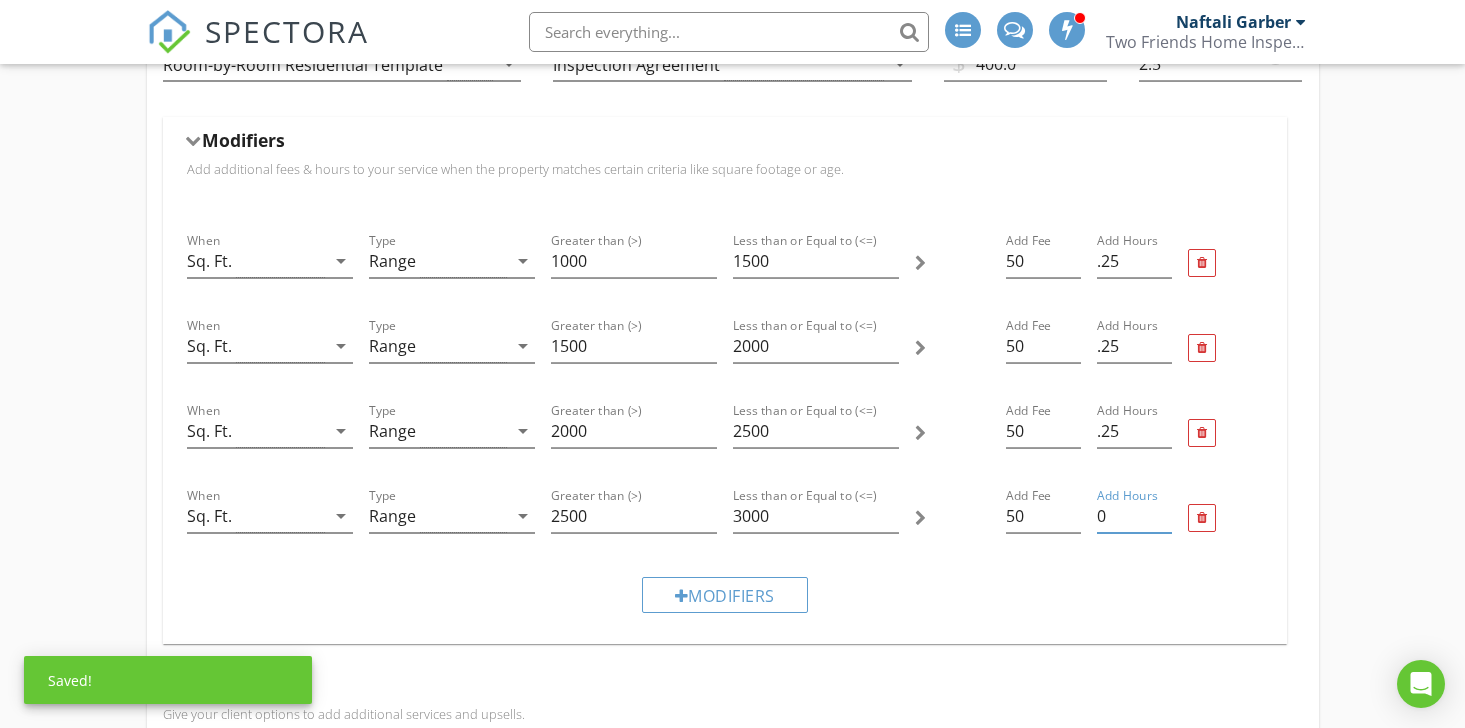 drag, startPoint x: 1108, startPoint y: 518, endPoint x: 1092, endPoint y: 518, distance: 16 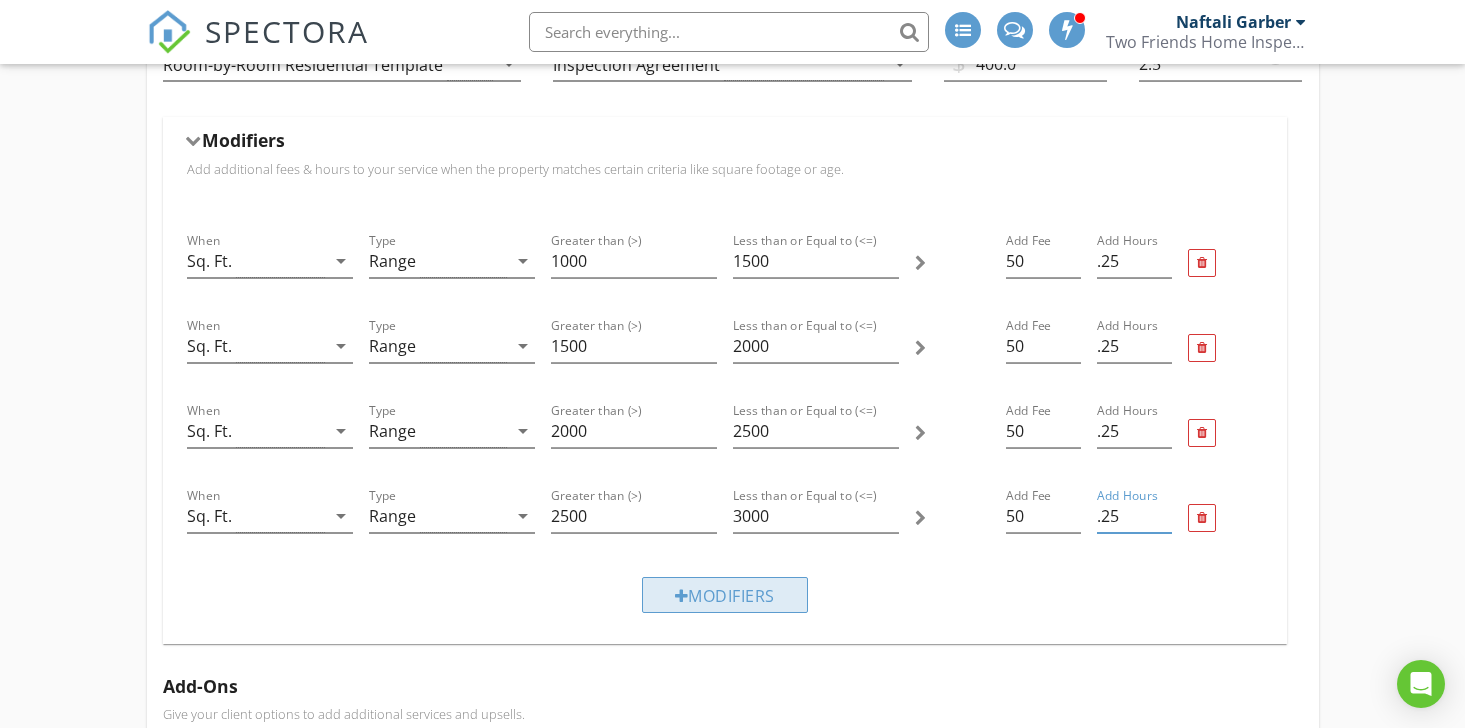 type on ".25" 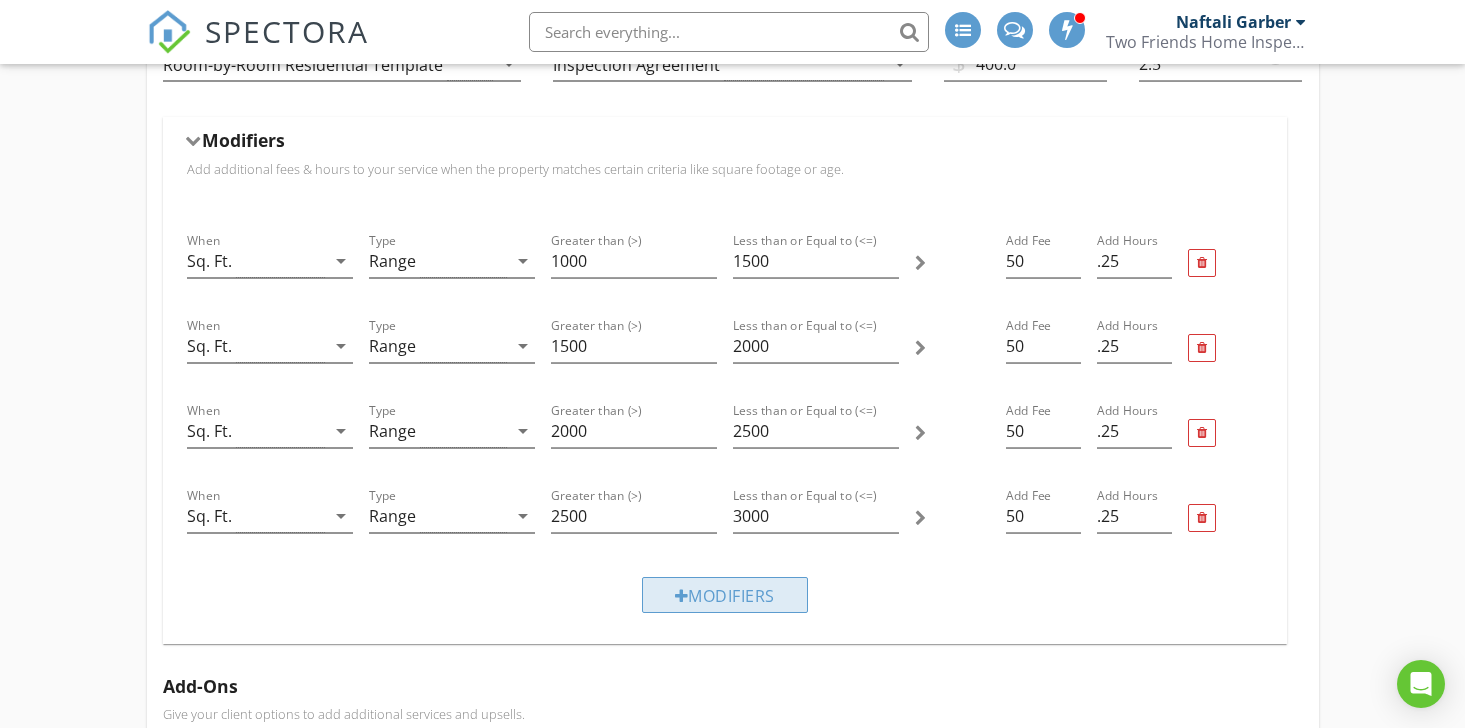 click on "Modifiers" at bounding box center (725, 595) 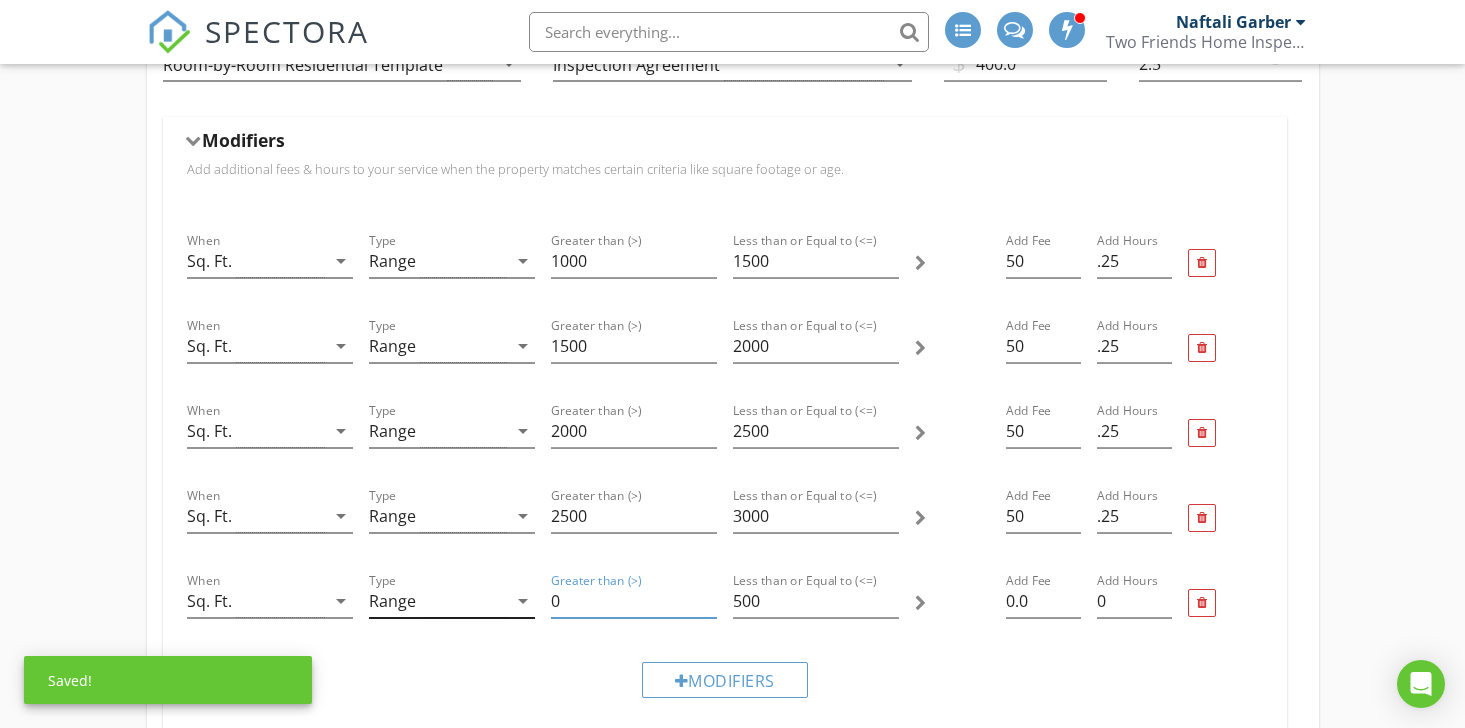 drag, startPoint x: 591, startPoint y: 598, endPoint x: 519, endPoint y: 603, distance: 72.1734 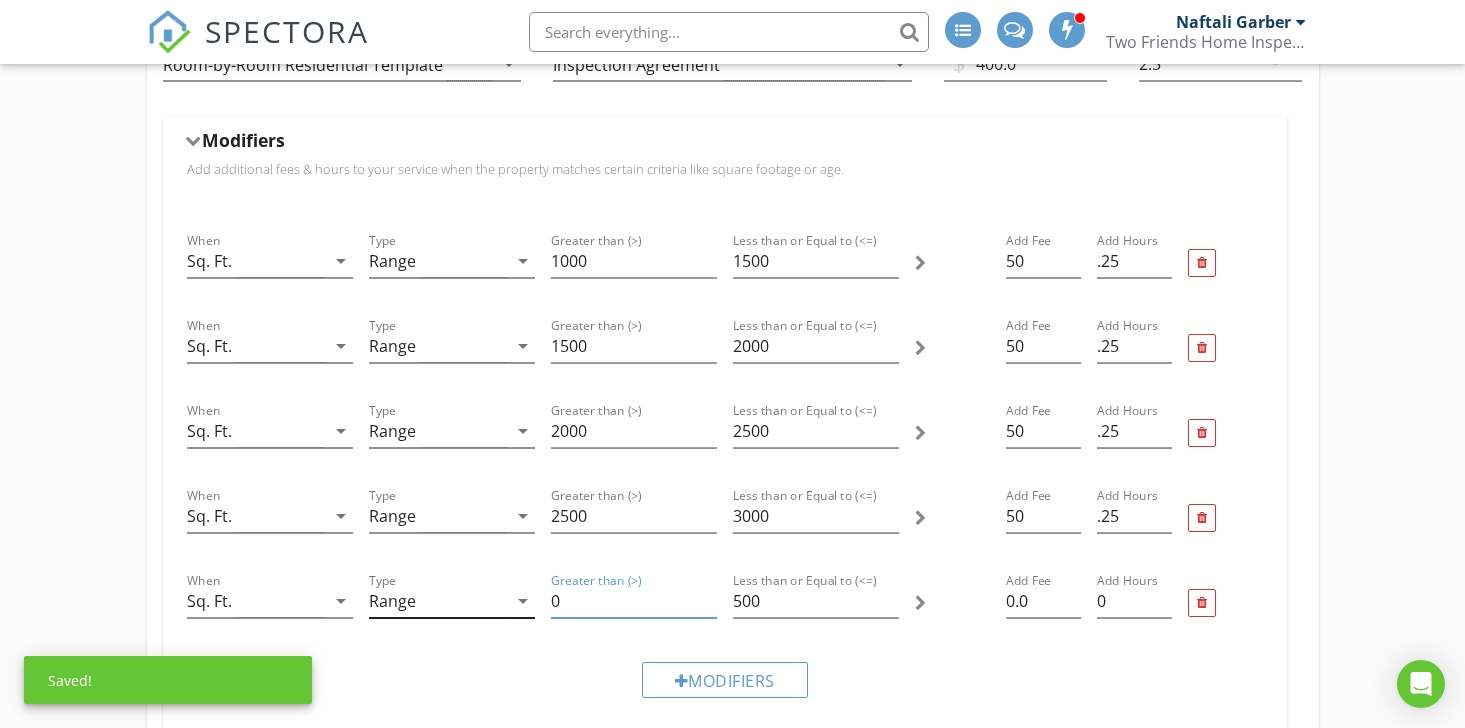 click on "When Sq. Ft. arrow_drop_down   Type Range arrow_drop_down   Greater than (>) 0   Less than or Equal to (<=) 500       Add Fee 0.0   Add Hours 0" at bounding box center [725, 603] 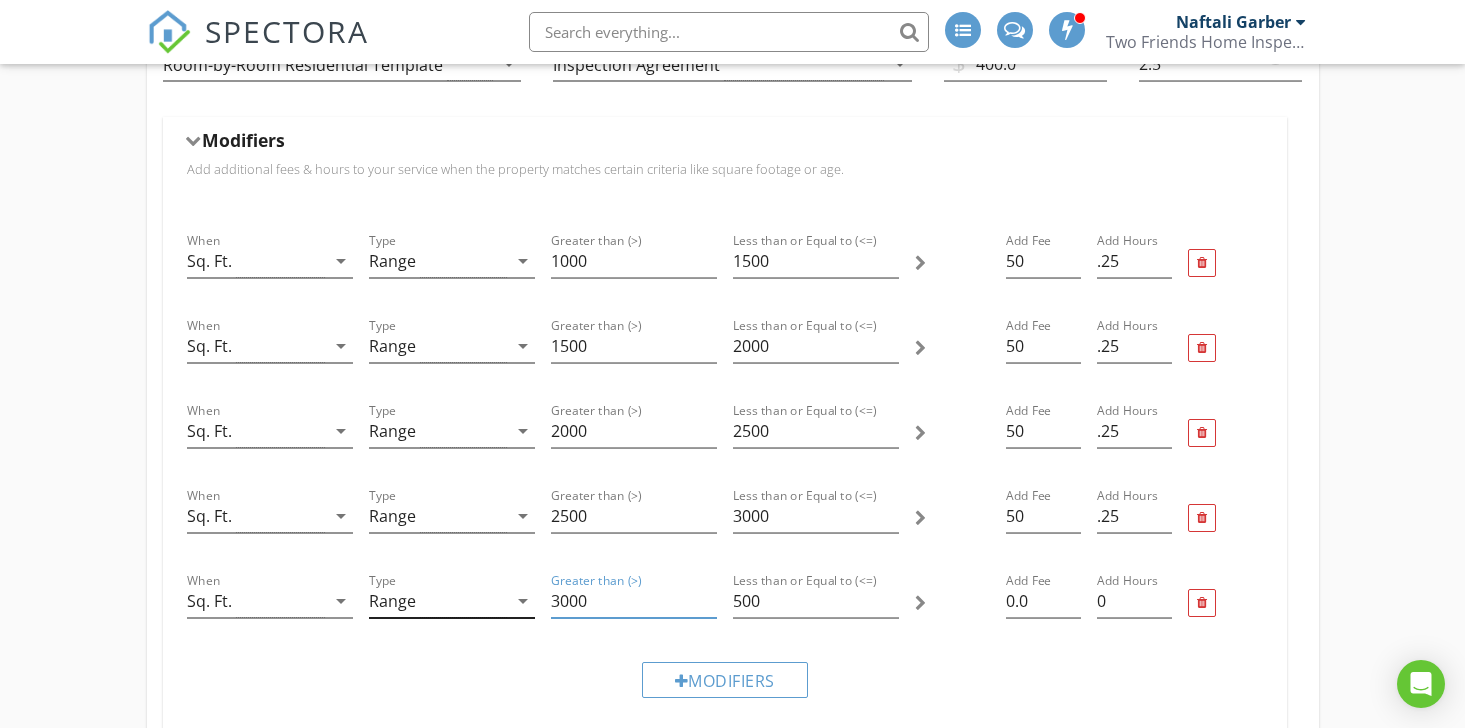 type on "3000" 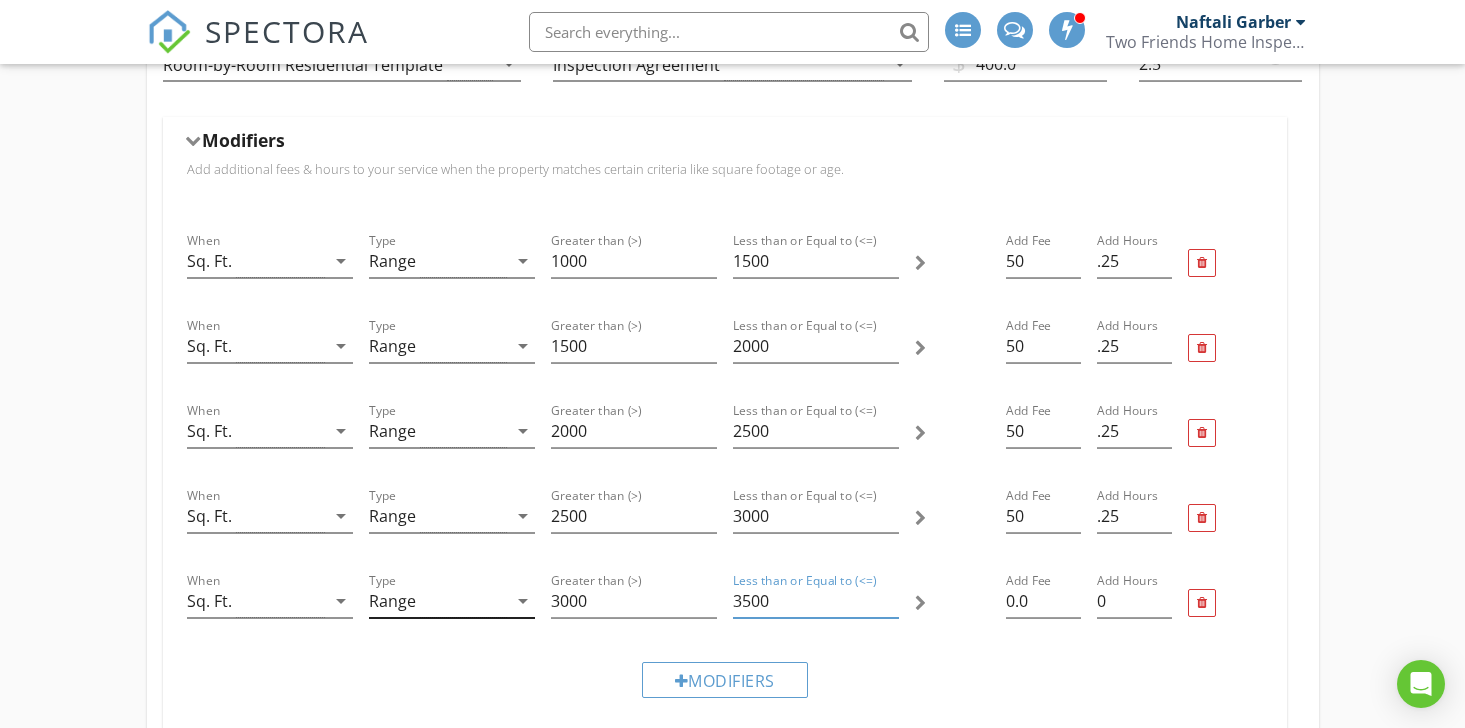 type on "3500" 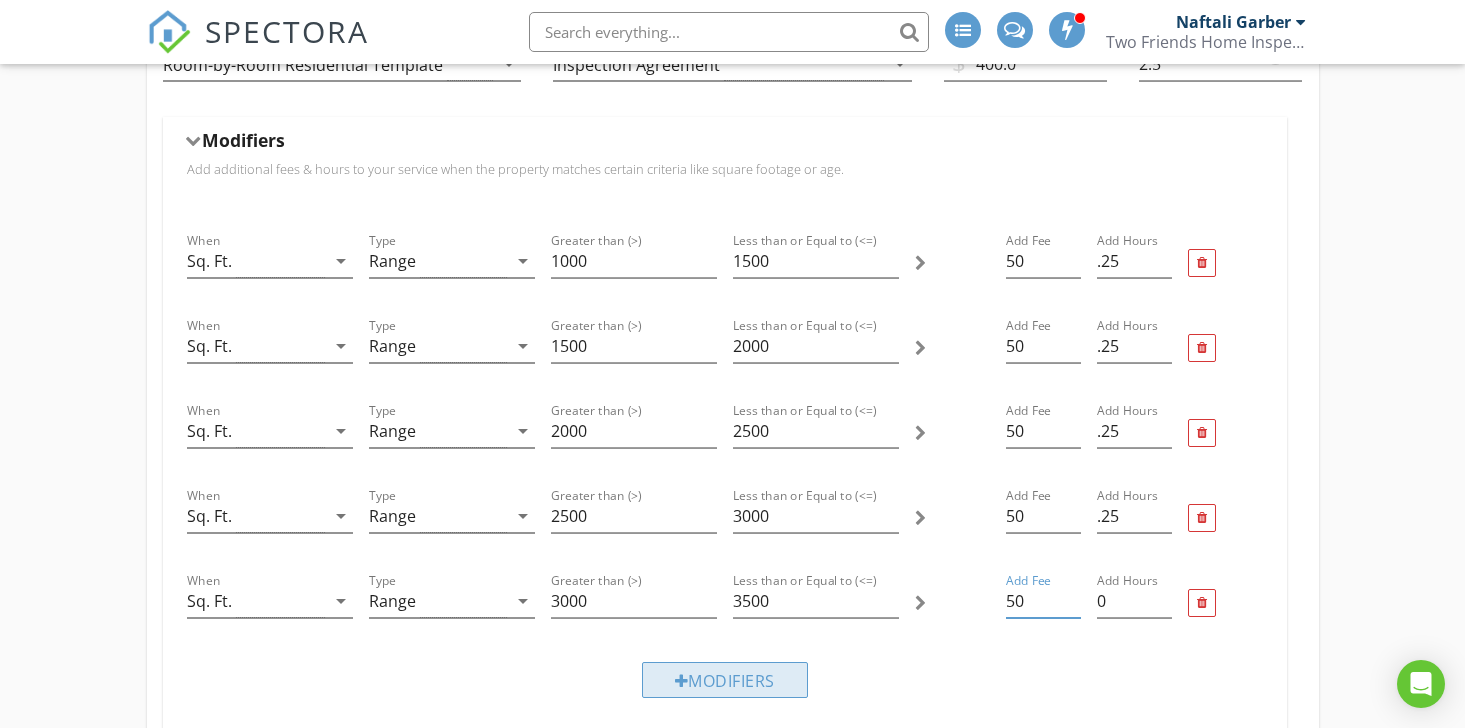 type on "50" 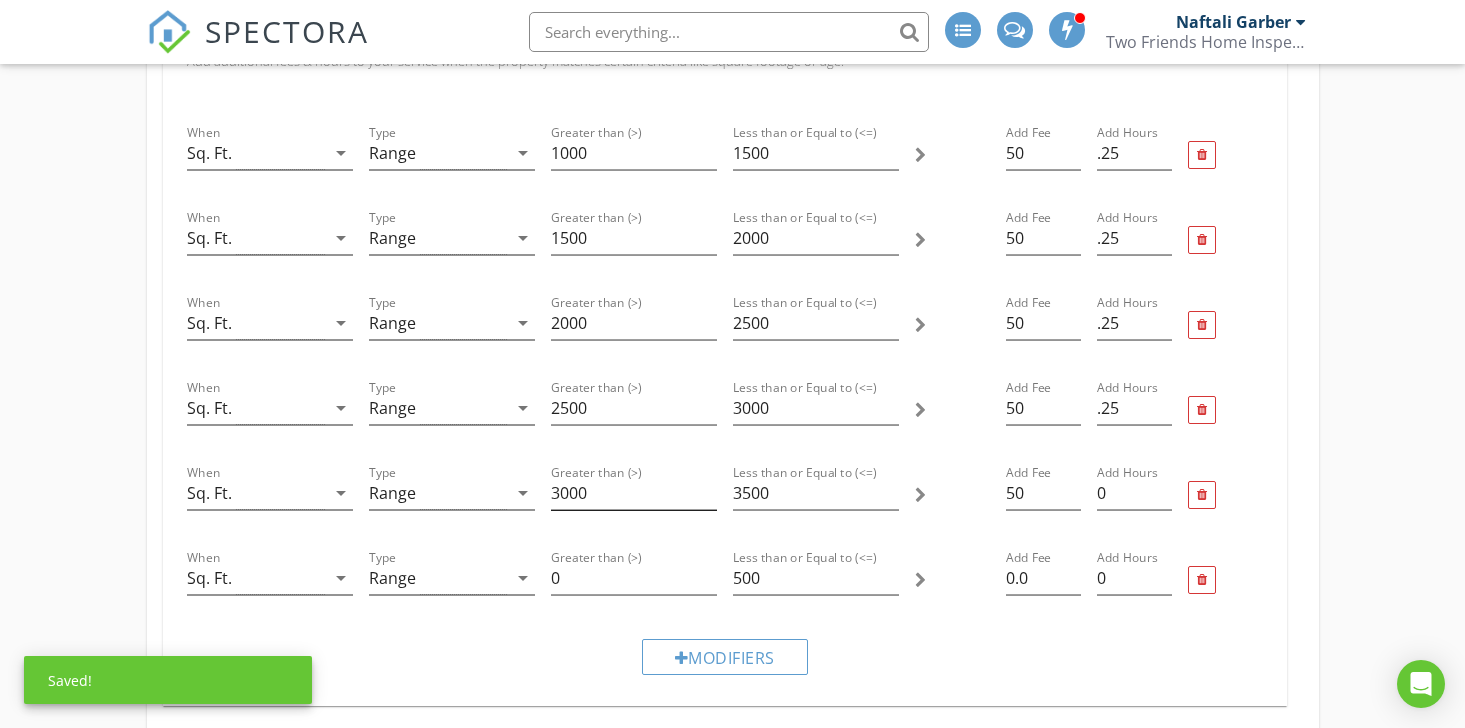 scroll, scrollTop: 487, scrollLeft: 0, axis: vertical 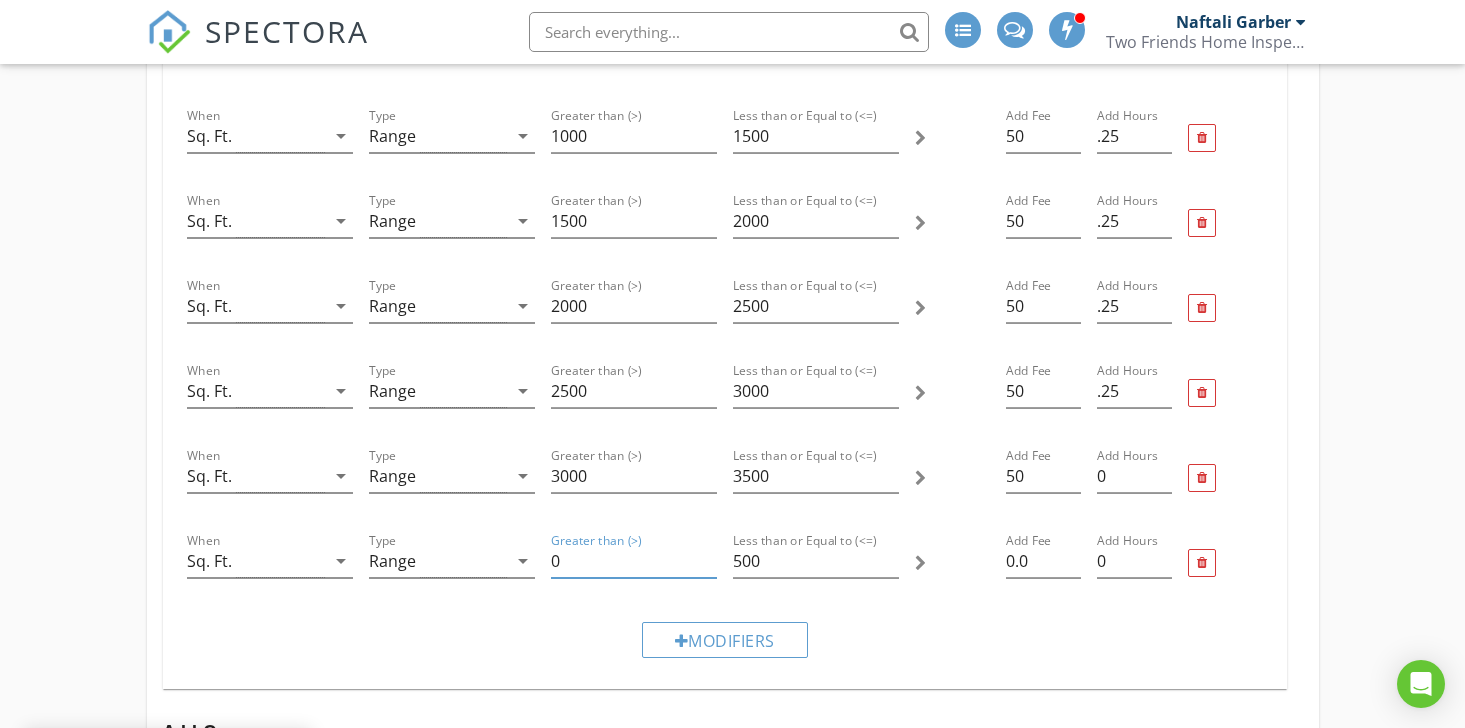 drag, startPoint x: 570, startPoint y: 564, endPoint x: 549, endPoint y: 566, distance: 21.095022 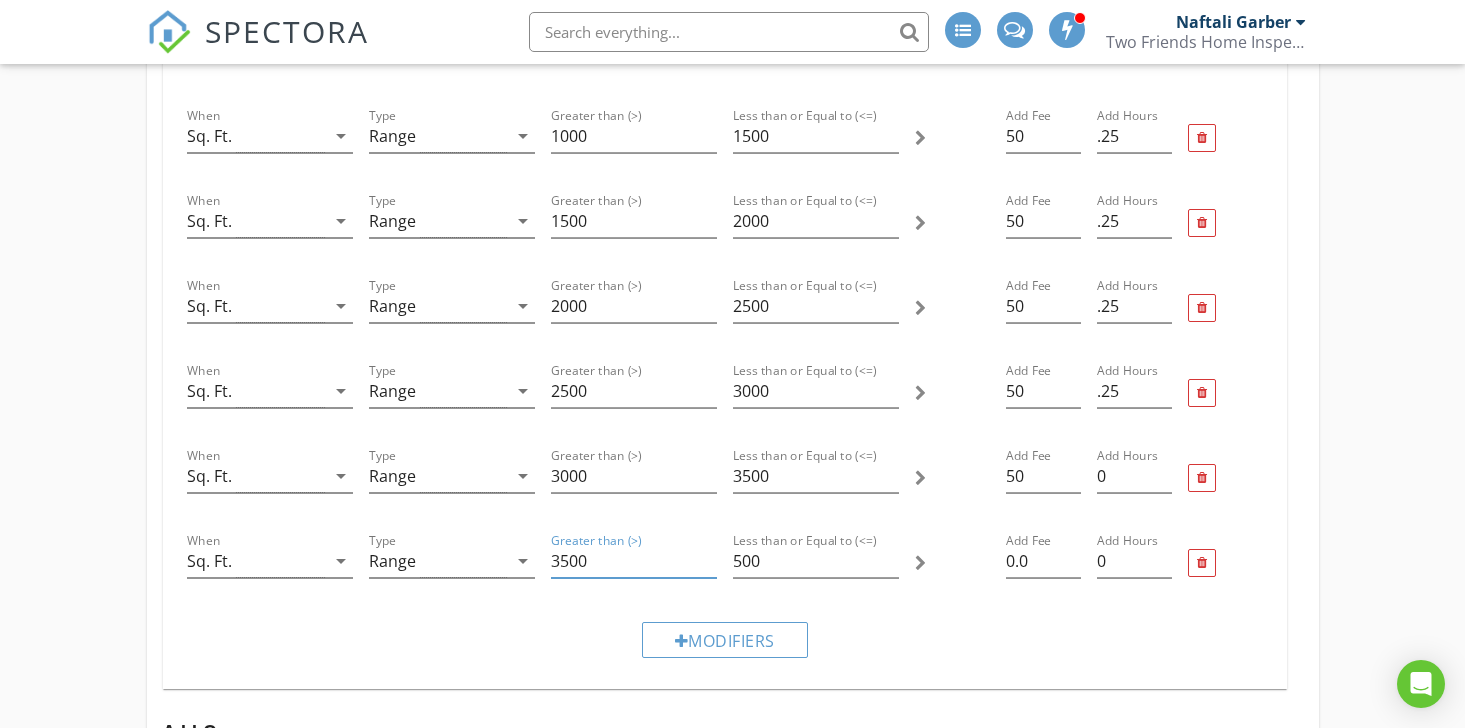 type on "3500" 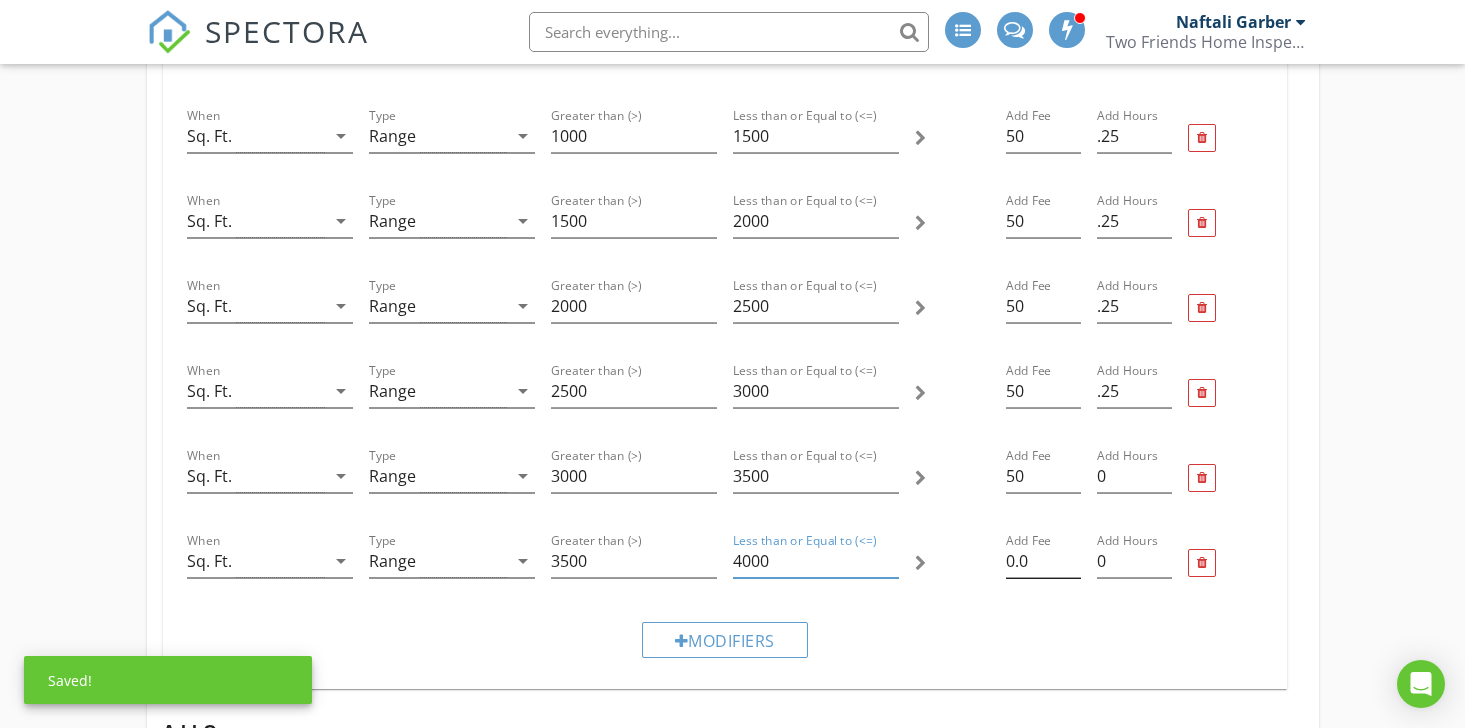 type on "4000" 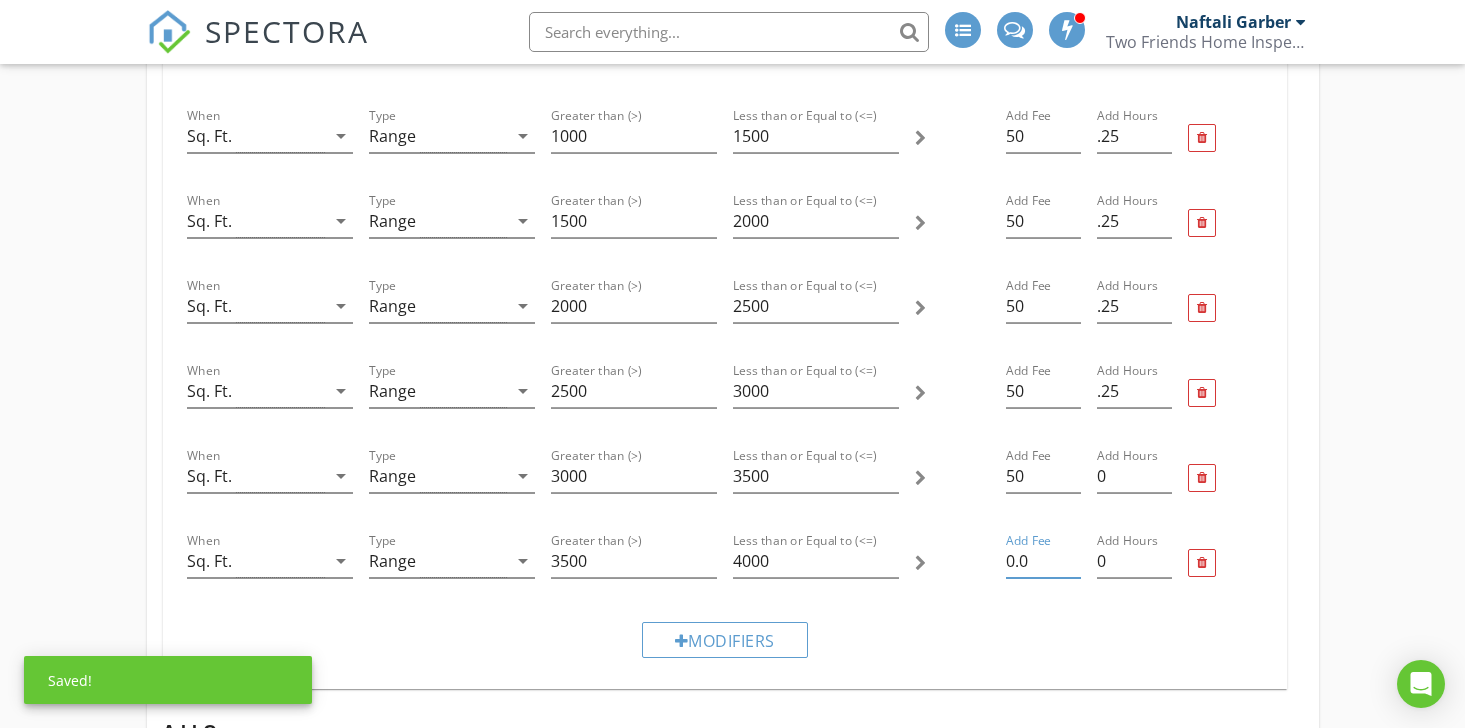 drag, startPoint x: 1044, startPoint y: 562, endPoint x: 991, endPoint y: 559, distance: 53.08484 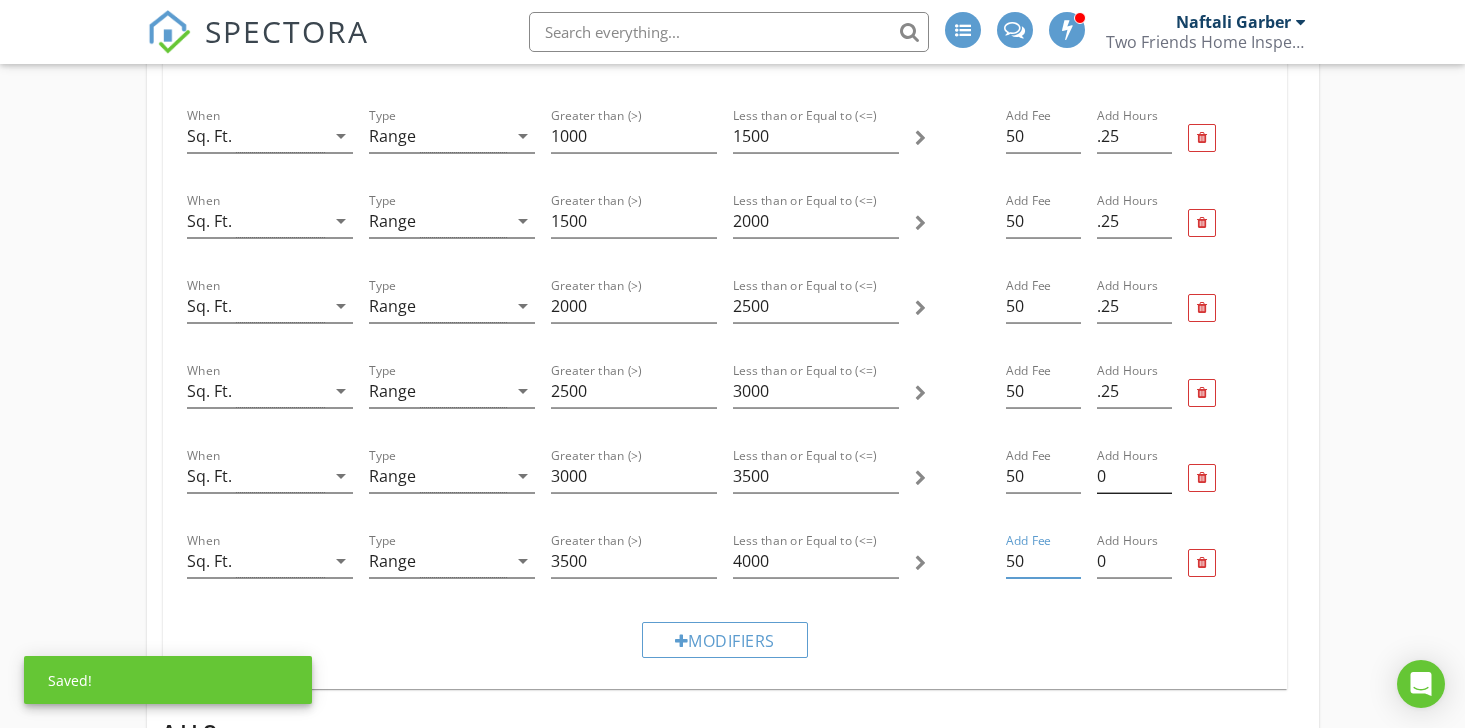 type on "50" 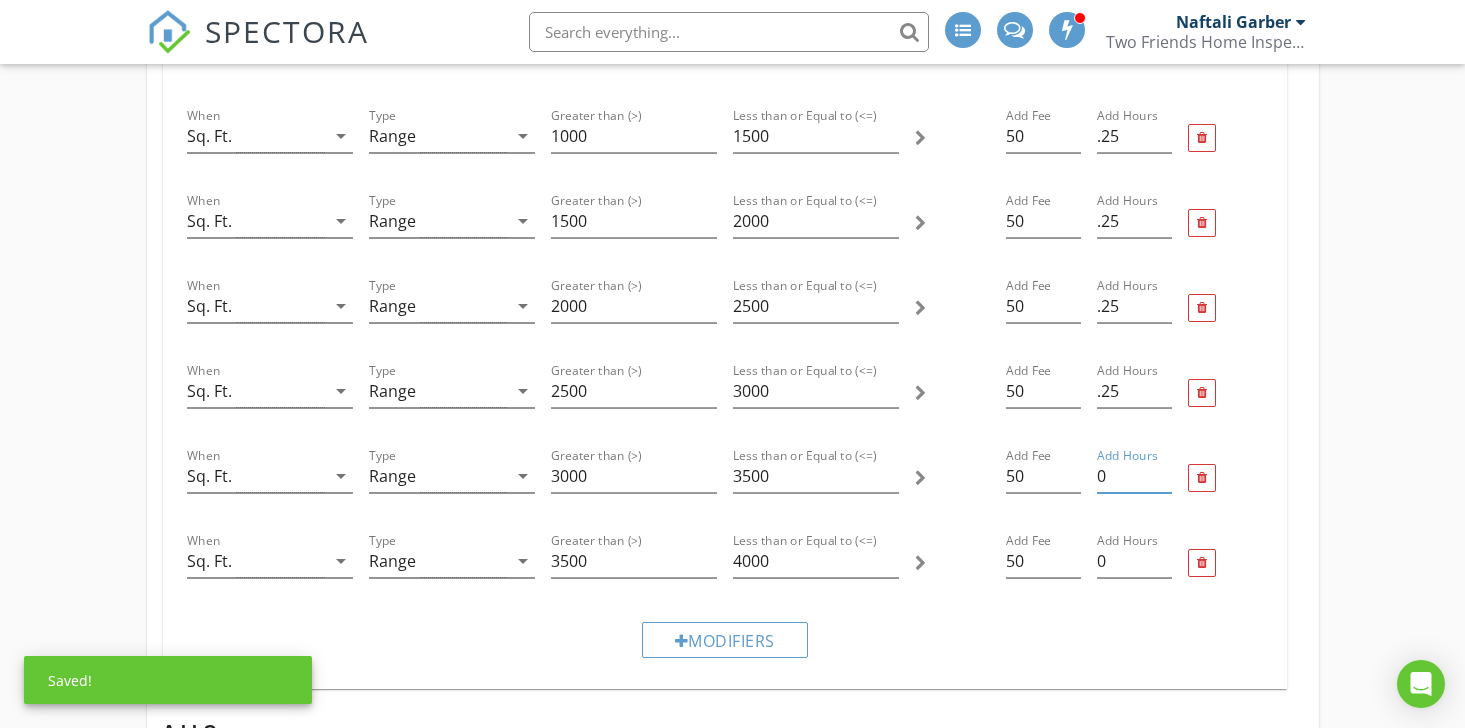 drag, startPoint x: 1119, startPoint y: 466, endPoint x: 1080, endPoint y: 472, distance: 39.45884 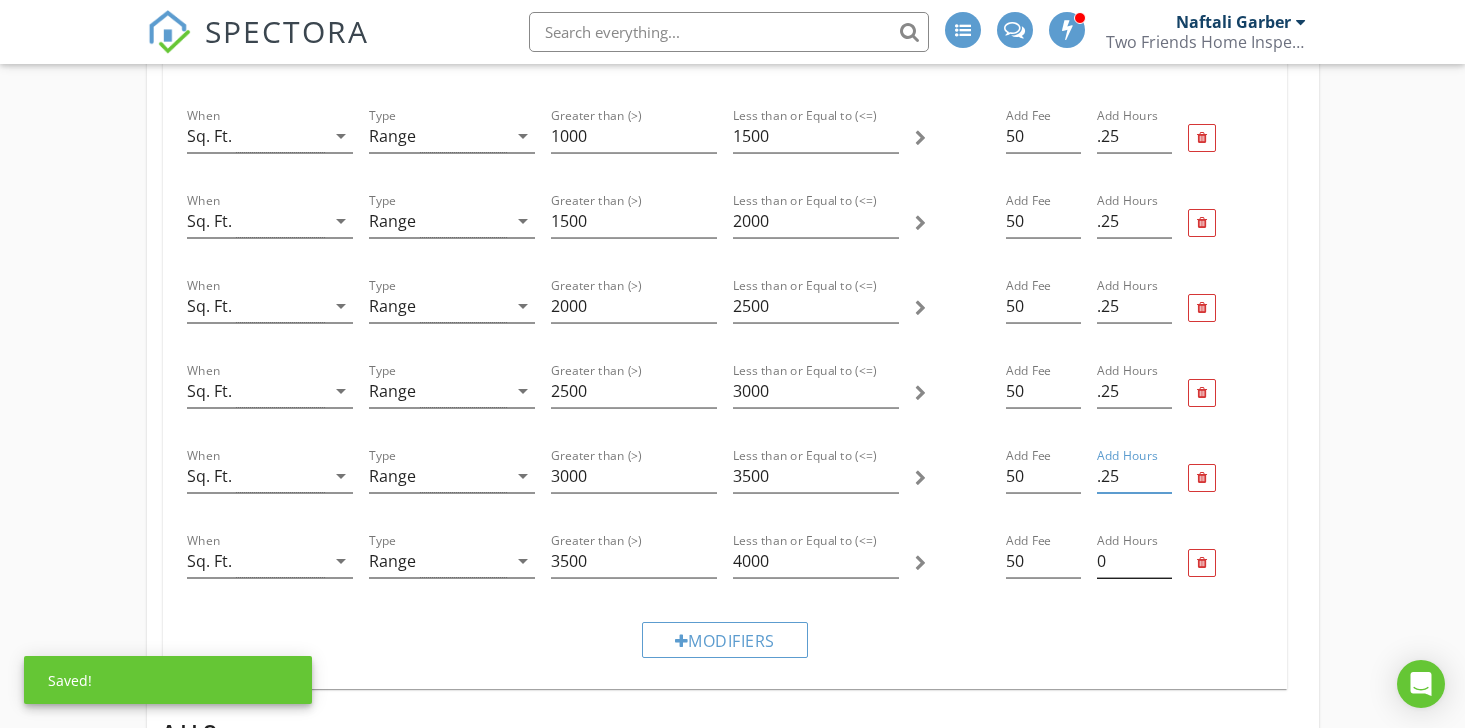 type on ".25" 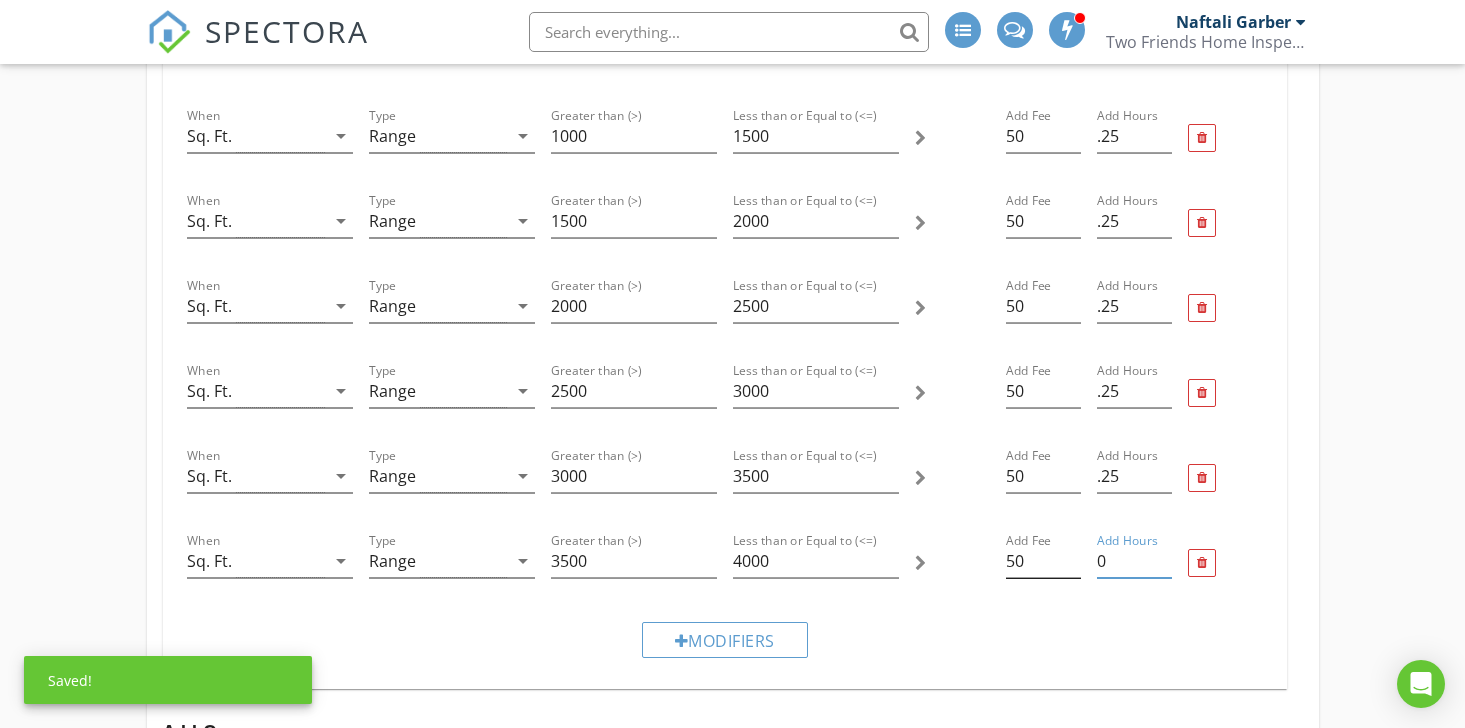 drag, startPoint x: 1129, startPoint y: 561, endPoint x: 1080, endPoint y: 561, distance: 49 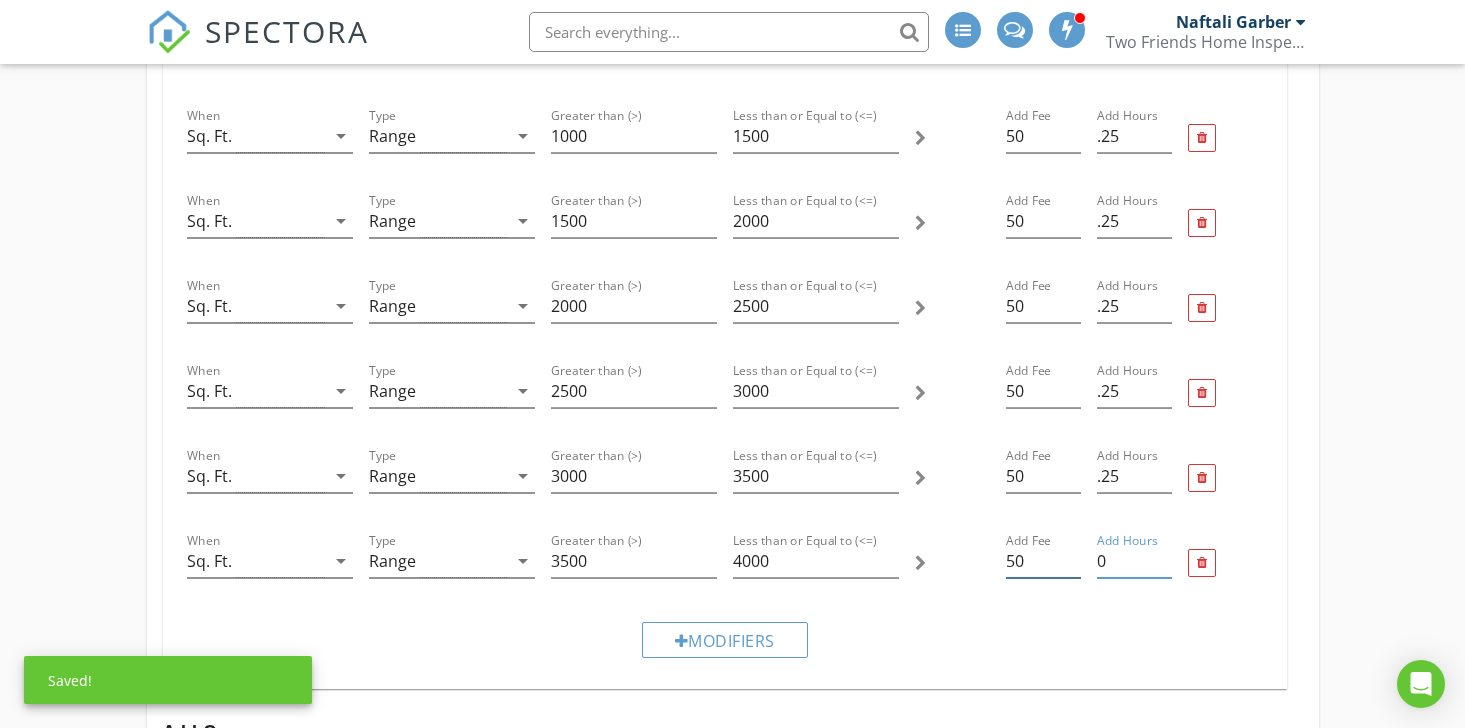 click on "When Sq. Ft. arrow_drop_down   Type Range arrow_drop_down   Greater than (>) 3500   Less than or Equal to (<=) 4000       Add Fee 50   Add Hours 0" at bounding box center (725, 563) 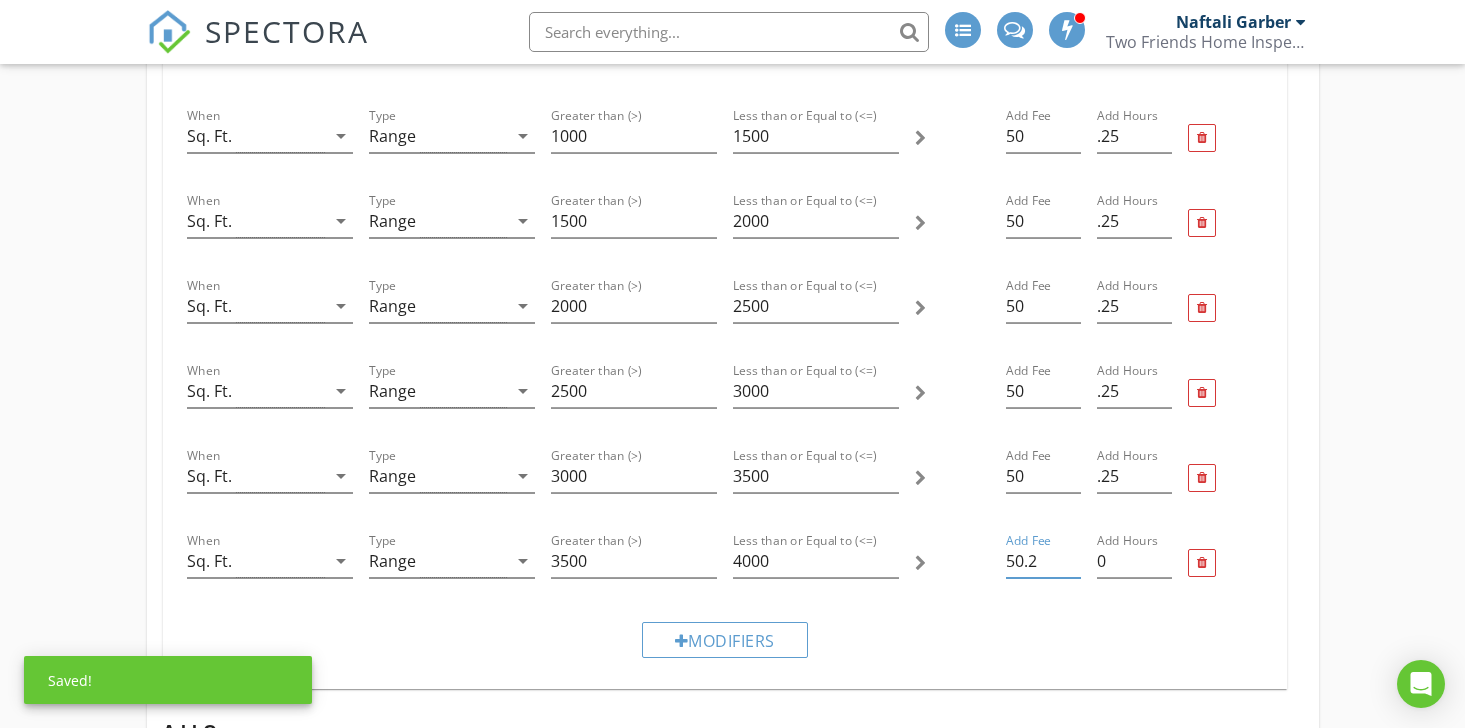 type on "50" 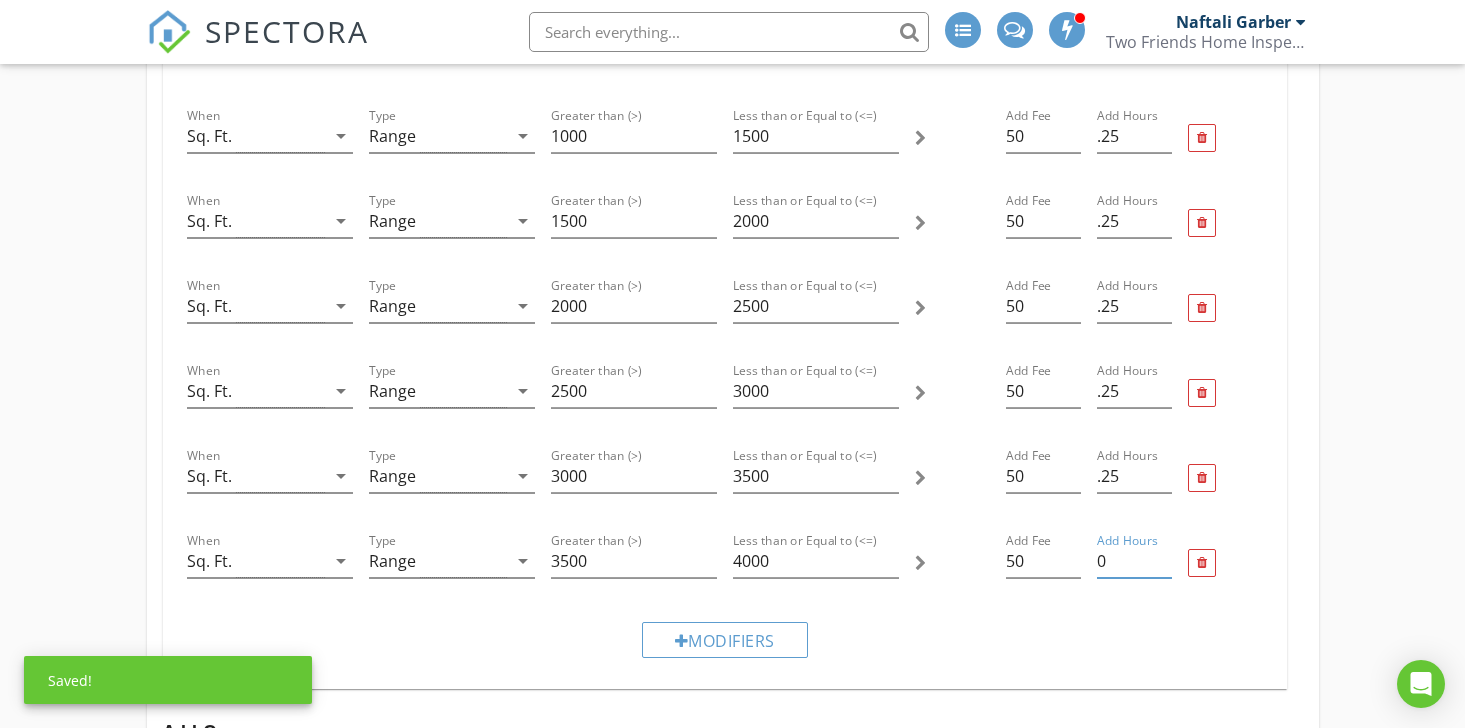 click on "0" at bounding box center [1134, 561] 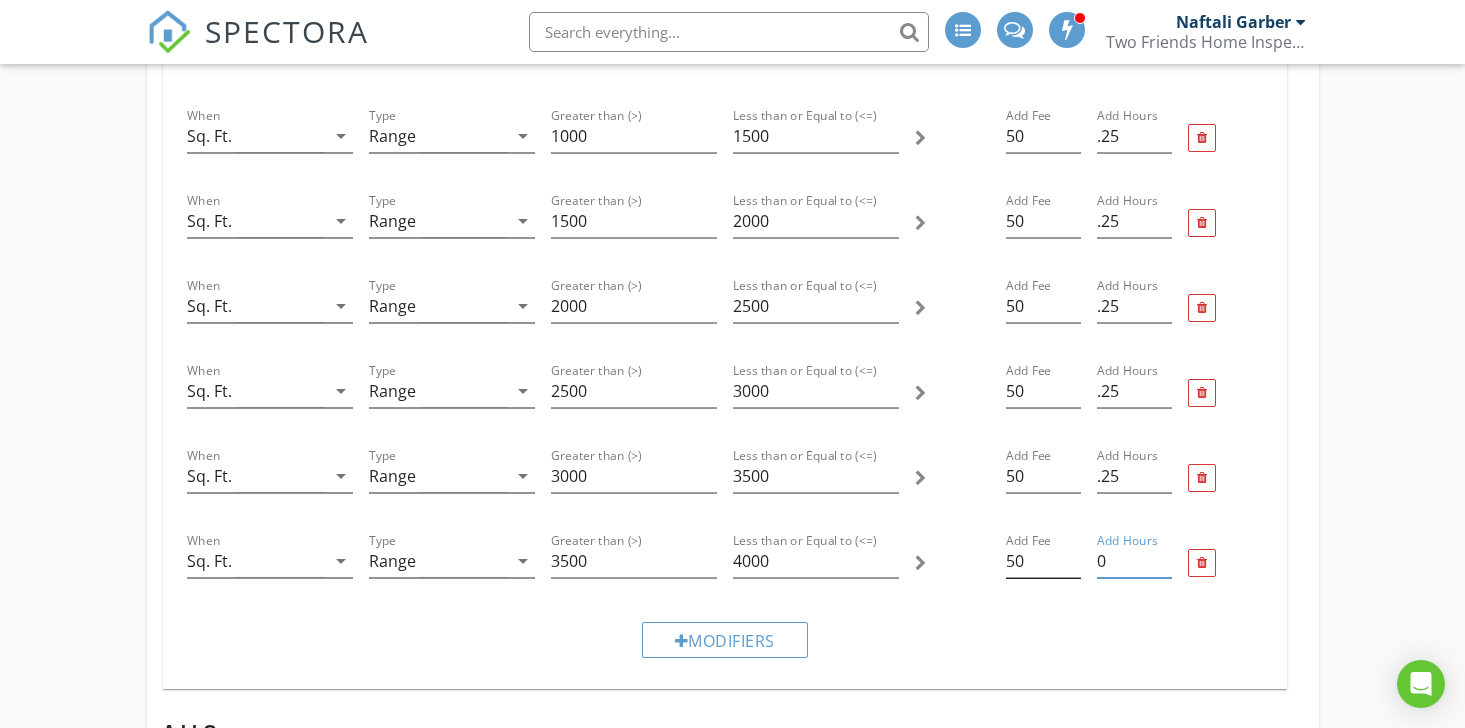 drag, startPoint x: 1101, startPoint y: 566, endPoint x: 1069, endPoint y: 566, distance: 32 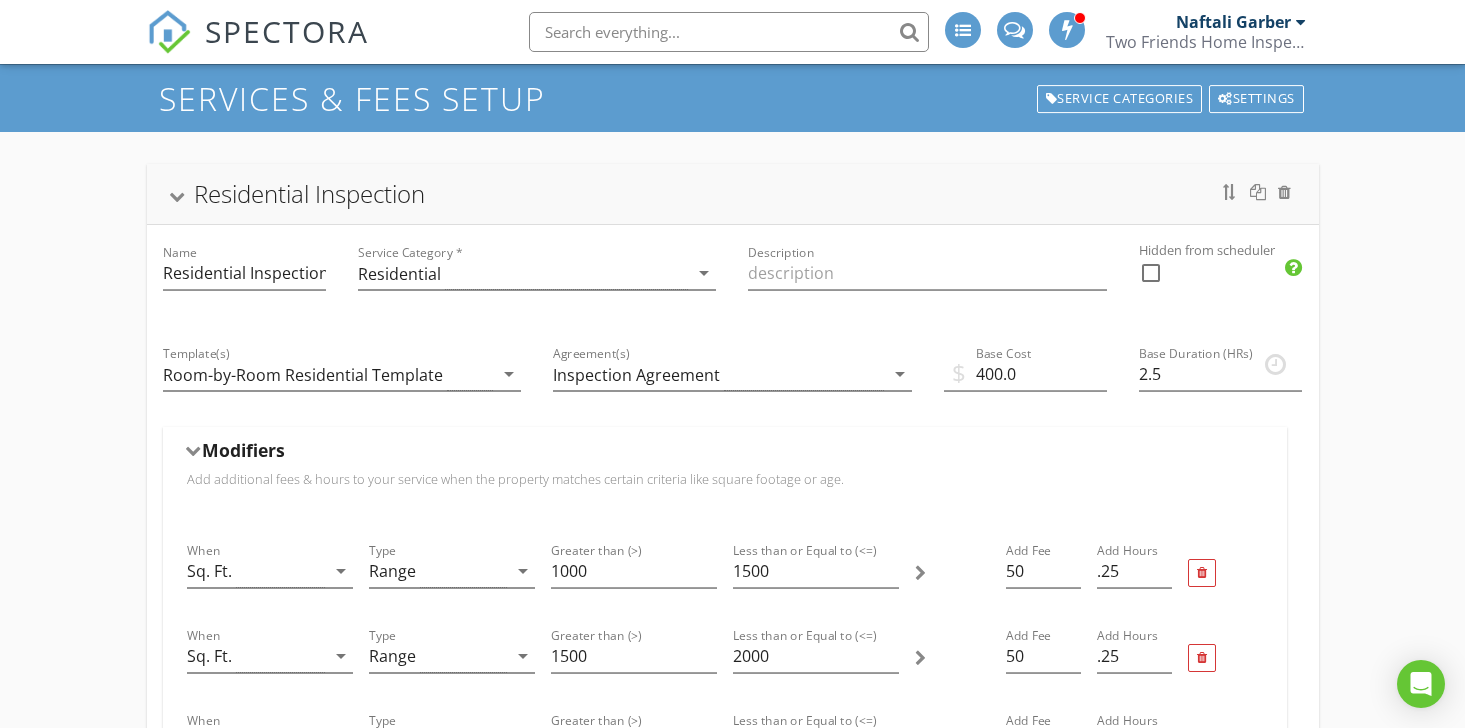 scroll, scrollTop: 50, scrollLeft: 0, axis: vertical 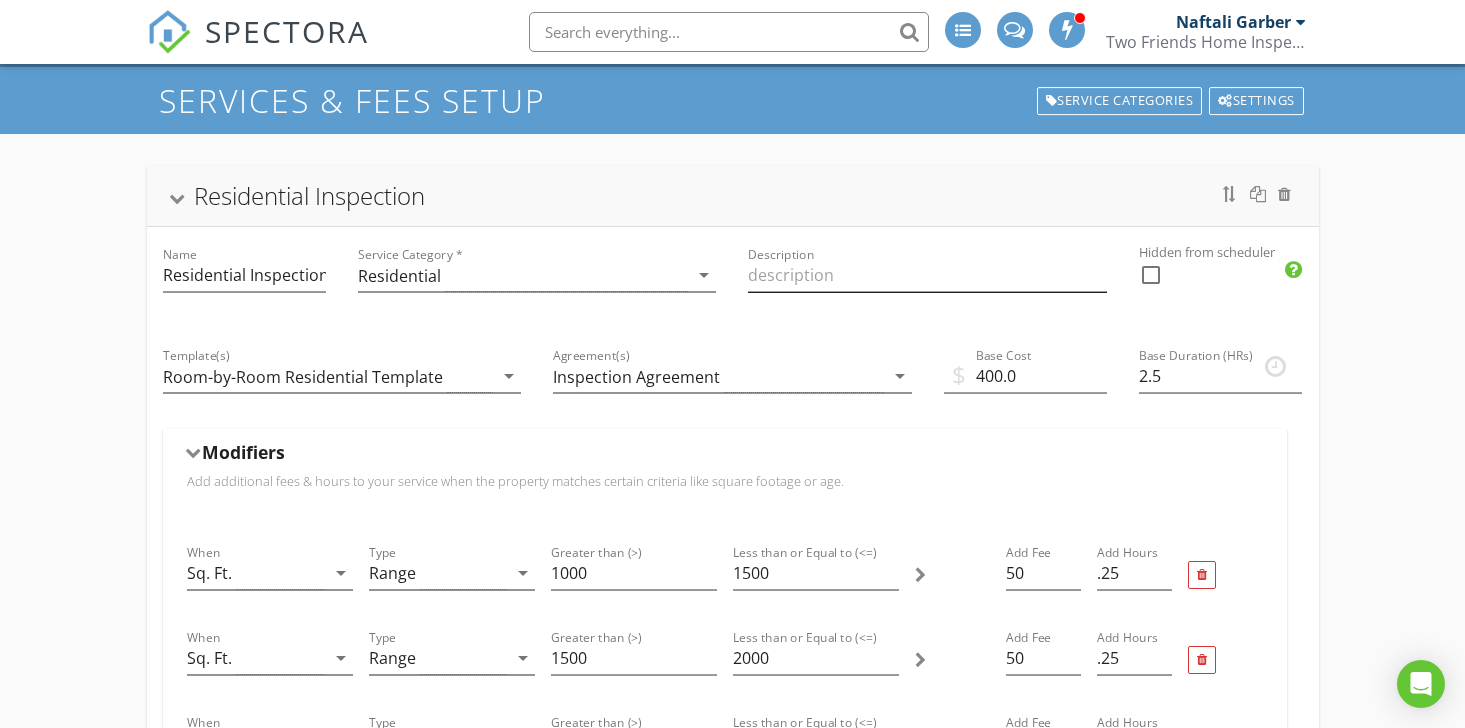 type on ".25" 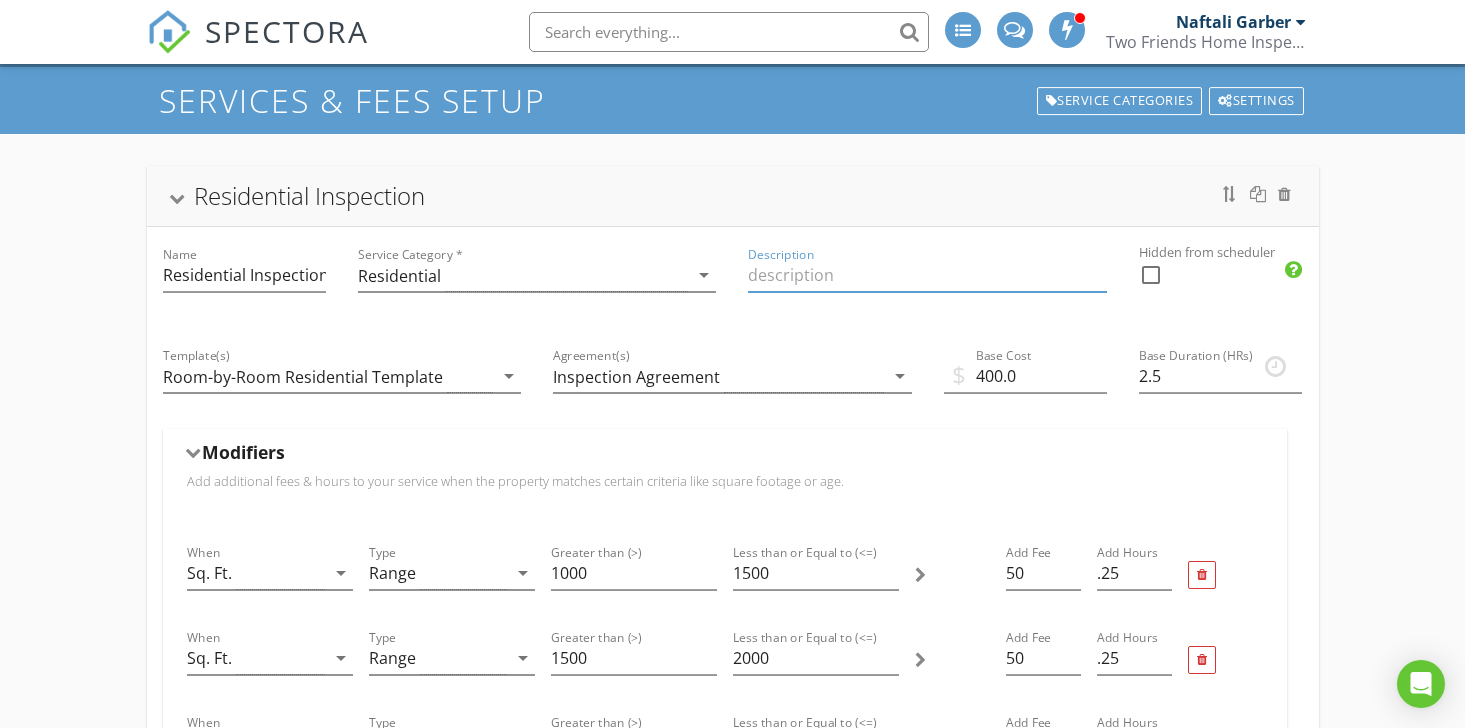 click at bounding box center [927, 275] 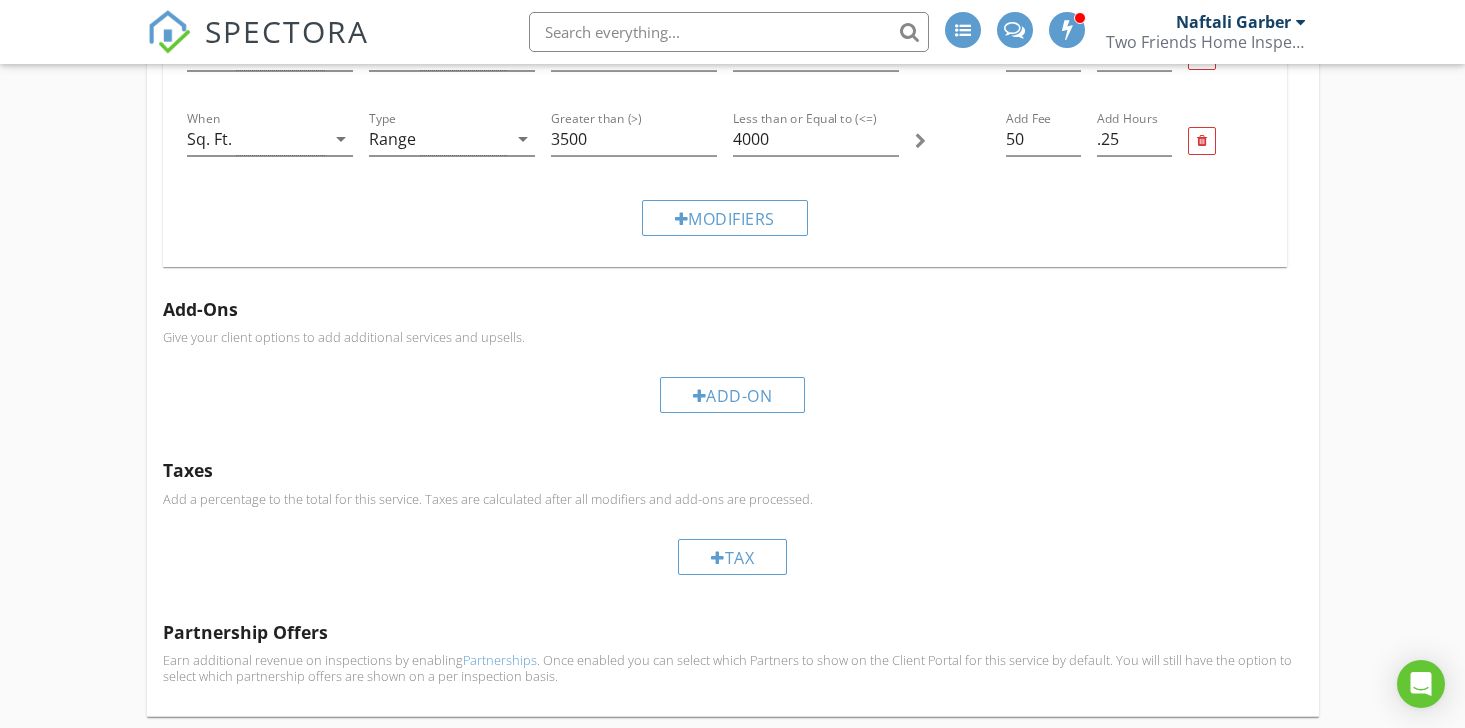 scroll, scrollTop: 818, scrollLeft: 0, axis: vertical 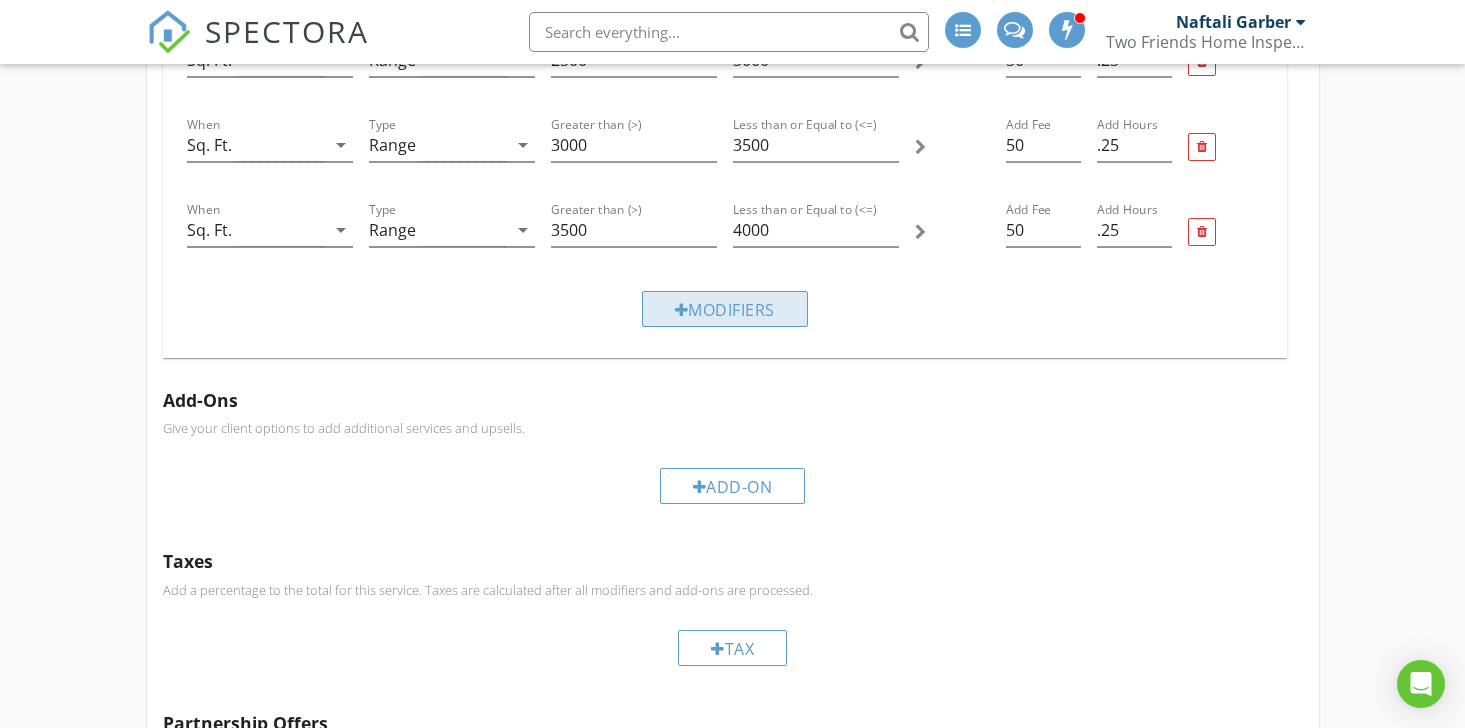 click on "Modifiers" at bounding box center [725, 309] 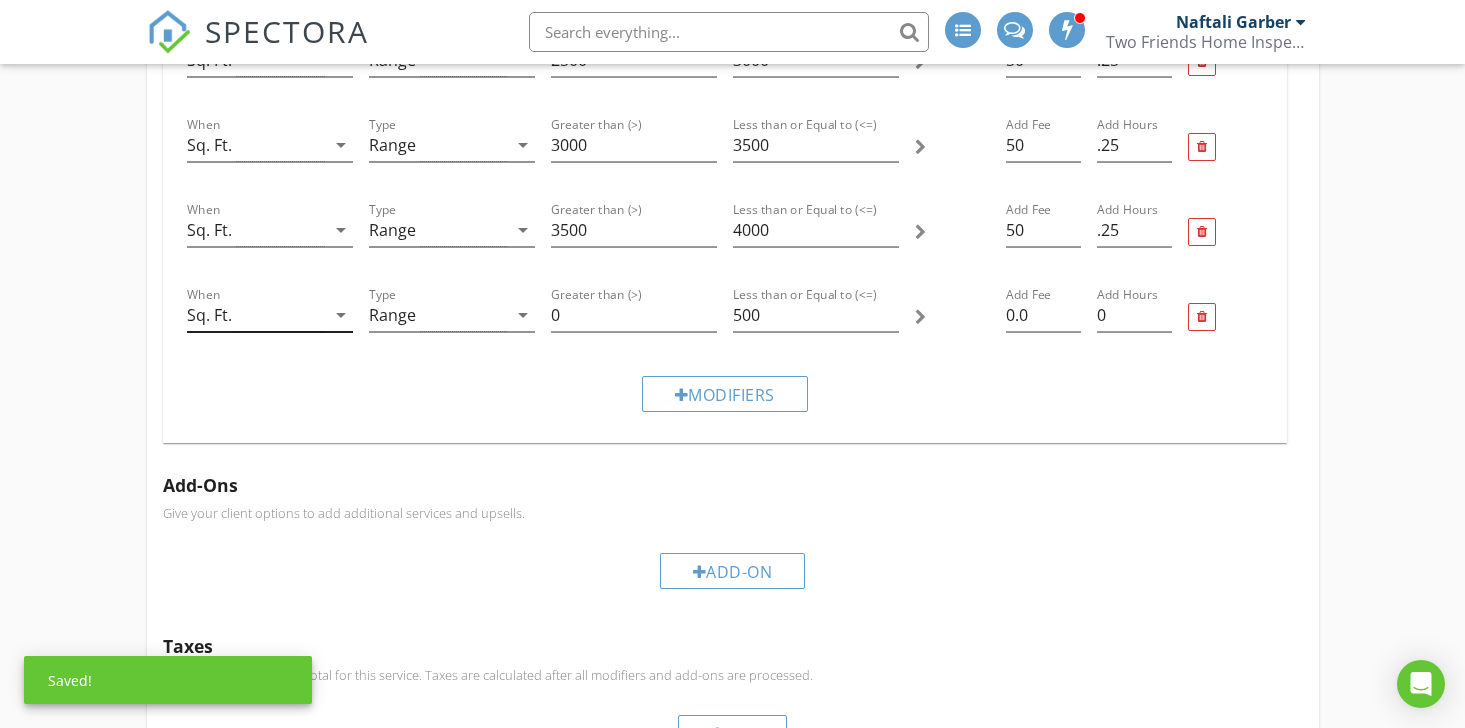 click on "Sq. Ft." at bounding box center [256, 315] 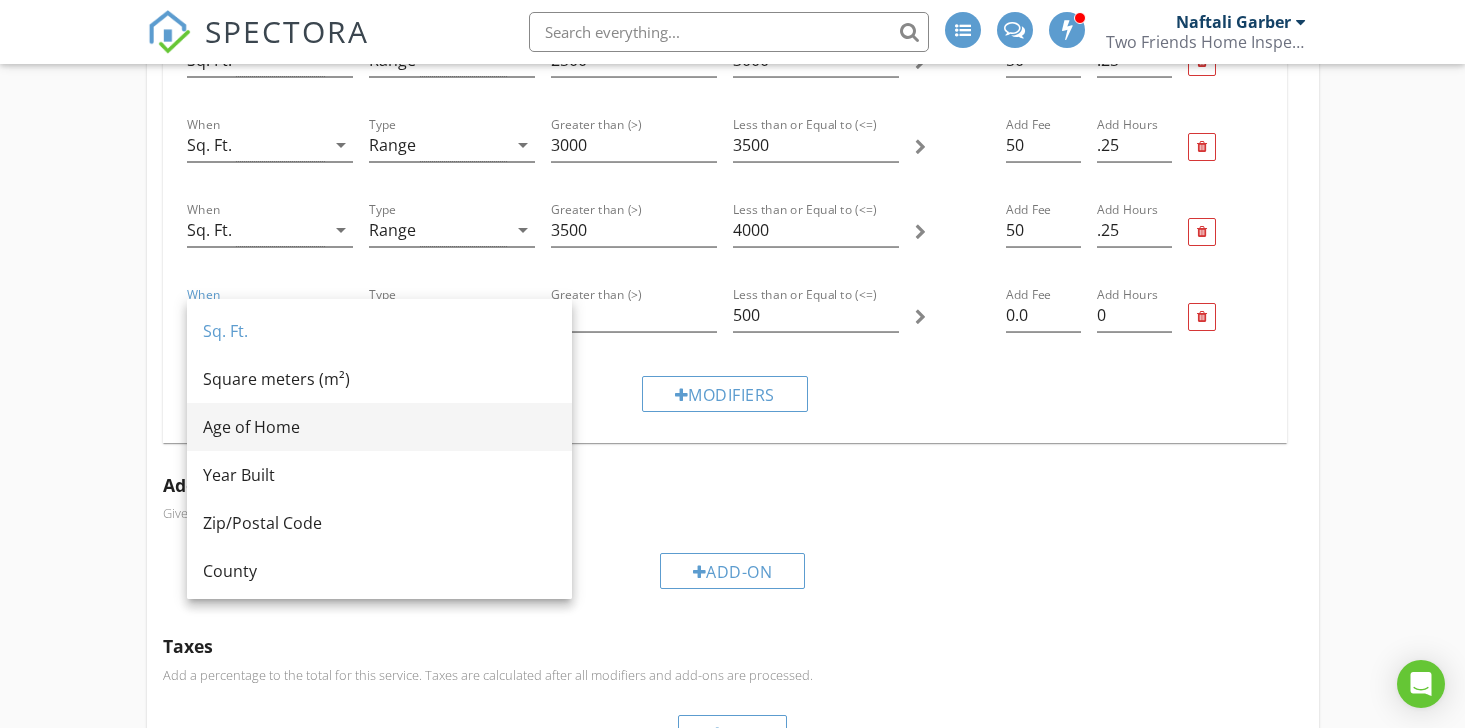 click on "Age of Home" at bounding box center [379, 427] 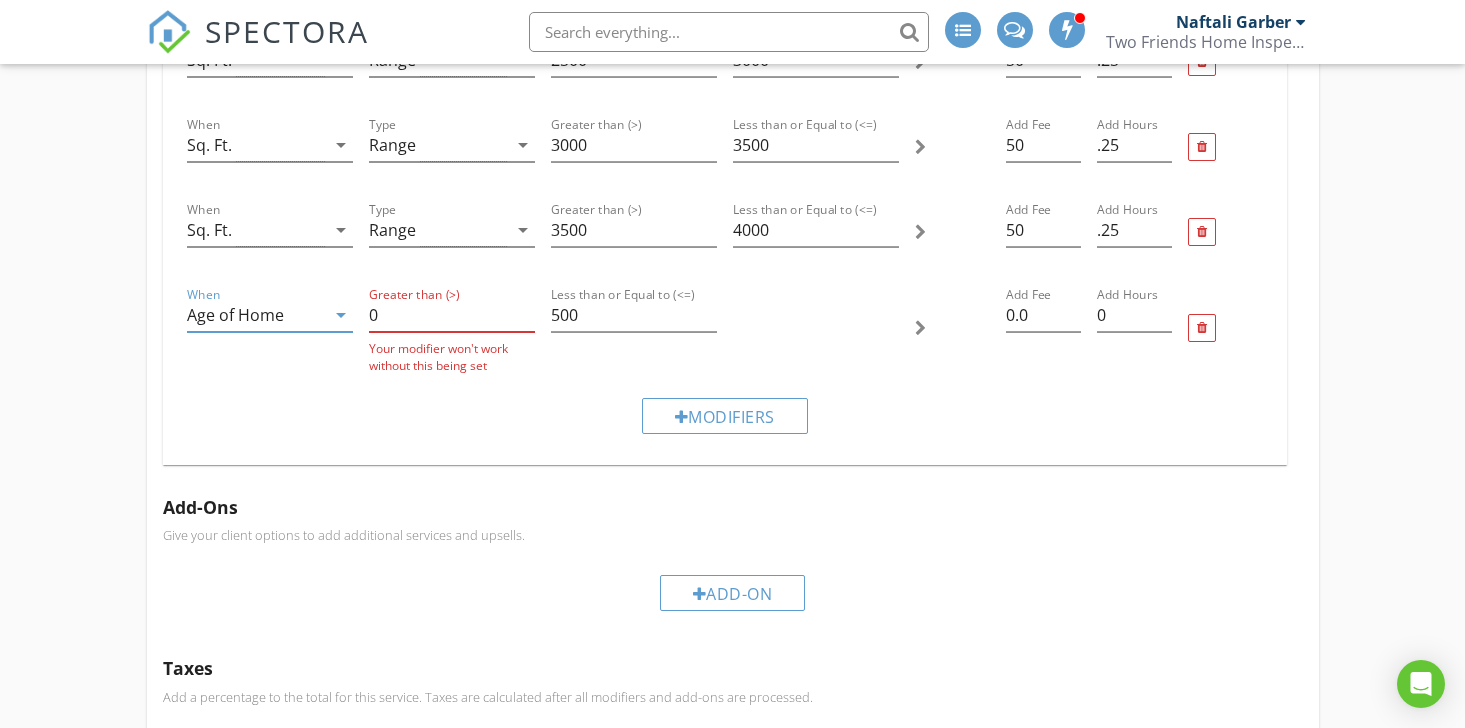 drag, startPoint x: 405, startPoint y: 314, endPoint x: 361, endPoint y: 314, distance: 44 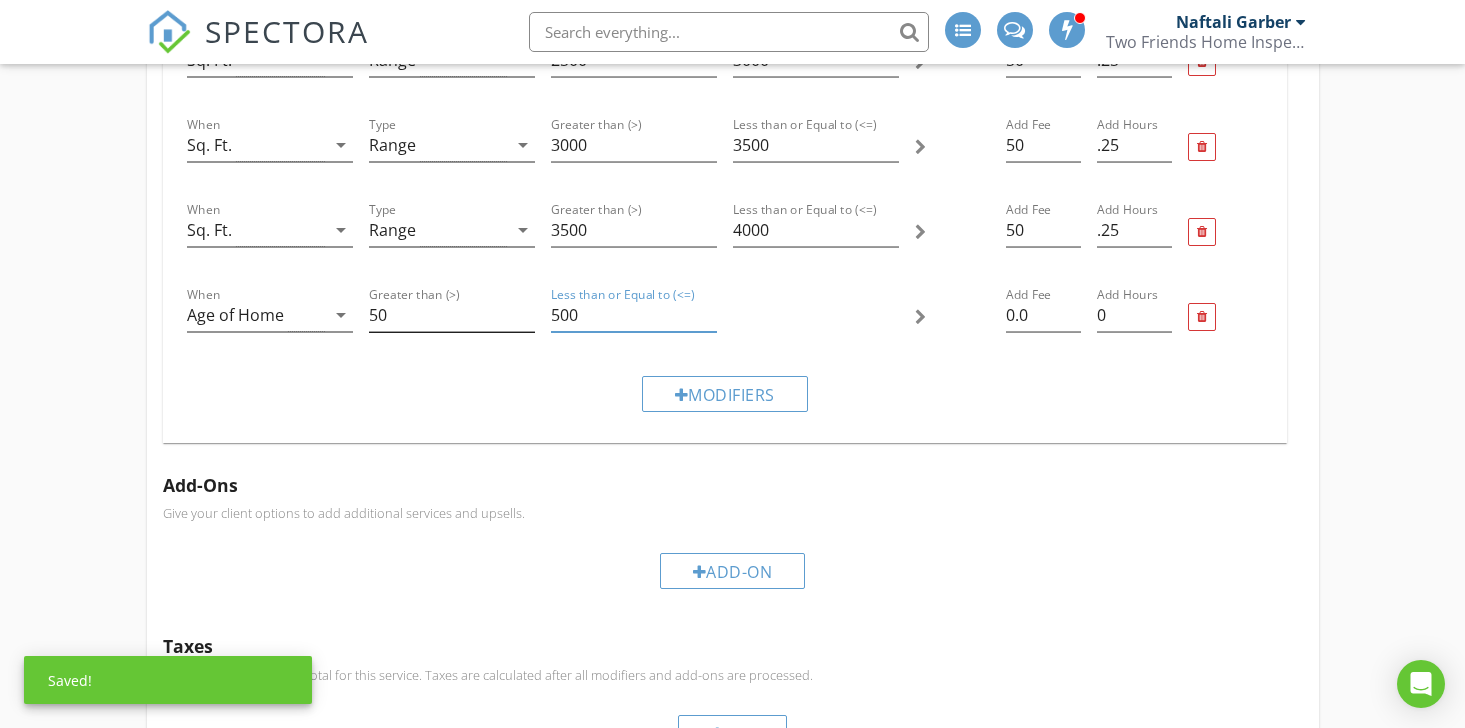 drag, startPoint x: 599, startPoint y: 316, endPoint x: 533, endPoint y: 315, distance: 66.007576 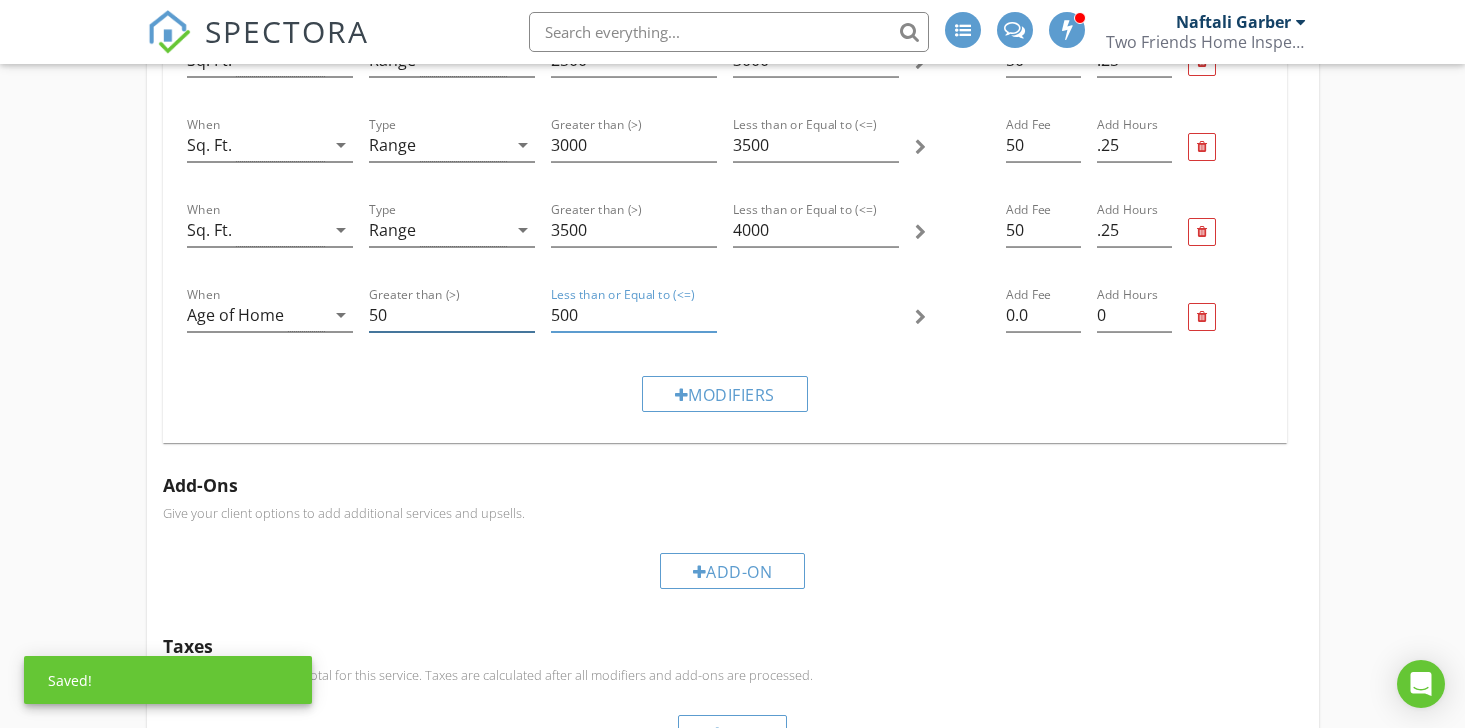 click on "When Age of Home arrow_drop_down     Greater than (>) 50   Less than or Equal to (<=) 500       Add Fee 0.0   Add Hours 0" at bounding box center [725, 317] 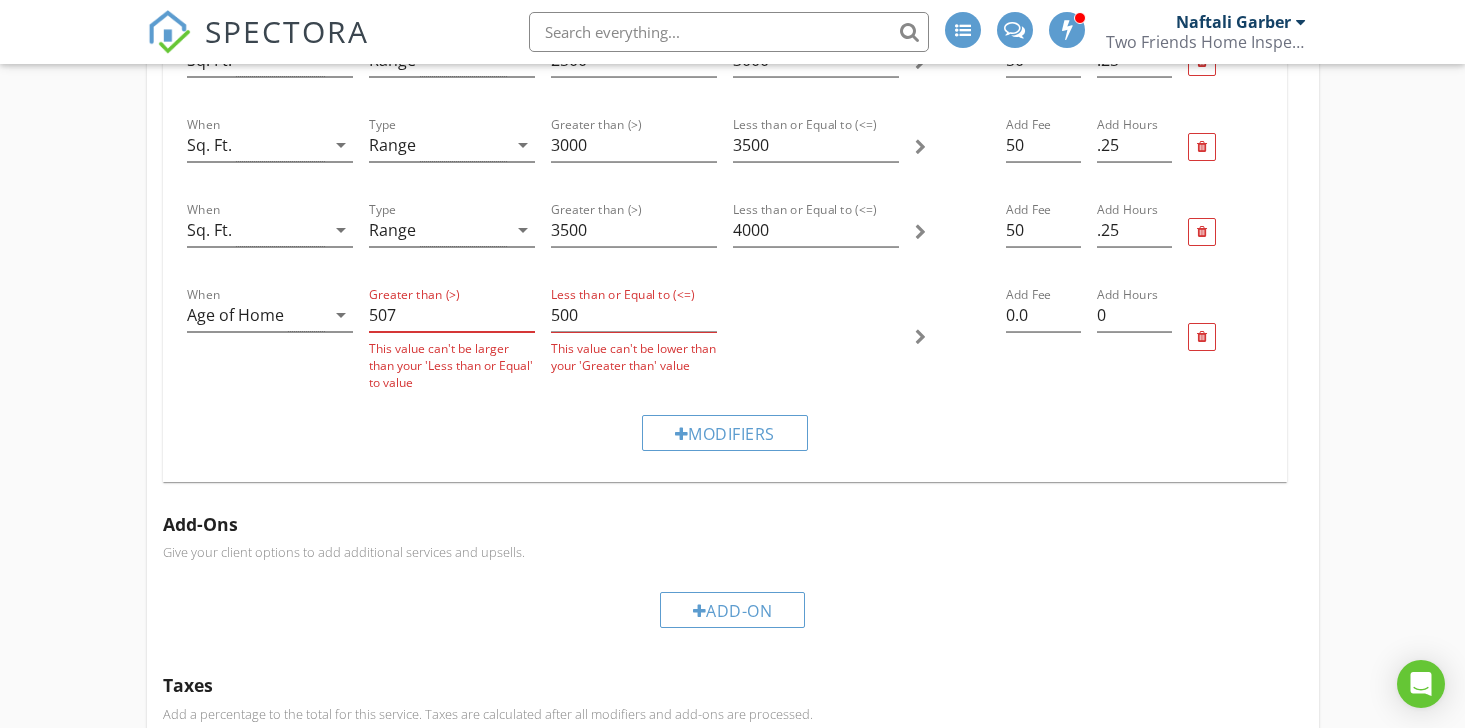 type on "50" 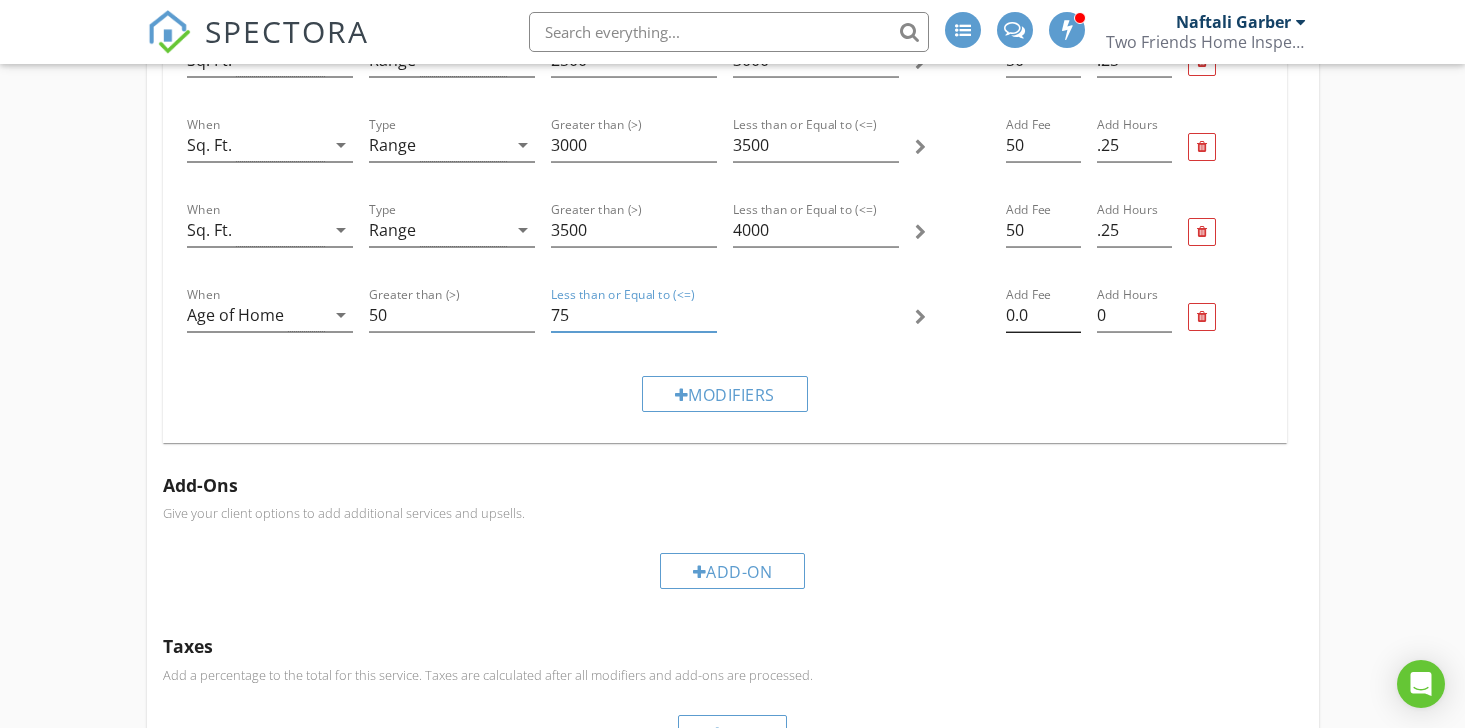 type on "75" 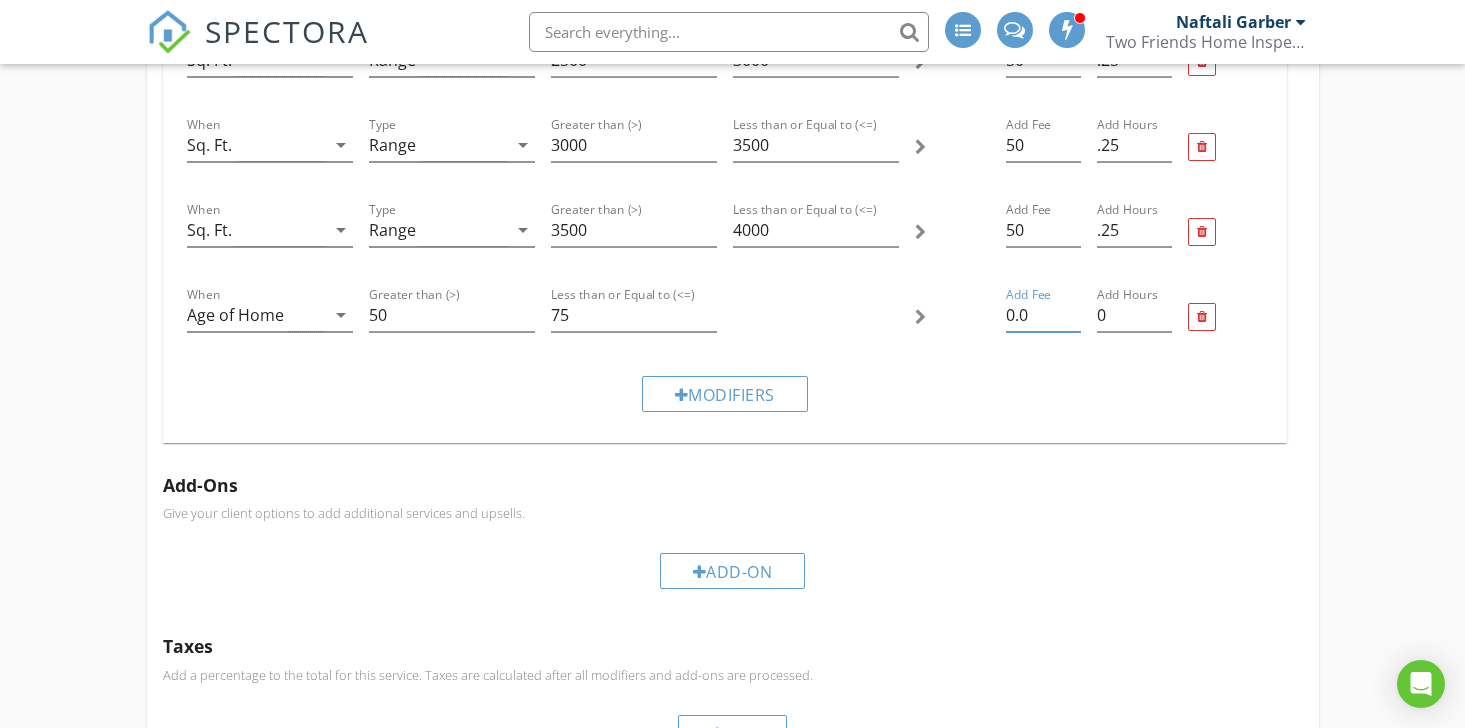 drag, startPoint x: 1037, startPoint y: 314, endPoint x: 990, endPoint y: 317, distance: 47.095646 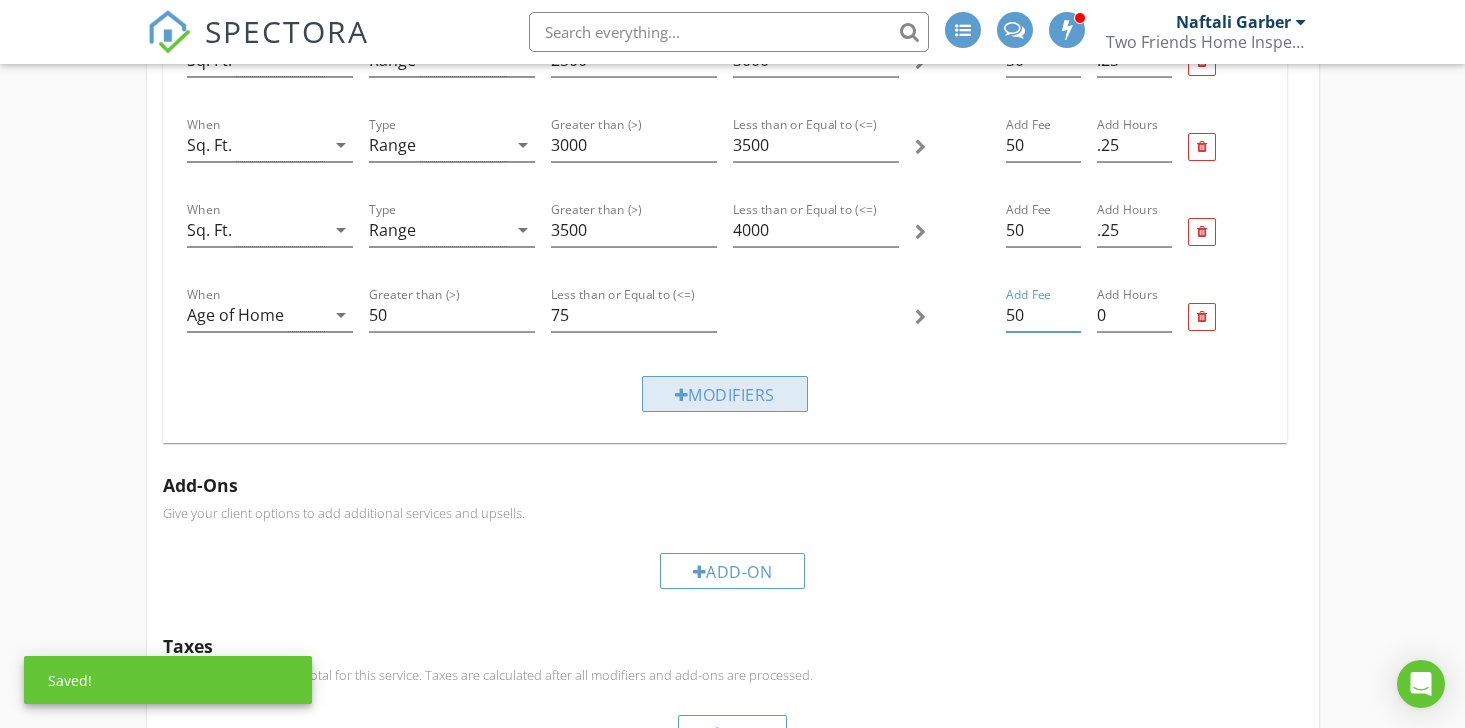 type on "50" 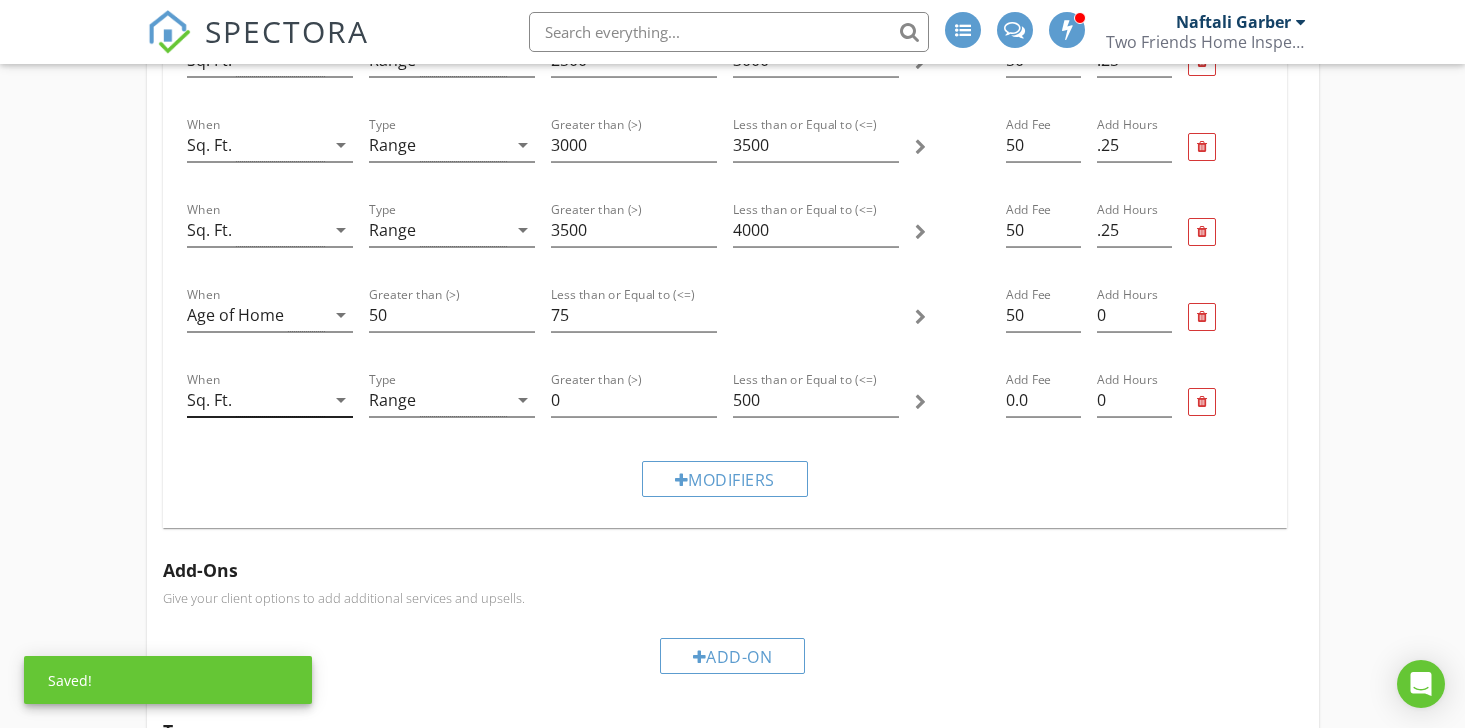 click on "Sq. Ft." at bounding box center [256, 400] 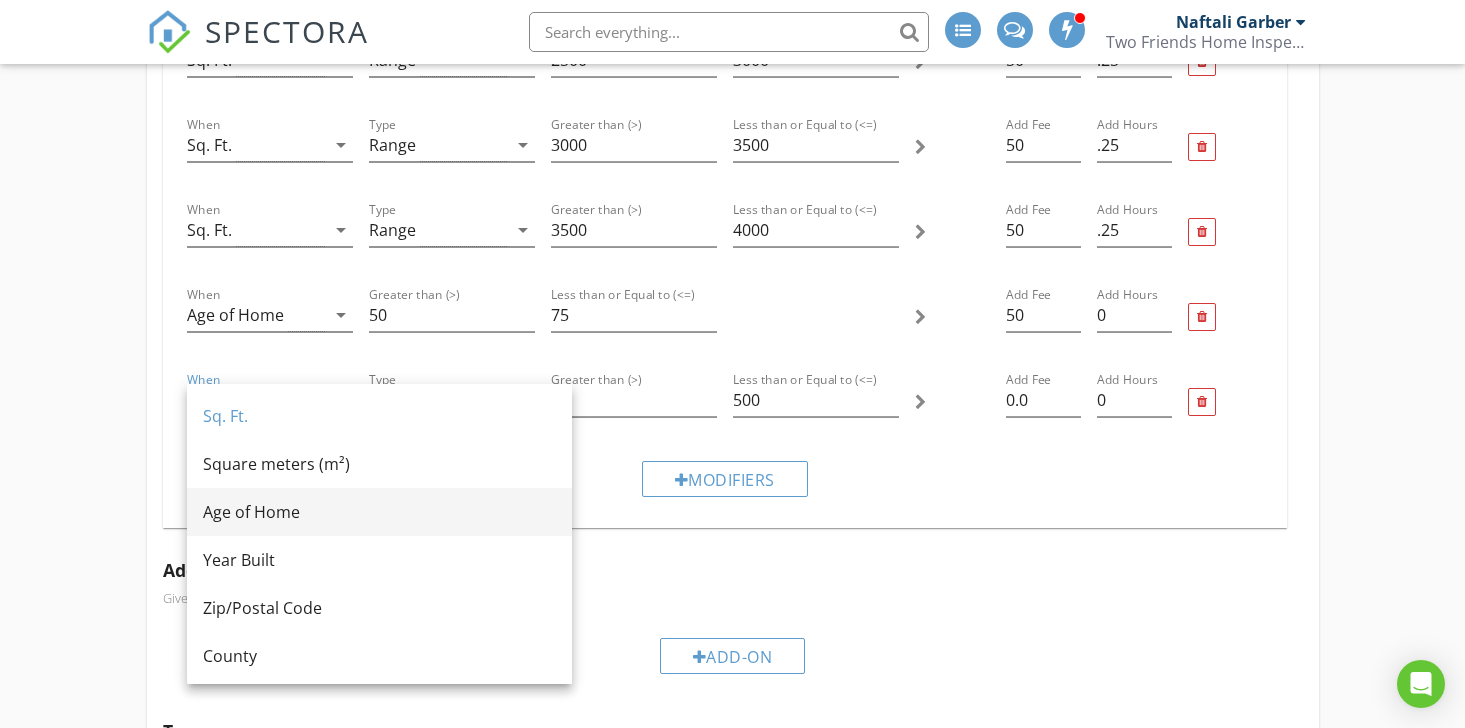 click on "Age of Home" at bounding box center [379, 512] 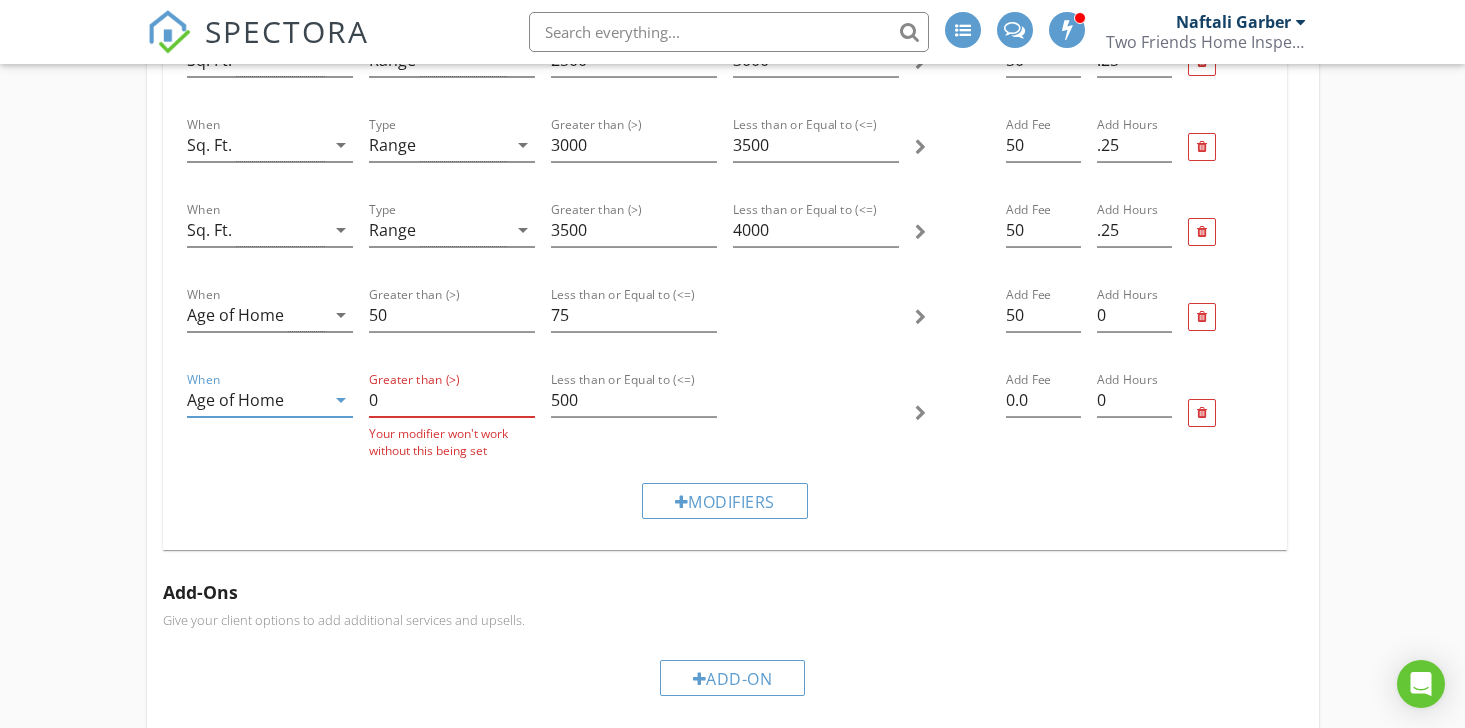 drag, startPoint x: 389, startPoint y: 402, endPoint x: 362, endPoint y: 402, distance: 27 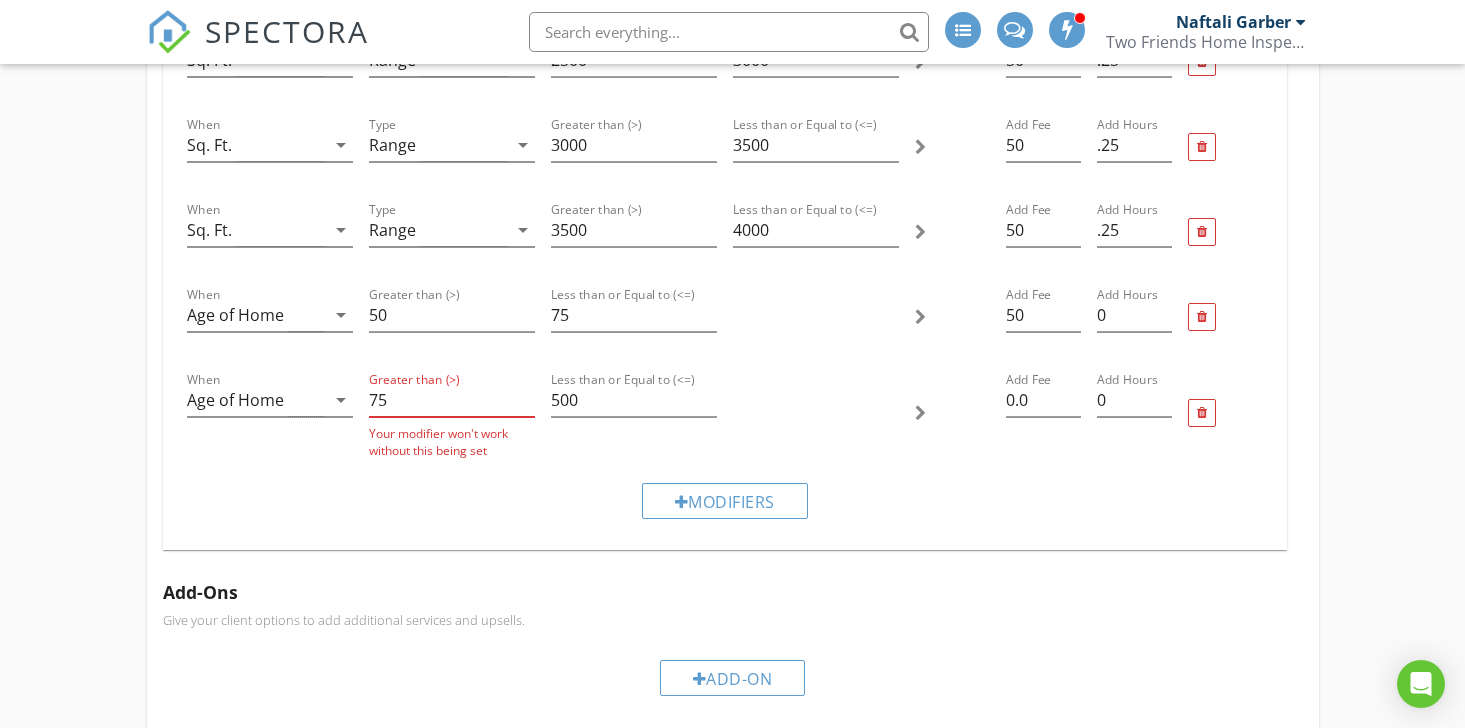 type on "75" 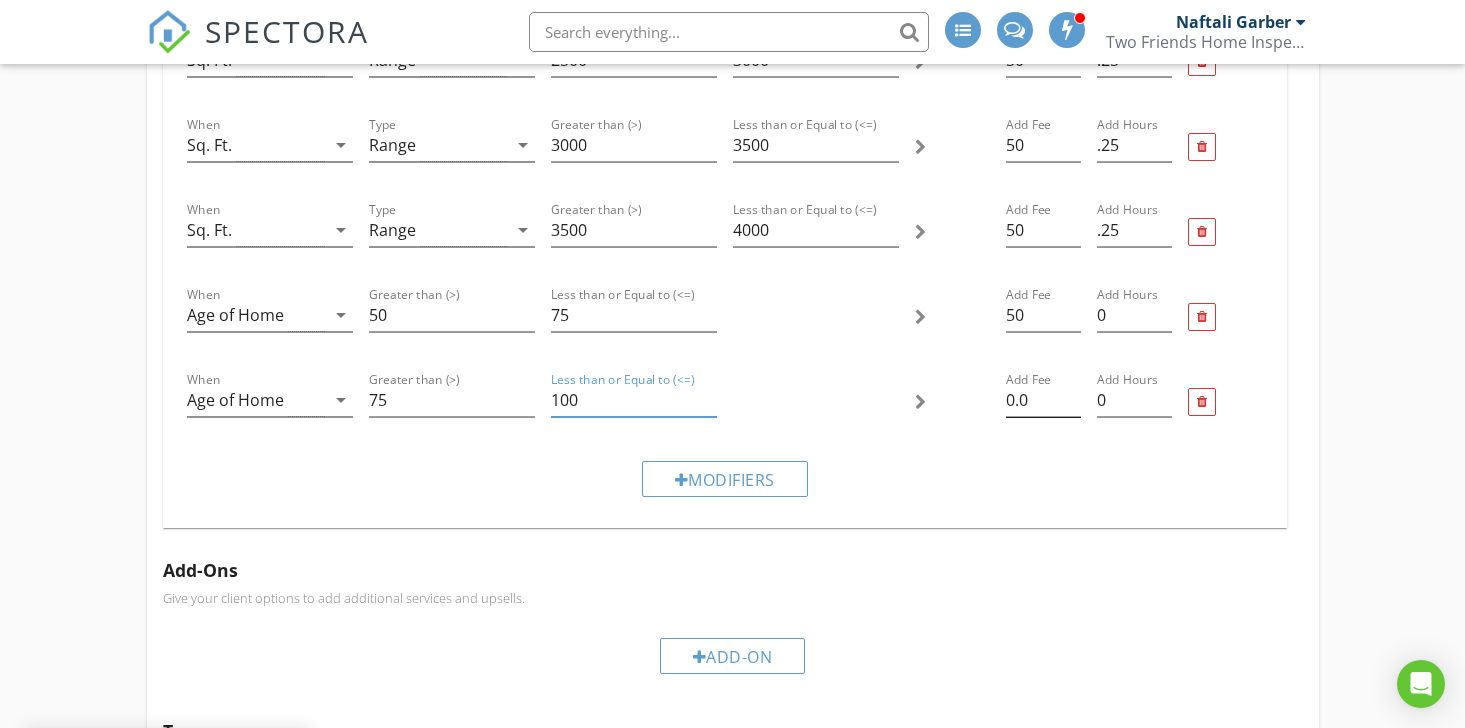 type on "100" 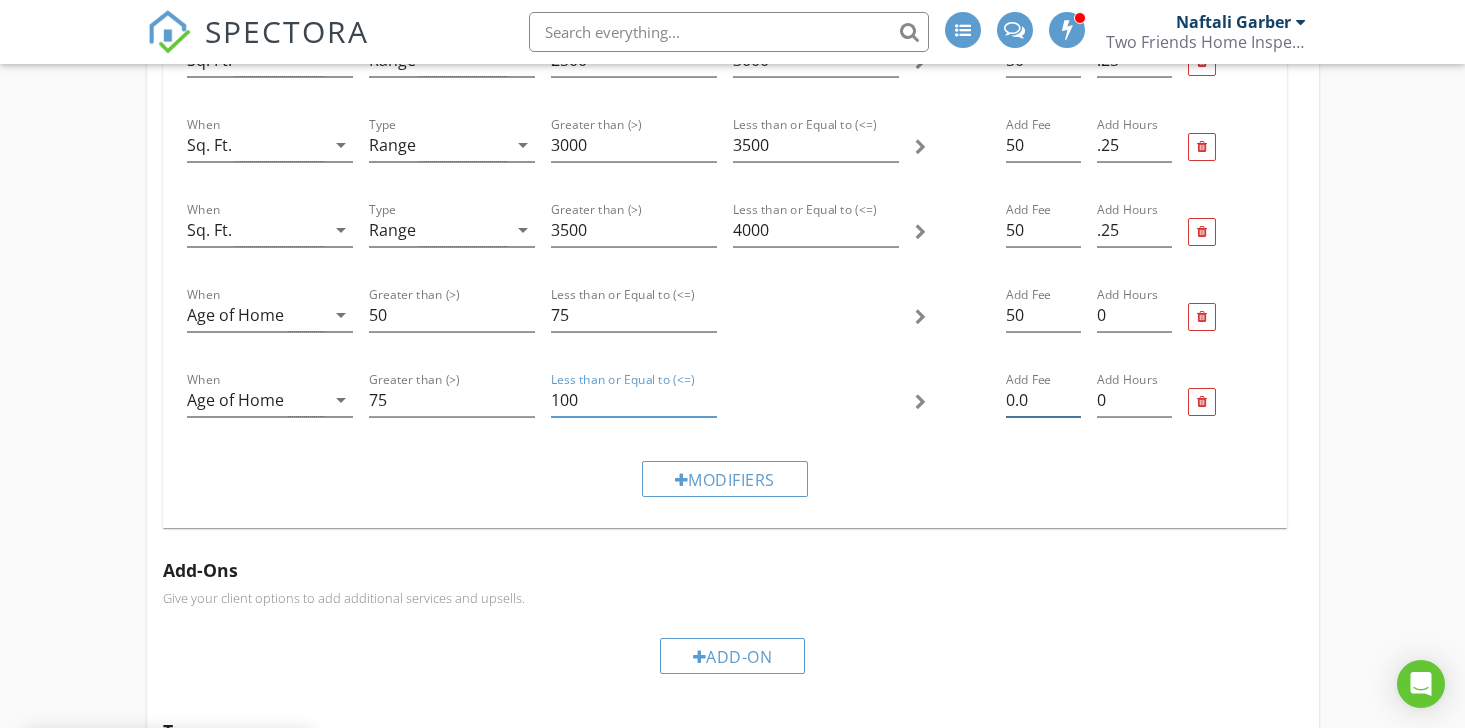click on "0.0" at bounding box center [1043, 400] 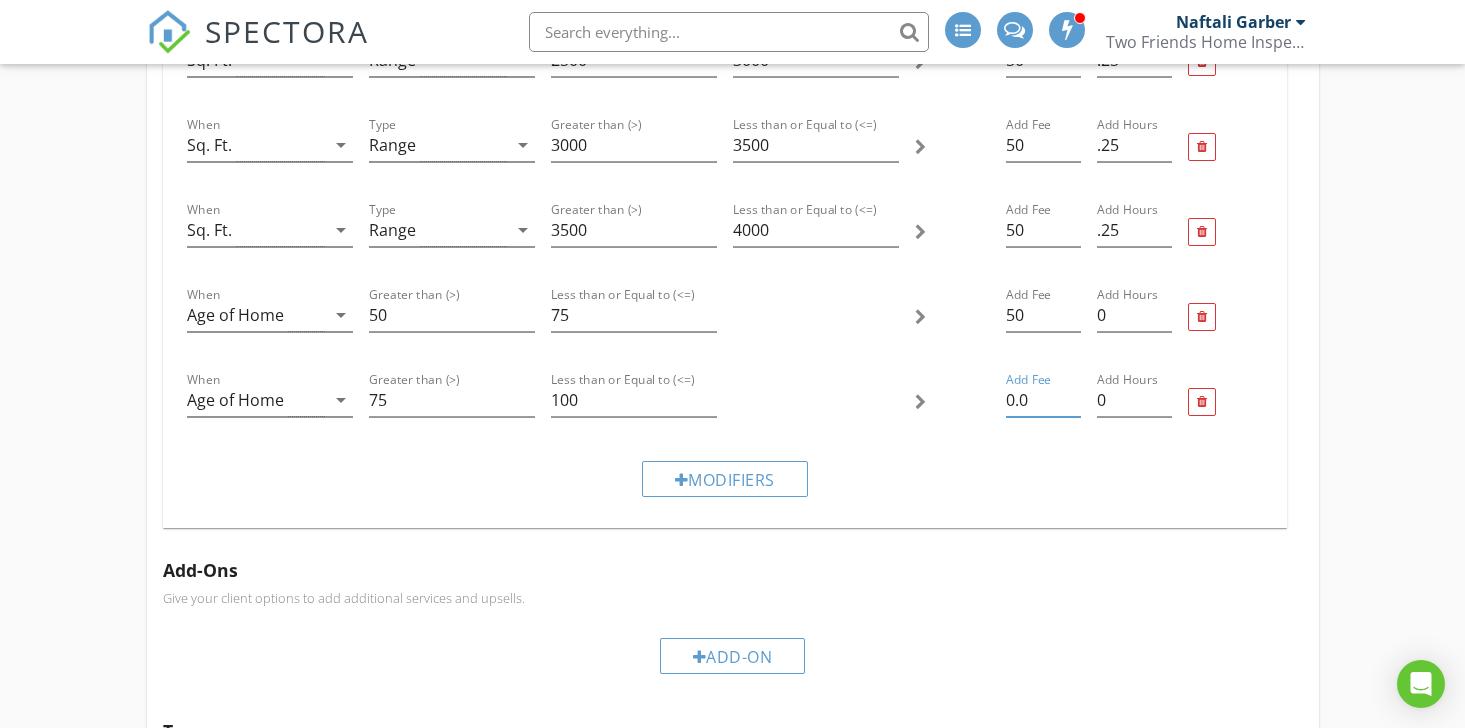 click on "0.0" at bounding box center (1043, 400) 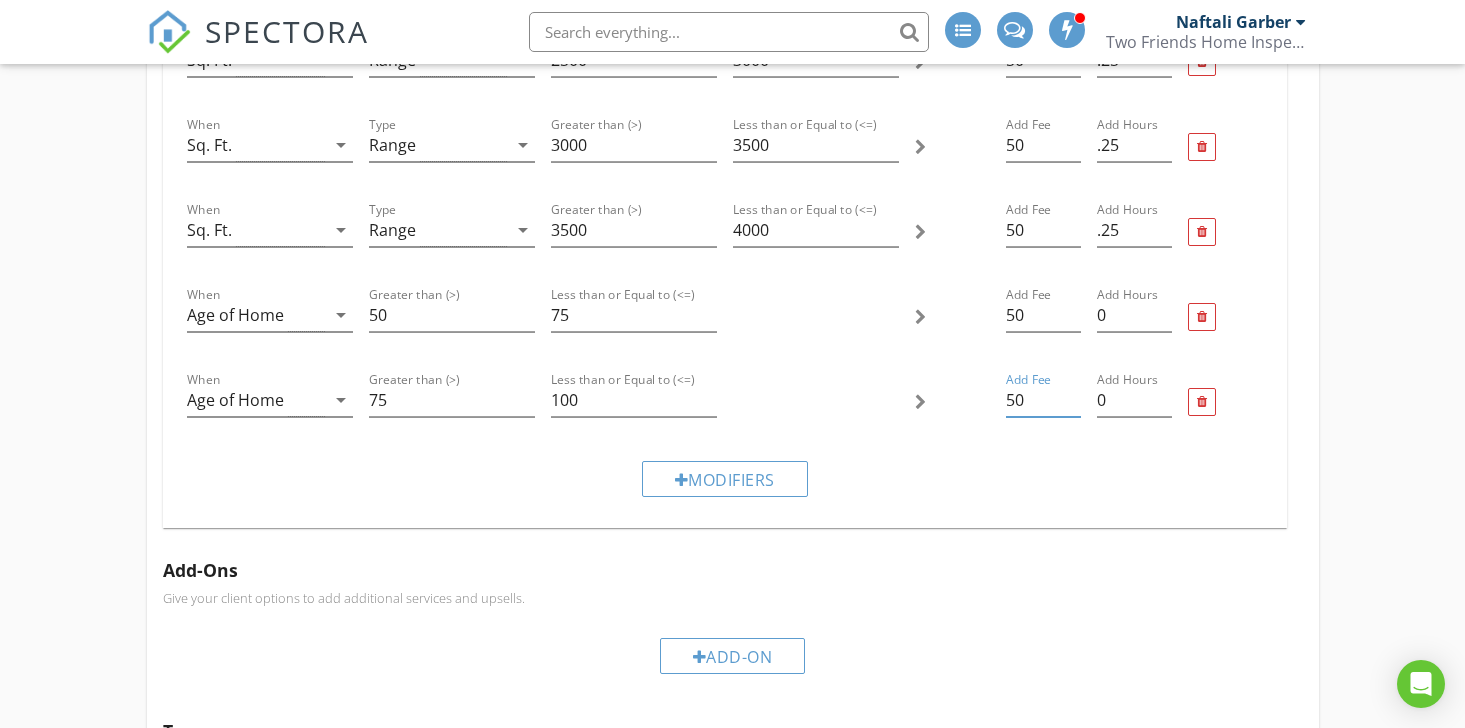 drag, startPoint x: 1027, startPoint y: 408, endPoint x: 999, endPoint y: 406, distance: 28.071337 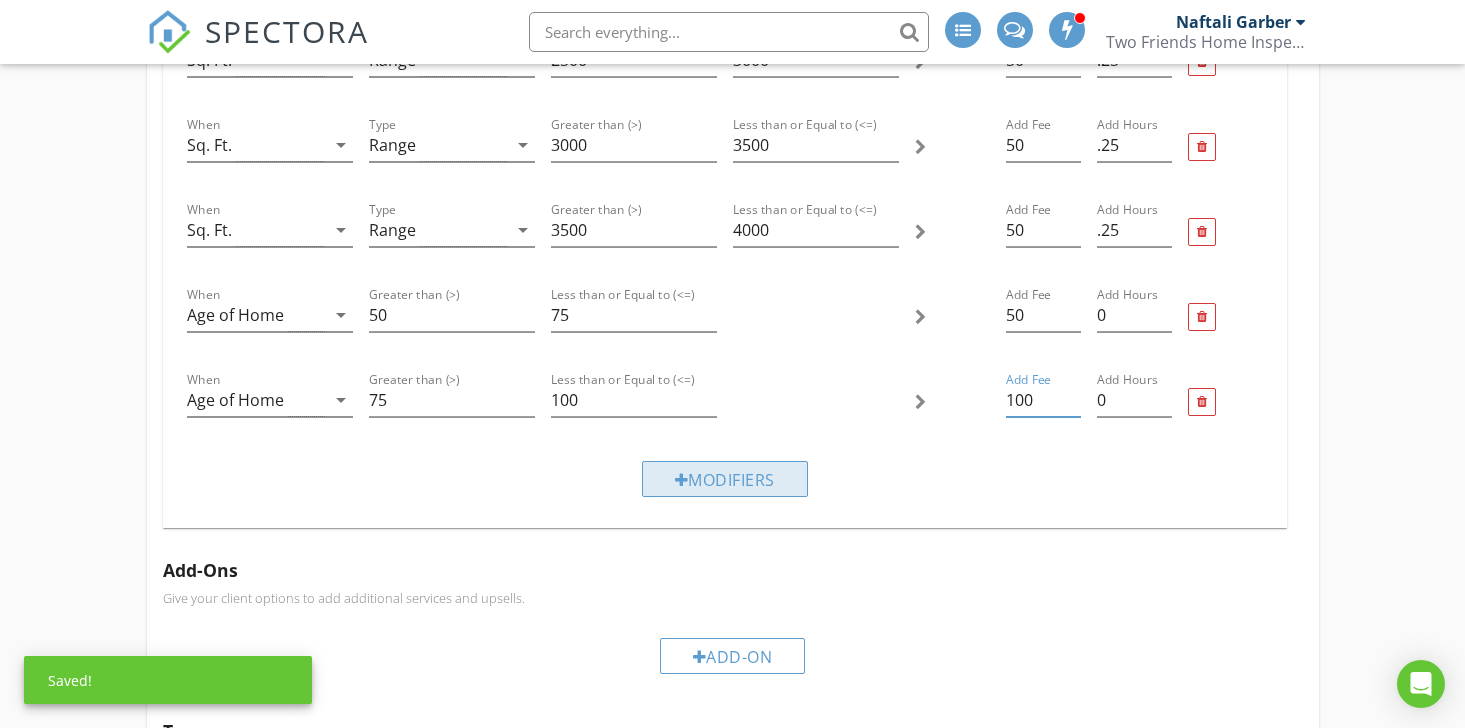 type on "100" 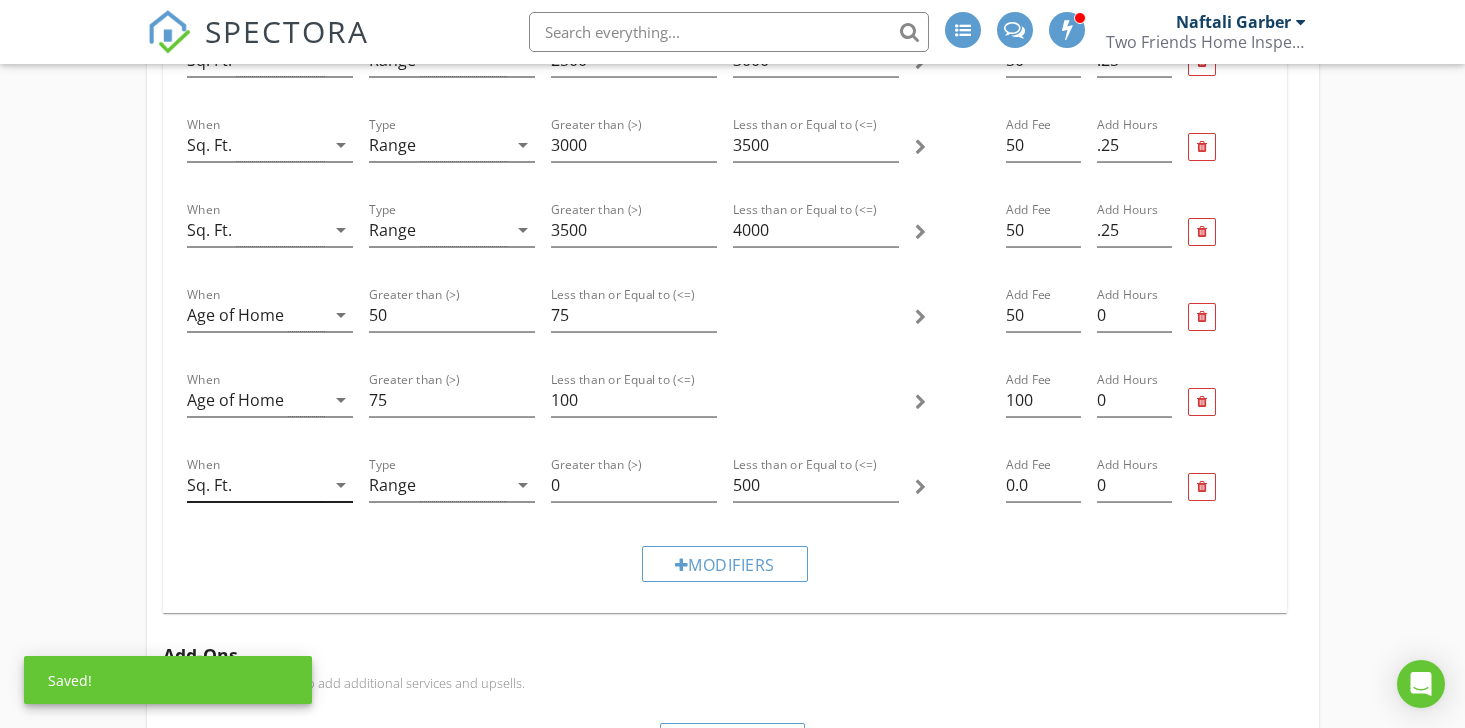 click on "Sq. Ft." at bounding box center [256, 485] 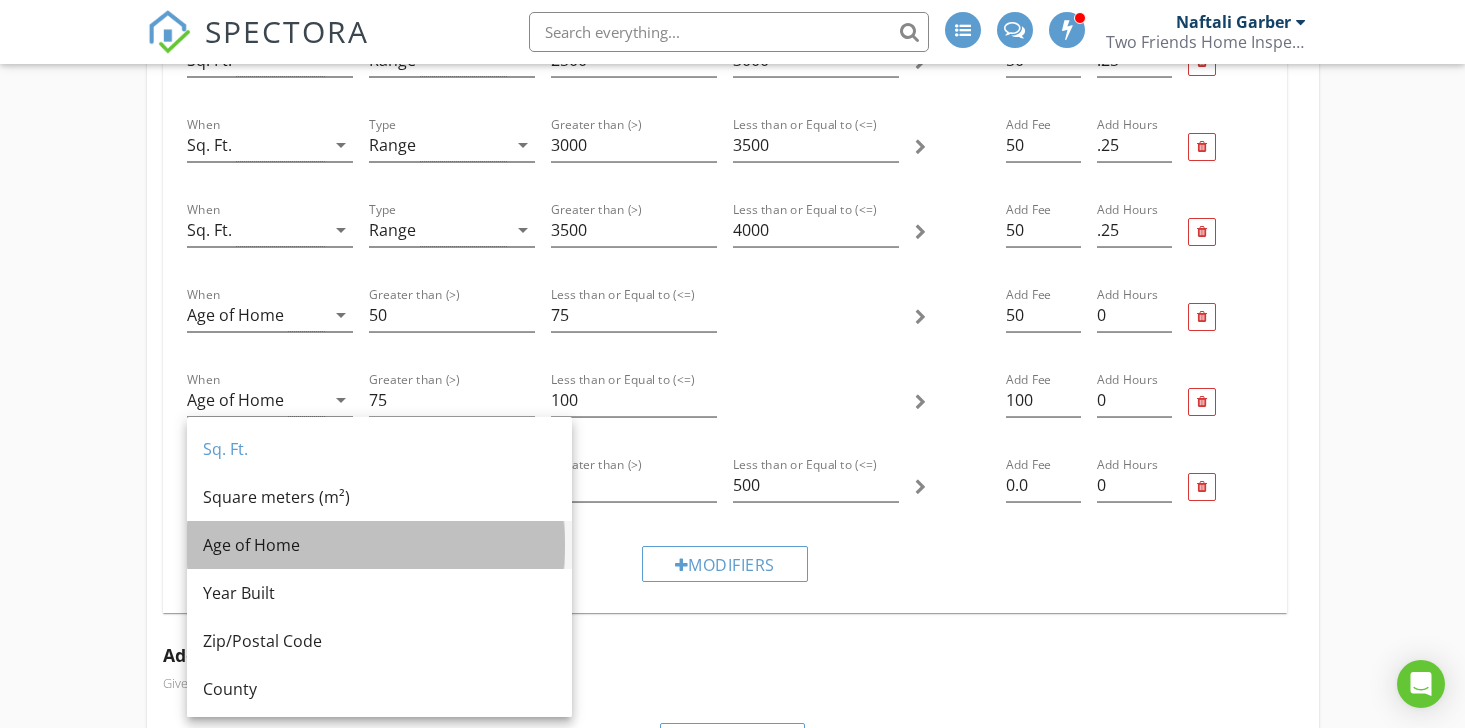 click on "Age of Home" at bounding box center (379, 545) 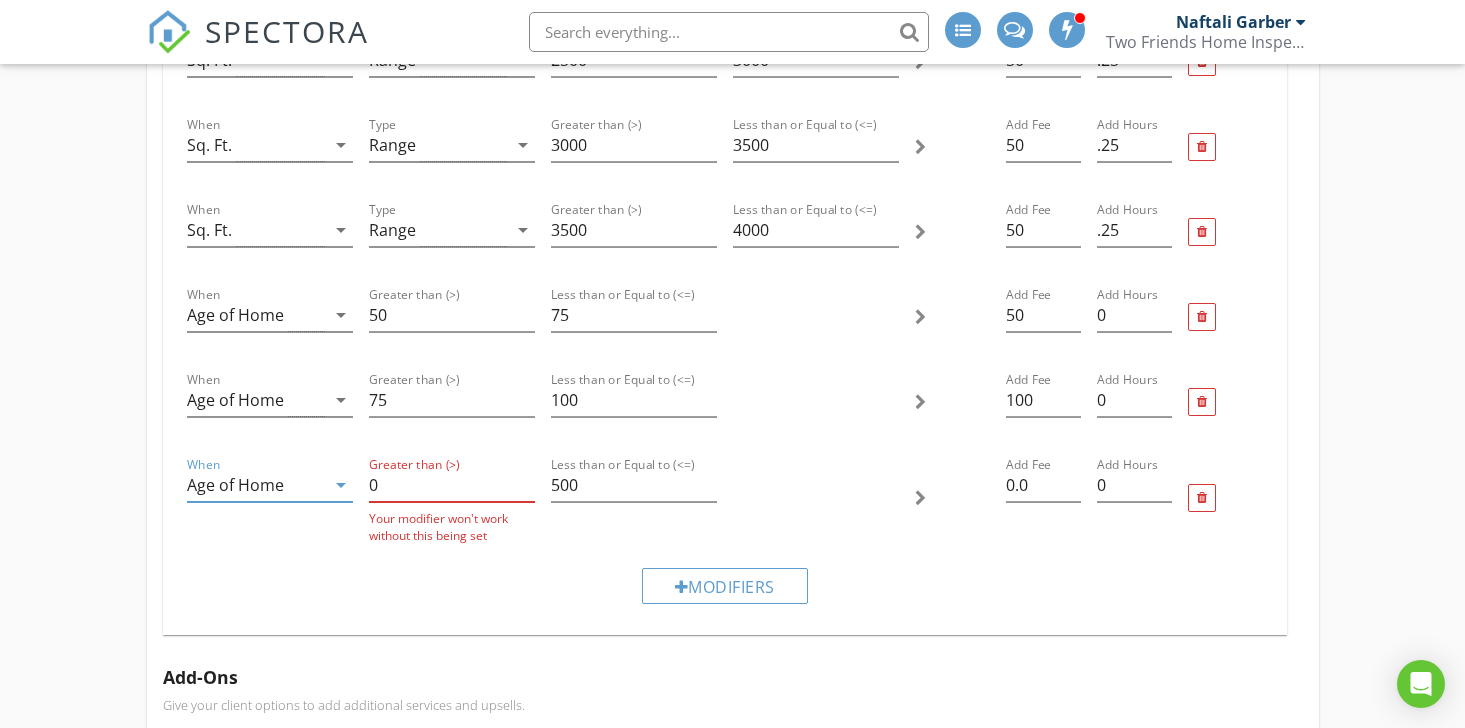drag, startPoint x: 407, startPoint y: 488, endPoint x: 352, endPoint y: 488, distance: 55 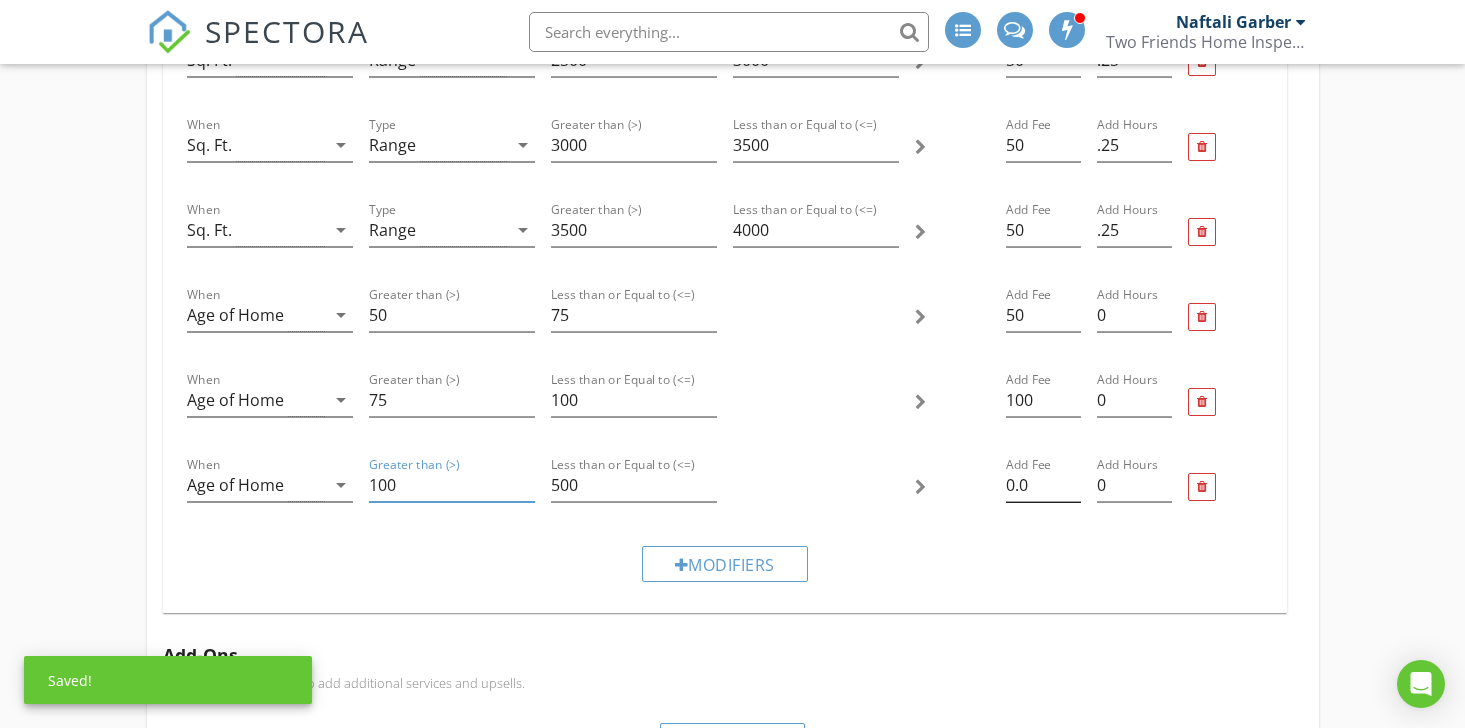 type on "100" 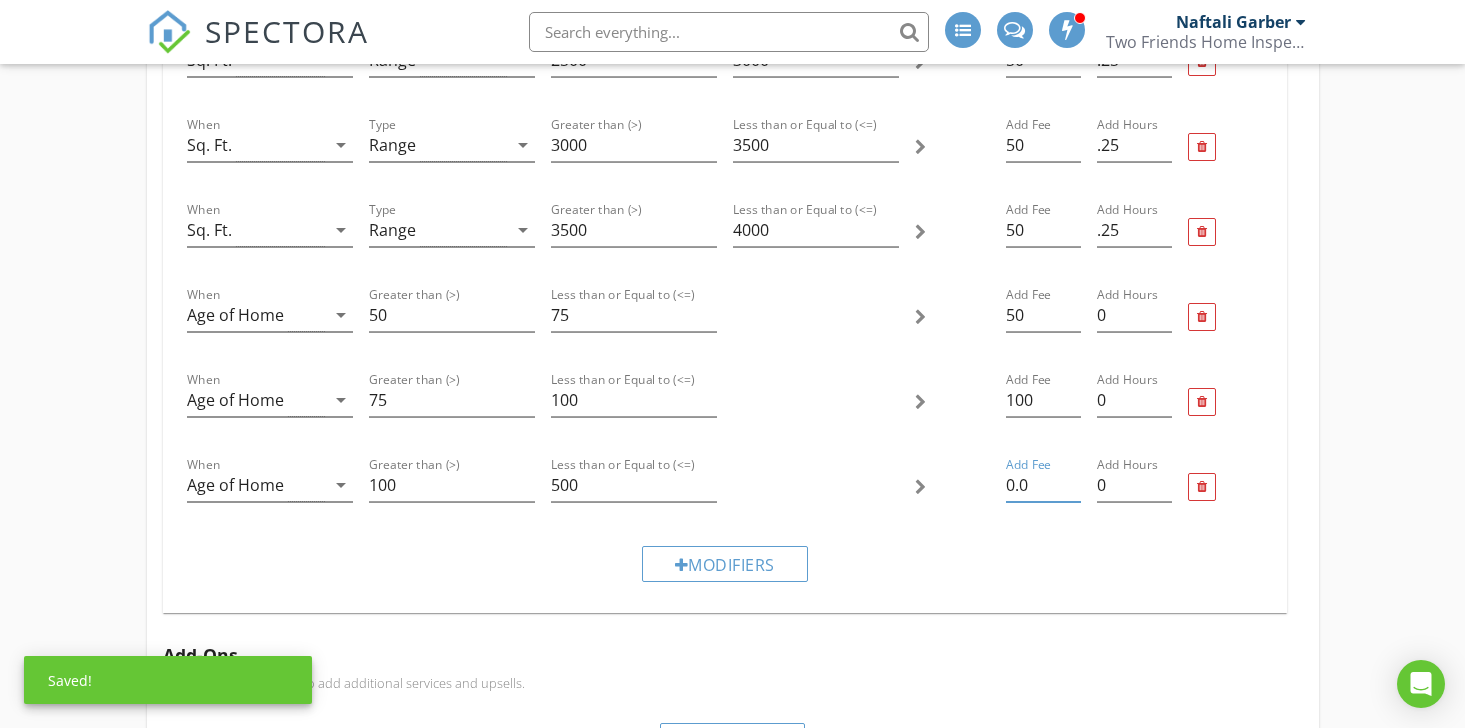 drag, startPoint x: 1042, startPoint y: 480, endPoint x: 971, endPoint y: 481, distance: 71.00704 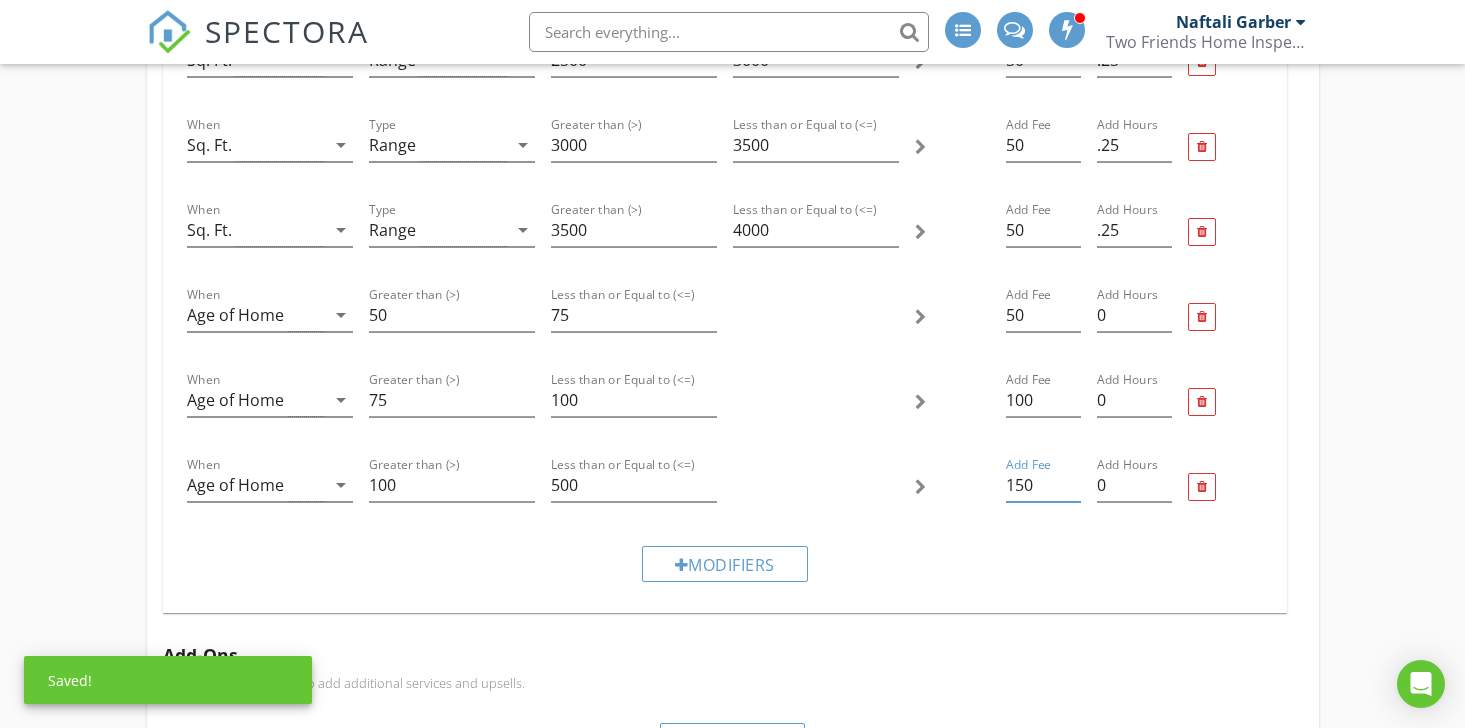 type on "150" 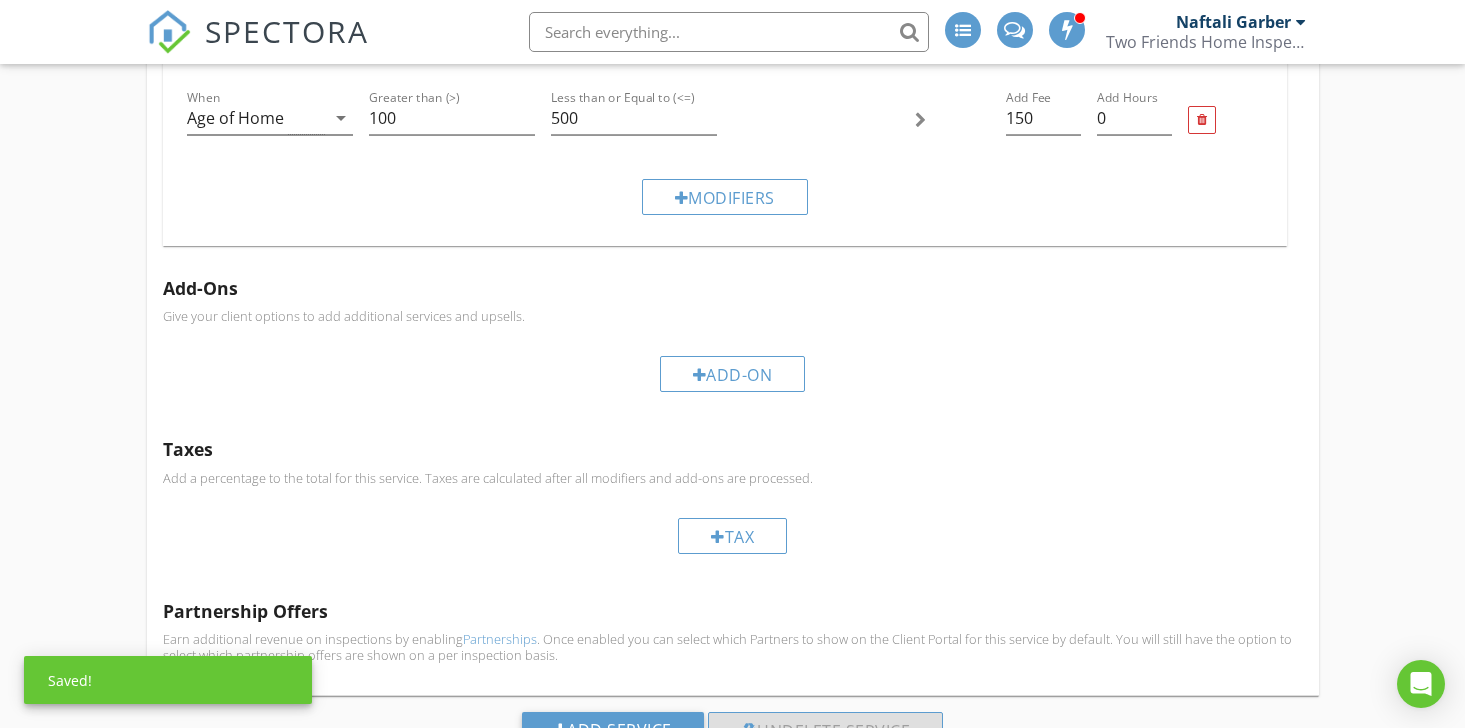 scroll, scrollTop: 1202, scrollLeft: 0, axis: vertical 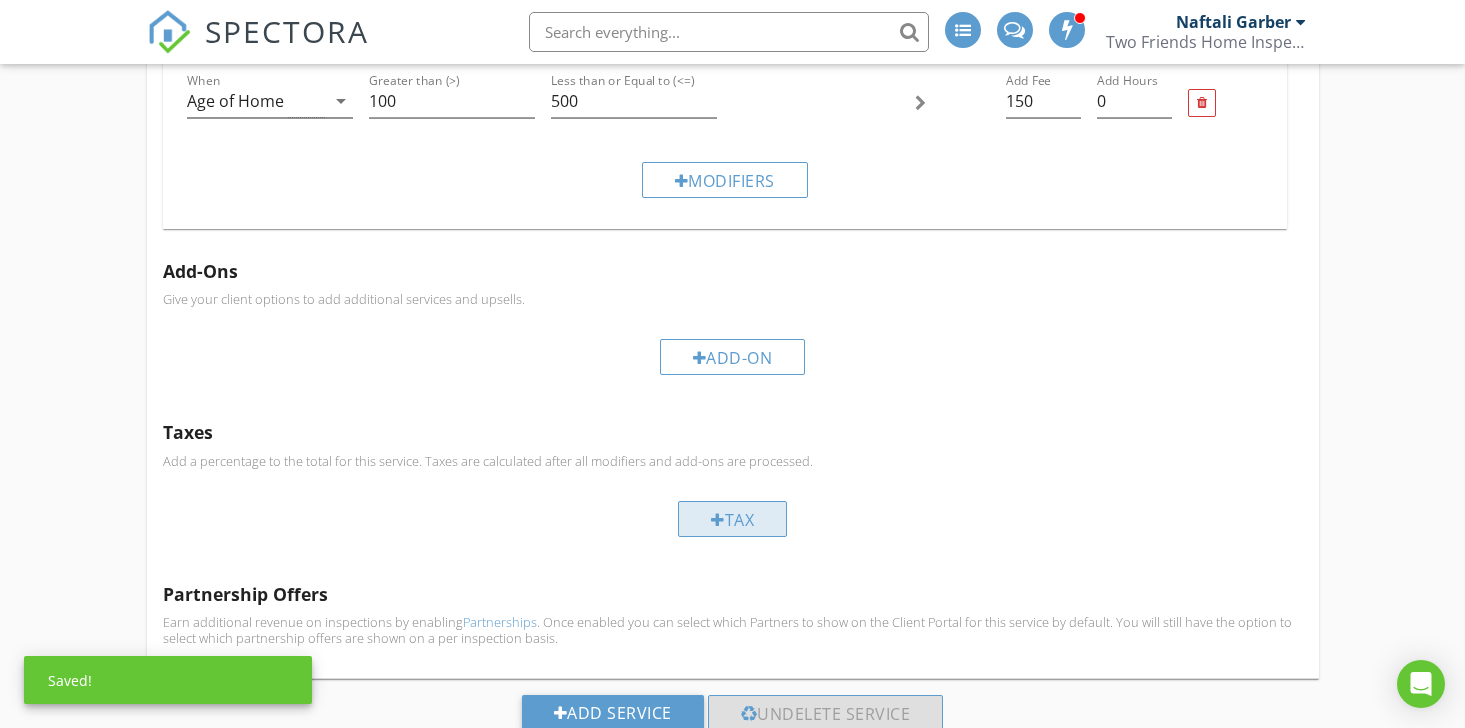 click on "Tax" at bounding box center (732, 519) 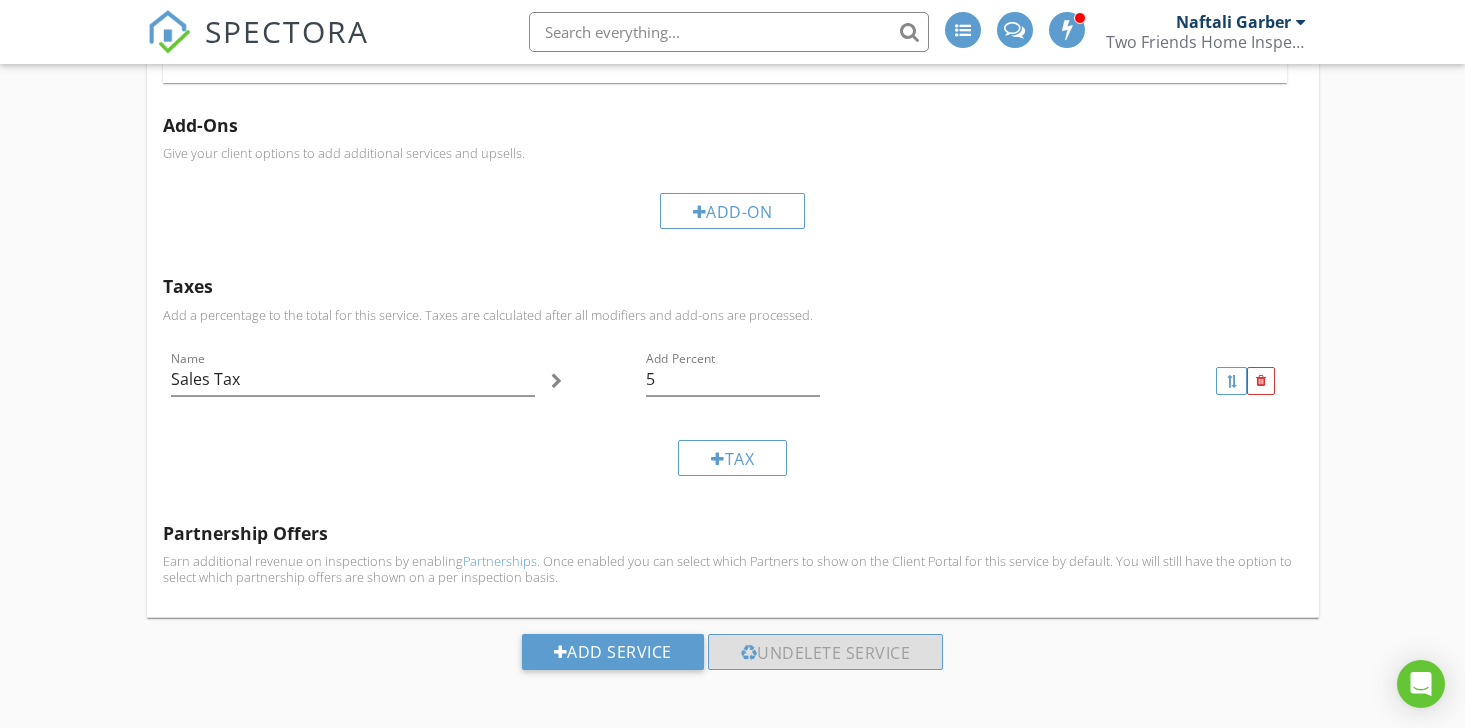 scroll, scrollTop: 1349, scrollLeft: 0, axis: vertical 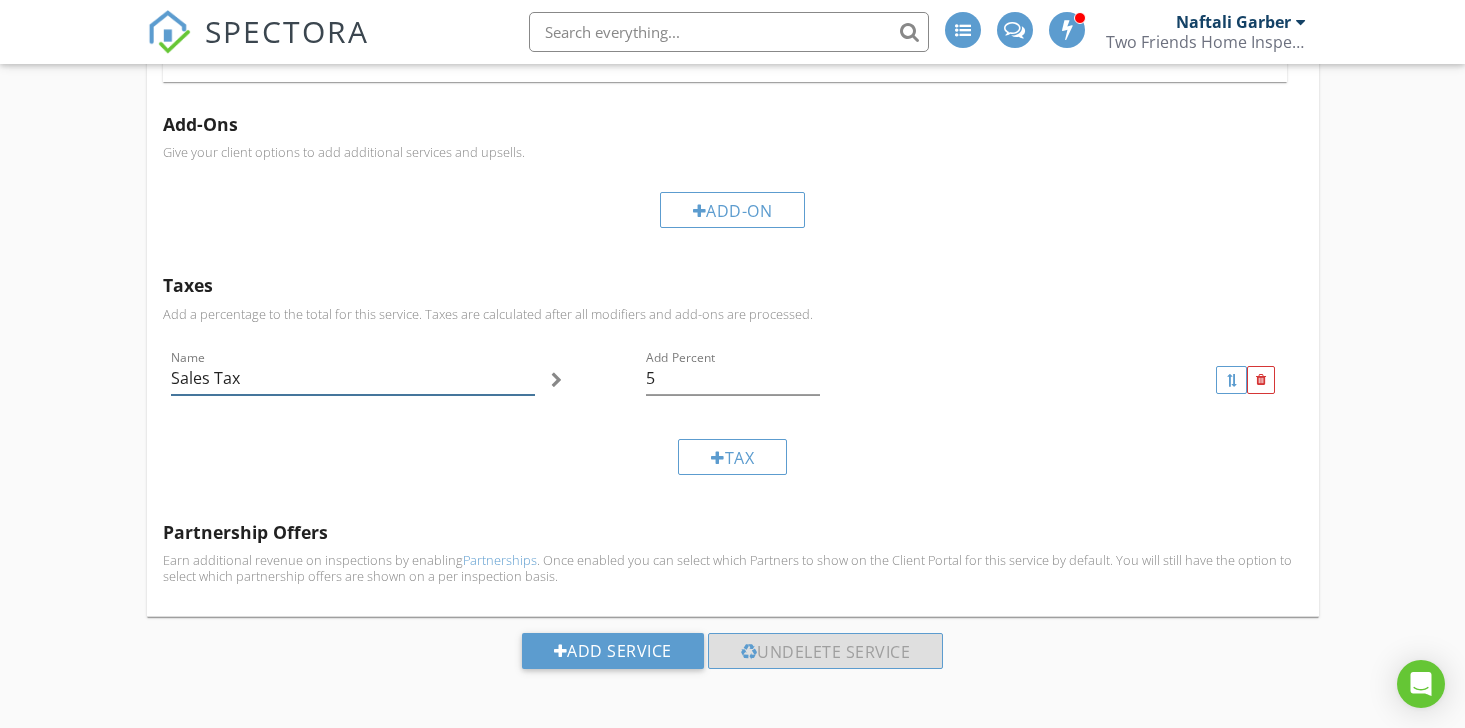 click on "SPECTORA
Naftali Garber
Two Friends Home Inspections
Role:
Inspector
Dashboard
New Inspection
Inspections
Calendar
Template Editor
Contacts
Automations
Team
Metrics
Payments
Data Exports
Billing
Conversations
Tasks
Reporting
Advanced
Equipment
Settings
What's New
Sign Out
Dashboard
Templates
Contacts
Metrics
Automations
Advanced
Settings
Support Center
Sq. Ft. Square meters (m²) Age of Home Year Built Zip/Postal Code County Foundation Miles away from company address Kilometers away from company address Miles from inspector's home address Kilometers from the inspector's home address Sq. Ft. Square meters (m²)" at bounding box center [732, -309] 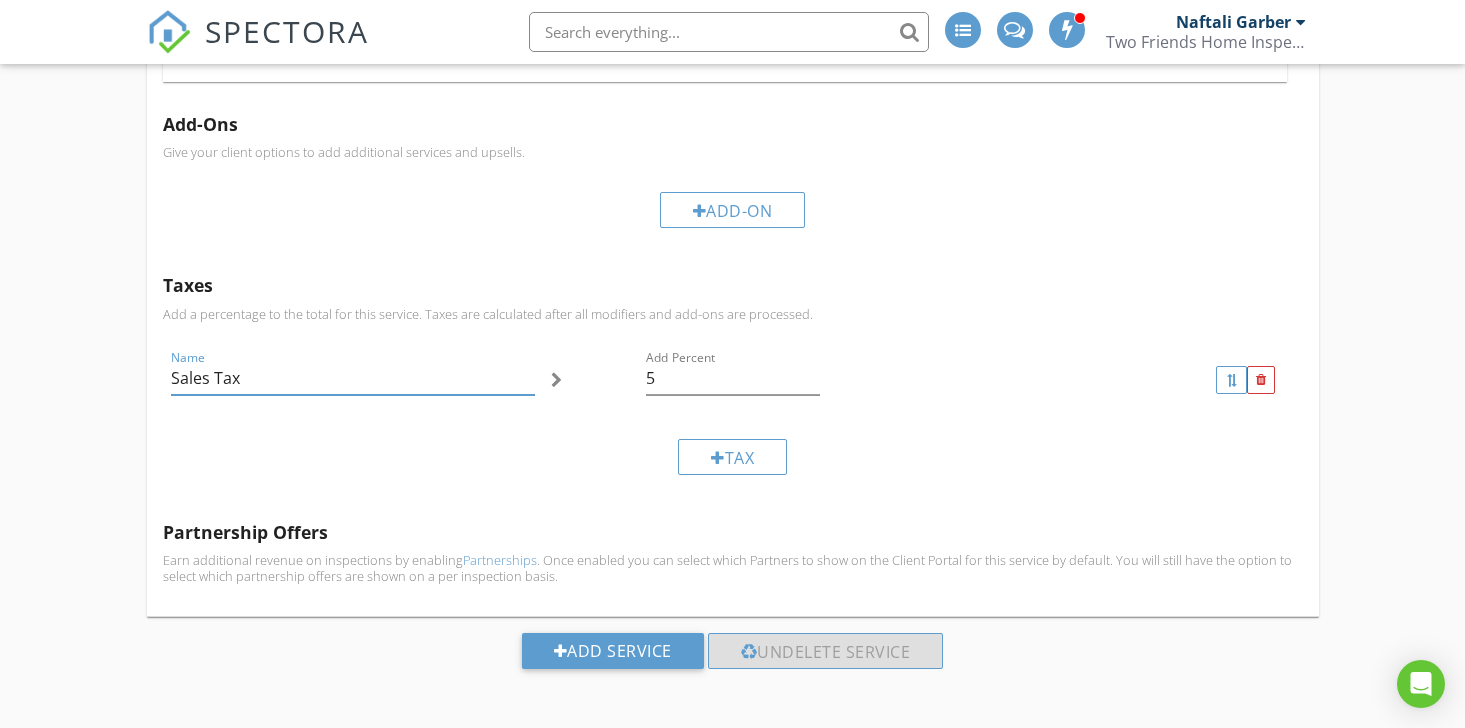 click at bounding box center [590, 380] 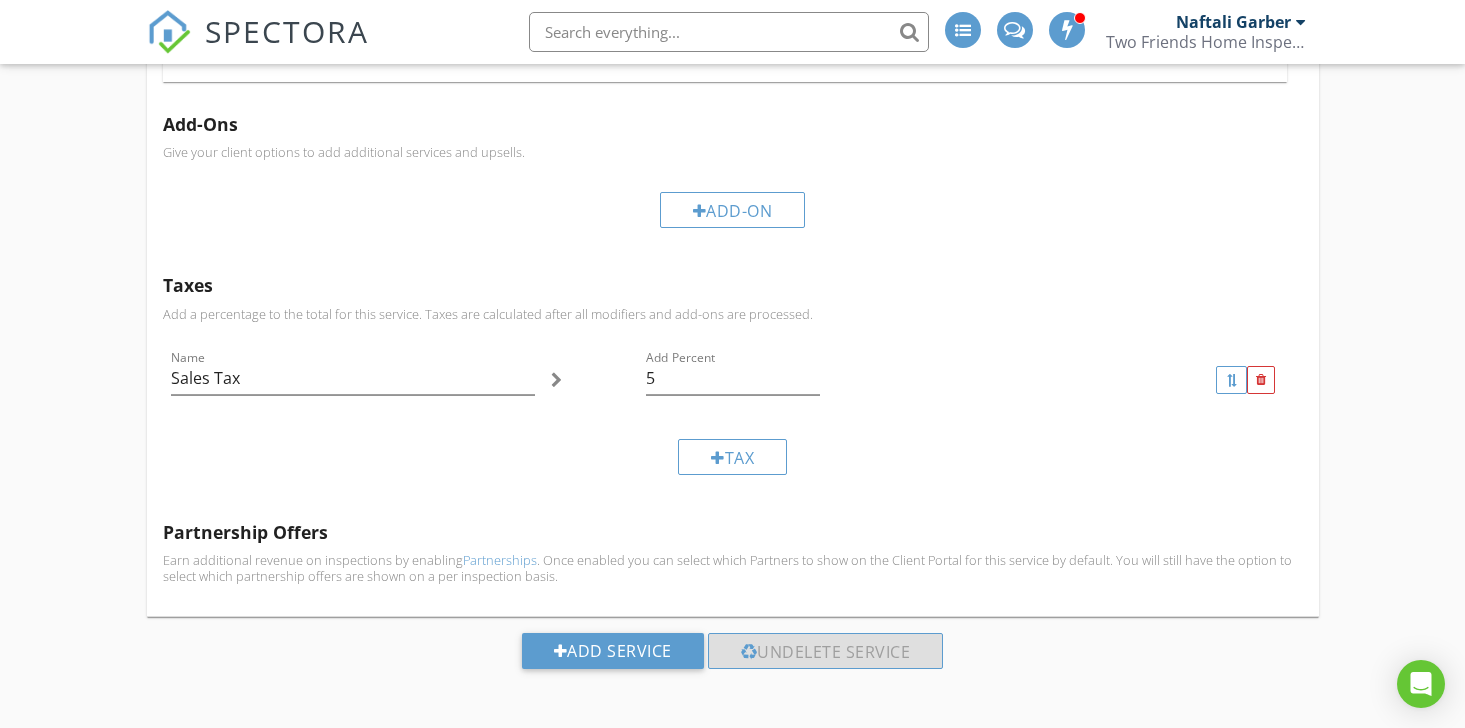 click at bounding box center (590, 380) 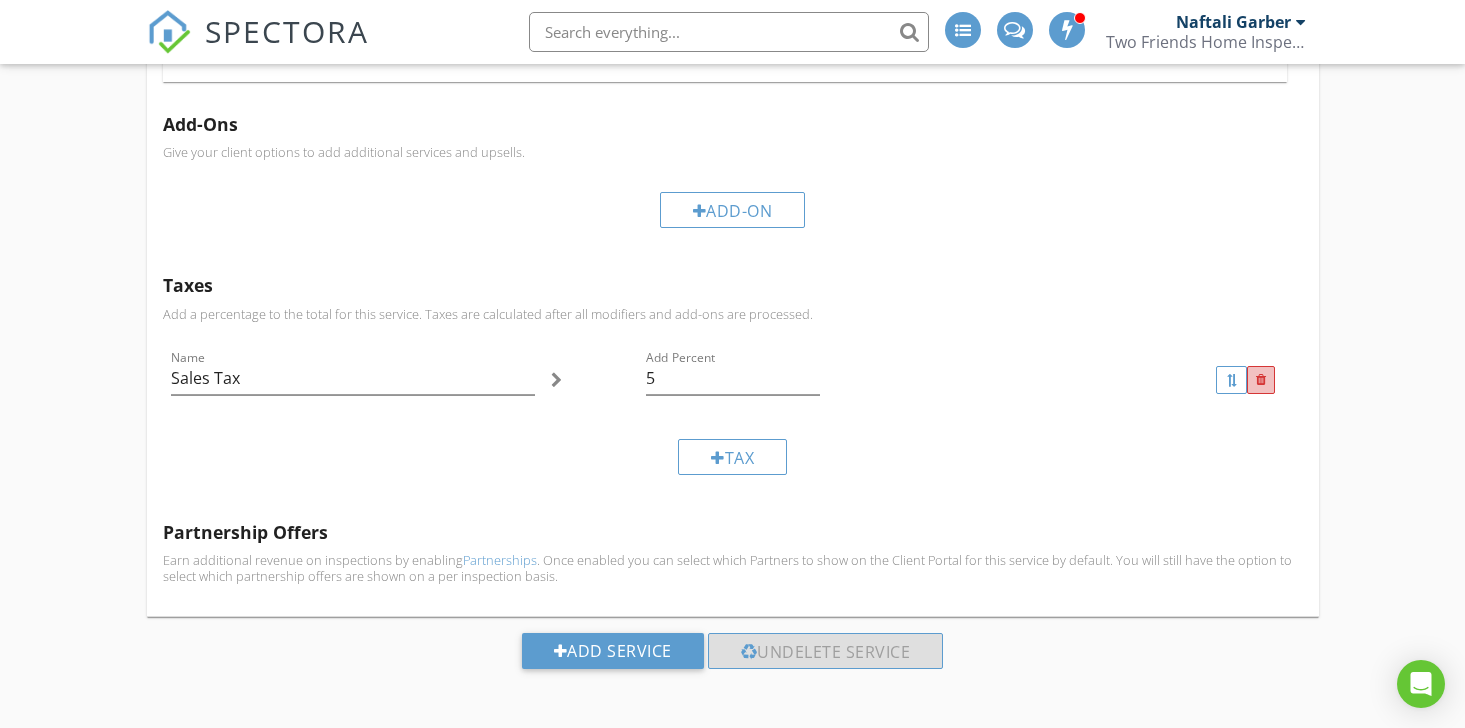 click at bounding box center [1261, 380] 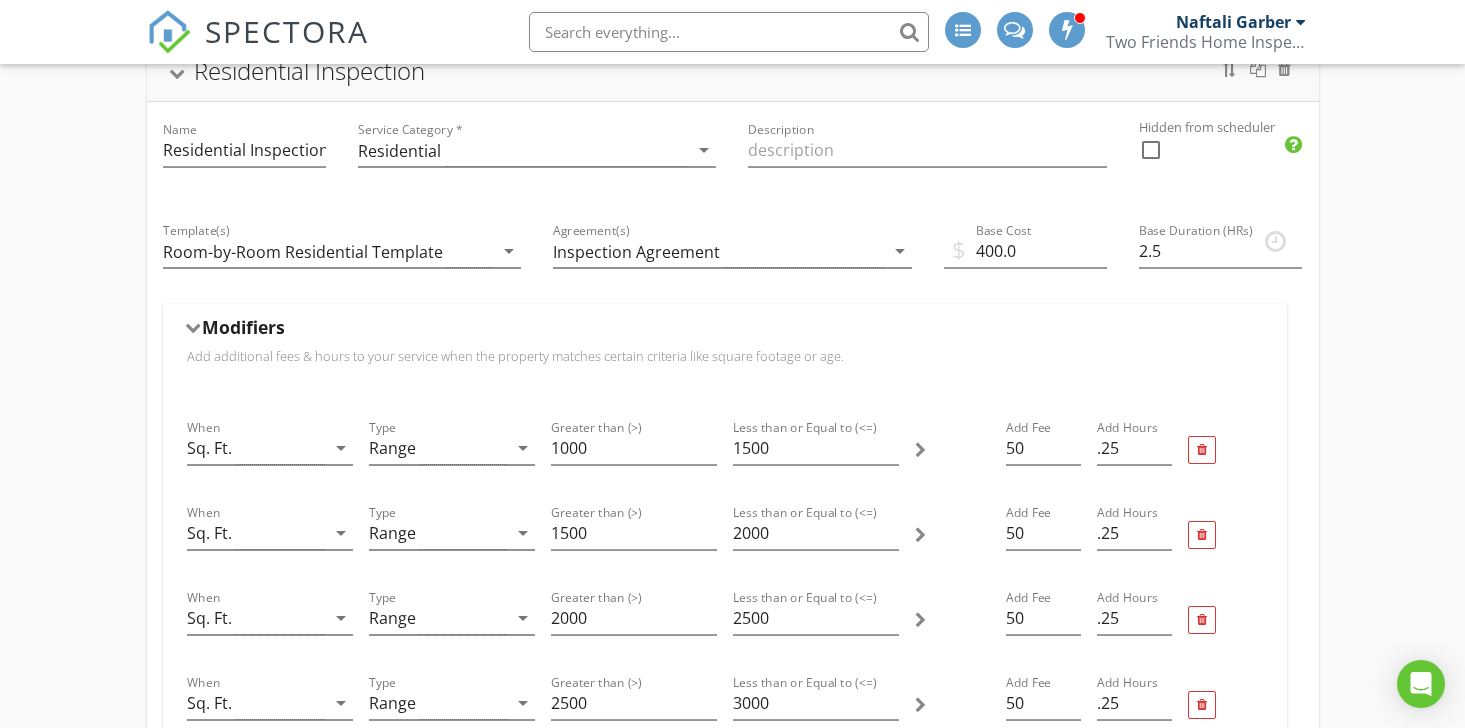 scroll, scrollTop: 0, scrollLeft: 0, axis: both 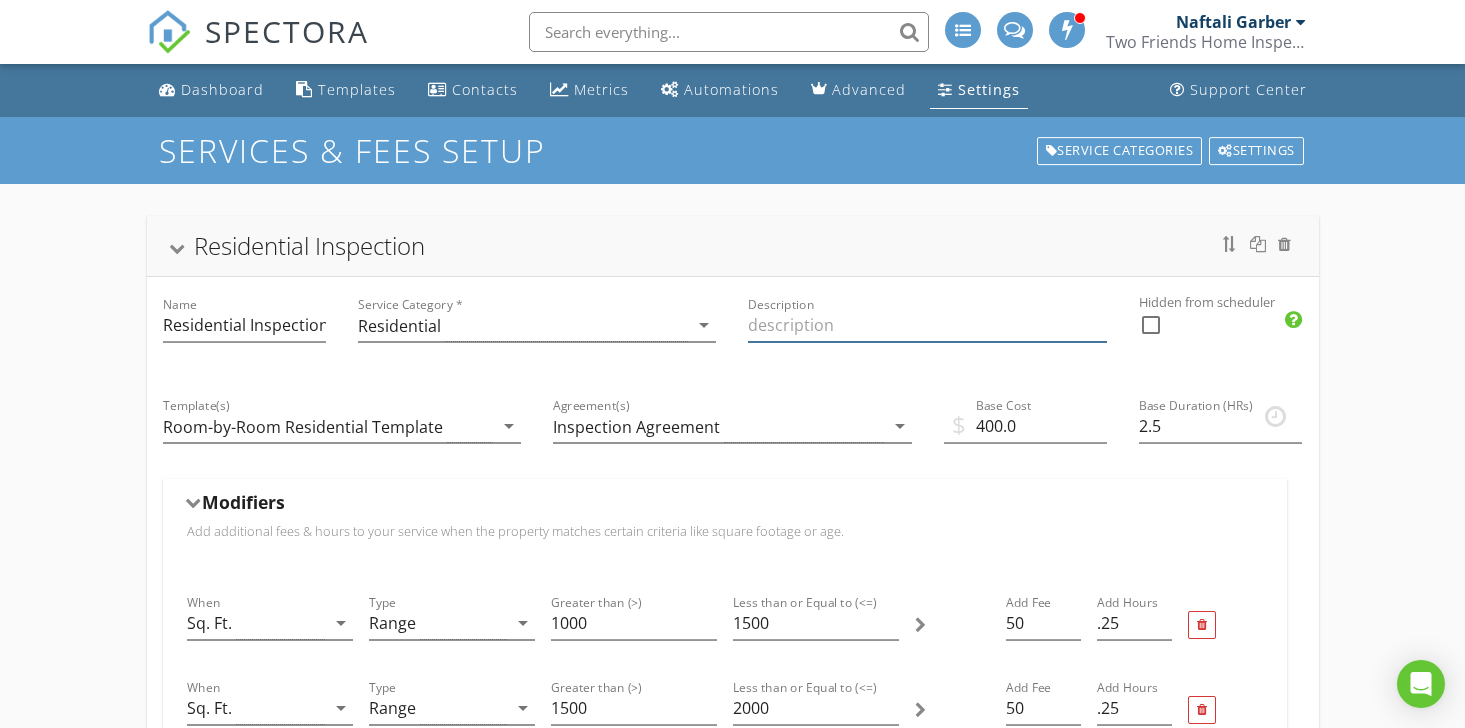 click at bounding box center [927, 325] 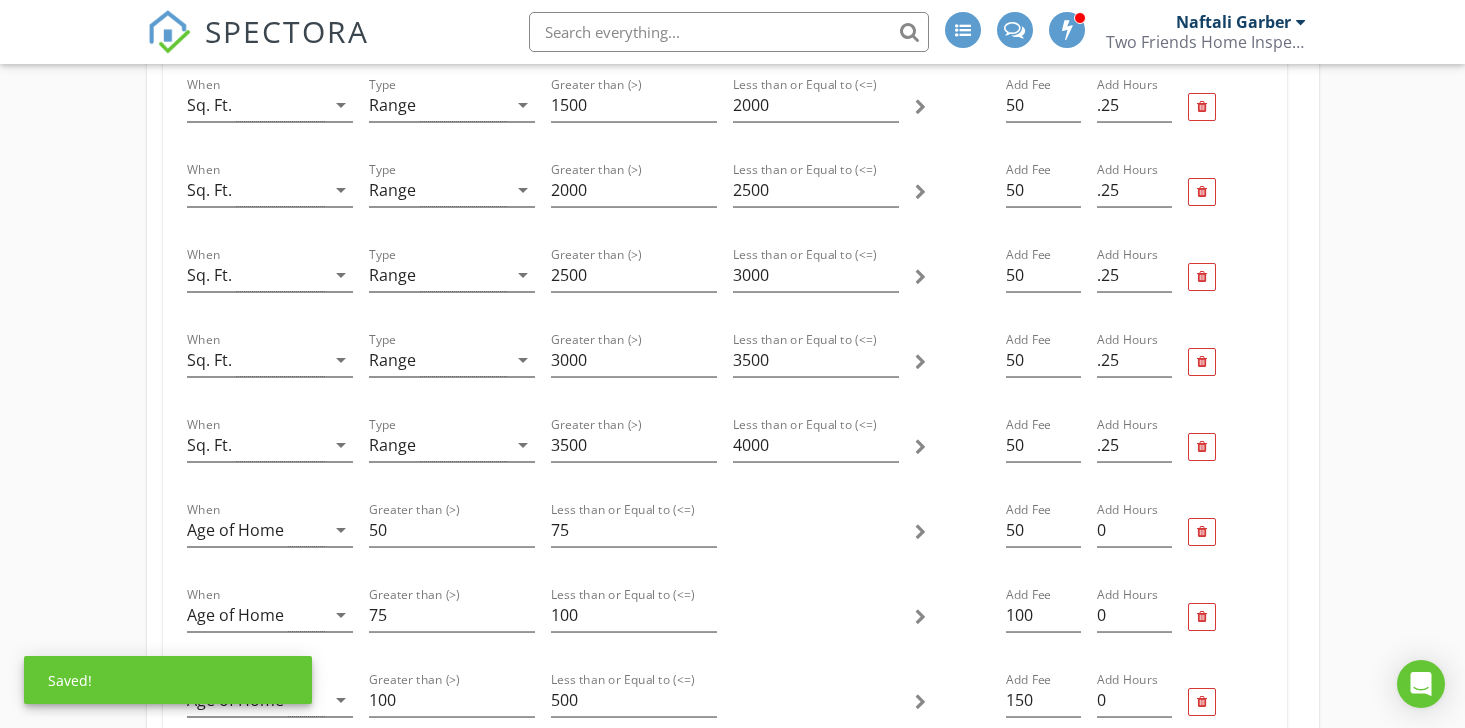 scroll, scrollTop: 1268, scrollLeft: 0, axis: vertical 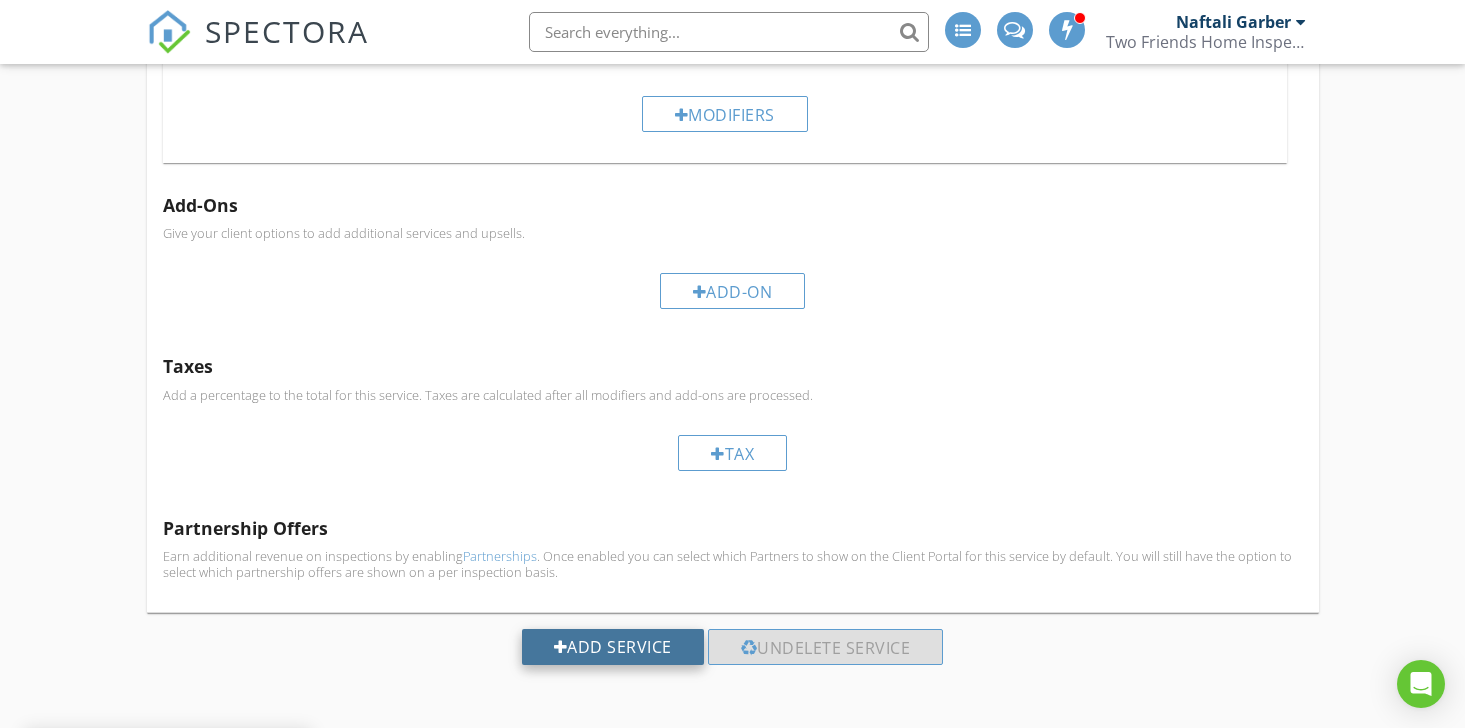 type on "Home Inspection" 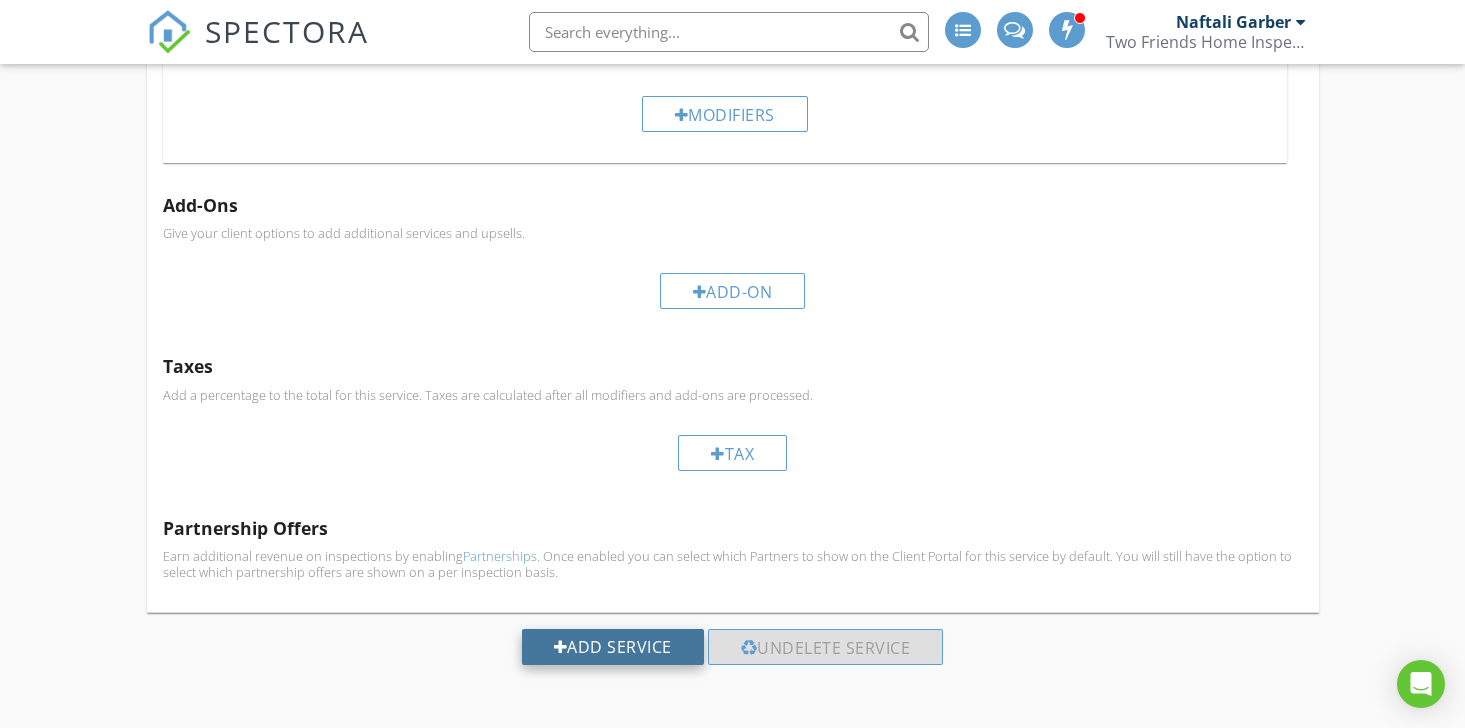 click on "Add Service" at bounding box center (613, 647) 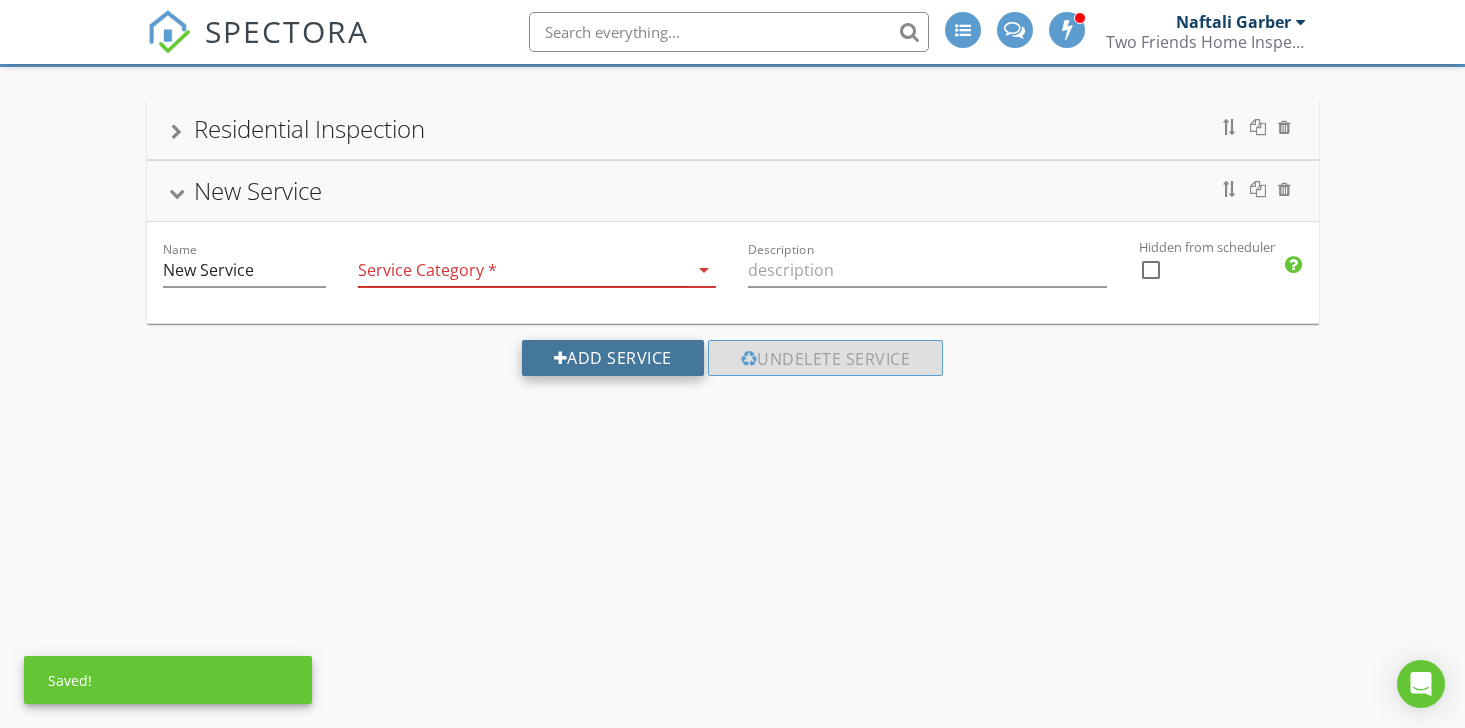 scroll, scrollTop: 175, scrollLeft: 0, axis: vertical 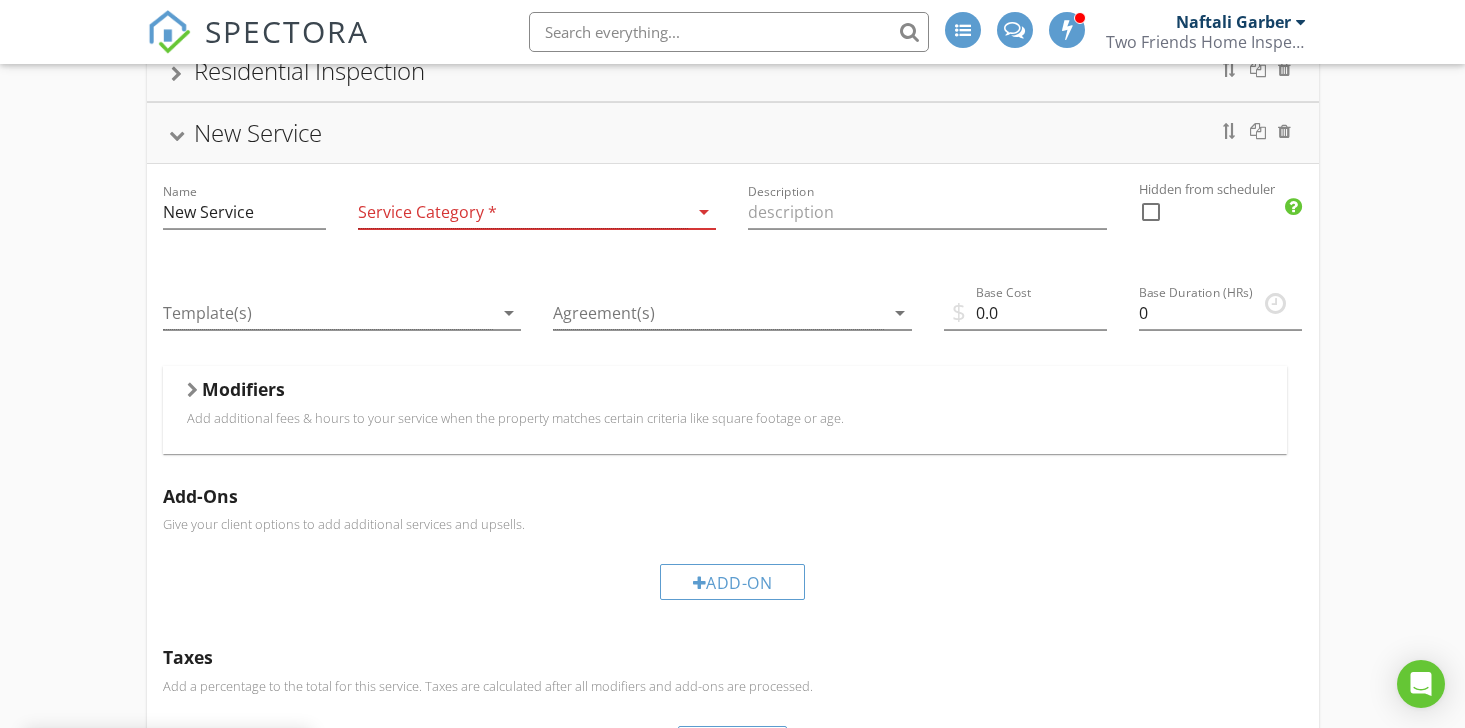 click at bounding box center [523, 212] 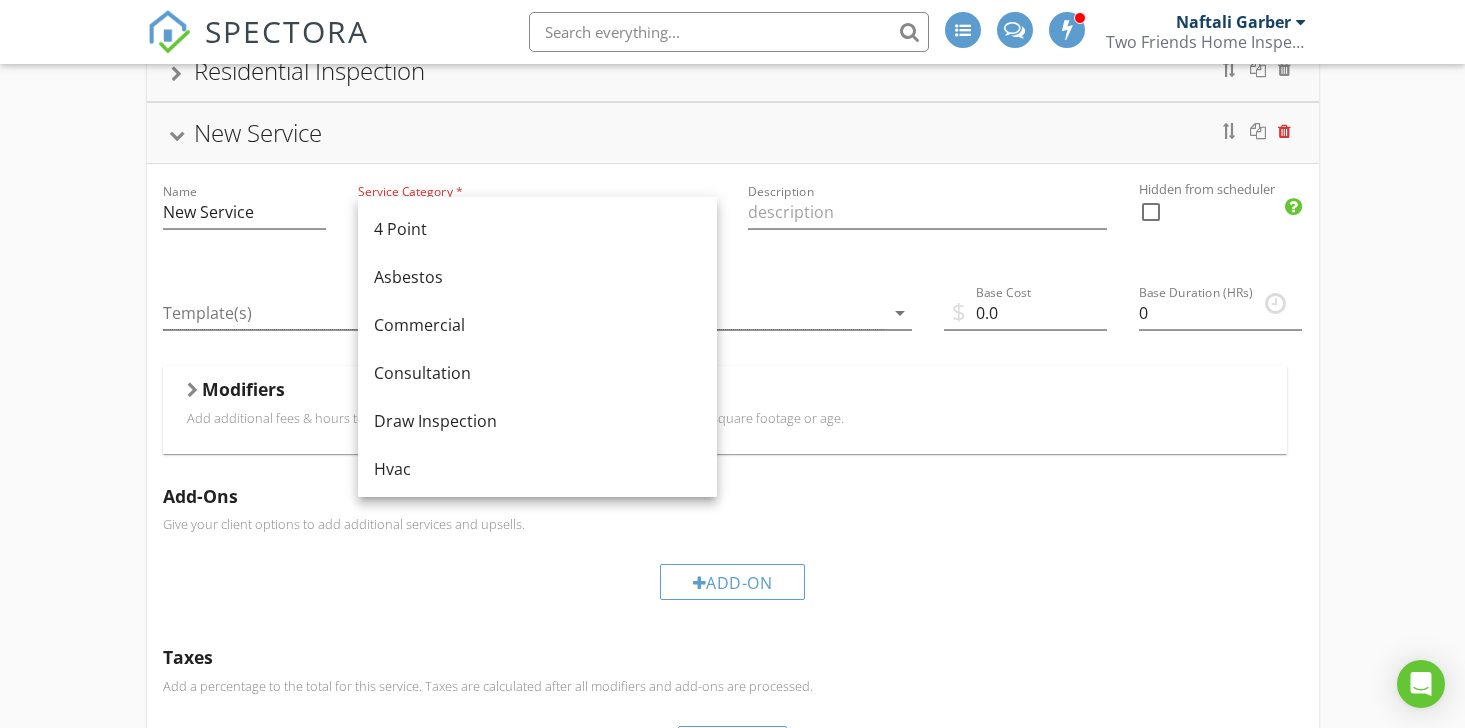 click at bounding box center (1284, 131) 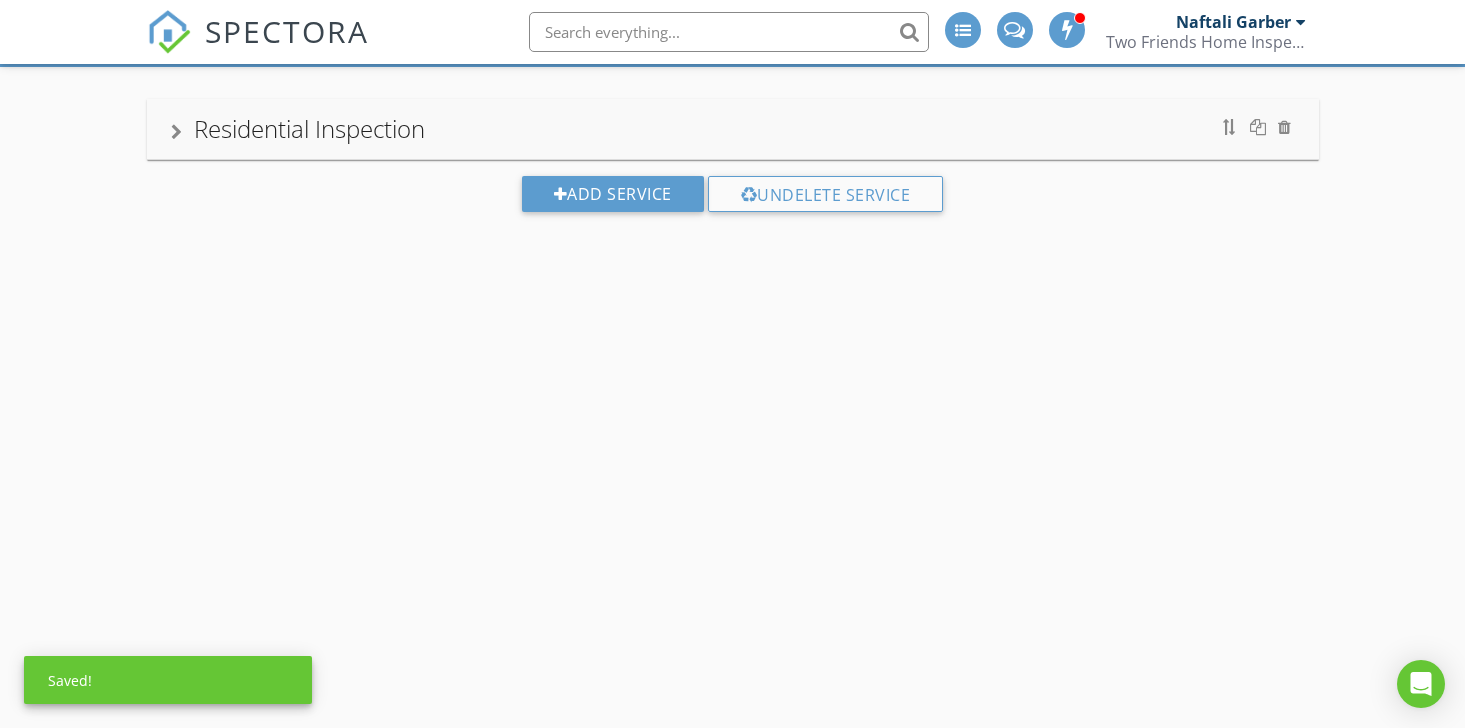 scroll, scrollTop: 0, scrollLeft: 0, axis: both 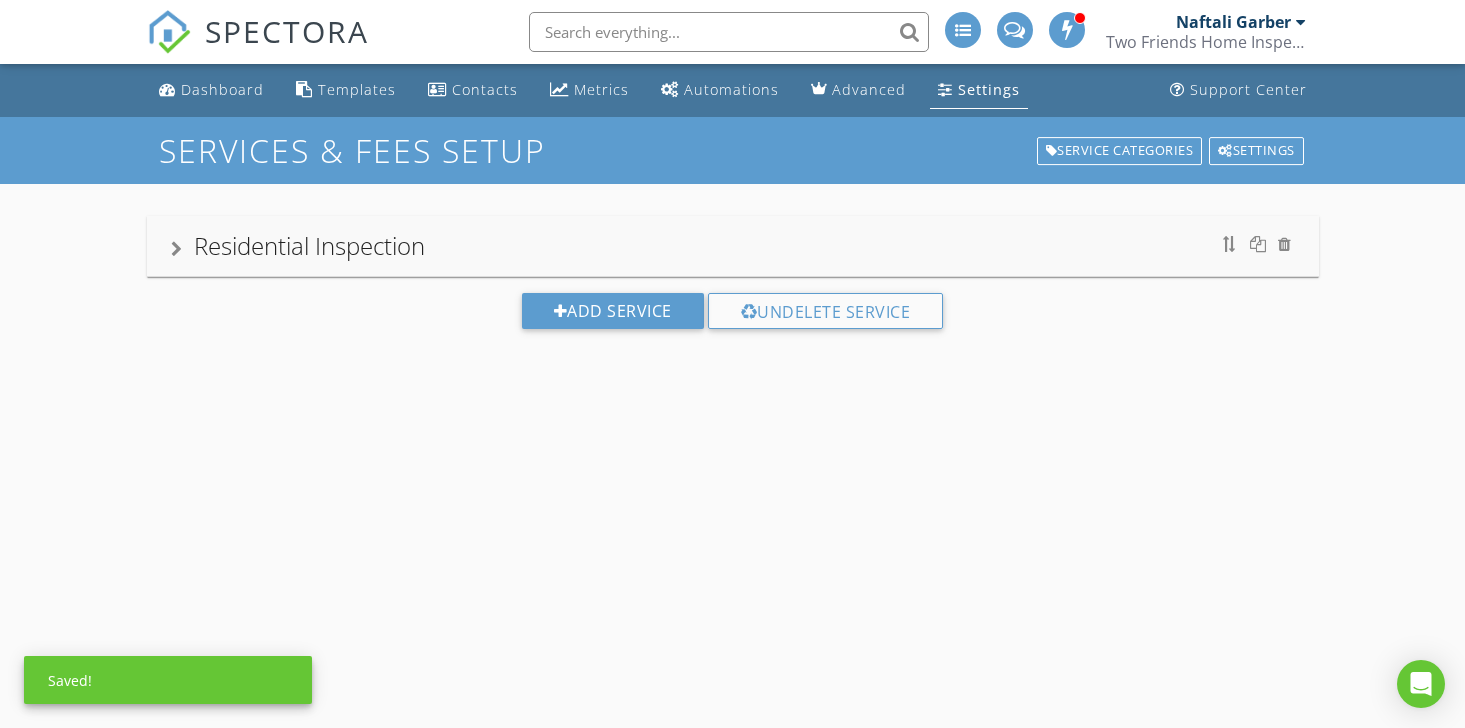 click on "Residential Inspection" at bounding box center [733, 246] 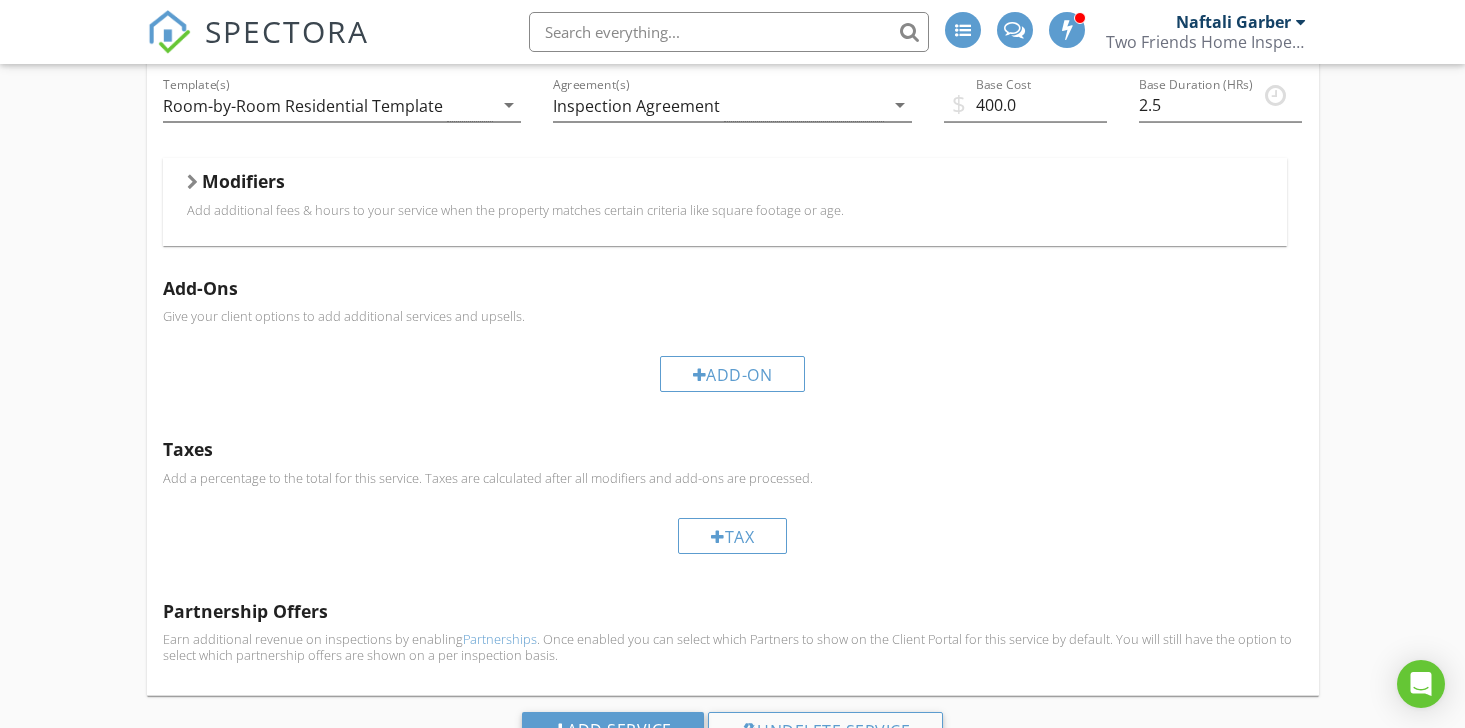 scroll, scrollTop: 310, scrollLeft: 0, axis: vertical 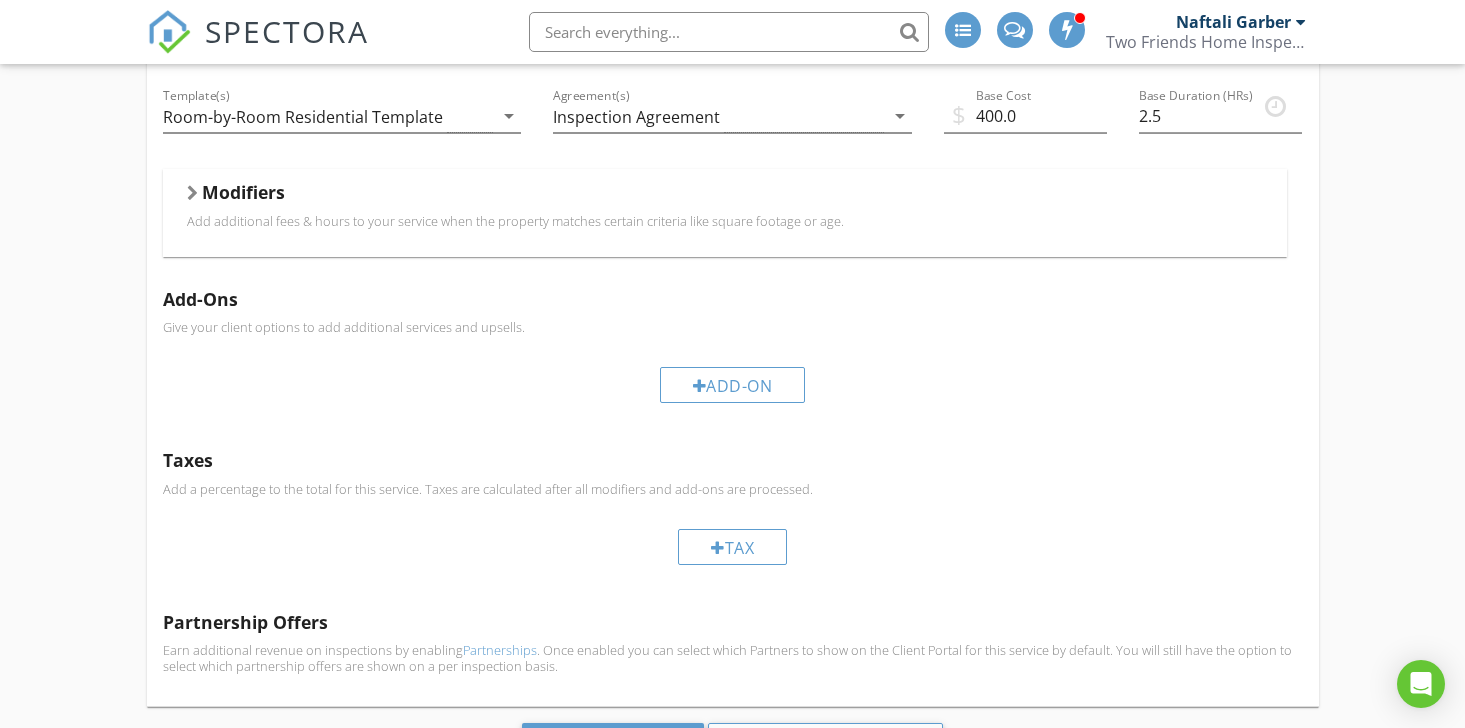 click on "Add additional fees & hours to your service when the
property matches certain criteria like square footage or age." at bounding box center [725, 221] 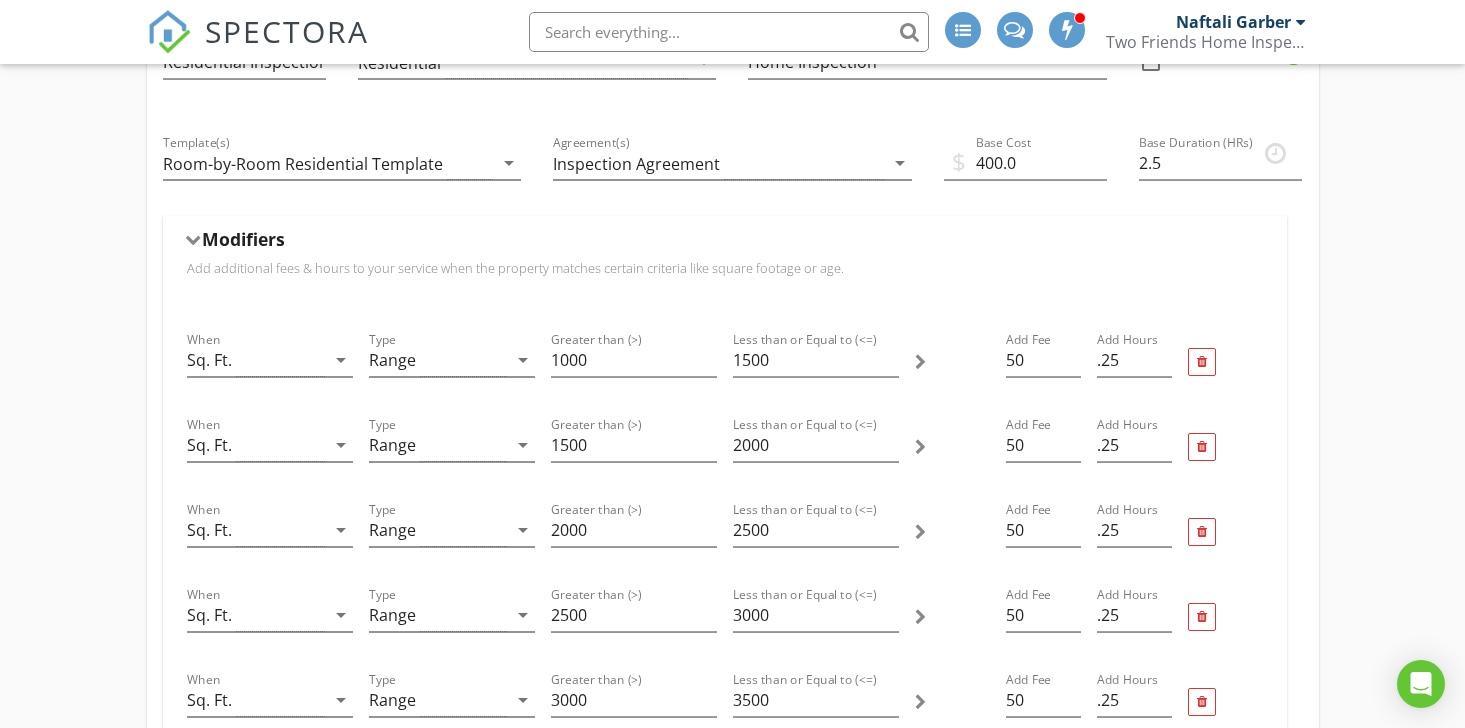 scroll, scrollTop: 0, scrollLeft: 0, axis: both 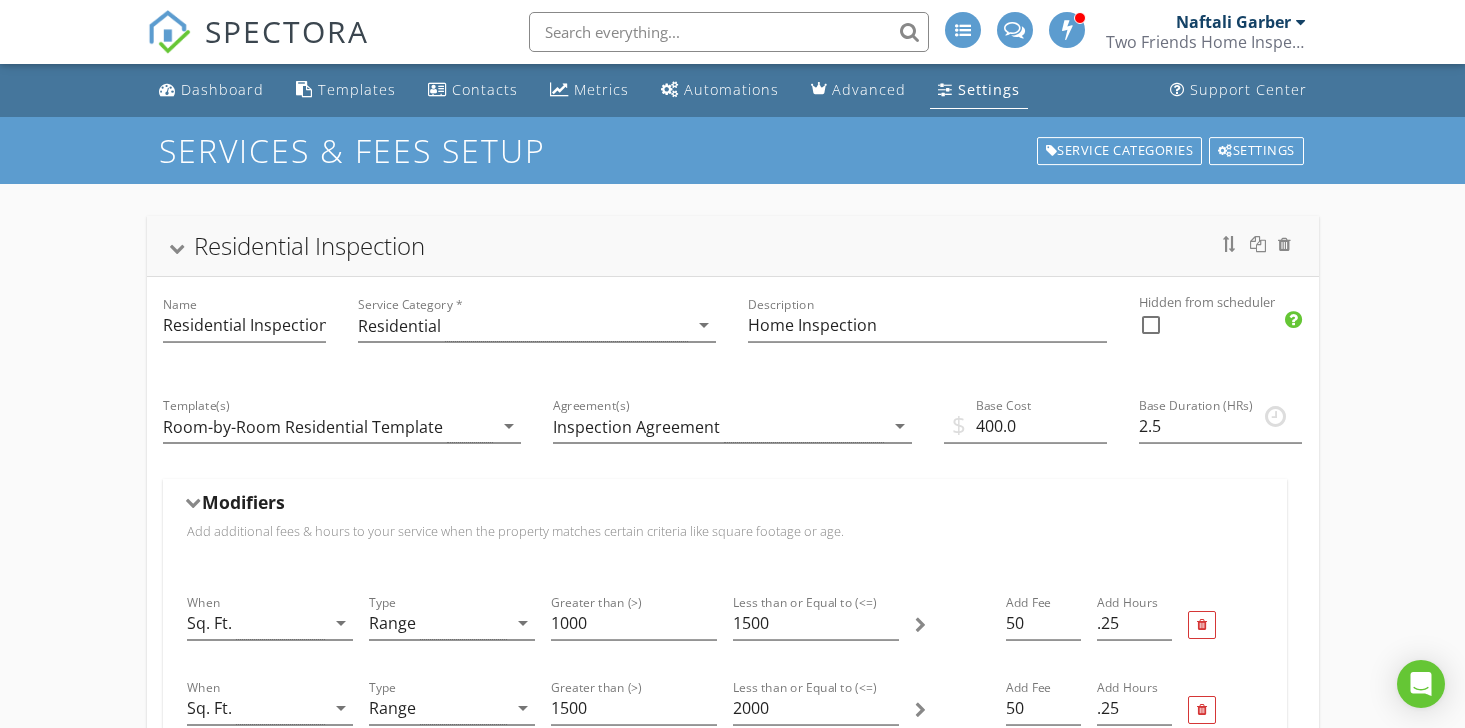 click on "Two Friends Home Inspections" at bounding box center [1206, 42] 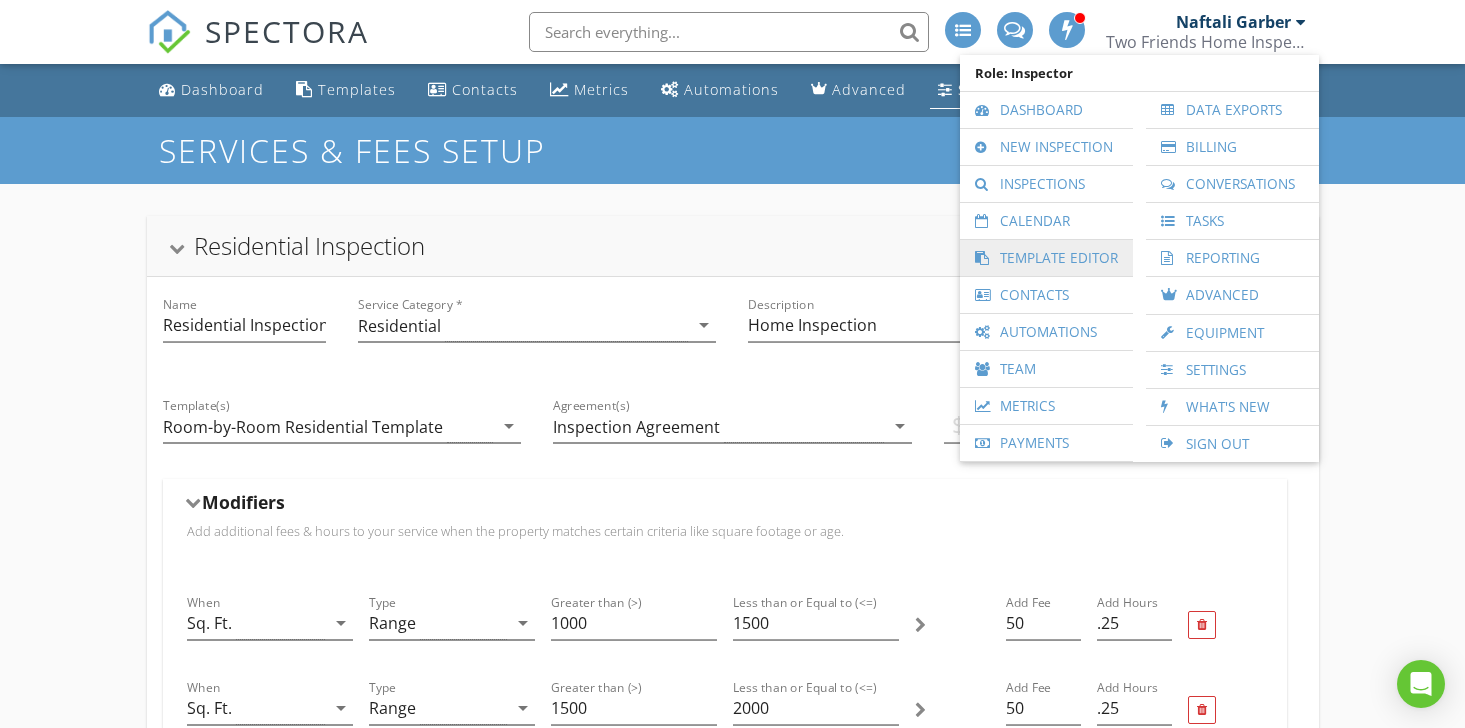 click on "Template Editor" at bounding box center (1046, 258) 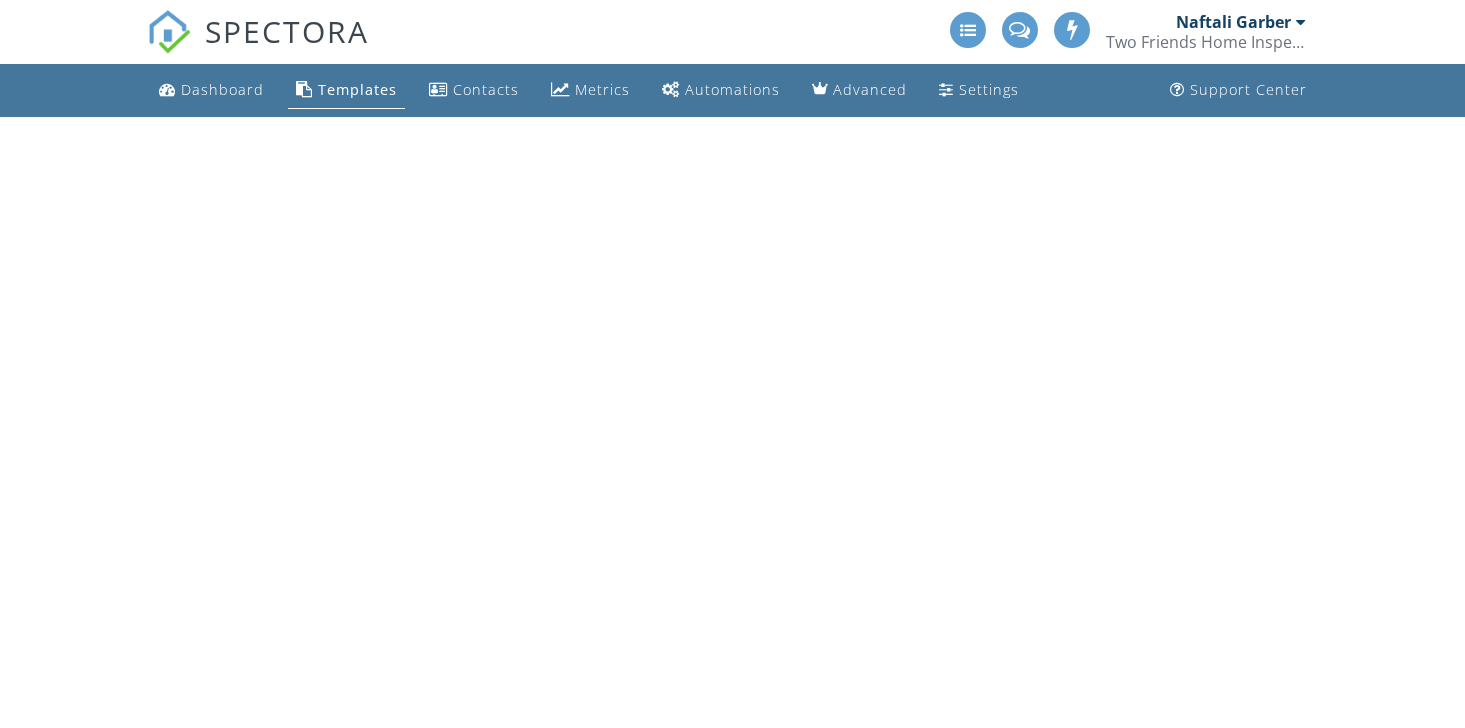 scroll, scrollTop: 0, scrollLeft: 0, axis: both 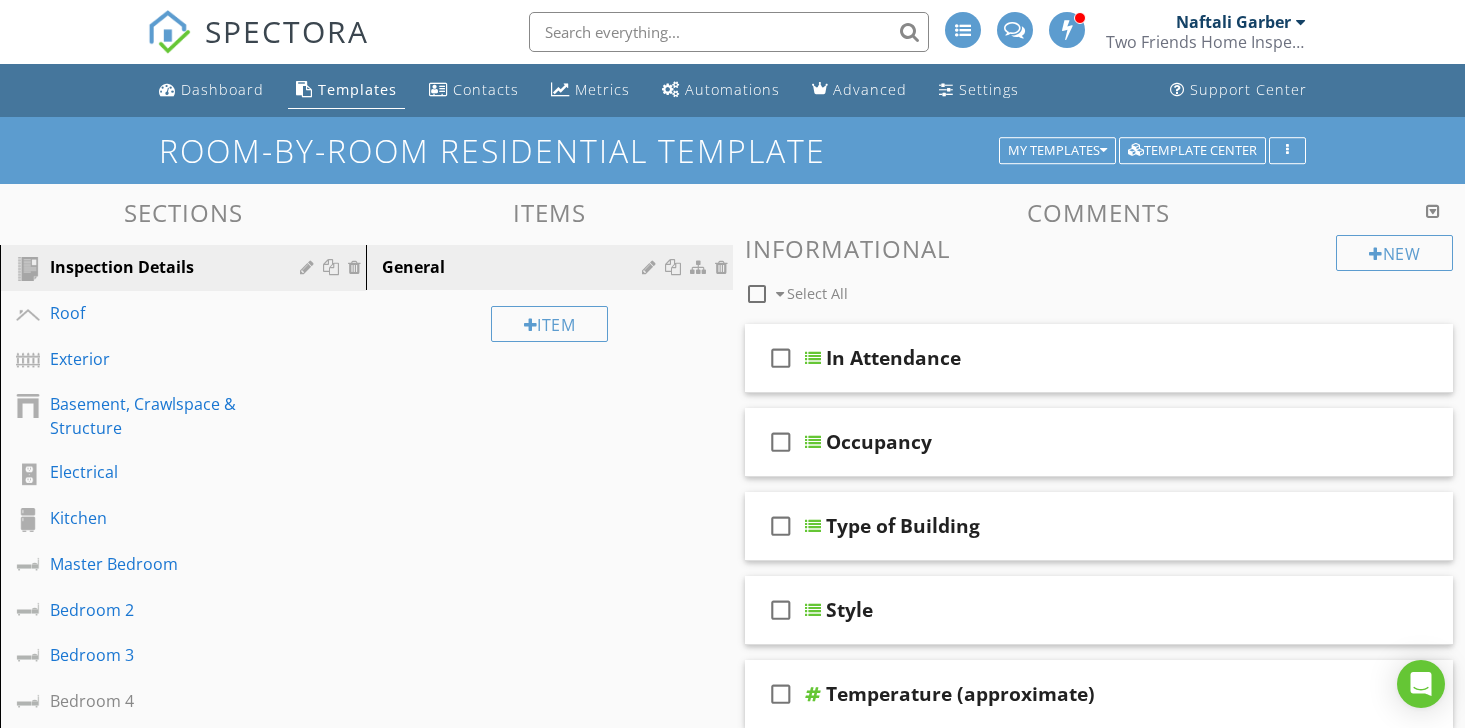 click on "Two Friends Home Inspections" at bounding box center (1206, 42) 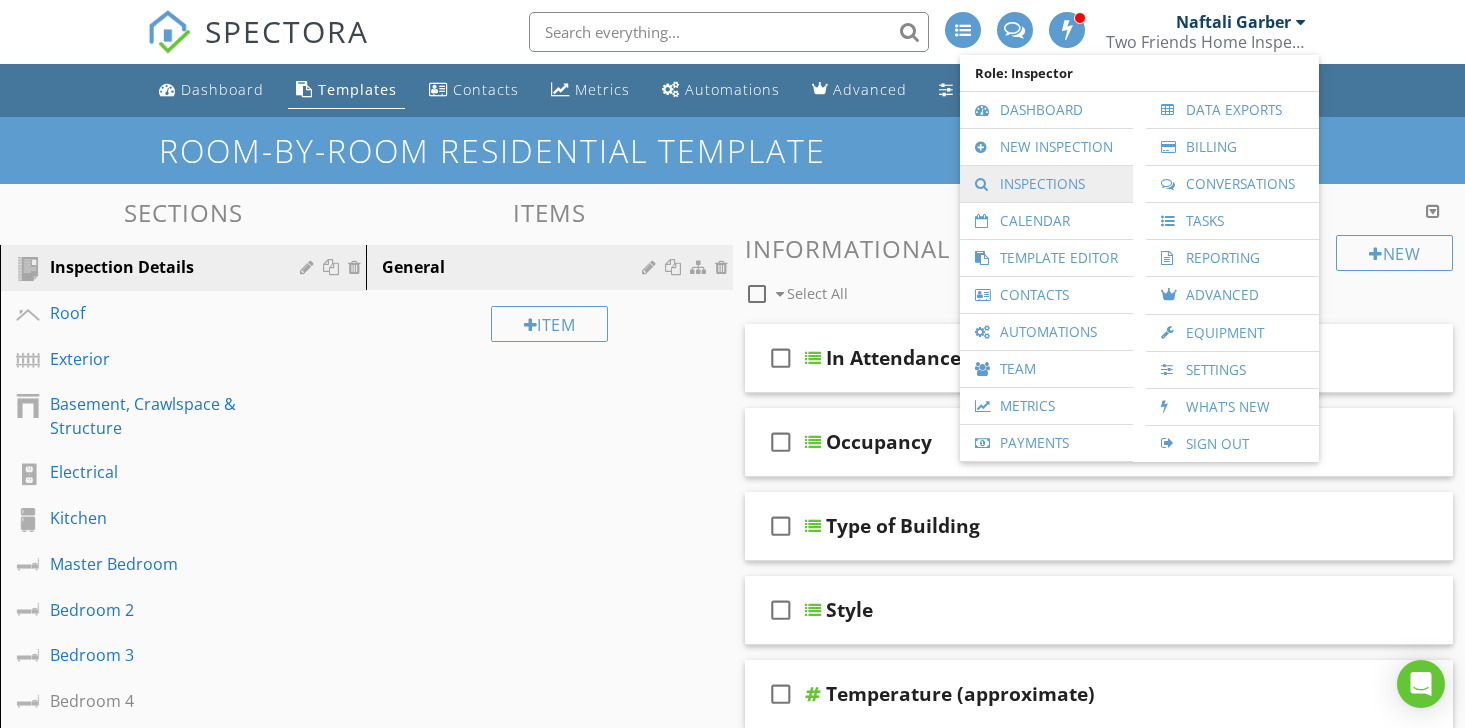 click on "Inspections" at bounding box center (1046, 184) 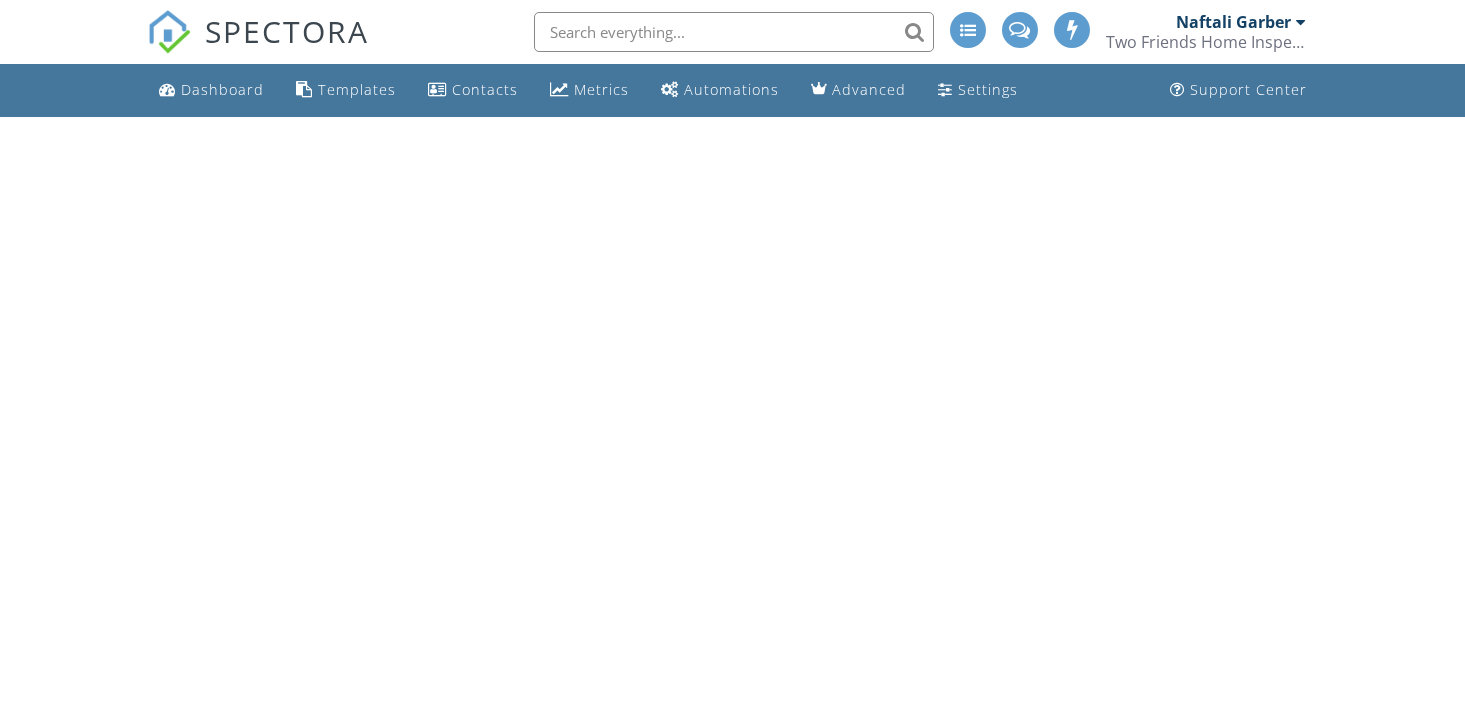 scroll, scrollTop: 0, scrollLeft: 0, axis: both 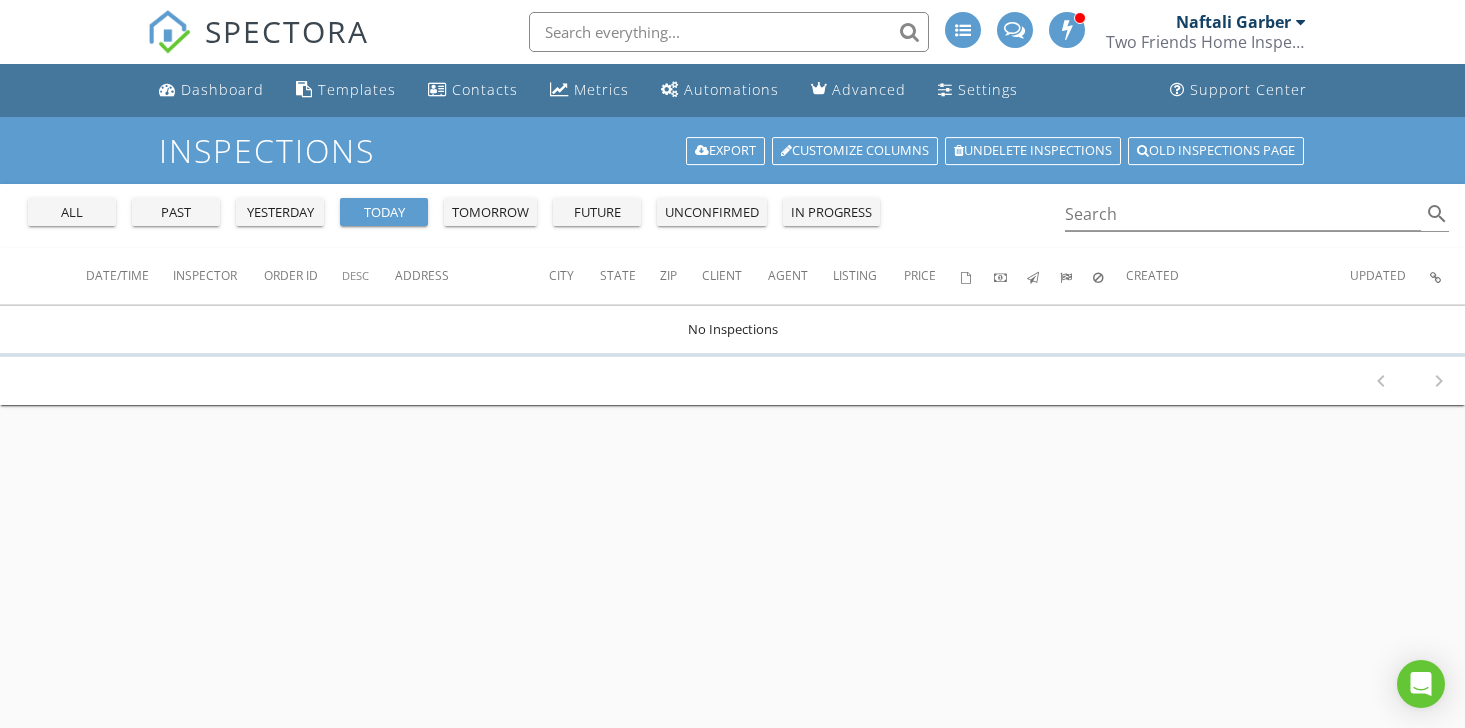click on "all
past
yesterday
today
tomorrow
future
unconfirmed
in progress" at bounding box center (454, 208) 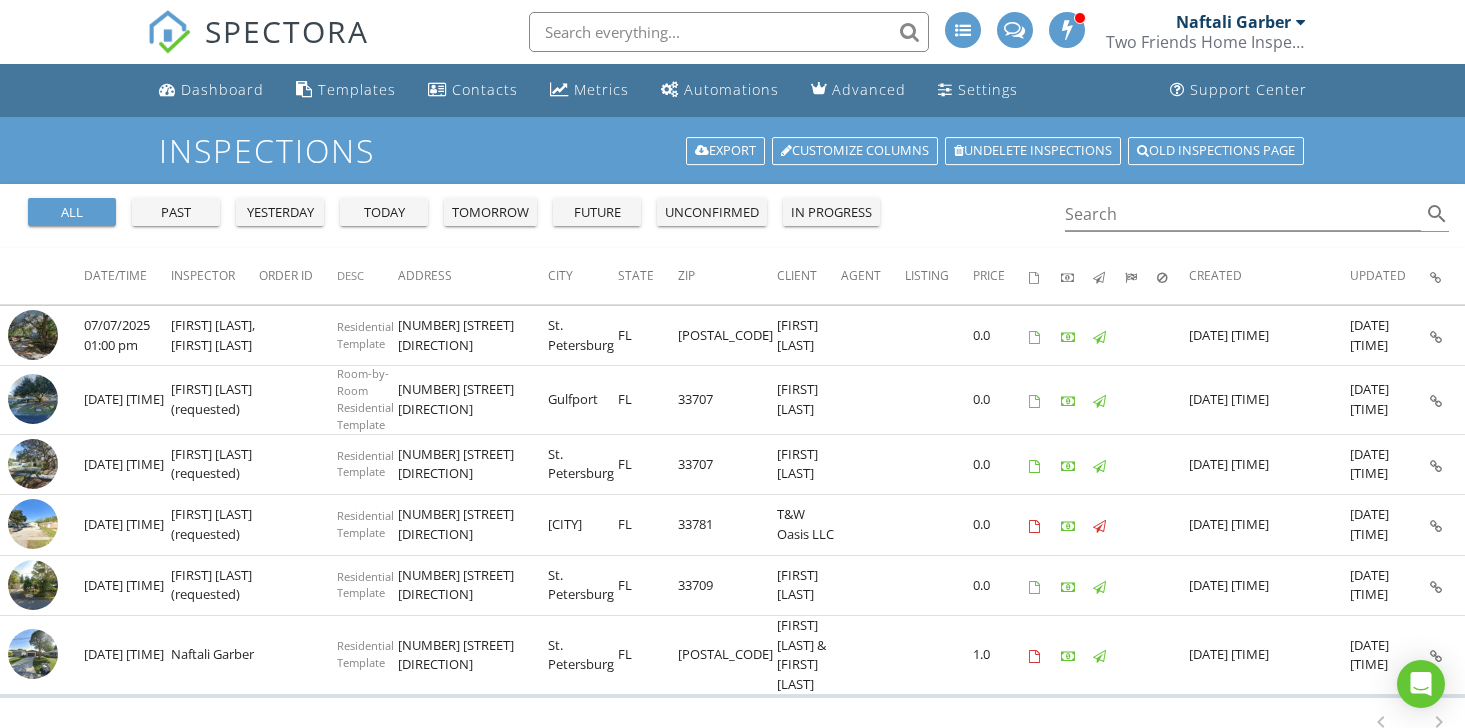 click on "Naftali Garber" at bounding box center [1233, 22] 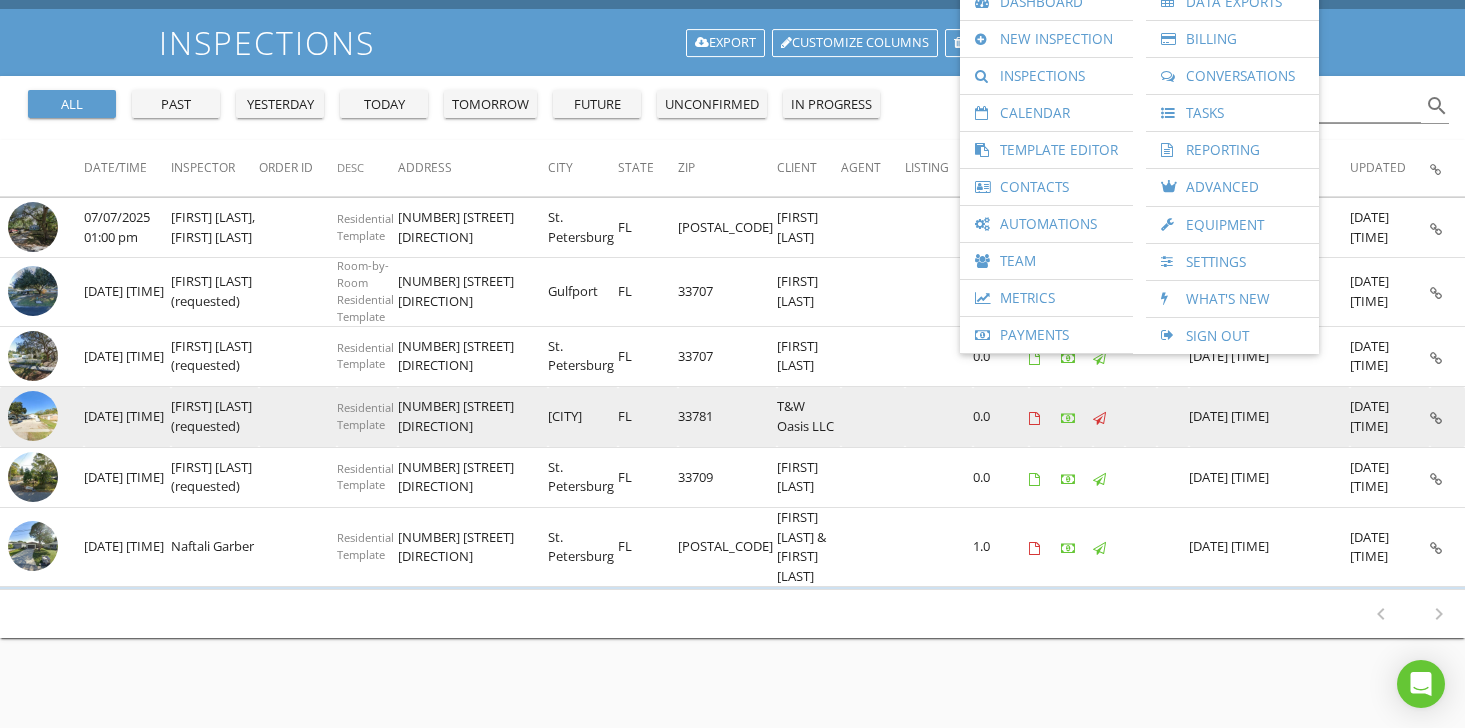 scroll, scrollTop: 118, scrollLeft: 0, axis: vertical 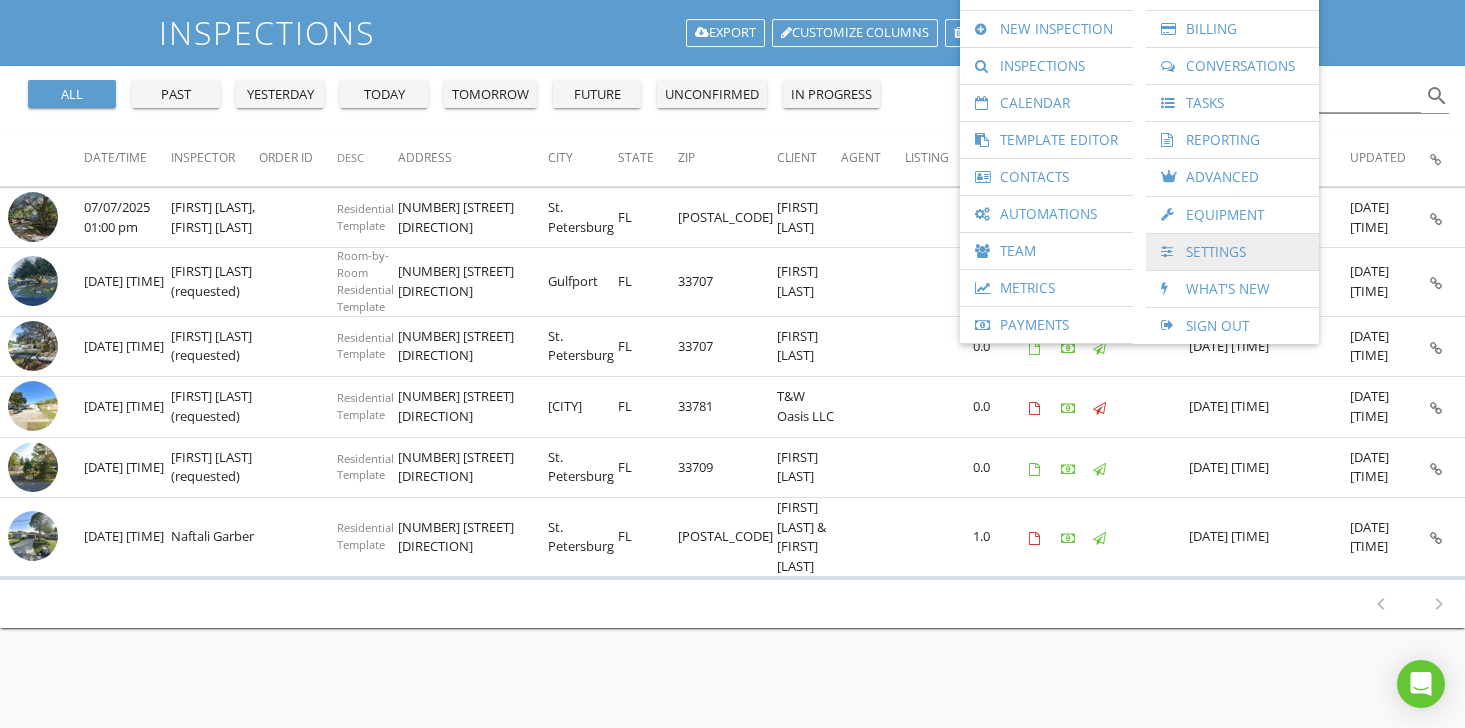 click on "Settings" at bounding box center [1232, 252] 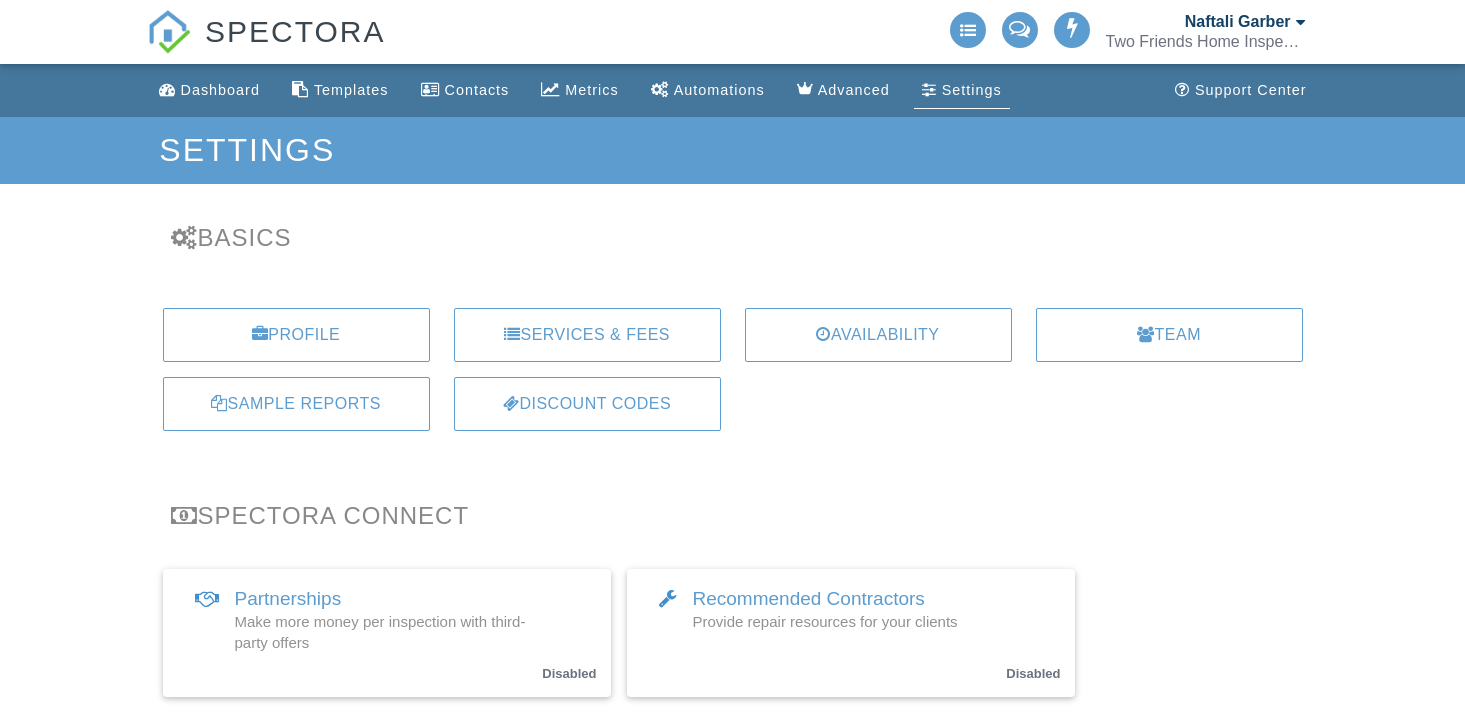 scroll, scrollTop: 0, scrollLeft: 0, axis: both 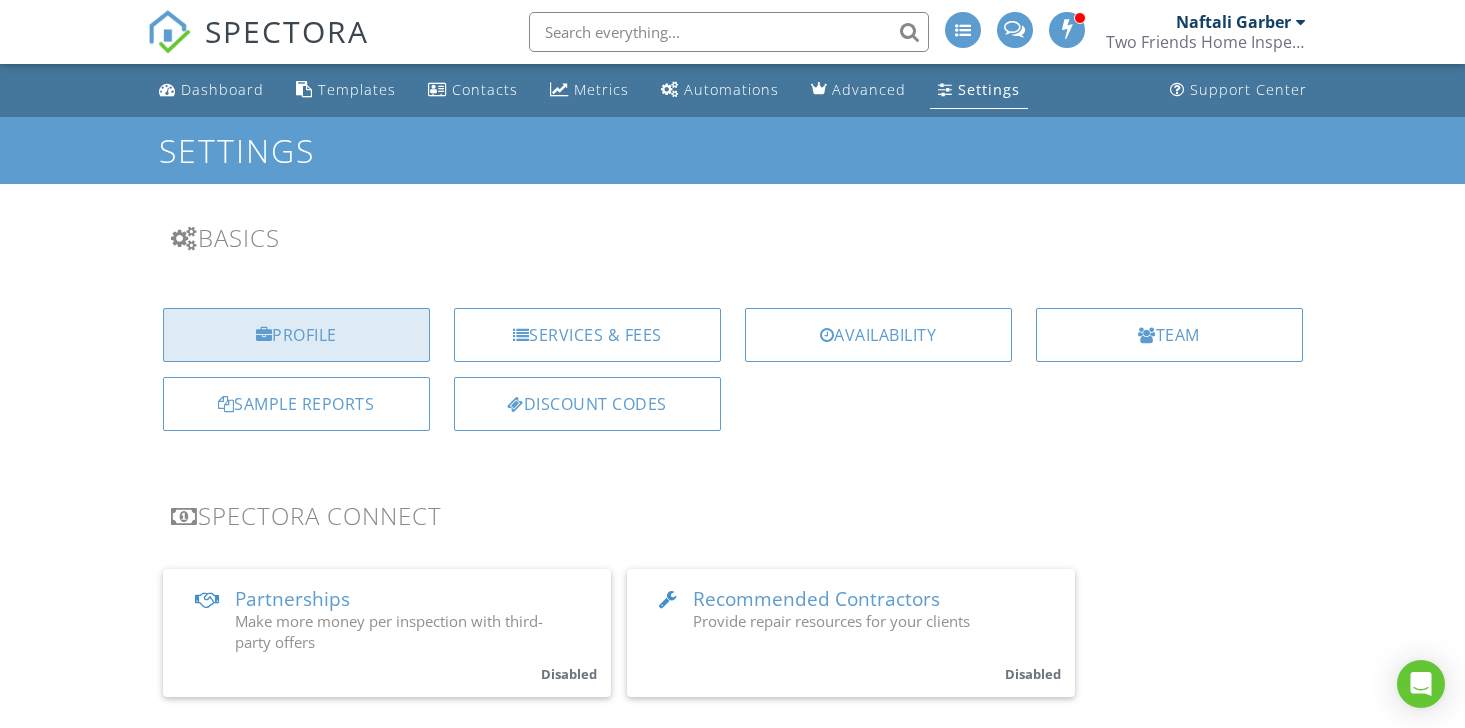 click on "Profile" at bounding box center (296, 335) 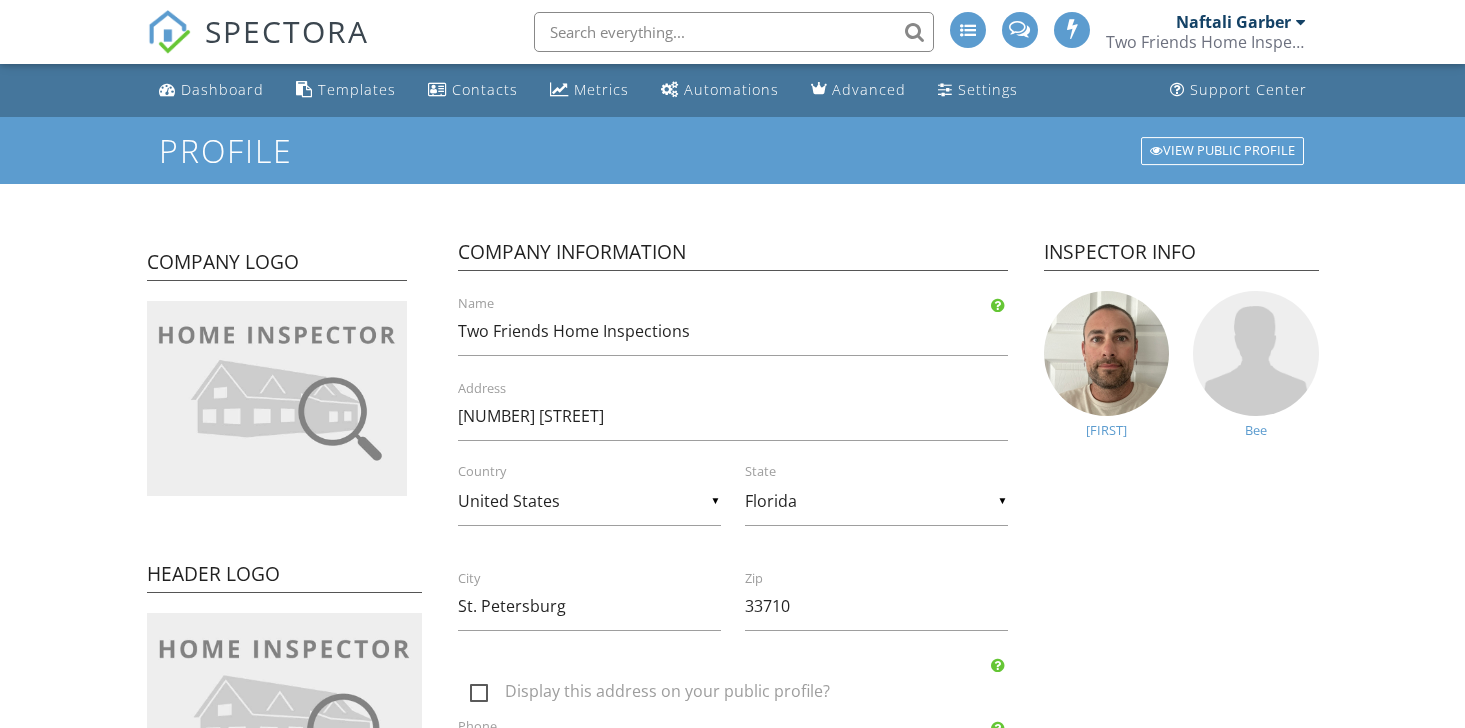 scroll, scrollTop: 0, scrollLeft: 0, axis: both 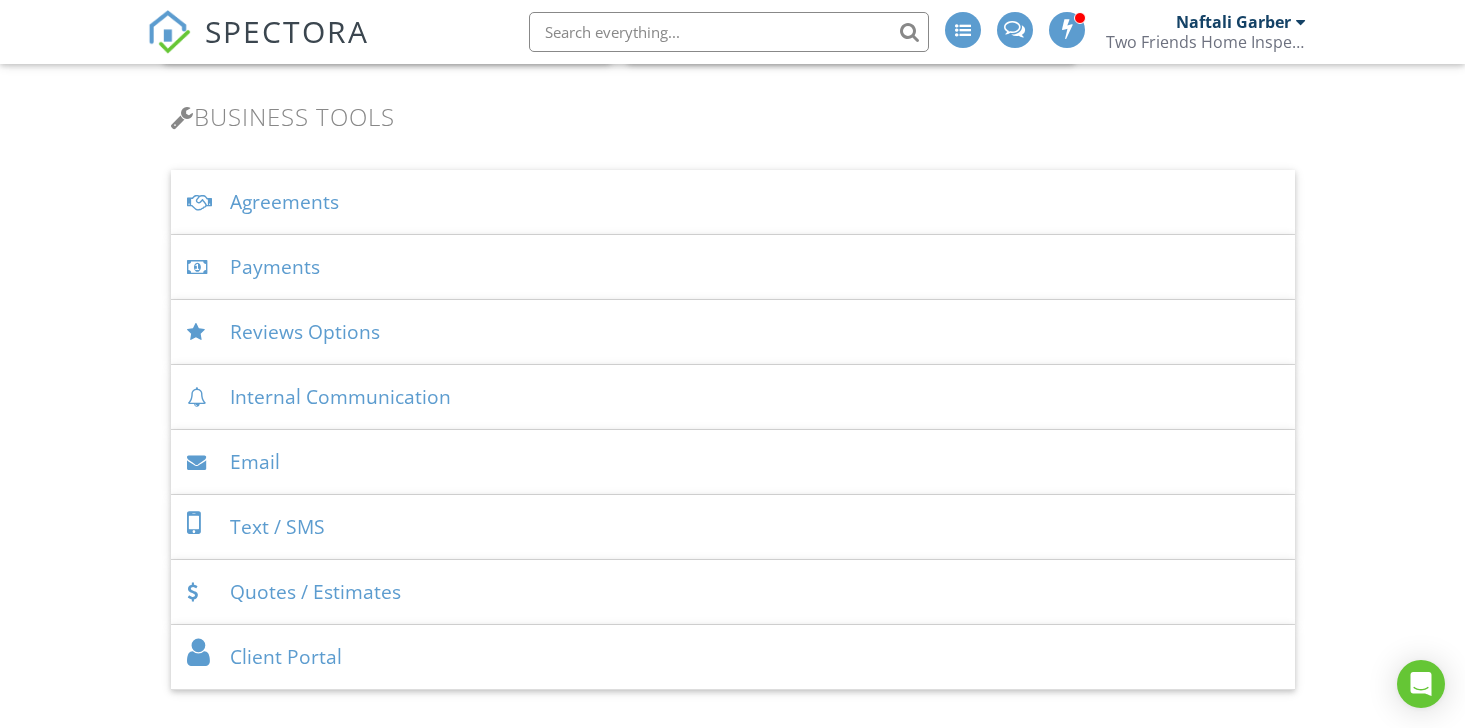 click on "Payments" at bounding box center (733, 267) 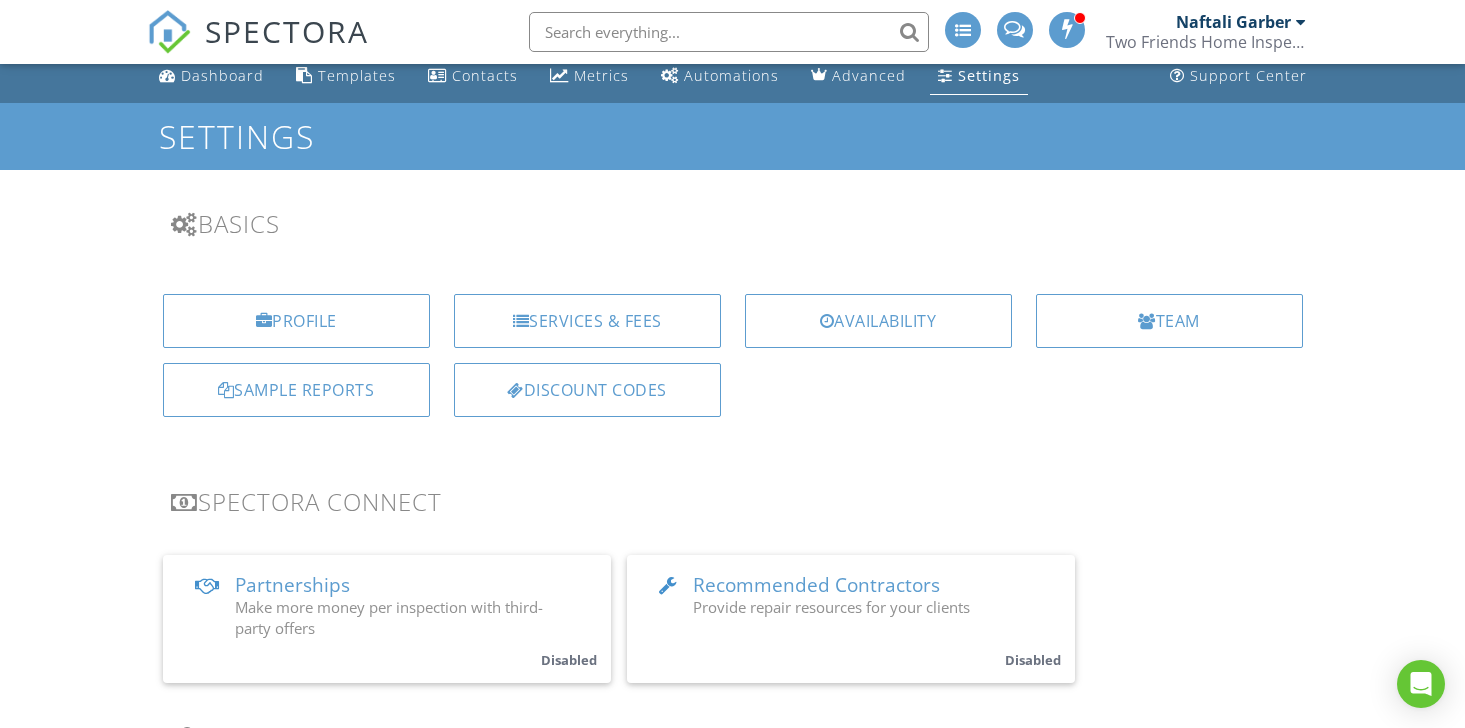 scroll, scrollTop: 0, scrollLeft: 0, axis: both 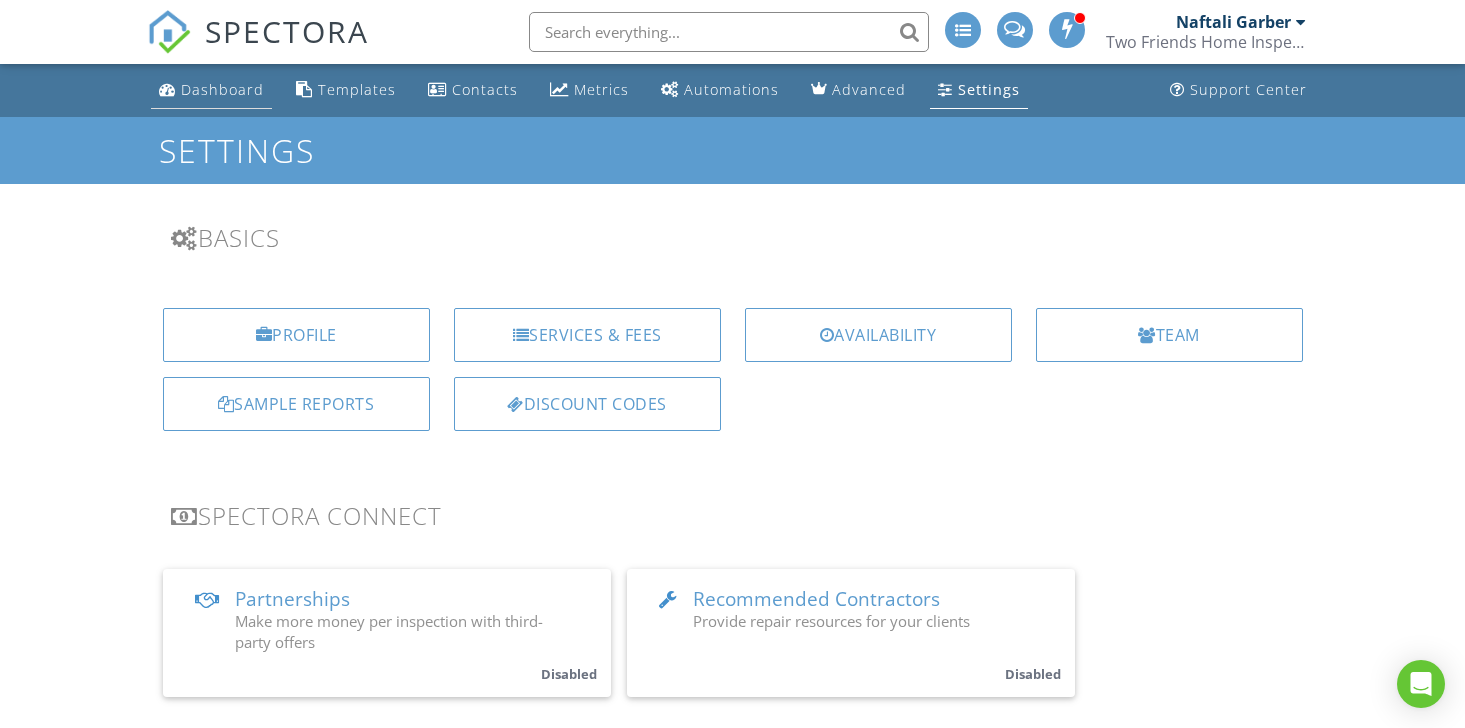 click on "Dashboard" at bounding box center [211, 90] 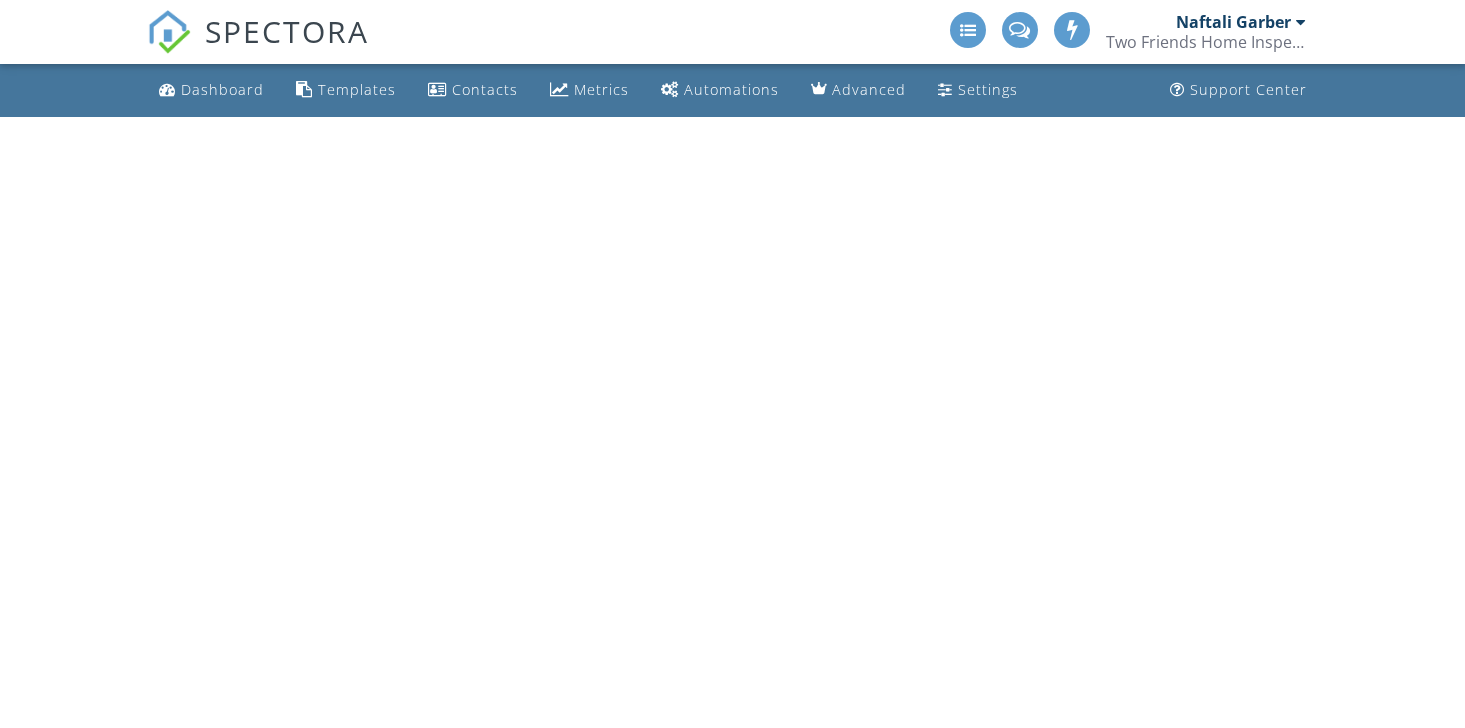 scroll, scrollTop: 0, scrollLeft: 0, axis: both 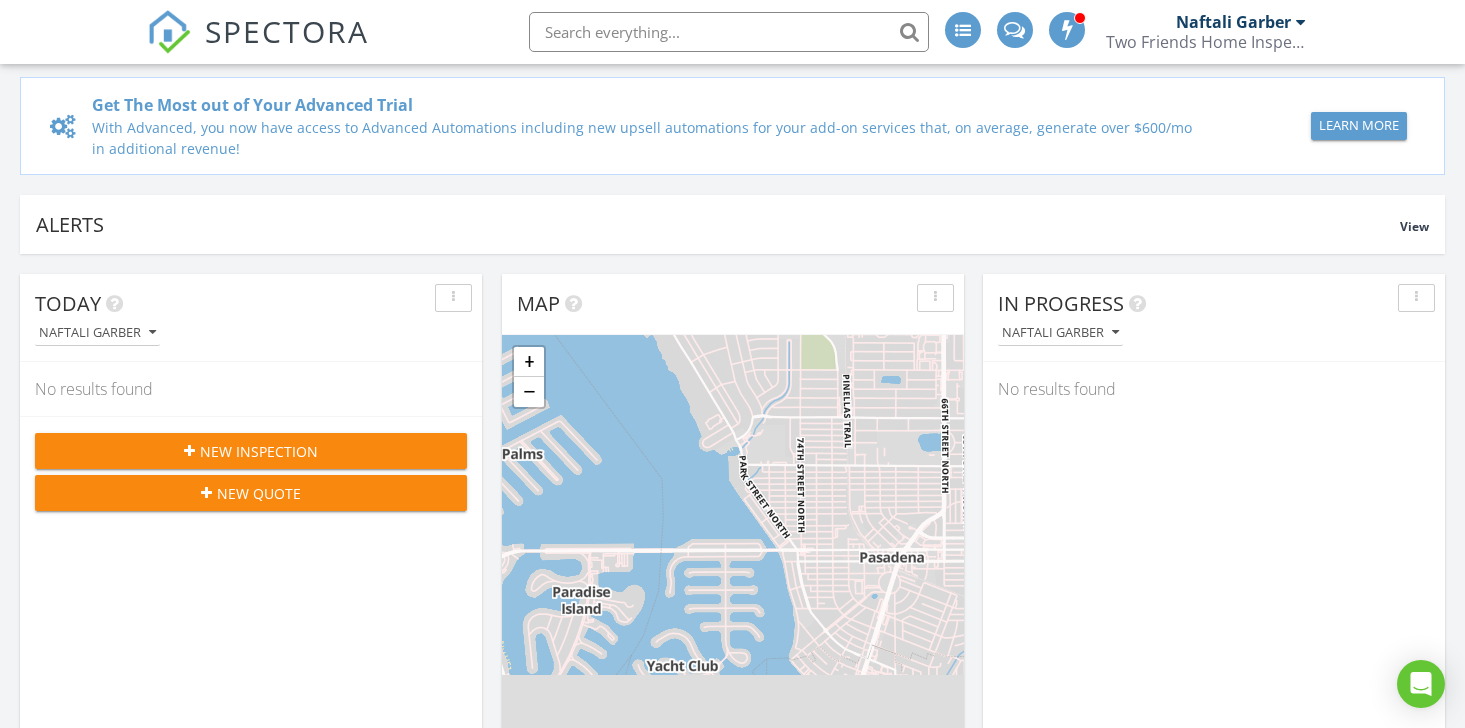 click on "New Inspection" at bounding box center (251, 451) 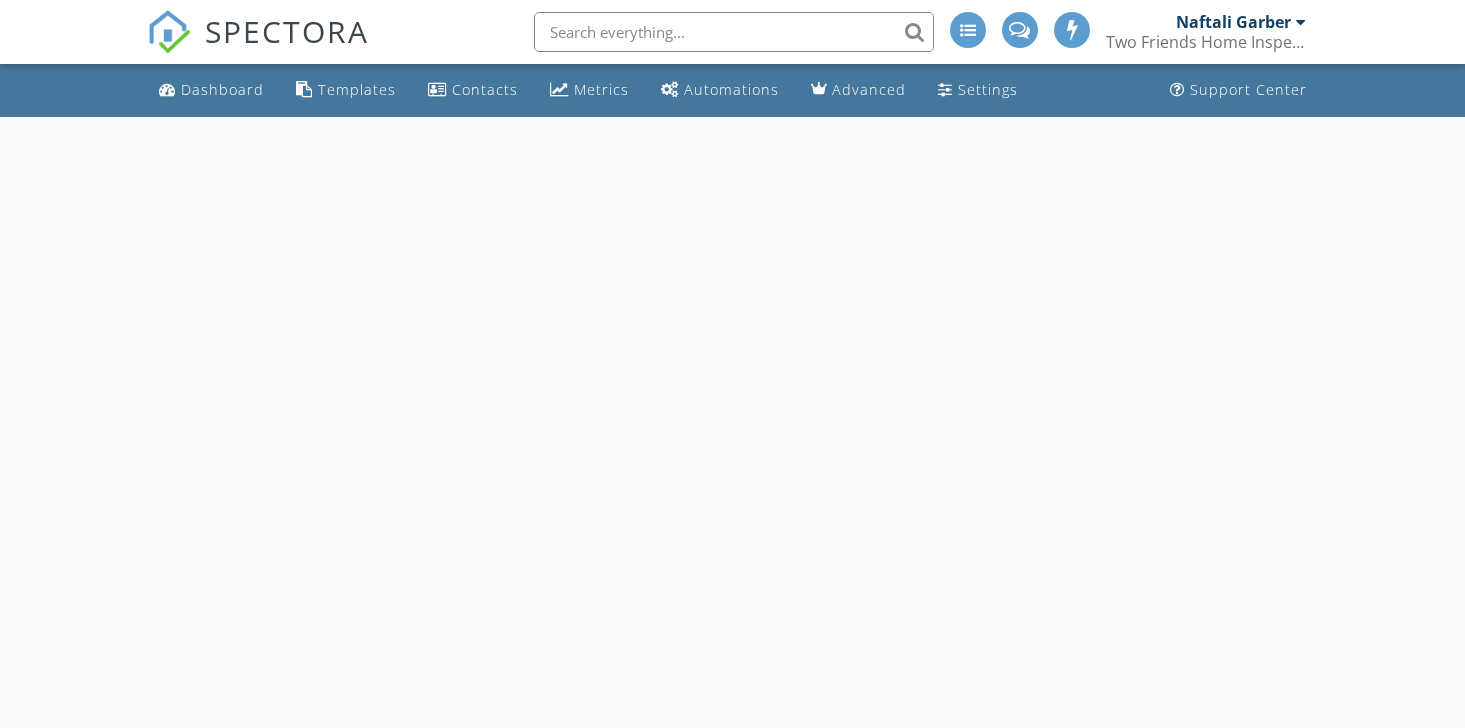 scroll, scrollTop: 0, scrollLeft: 0, axis: both 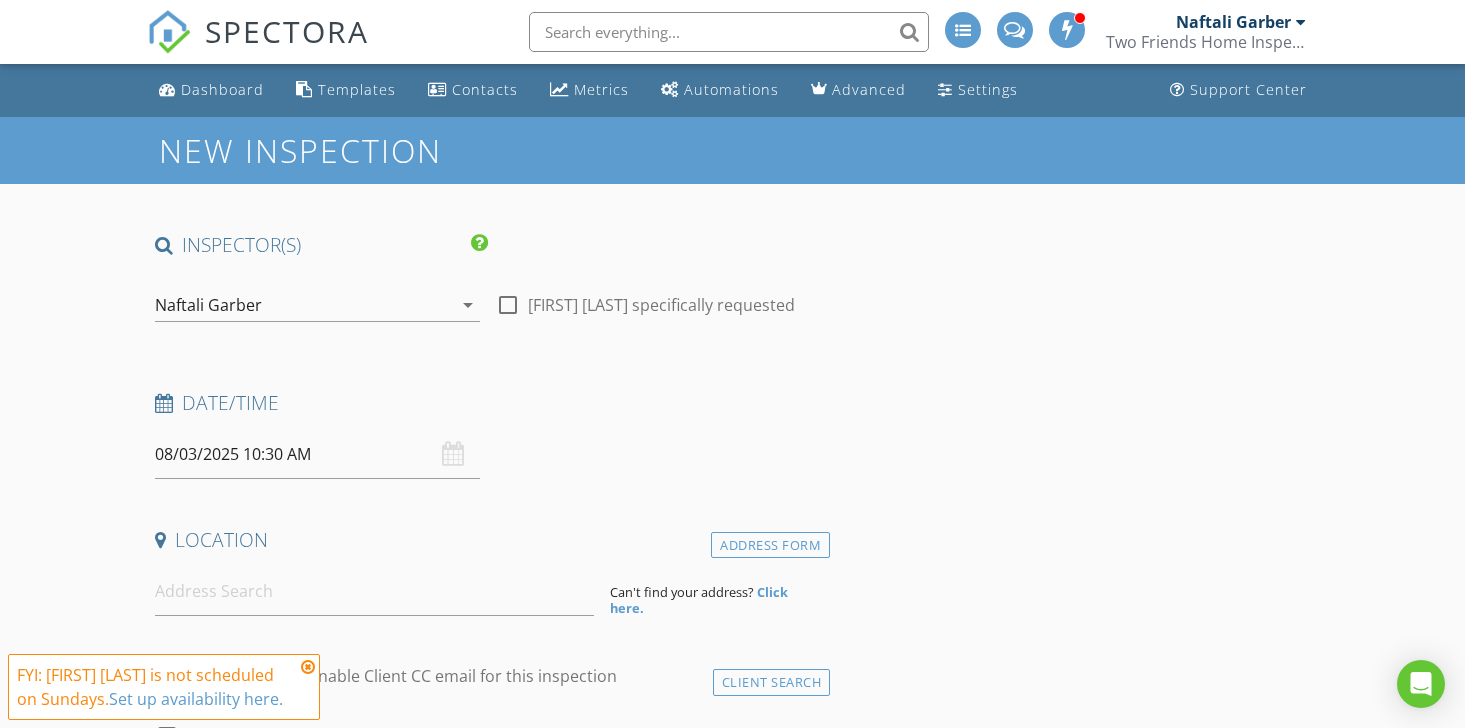 click on "08/03/2025 10:30 AM" at bounding box center [318, 454] 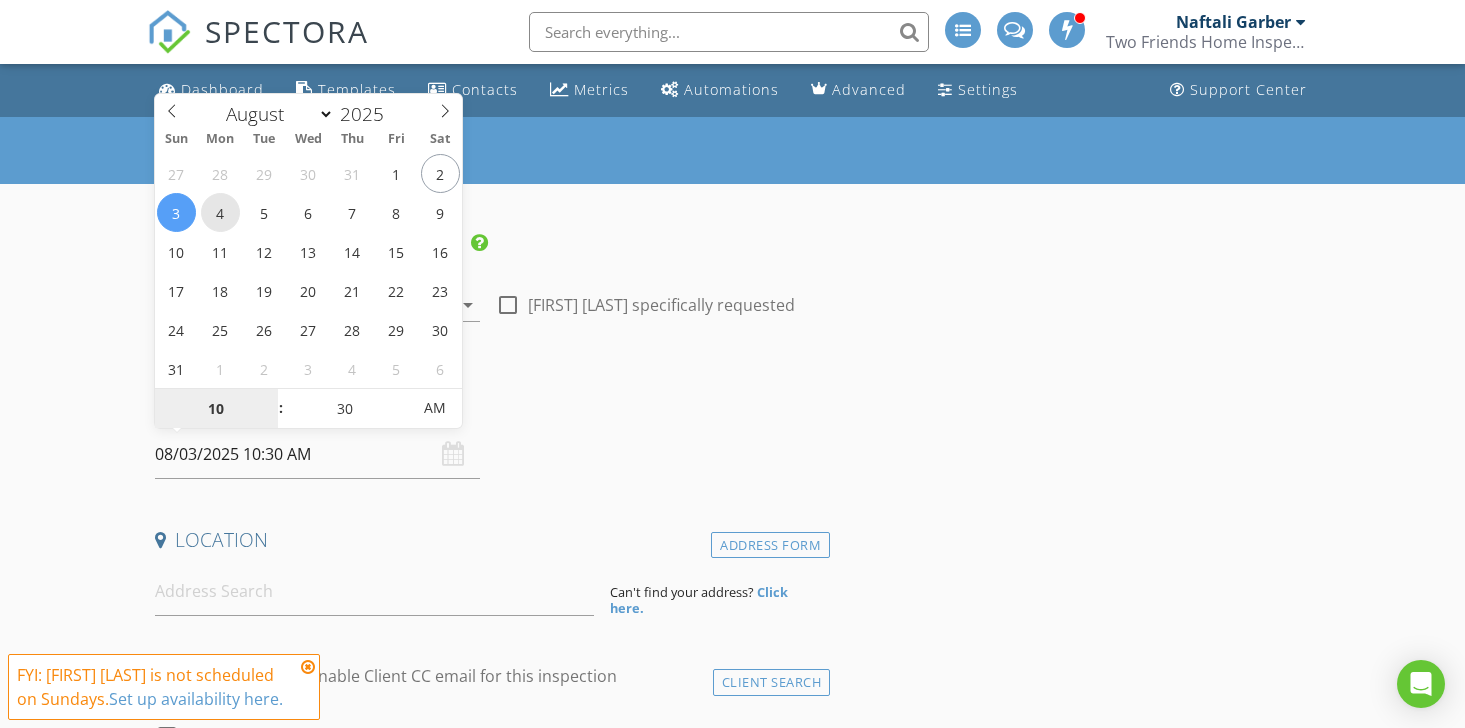 type on "08/04/2025 10:30 AM" 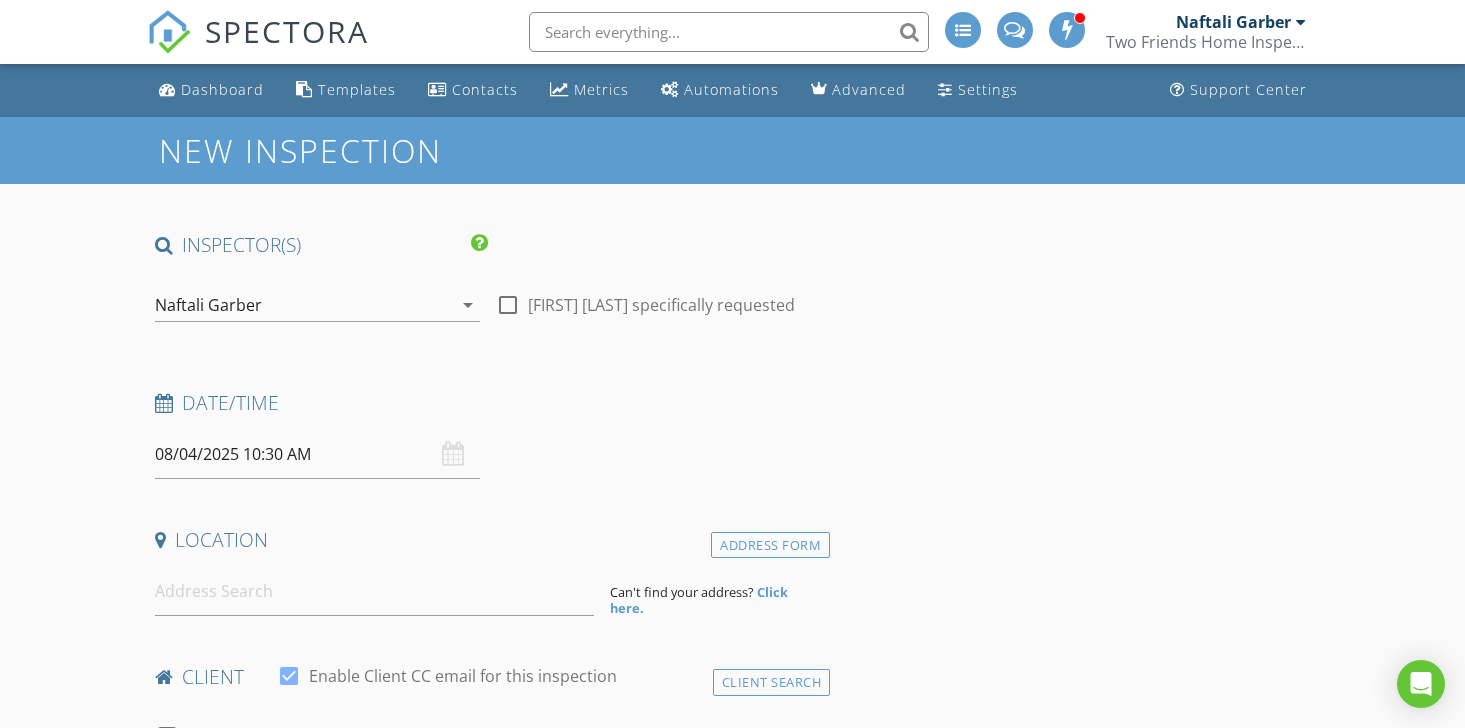 click on "Date/Time
08/04/2025 10:30 AM" at bounding box center [489, 434] 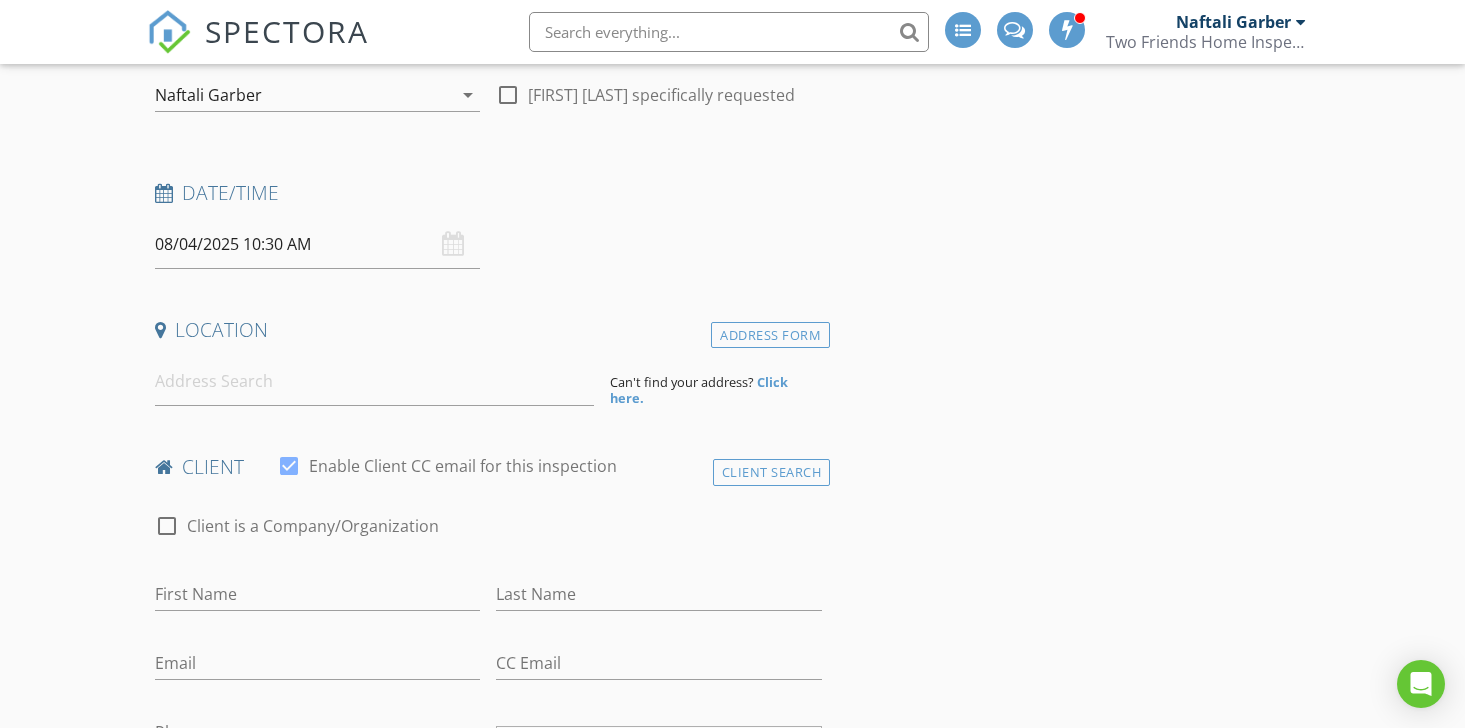scroll, scrollTop: 223, scrollLeft: 0, axis: vertical 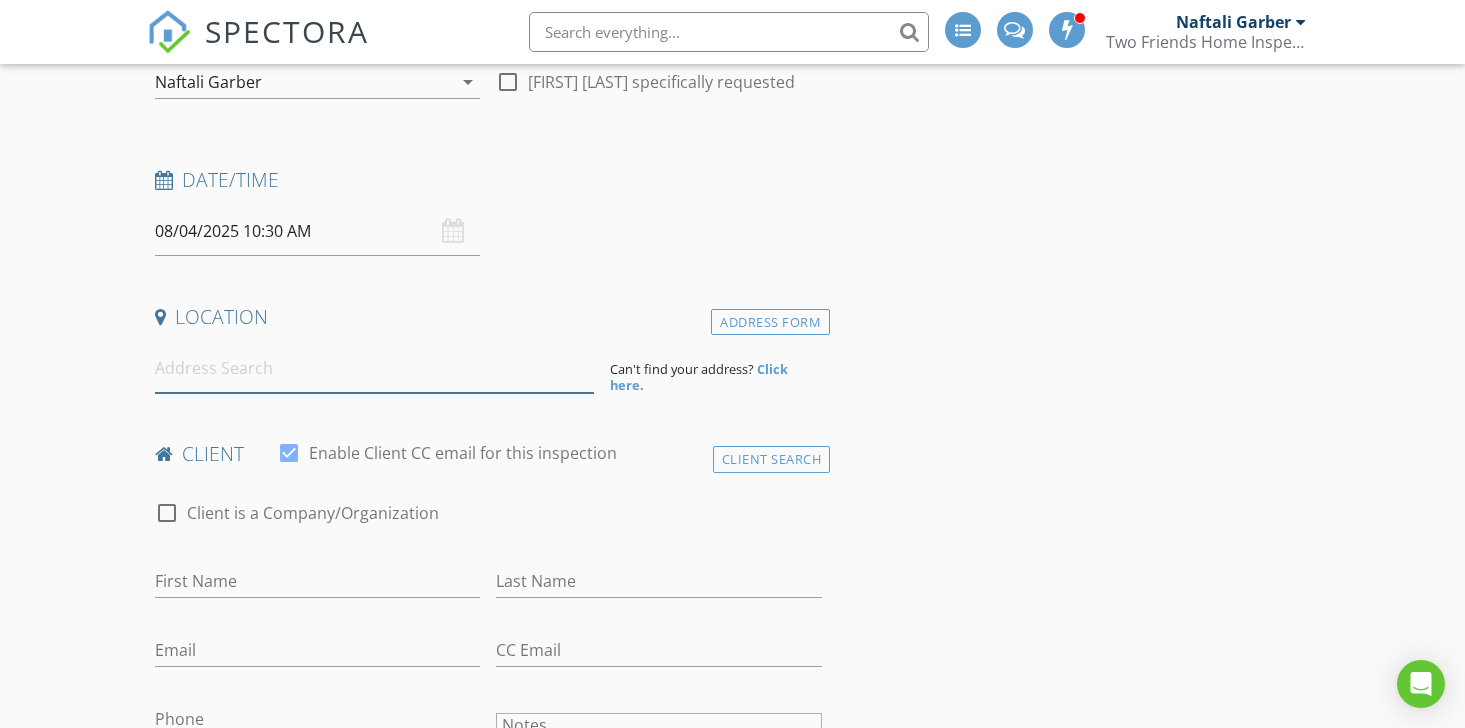 click at bounding box center [375, 368] 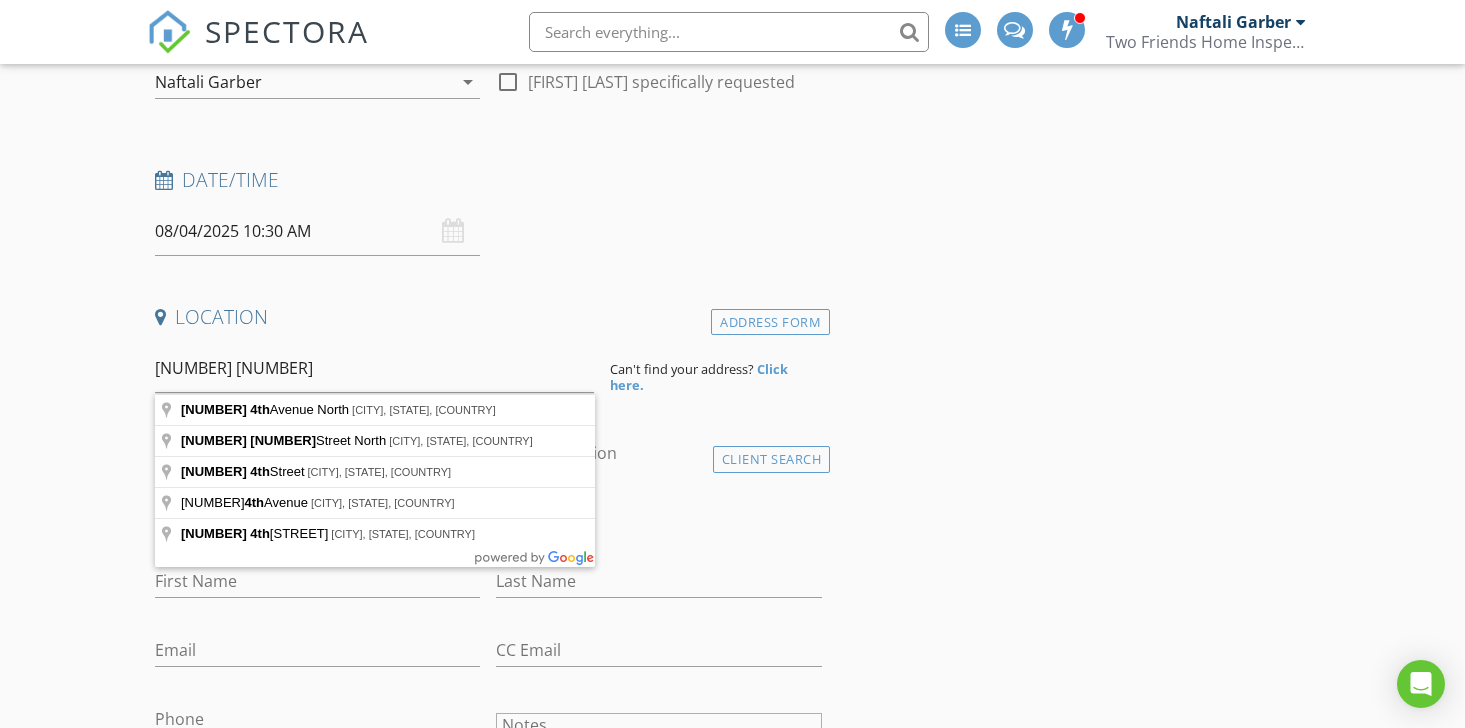 type on "[NUMBER] [STREET], [CITY], [STATE], [COUNTRY]" 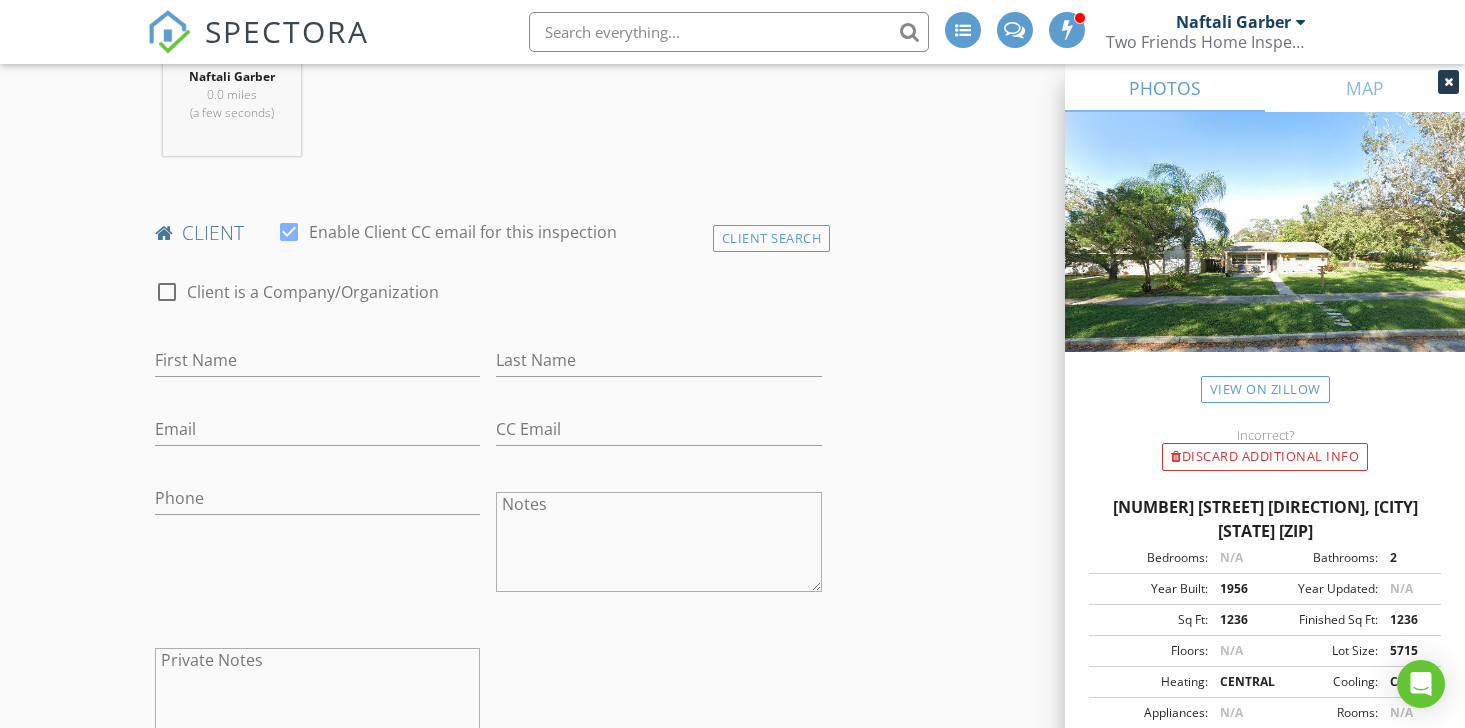 scroll, scrollTop: 855, scrollLeft: 0, axis: vertical 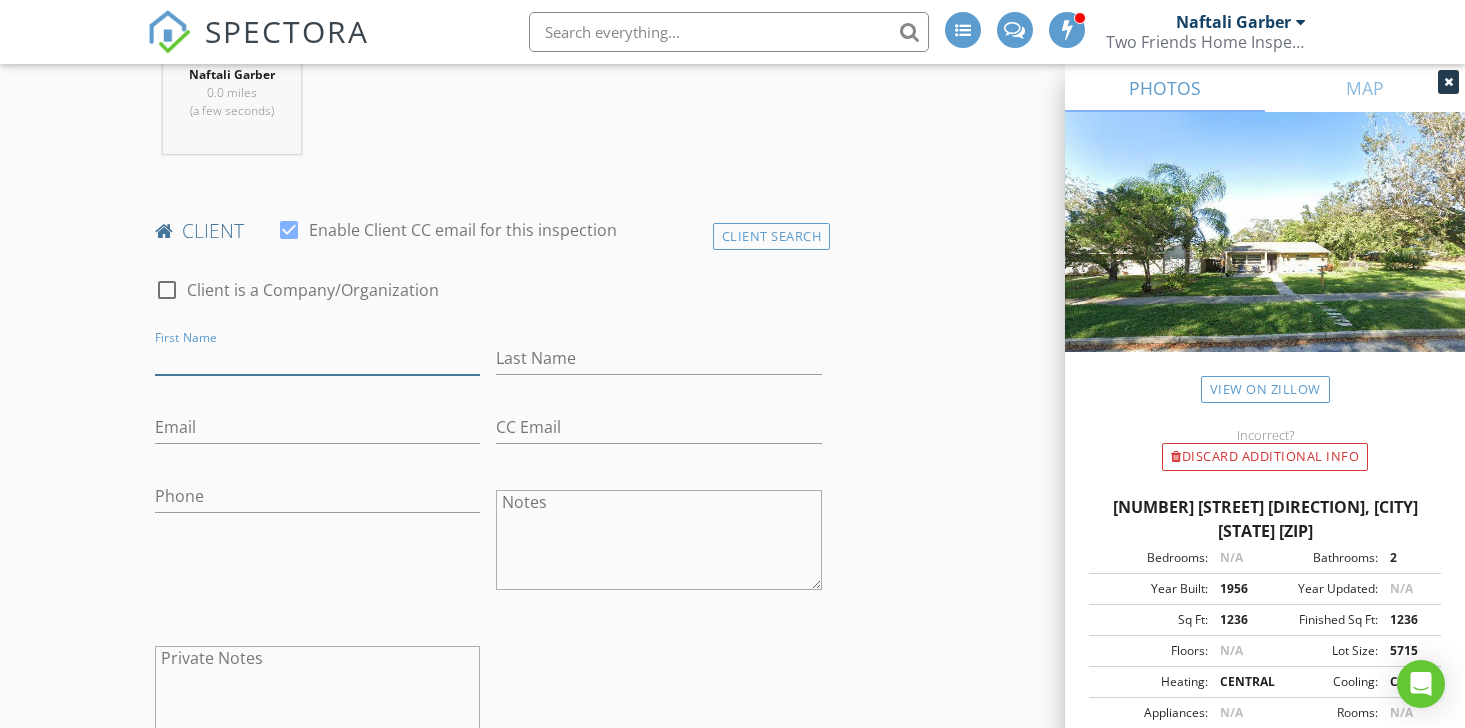 click on "First Name" at bounding box center [318, 358] 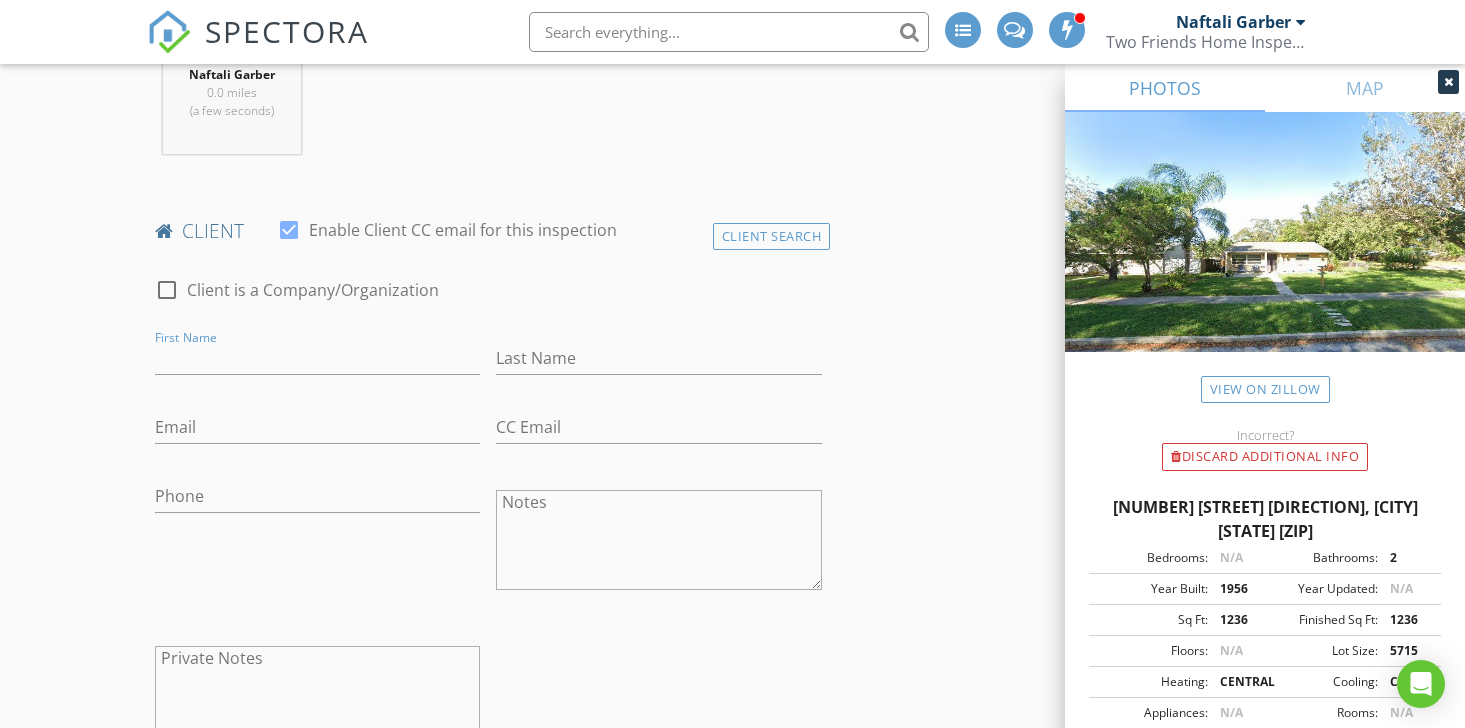 type on "[CITY]" 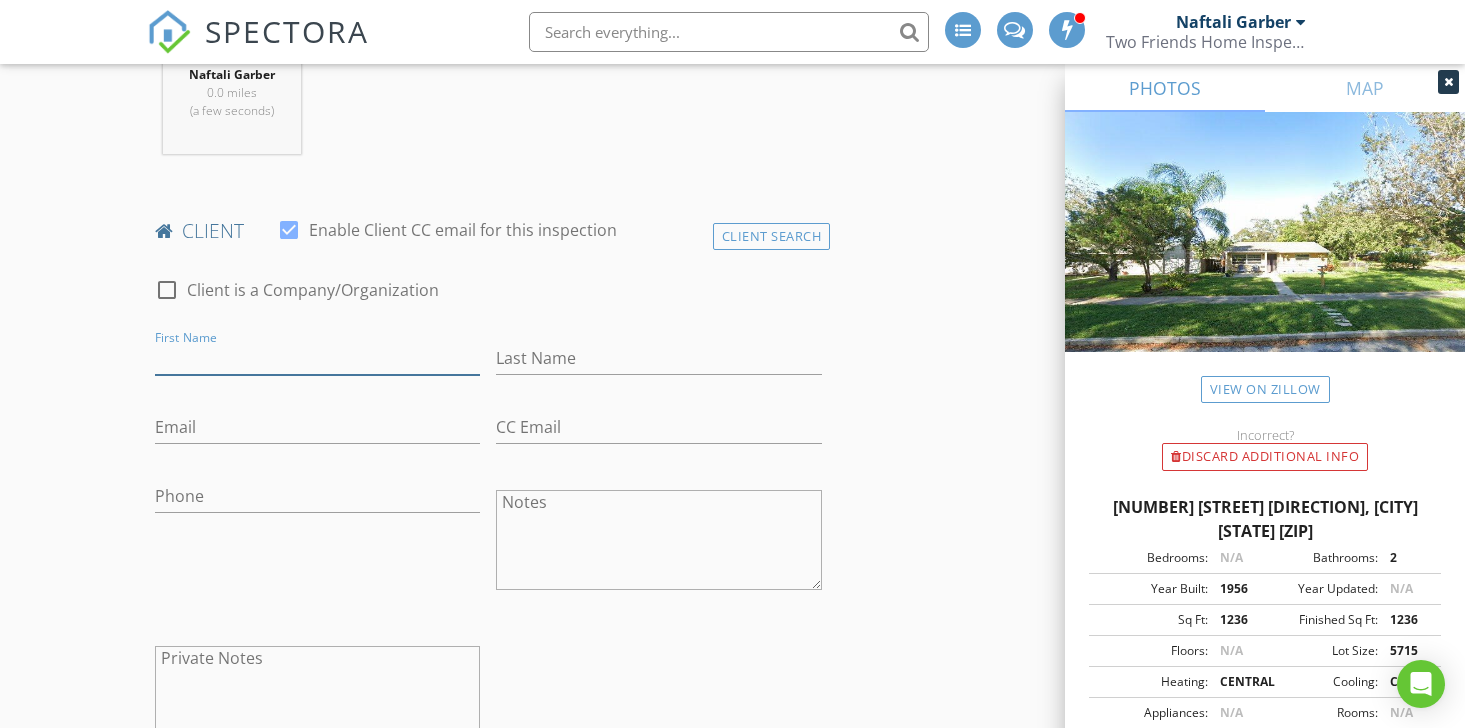 type on "[FIRST]" 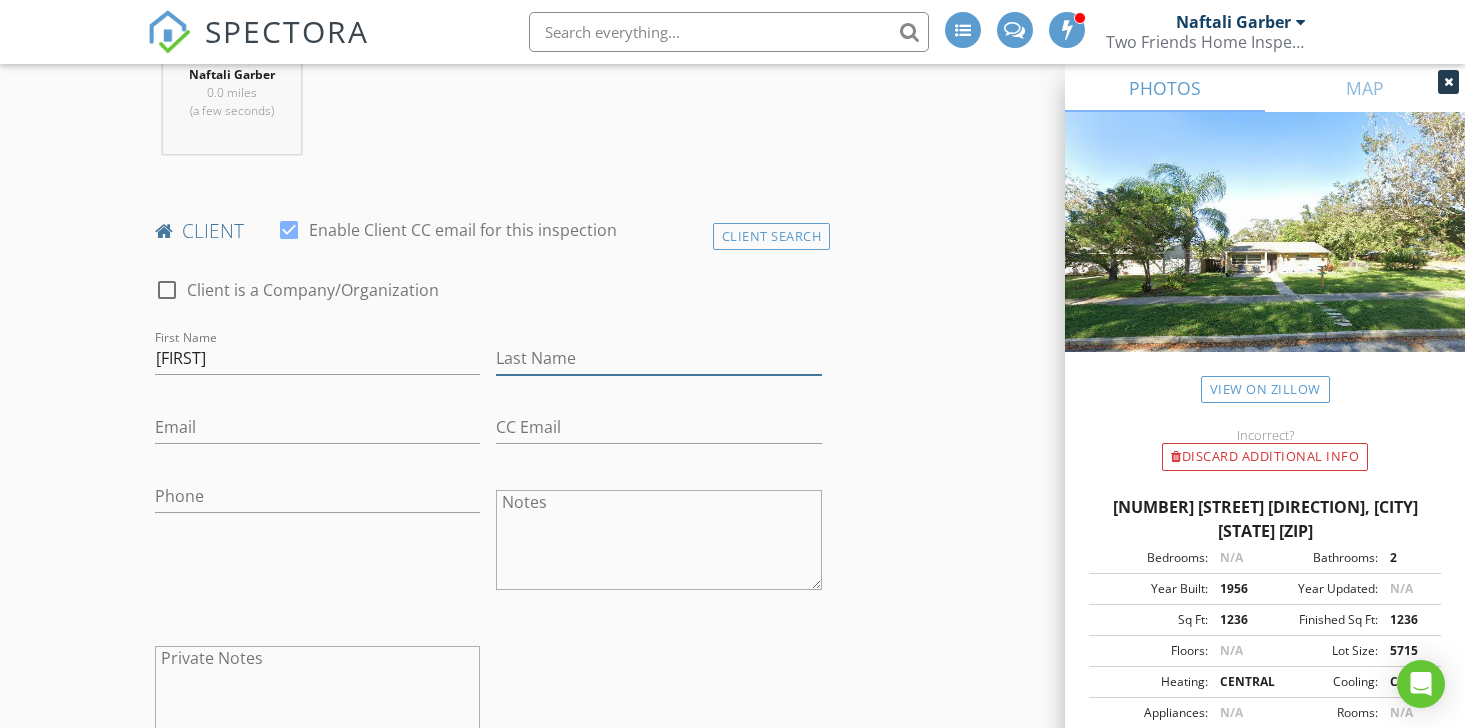 type on "[LAST]" 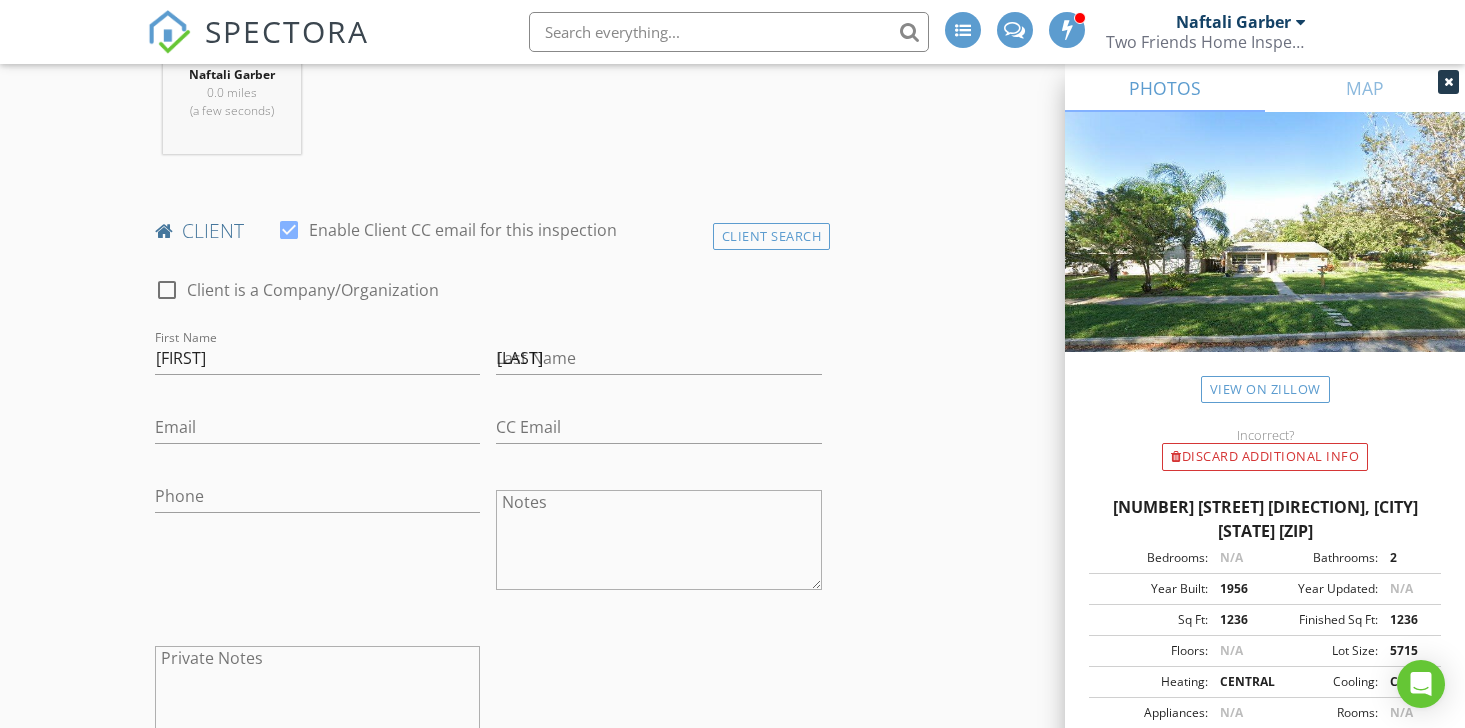 scroll, scrollTop: 849, scrollLeft: 0, axis: vertical 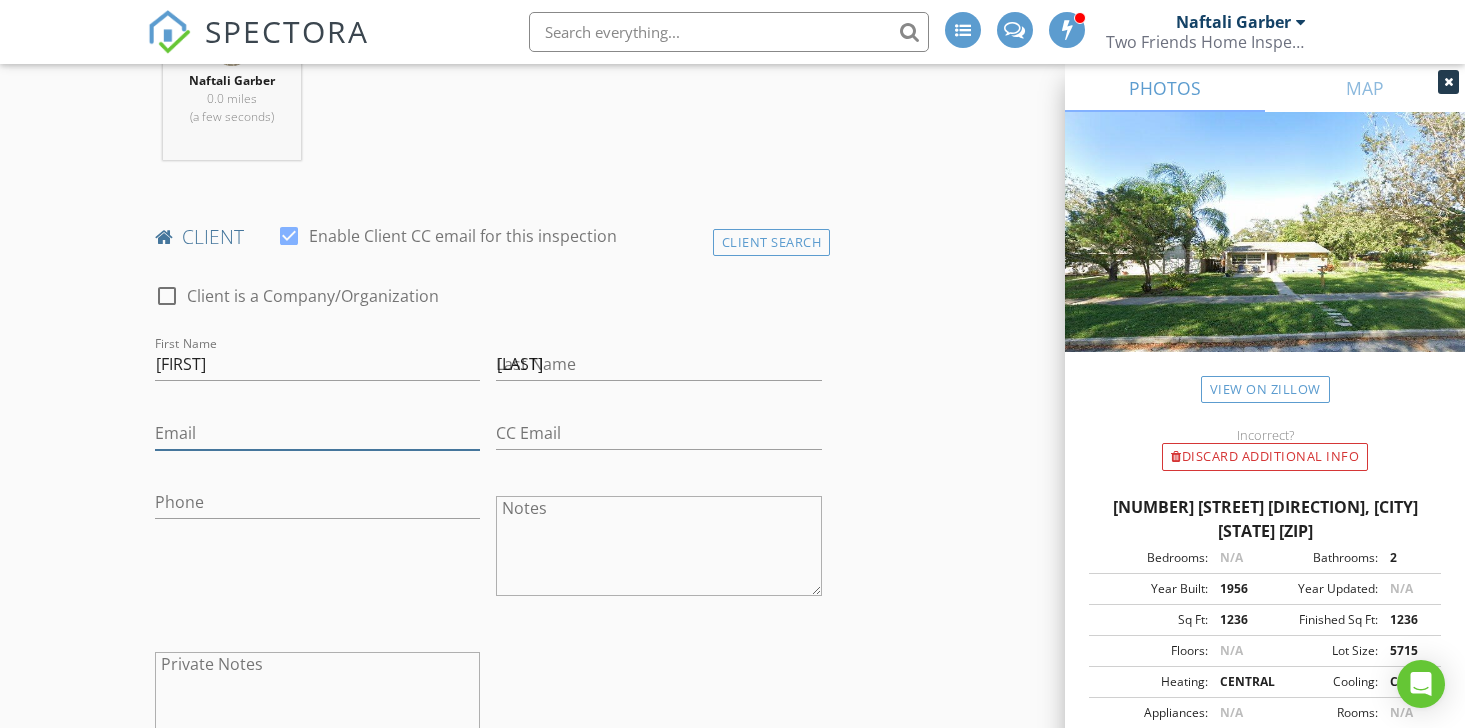 type on "[EMAIL]" 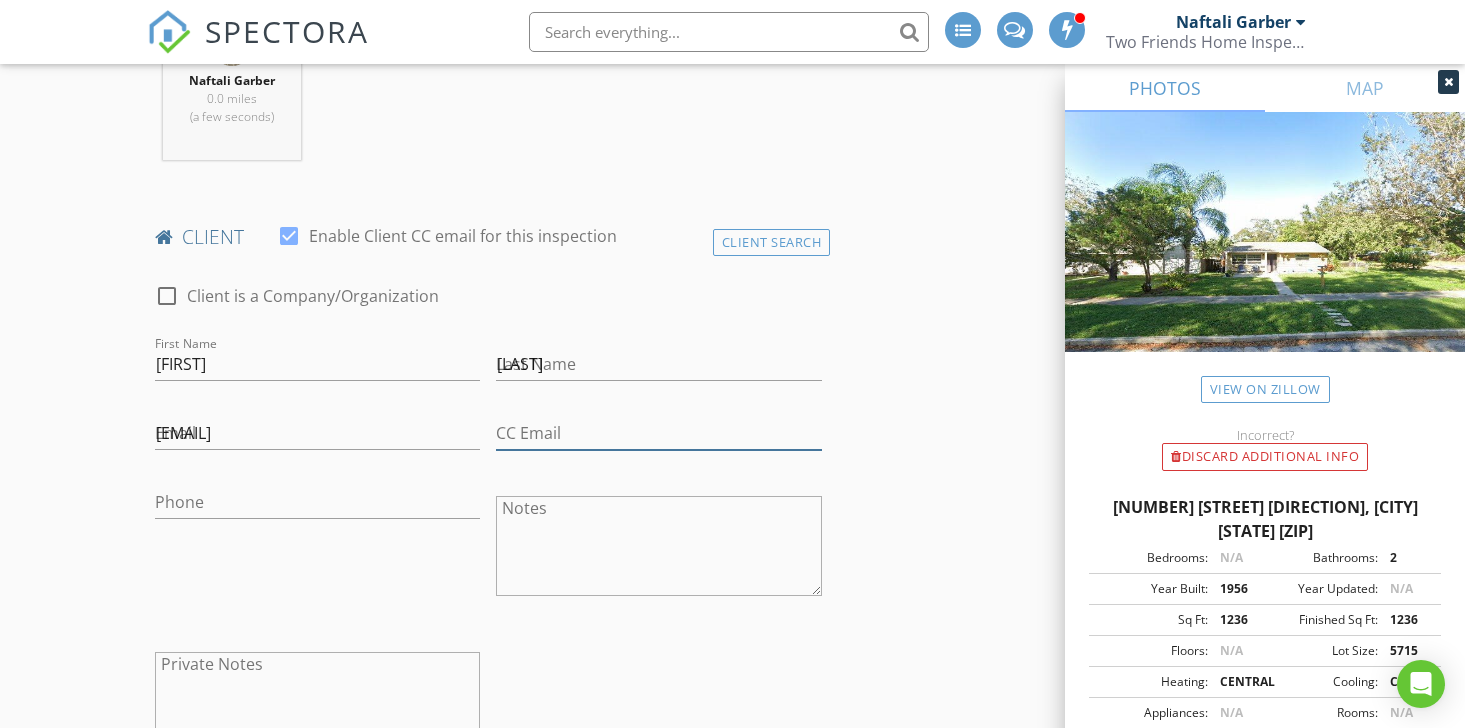 type on "[EMAIL]" 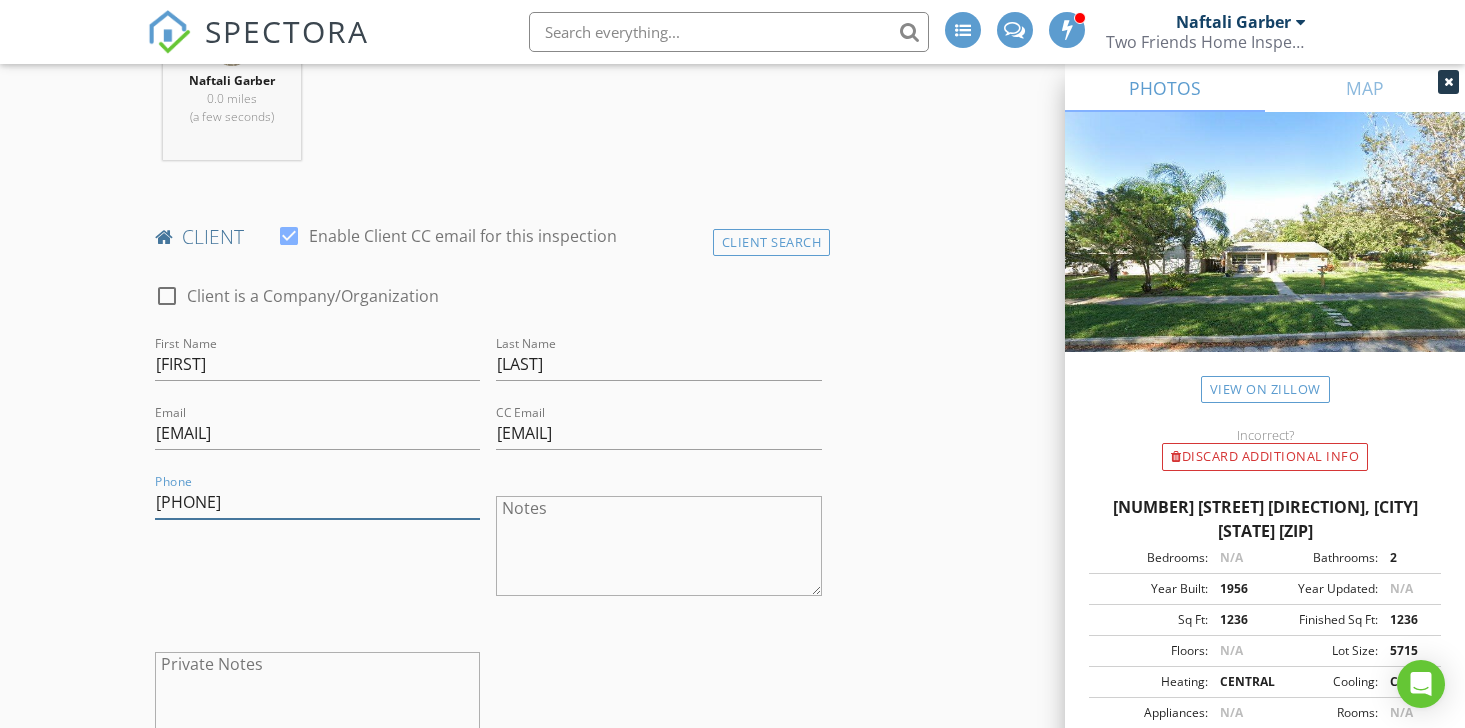 click on "177-330-7061" at bounding box center (318, 502) 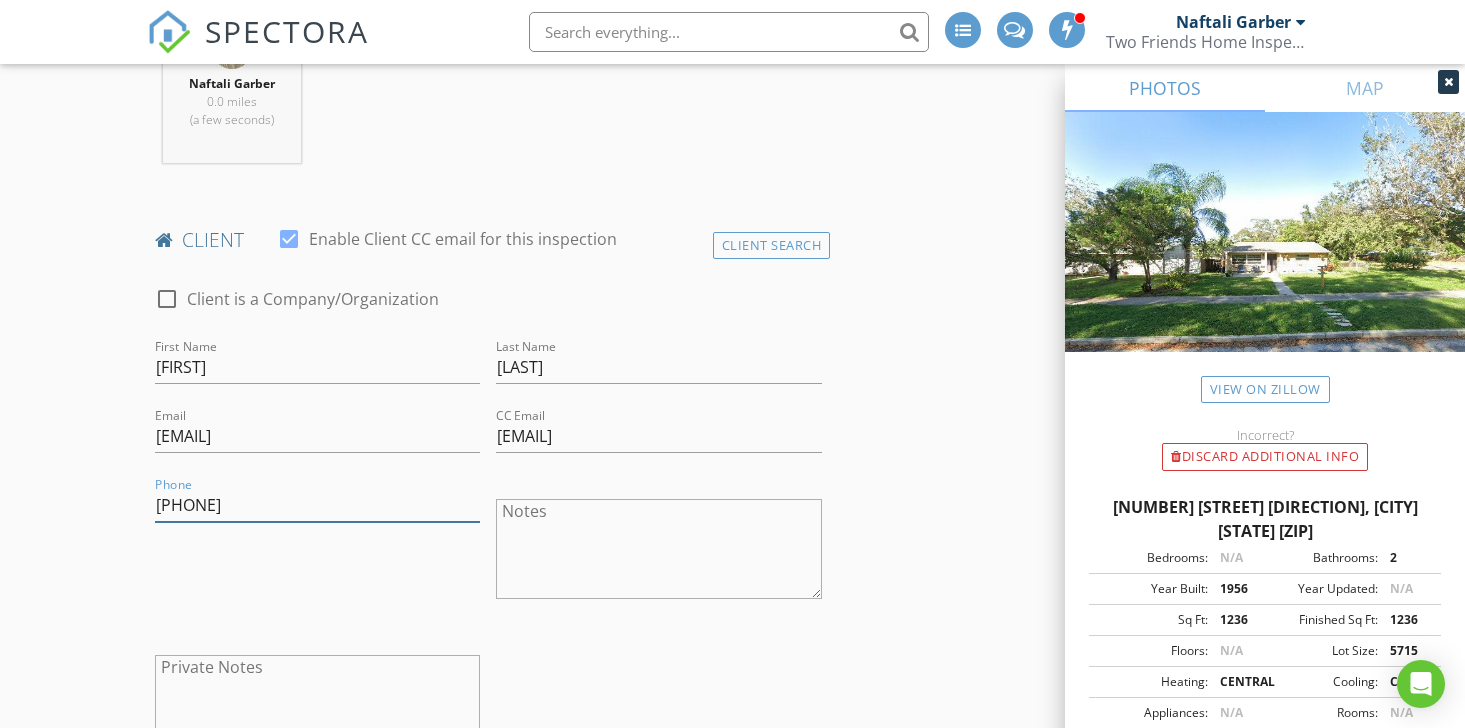 type on "773-307-0618" 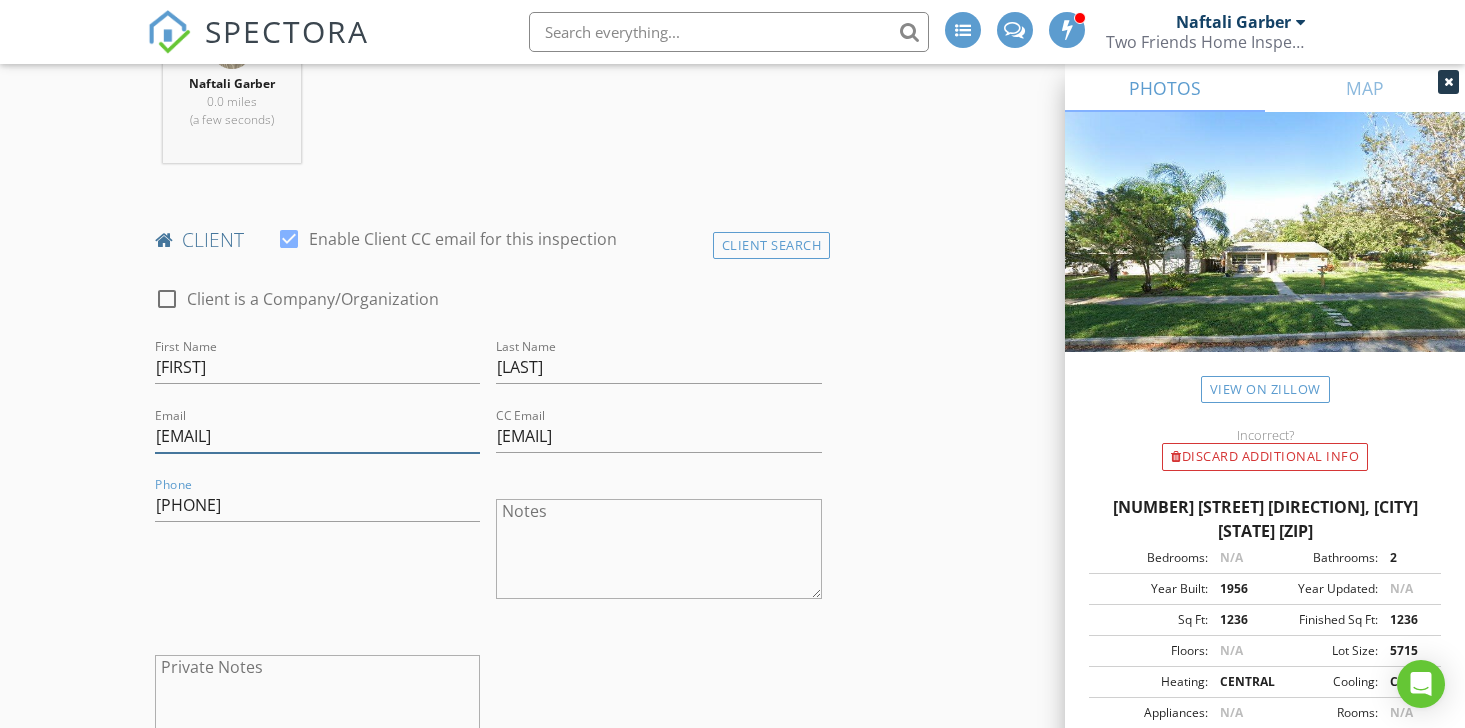 click on "naftali.garber@gmail.com" at bounding box center (318, 436) 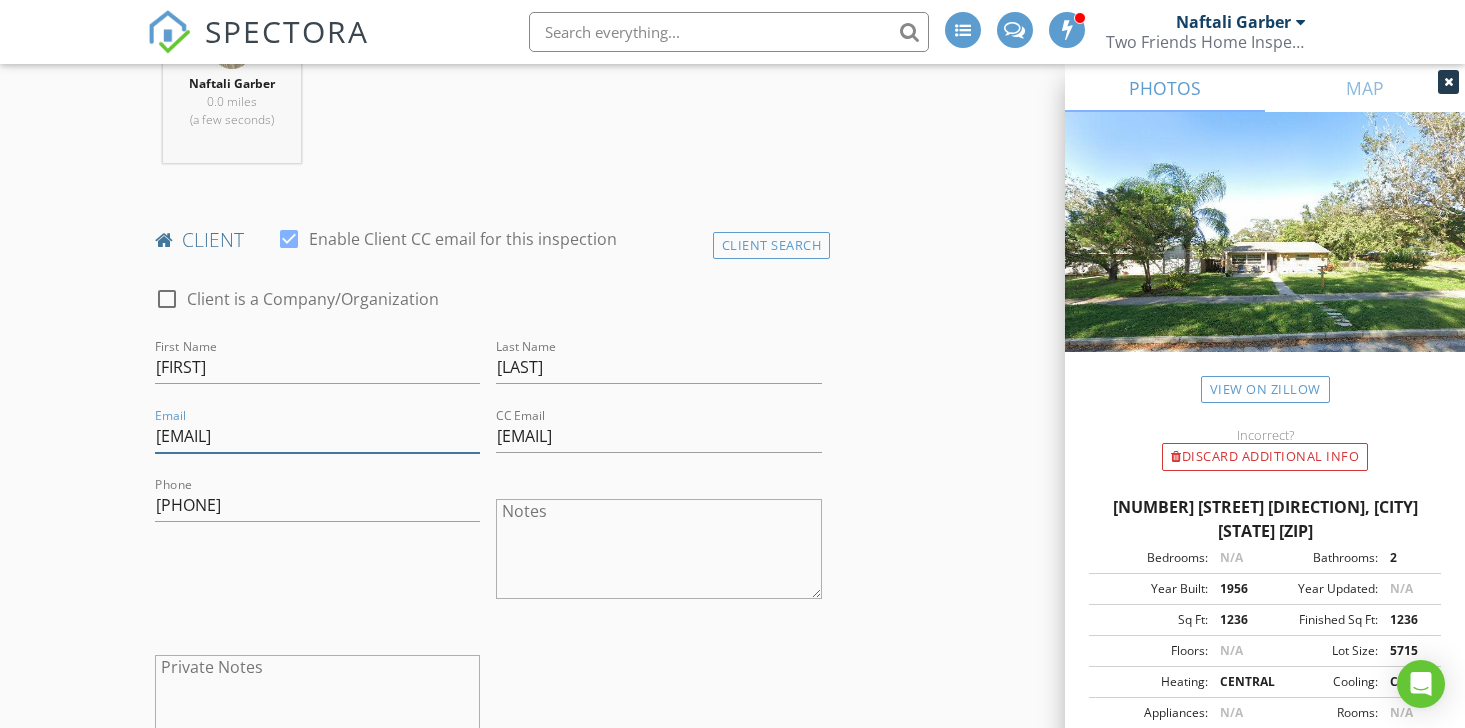 click on "naftali.garber@gmail.com" at bounding box center [318, 436] 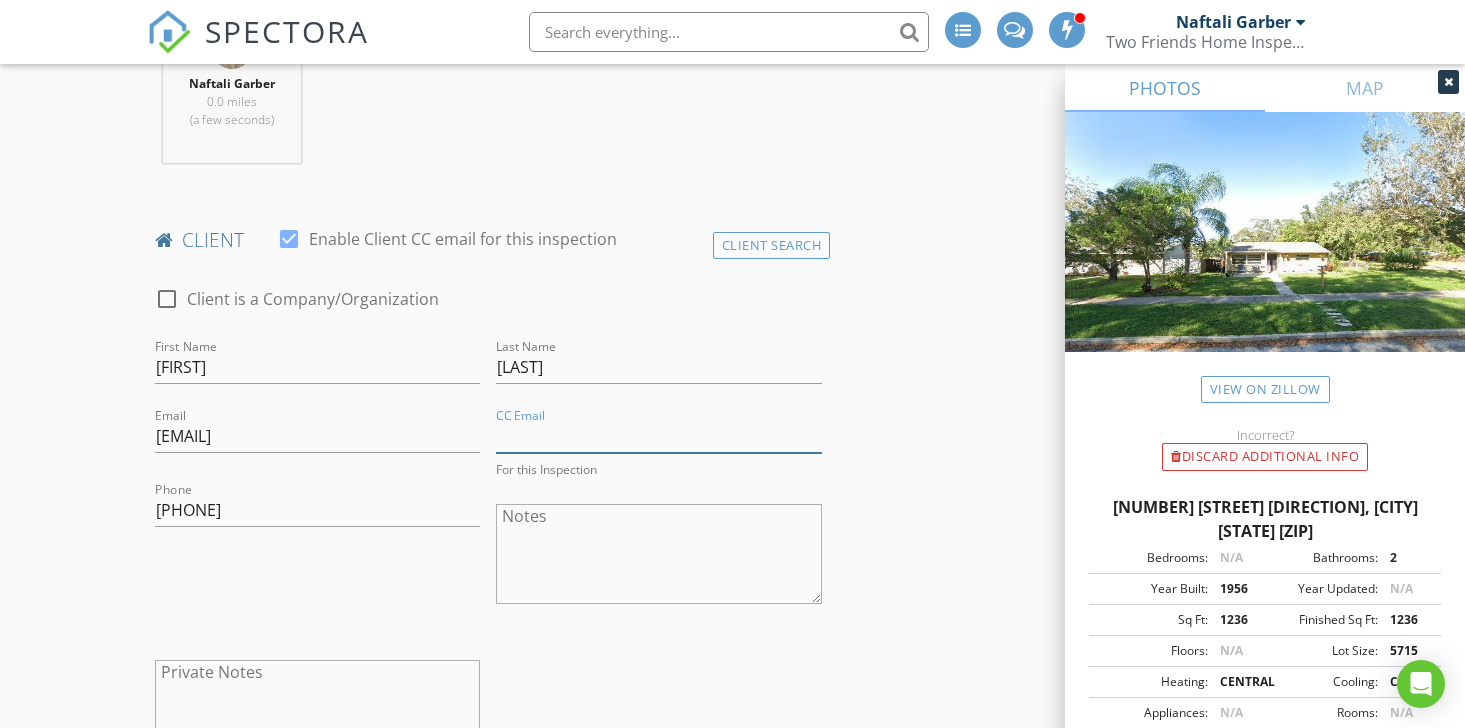 type 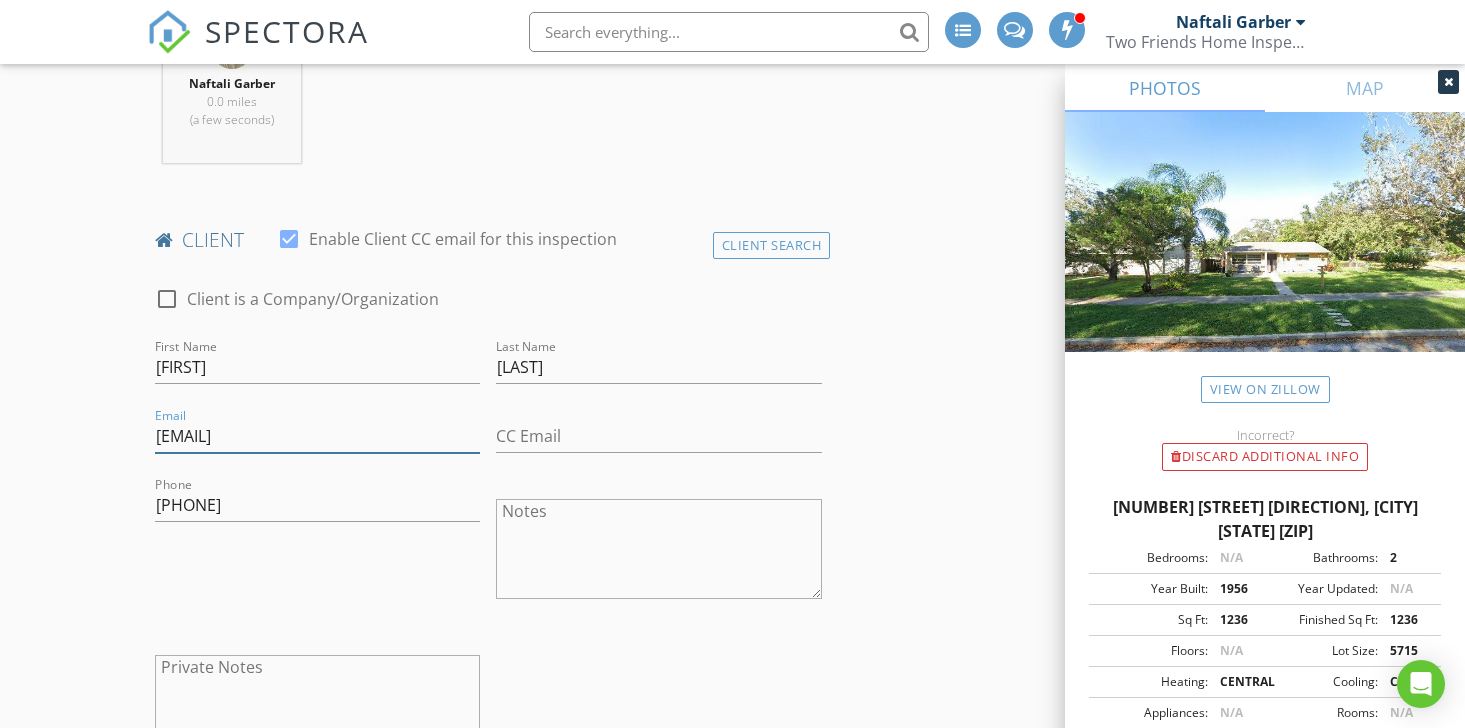 click on "lee@thebarefoothandyman" at bounding box center [318, 436] 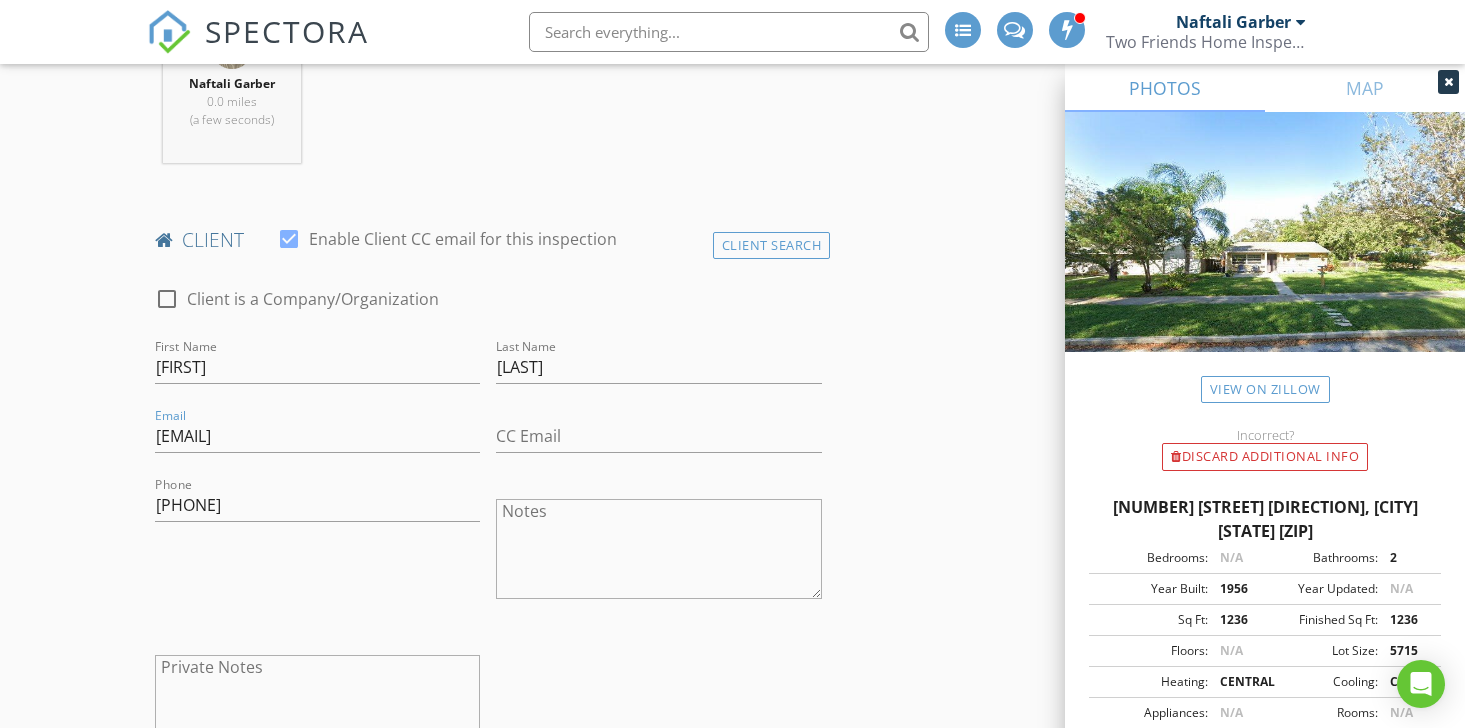 click on "New Inspection
INSPECTOR(S)
check_box   Naftali Garber   PRIMARY   check_box_outline_blank   Bee Condry     Naftali Garber arrow_drop_down   check_box_outline_blank Naftali Garber specifically requested
Date/Time
08/04/2025 10:30 AM
Location
Address Search       Address 5153 4th Ave N   Unit   City St Petersburg   State   Zip 33710   County Pinellas     Square Feet 1236   Year Built 1987   Foundation arrow_drop_down     Naftali Garber     0.0 miles     (a few seconds)
client
check_box Enable Client CC email for this inspection   Client Search     check_box_outline_blank Client is a Company/Organization     First Name Naftali   Last Name Garber   Email lee@thebarefoothandyman   CC Email   Phone 773-307-0618           Notes   Private Notes
ADD ADDITIONAL client
SERVICES" at bounding box center [732, 1087] 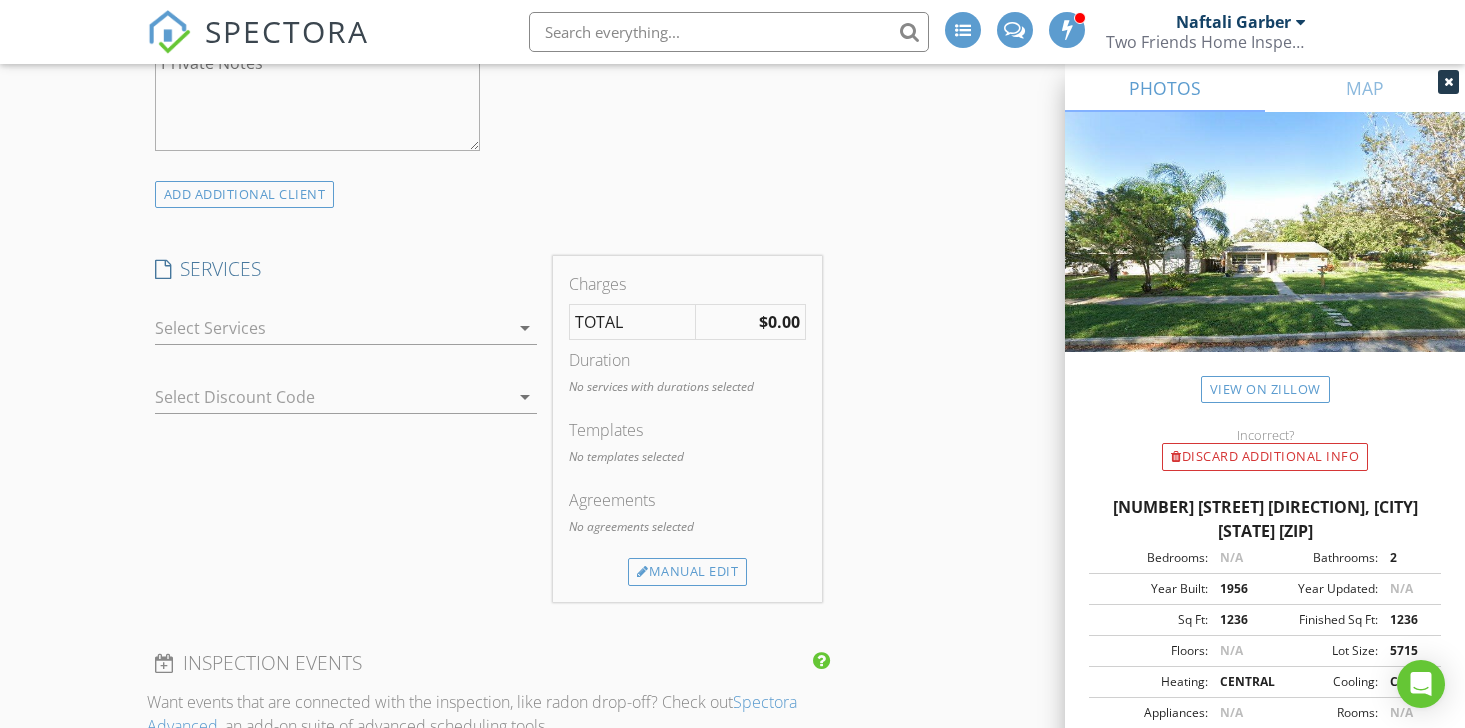 scroll, scrollTop: 1451, scrollLeft: 0, axis: vertical 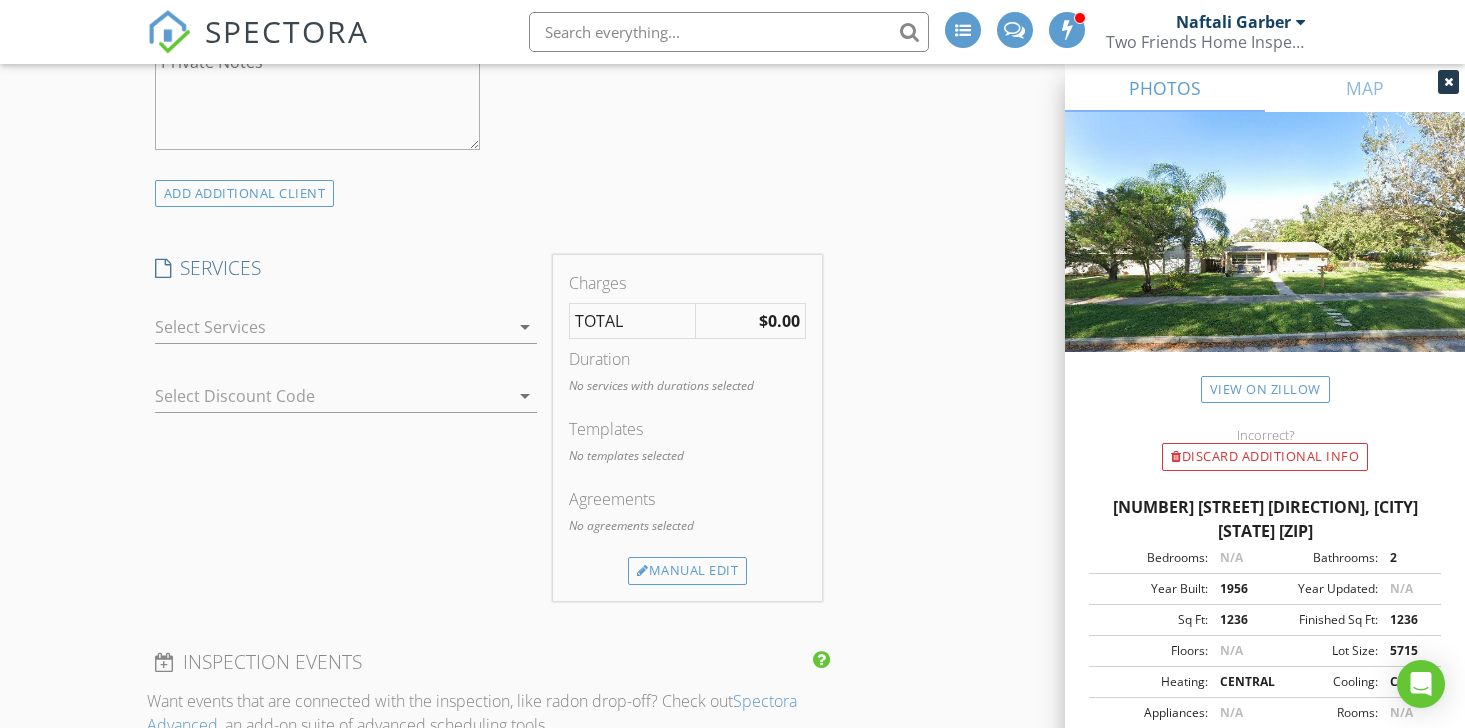 click at bounding box center [332, 327] 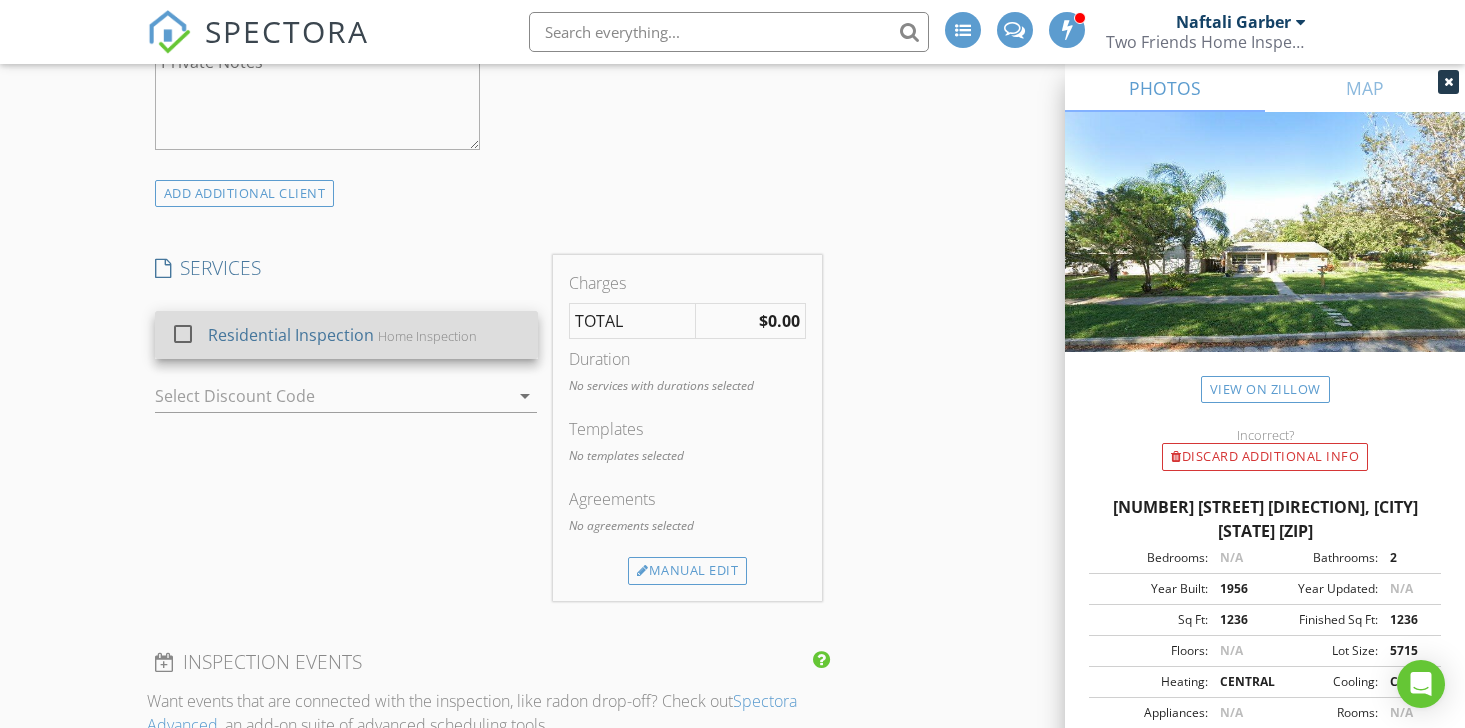 click on "Residential Inspection" at bounding box center [291, 335] 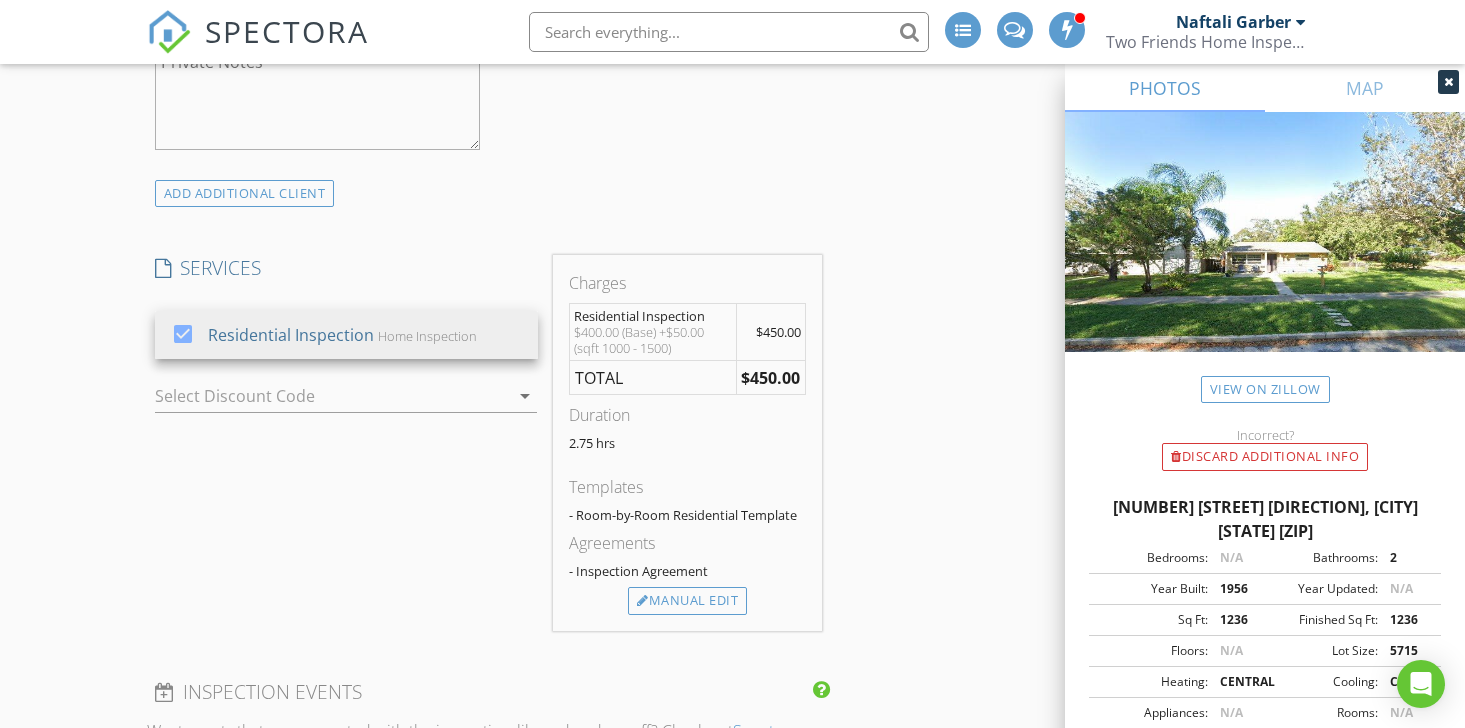 click on "New Inspection
INSPECTOR(S)
check_box   Naftali Garber   PRIMARY   check_box_outline_blank   Bee Condry     Naftali Garber arrow_drop_down   check_box_outline_blank Naftali Garber specifically requested
Date/Time
08/04/2025 10:30 AM
Location
Address Search       Address 5153 4th Ave N   Unit   City St Petersburg   State   Zip 33710   County Pinellas     Square Feet 1236   Year Built 1987   Foundation arrow_drop_down     Naftali Garber     0.0 miles     (a few seconds)
client
check_box Enable Client CC email for this inspection   Client Search     check_box_outline_blank Client is a Company/Organization     First Name Naftali   Last Name Garber   Email lee@thebarefoothandyman   CC Email   Phone 773-307-0618           Notes   Private Notes
ADD ADDITIONAL client
SERVICES" at bounding box center (732, 497) 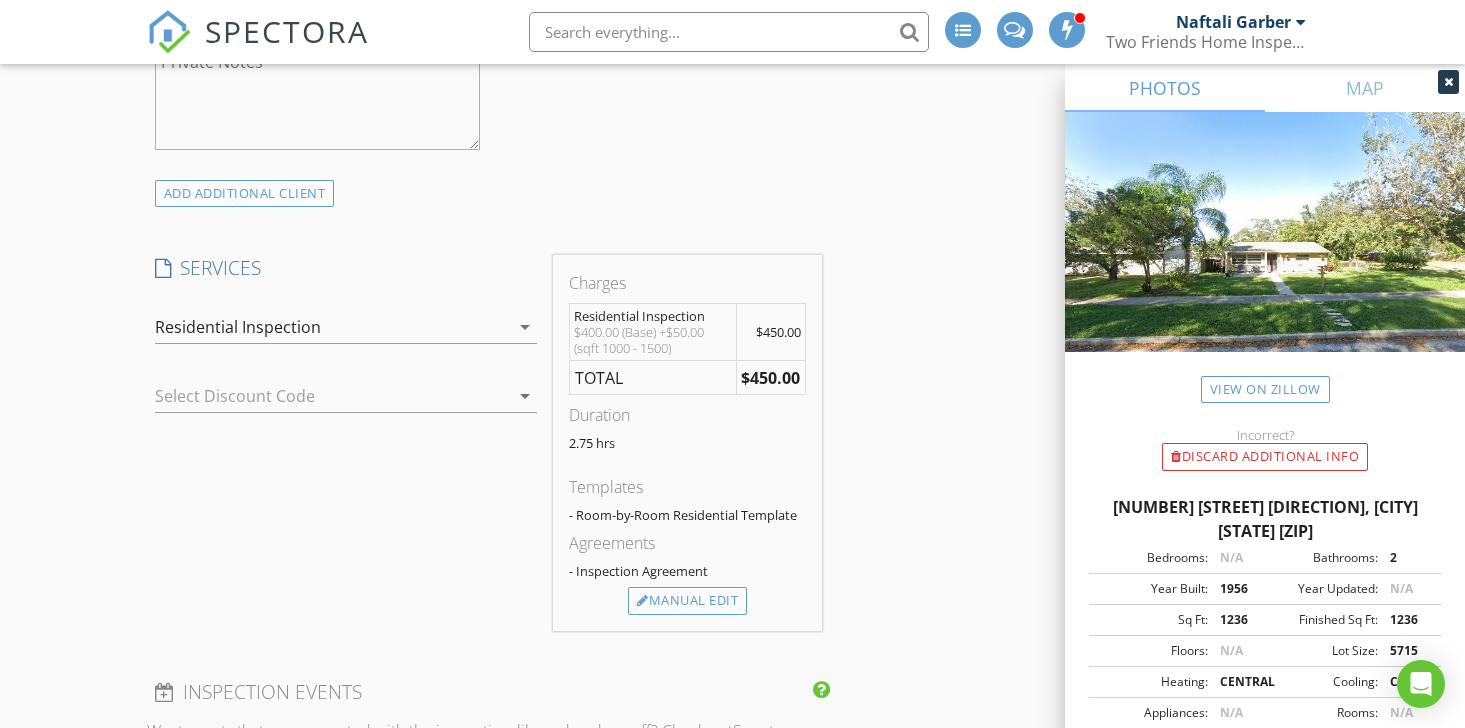 click at bounding box center (318, 396) 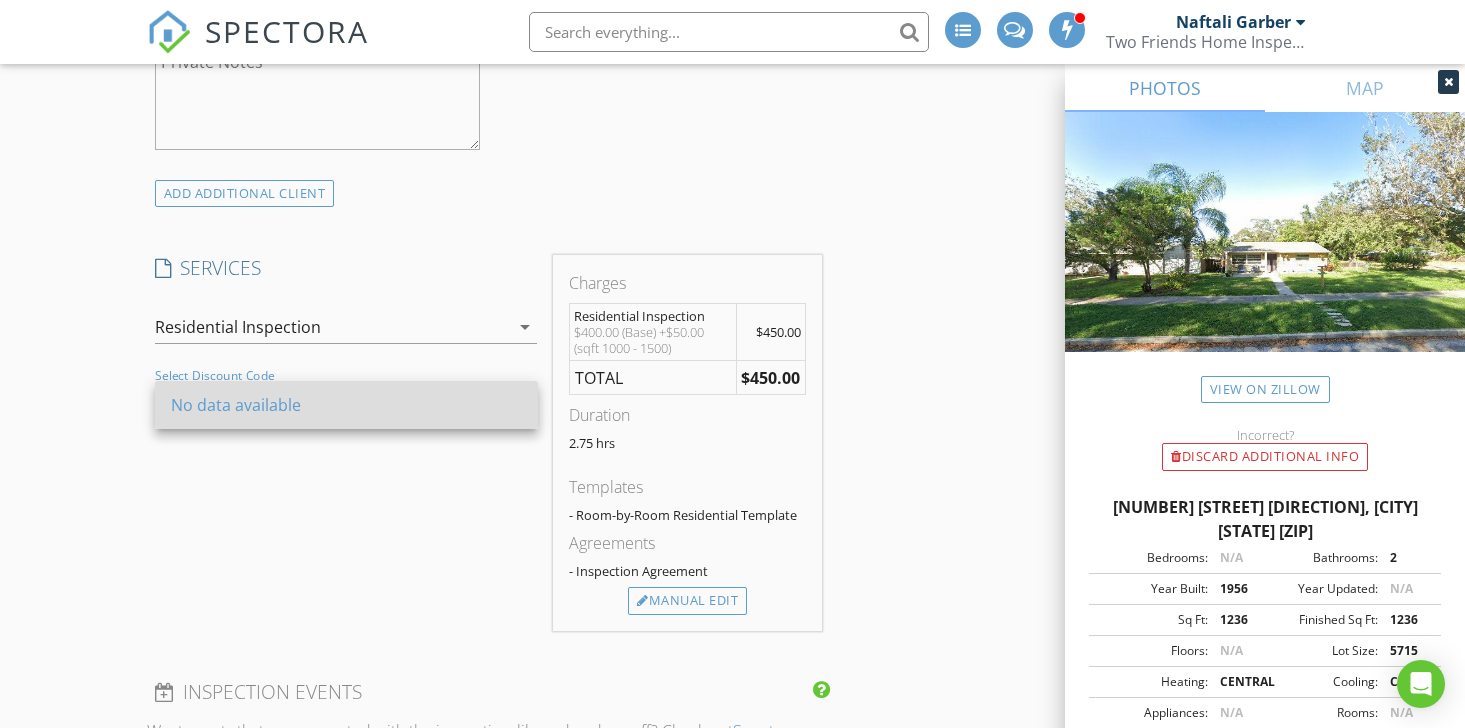 click on "No data available" at bounding box center (346, 405) 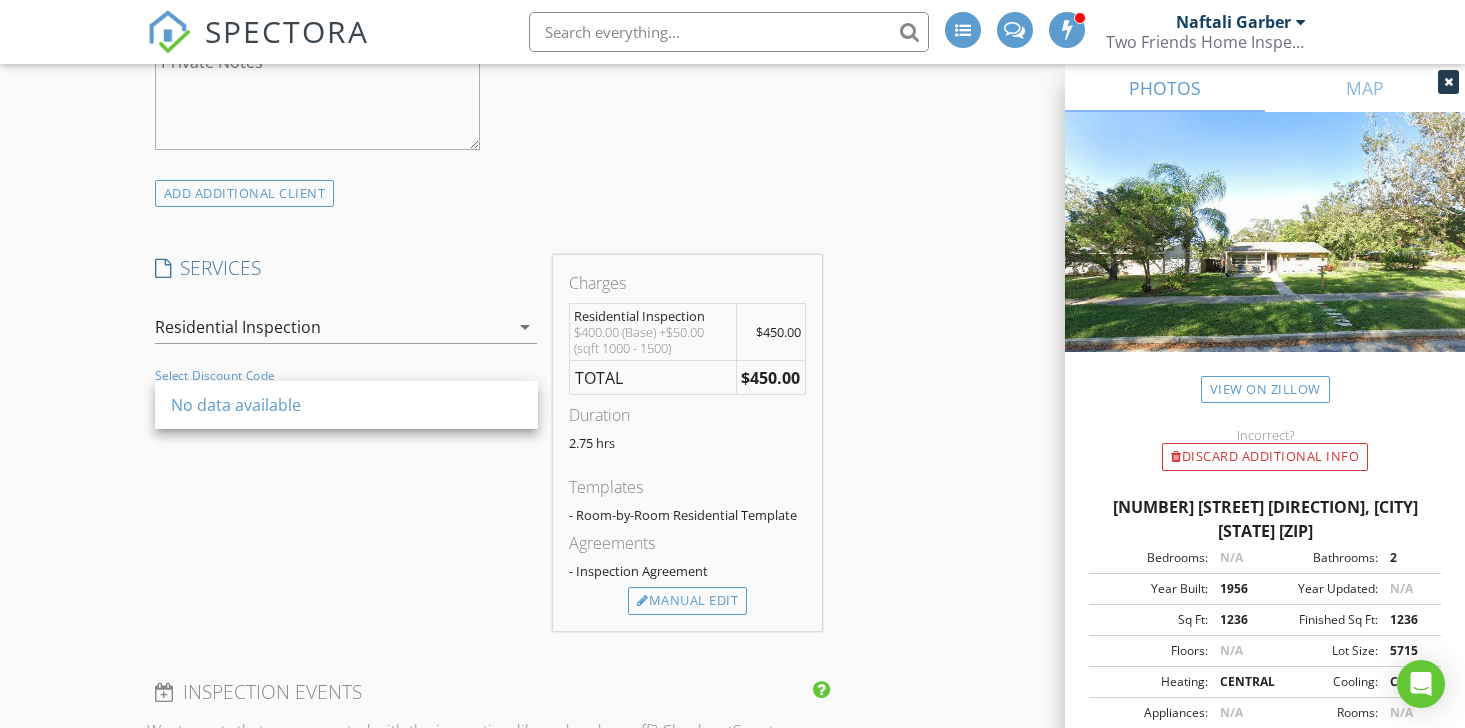 click on "New Inspection
INSPECTOR(S)
check_box   Naftali Garber   PRIMARY   check_box_outline_blank   Bee Condry     Naftali Garber arrow_drop_down   check_box_outline_blank Naftali Garber specifically requested
Date/Time
08/04/2025 10:30 AM
Location
Address Search       Address 5153 4th Ave N   Unit   City St Petersburg   State   Zip 33710   County Pinellas     Square Feet 1236   Year Built 1987   Foundation arrow_drop_down     Naftali Garber     0.0 miles     (a few seconds)
client
check_box Enable Client CC email for this inspection   Client Search     check_box_outline_blank Client is a Company/Organization     First Name Naftali   Last Name Garber   Email lee@thebarefoothandyman   CC Email   Phone 773-307-0618           Notes   Private Notes
ADD ADDITIONAL client
SERVICES" at bounding box center [732, 497] 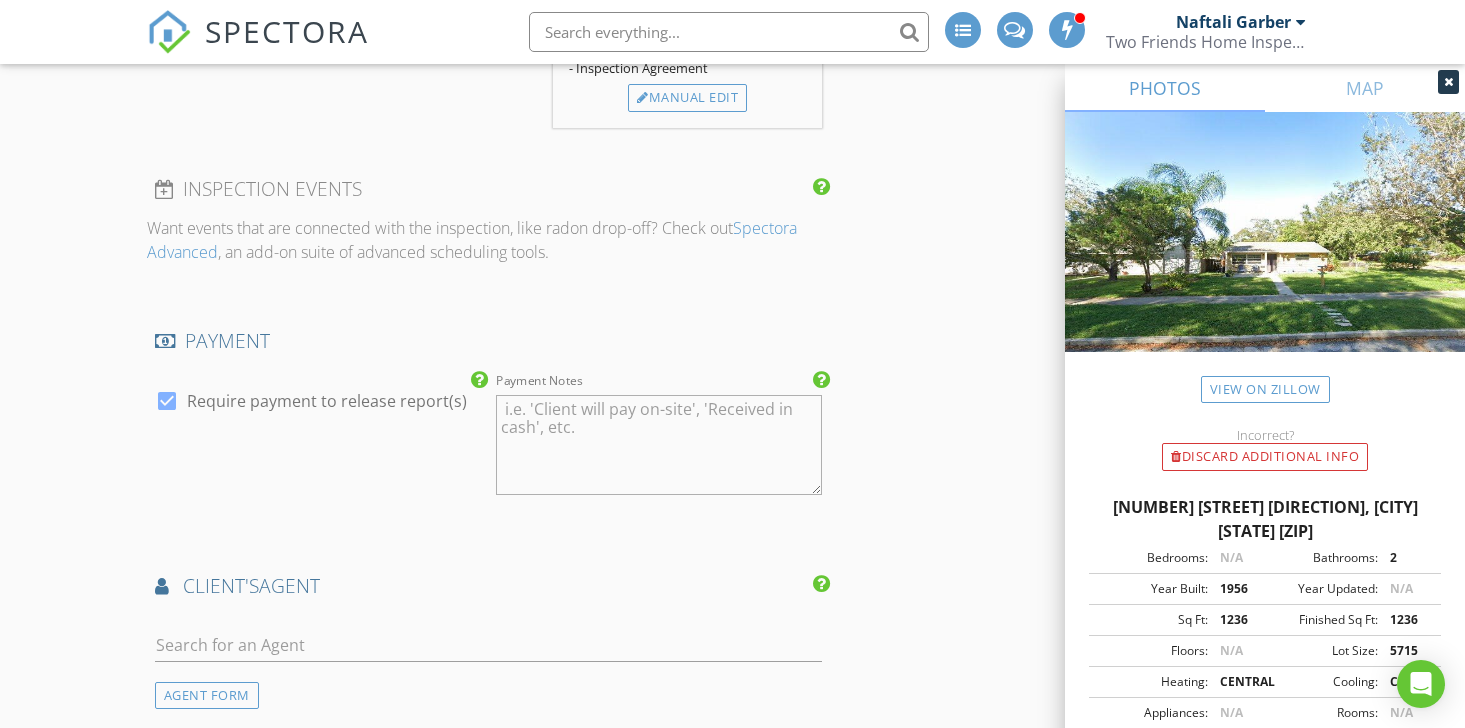 scroll, scrollTop: 1957, scrollLeft: 0, axis: vertical 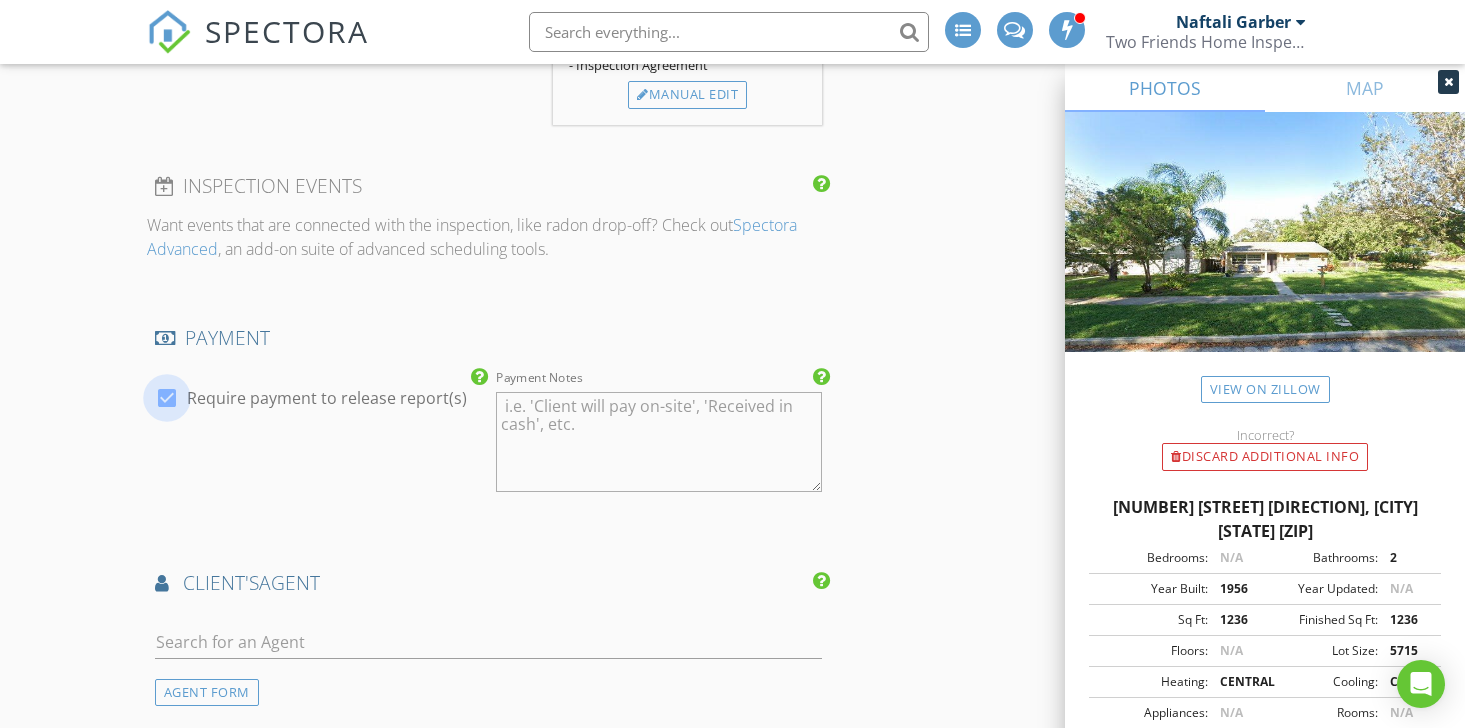 click at bounding box center [167, 398] 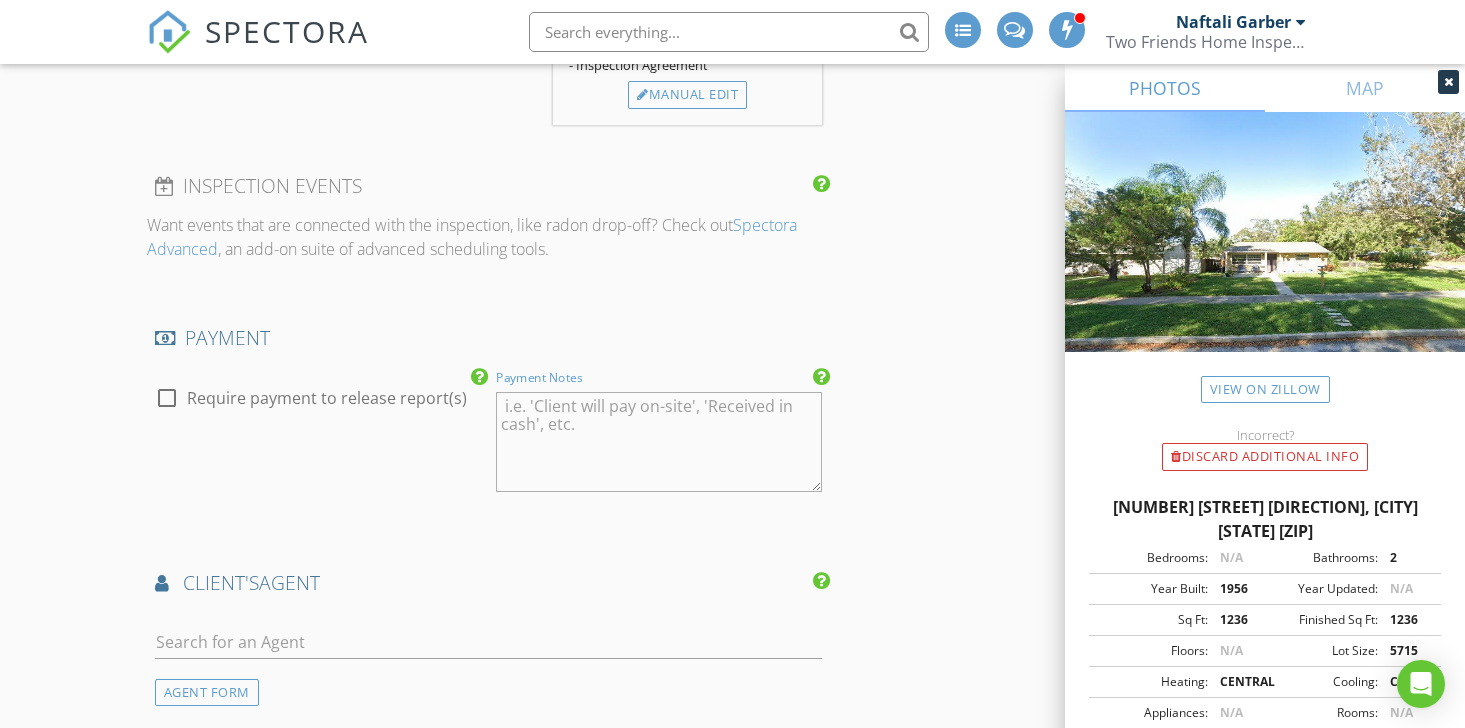click on "Payment Notes" at bounding box center (659, 442) 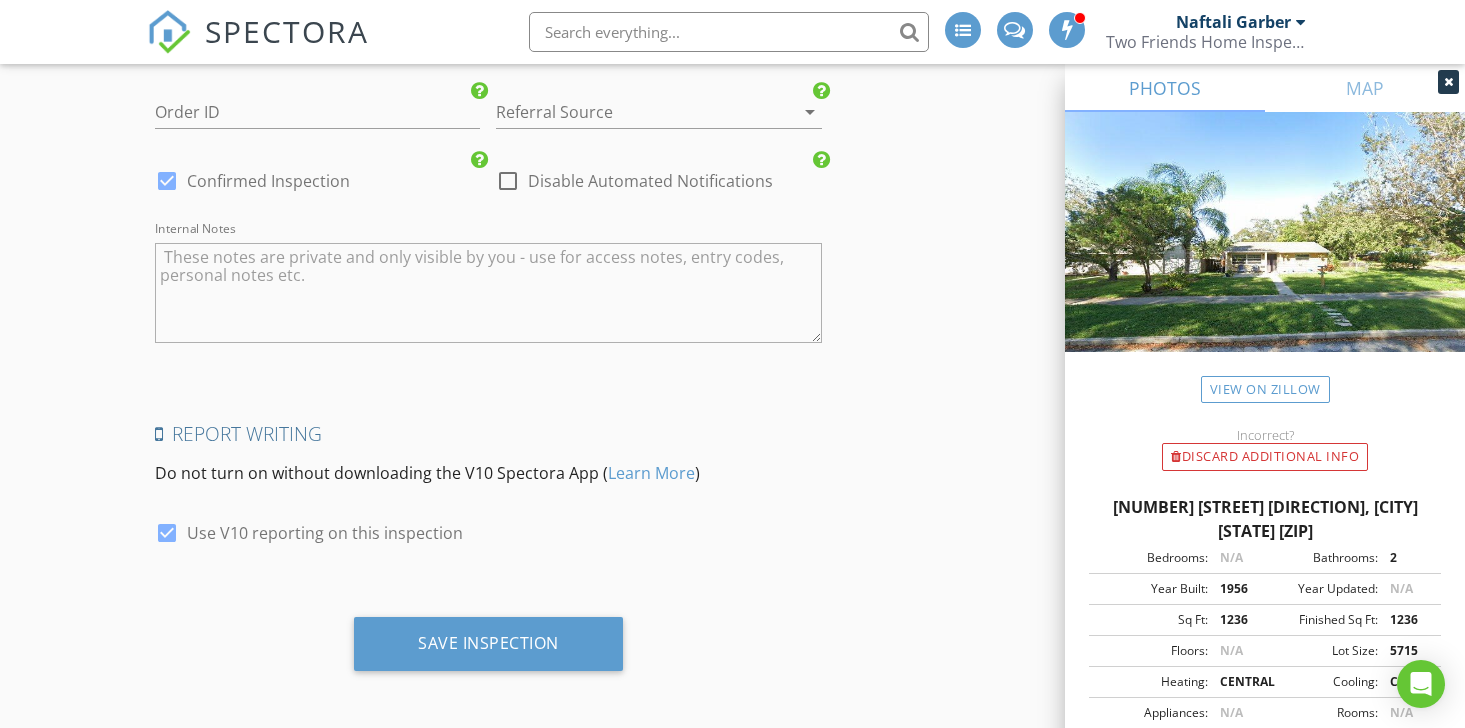 scroll, scrollTop: 3051, scrollLeft: 0, axis: vertical 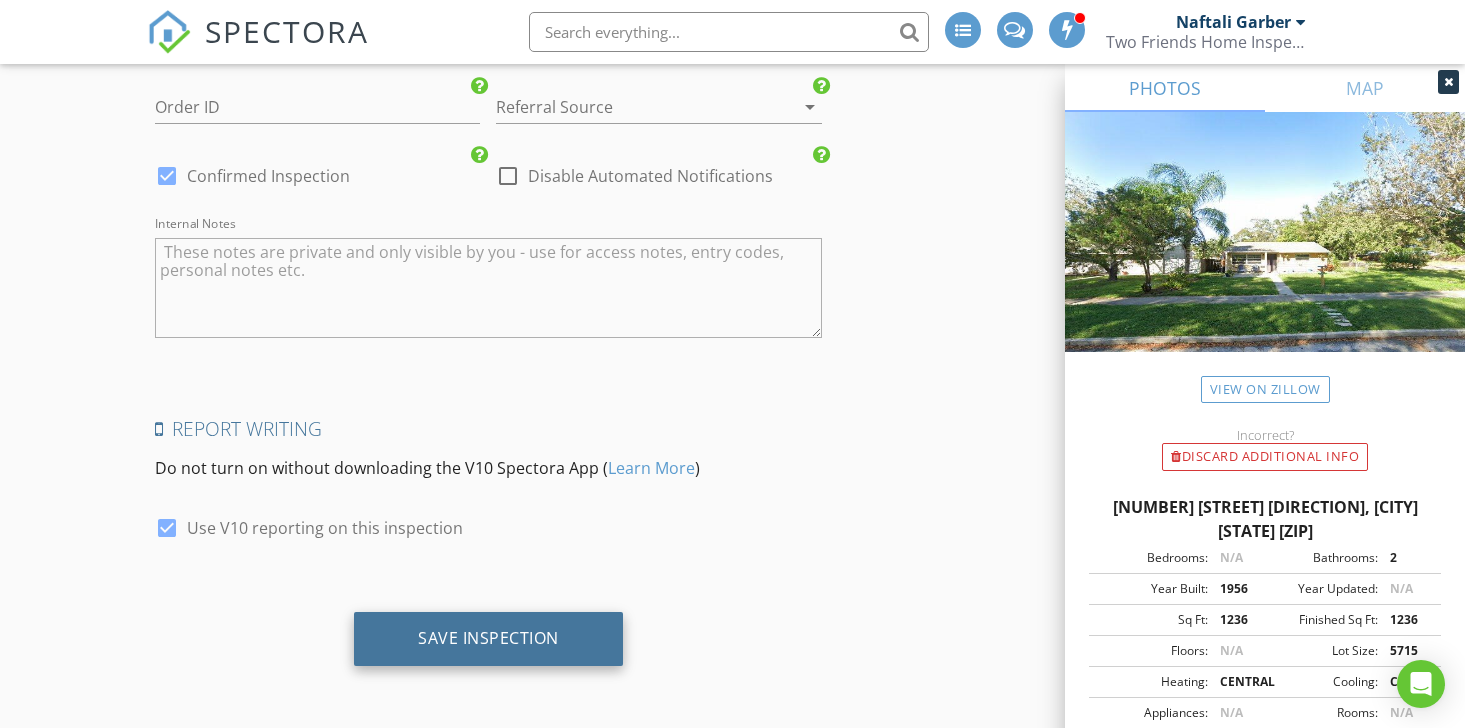click on "Save Inspection" at bounding box center [488, 638] 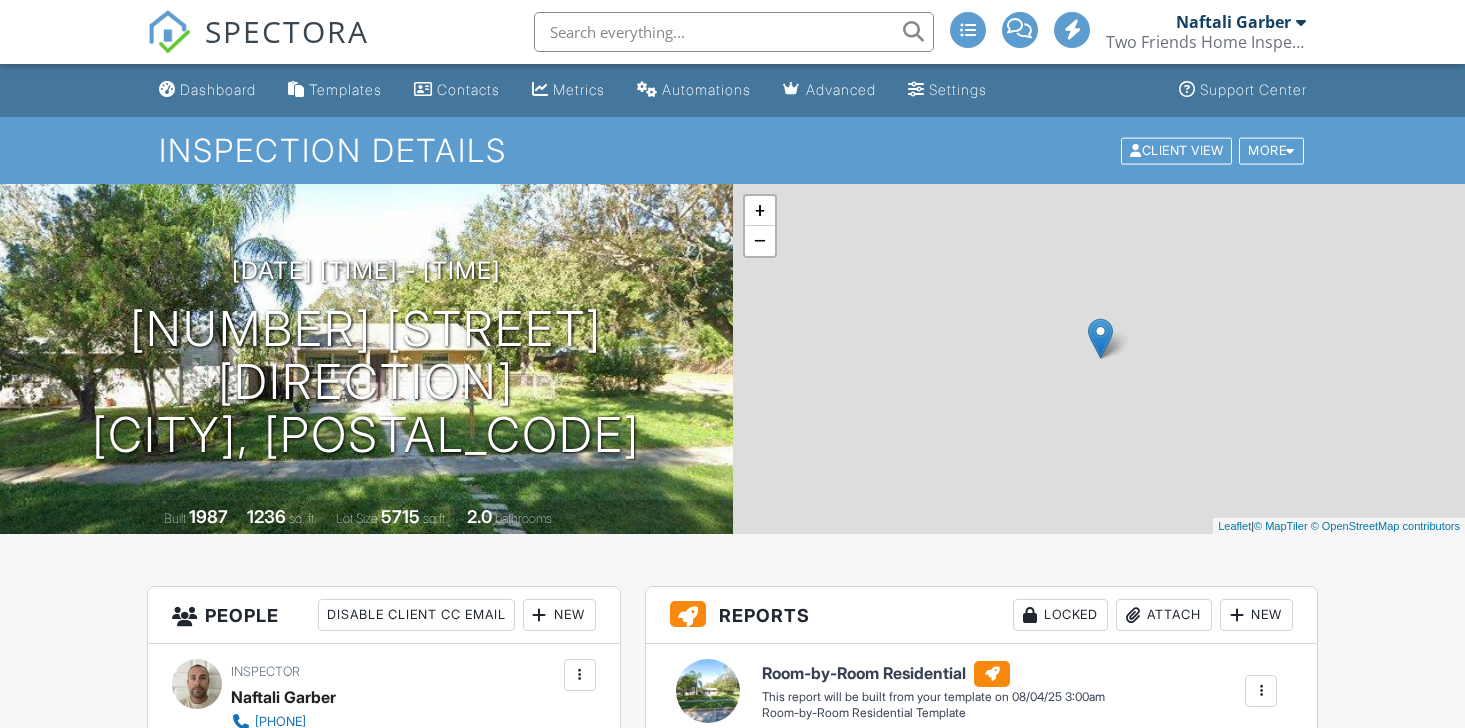scroll, scrollTop: 0, scrollLeft: 0, axis: both 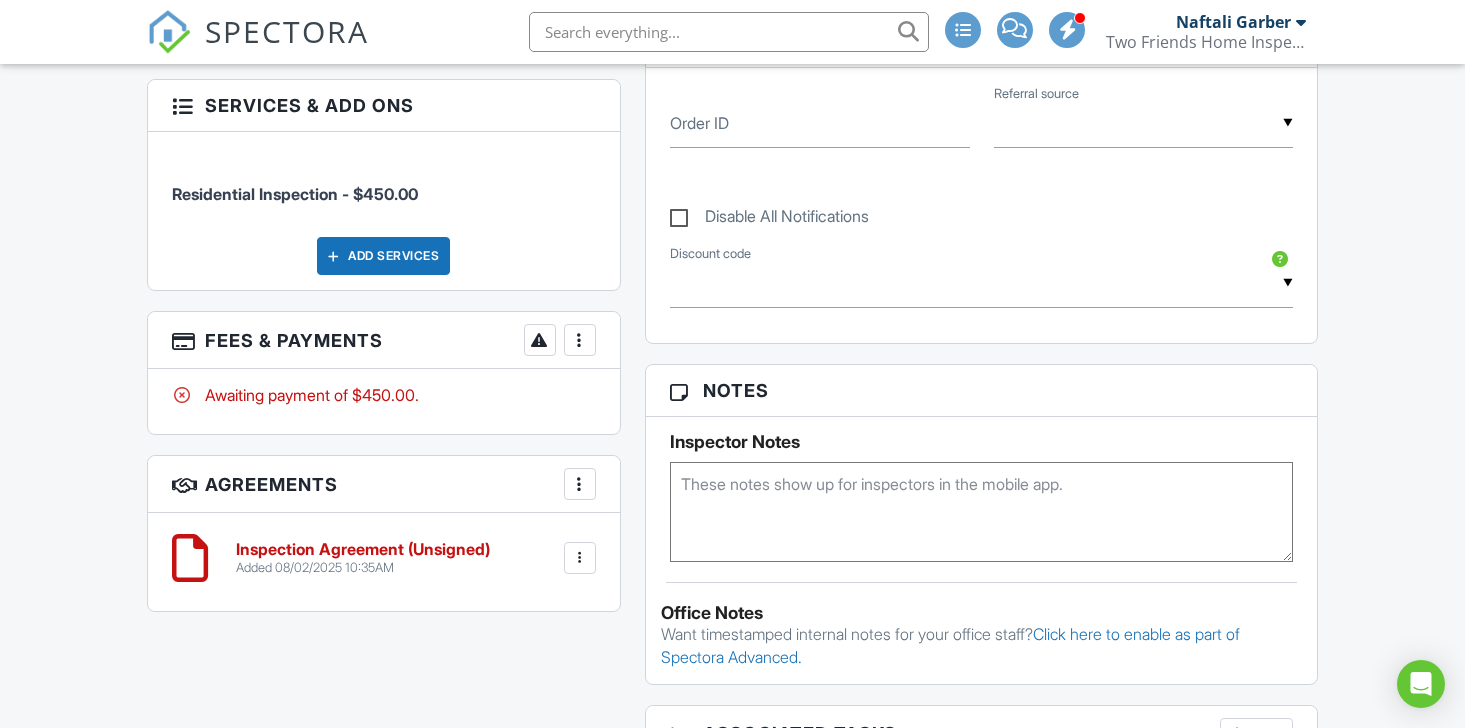 click at bounding box center [580, 340] 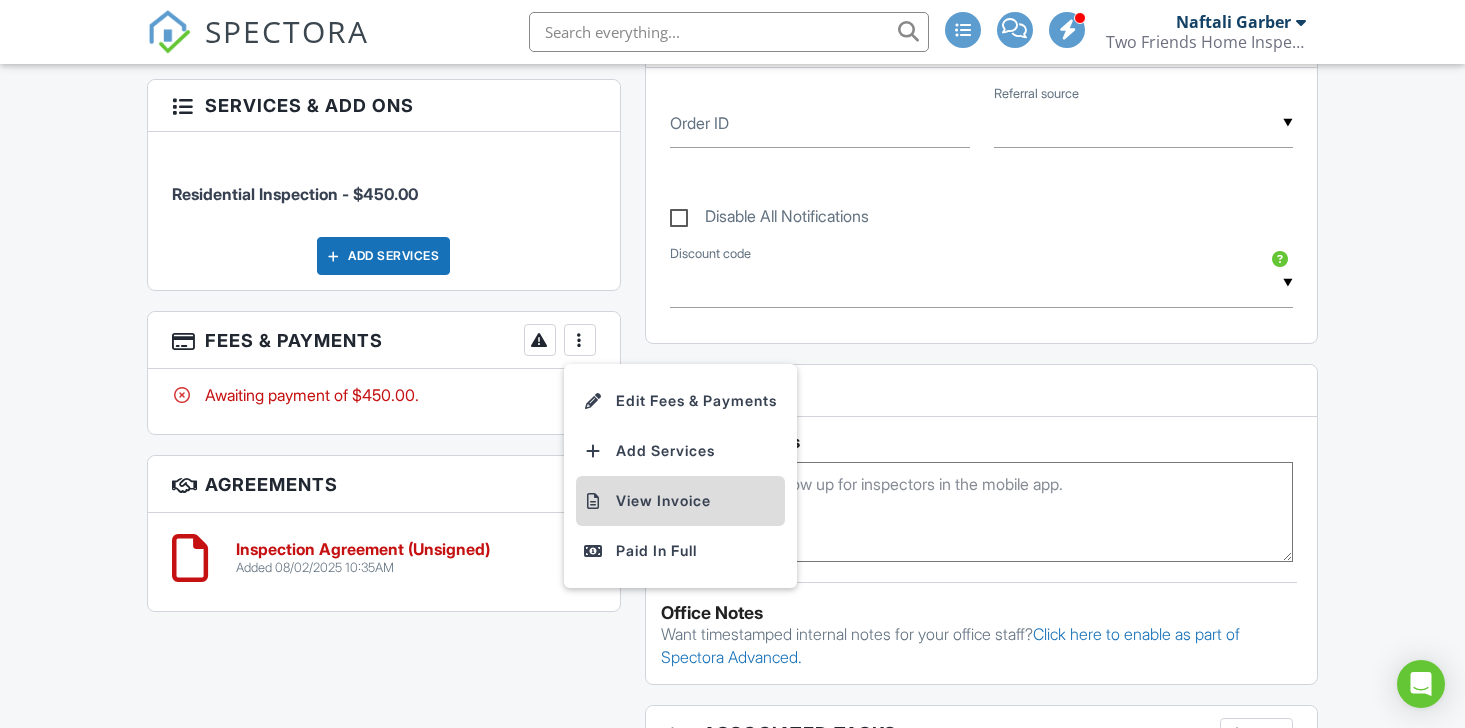click on "View Invoice" at bounding box center [680, 501] 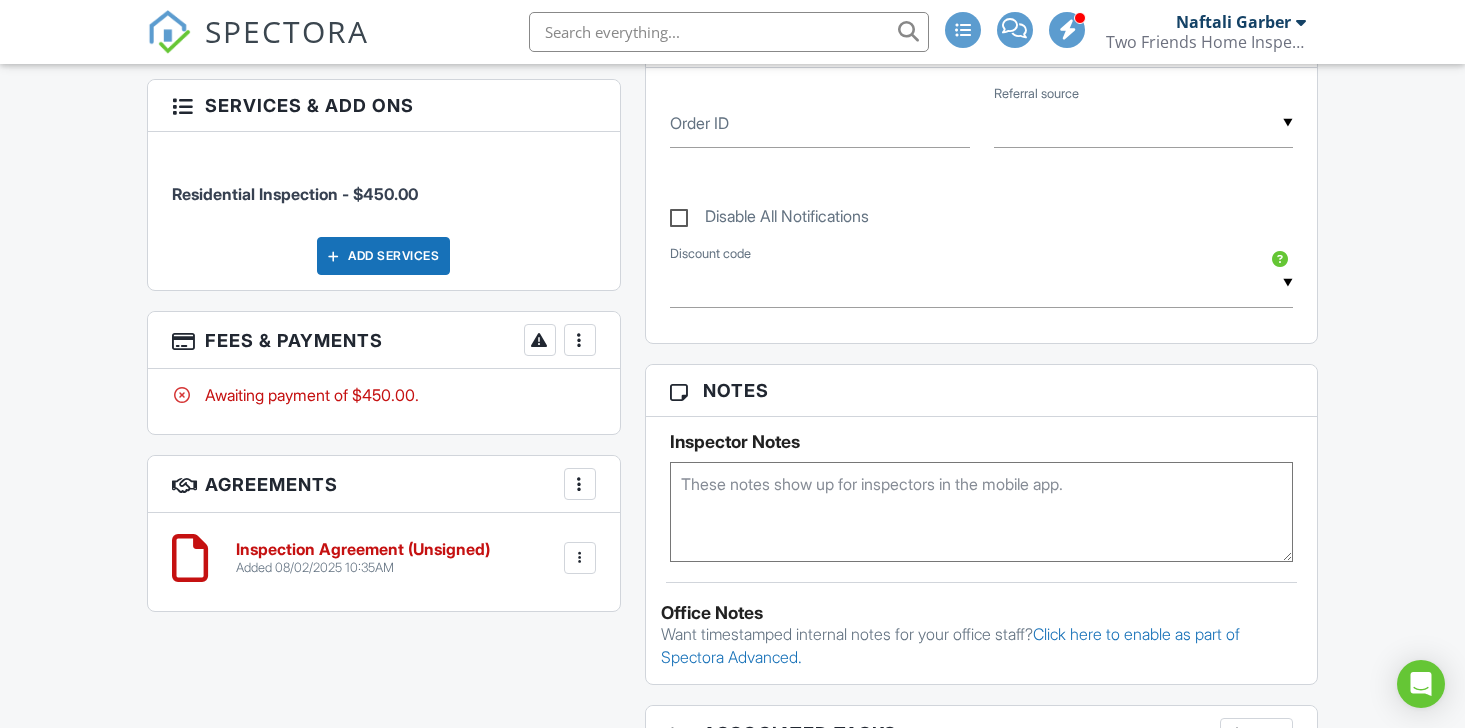 click at bounding box center [580, 558] 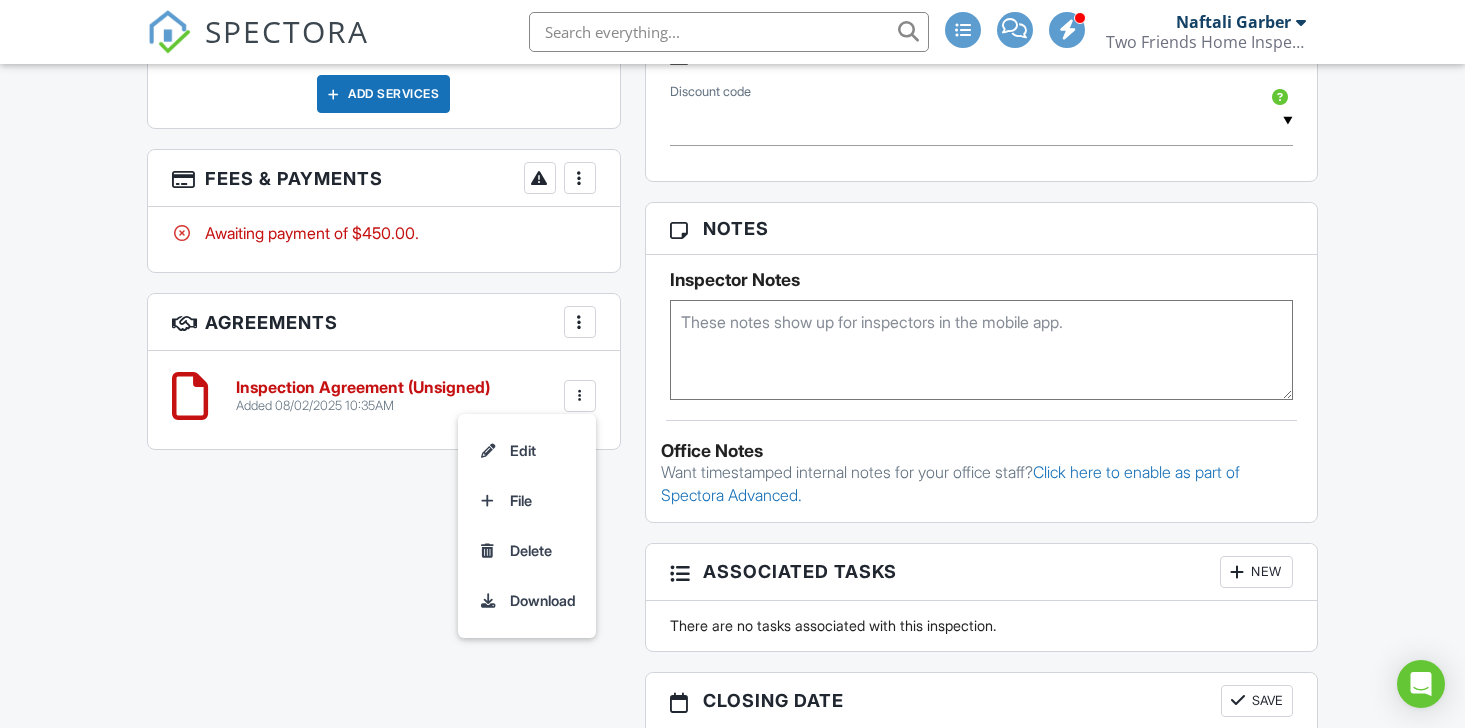 scroll, scrollTop: 1190, scrollLeft: 0, axis: vertical 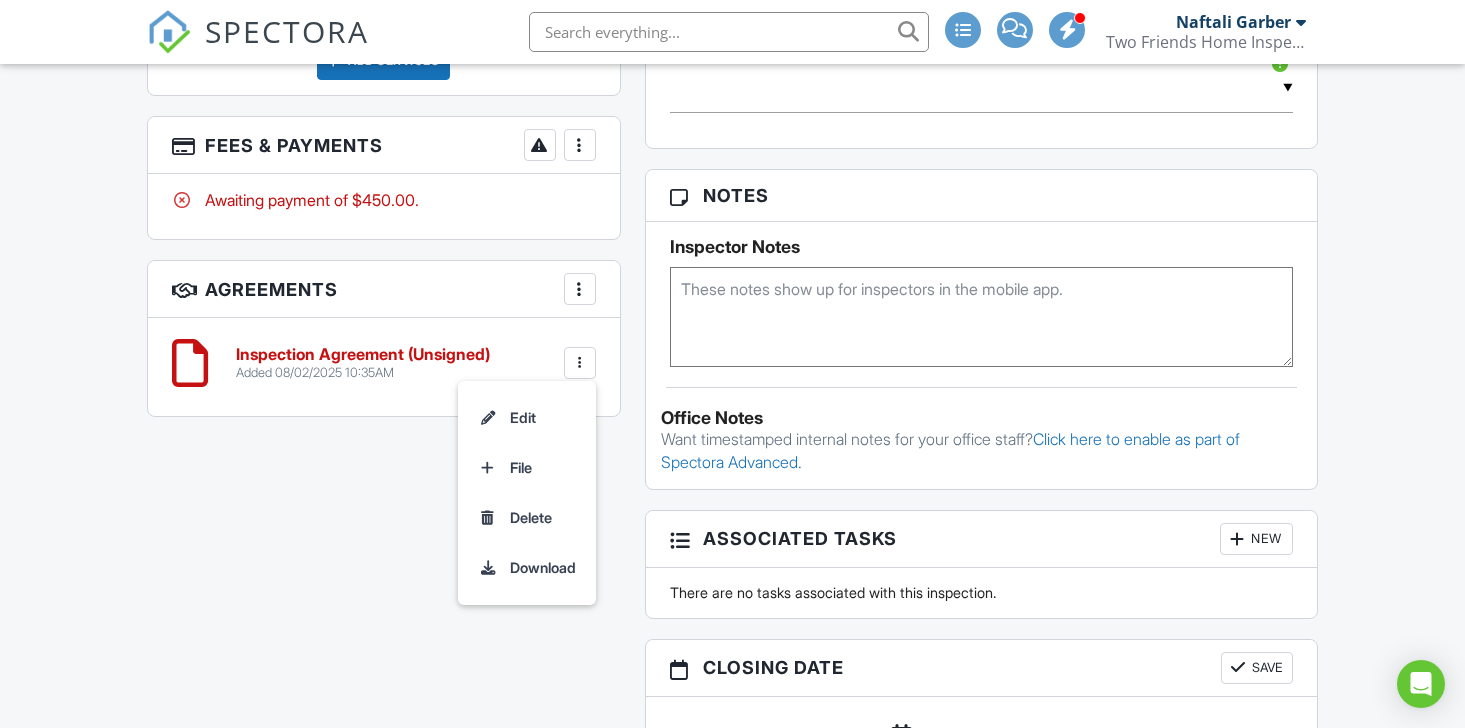 click on "Added 08/02/2025 10:35AM" at bounding box center [363, 373] 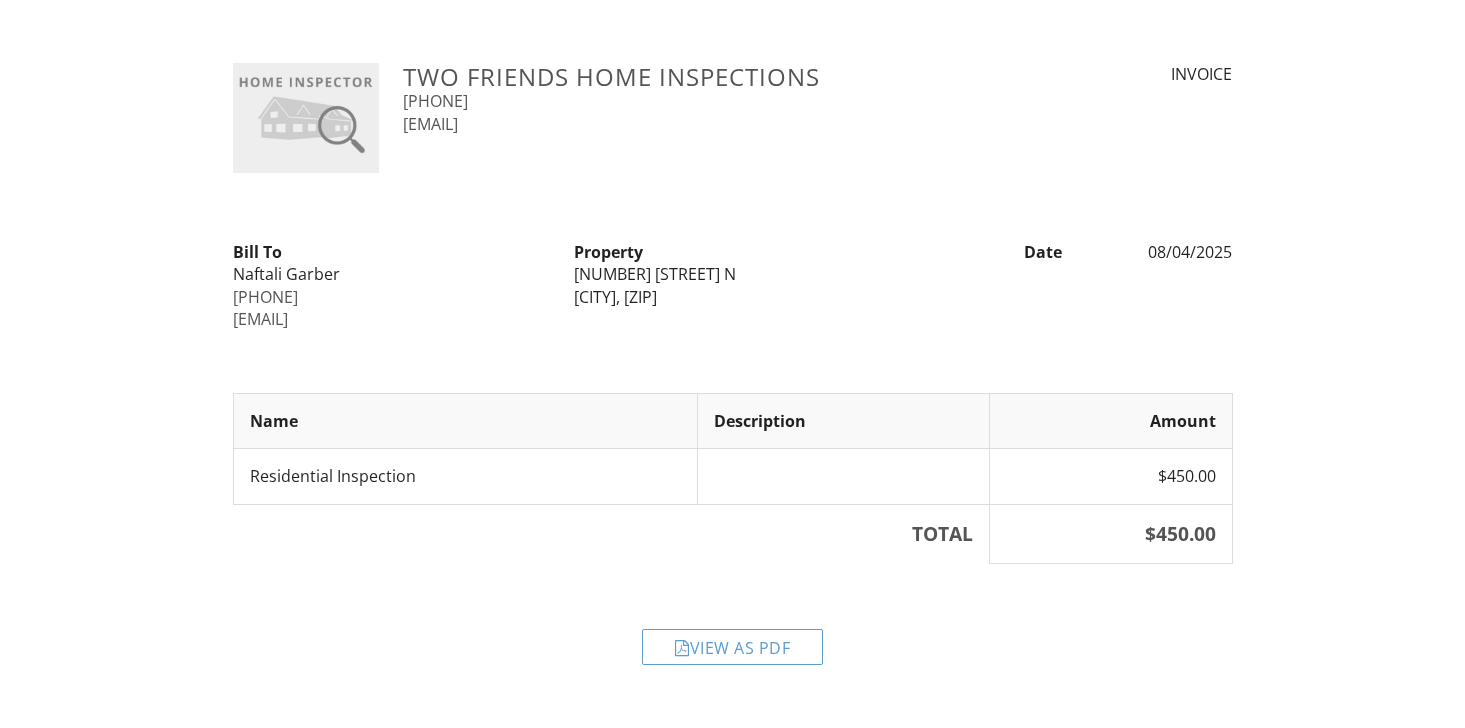 scroll, scrollTop: 0, scrollLeft: 0, axis: both 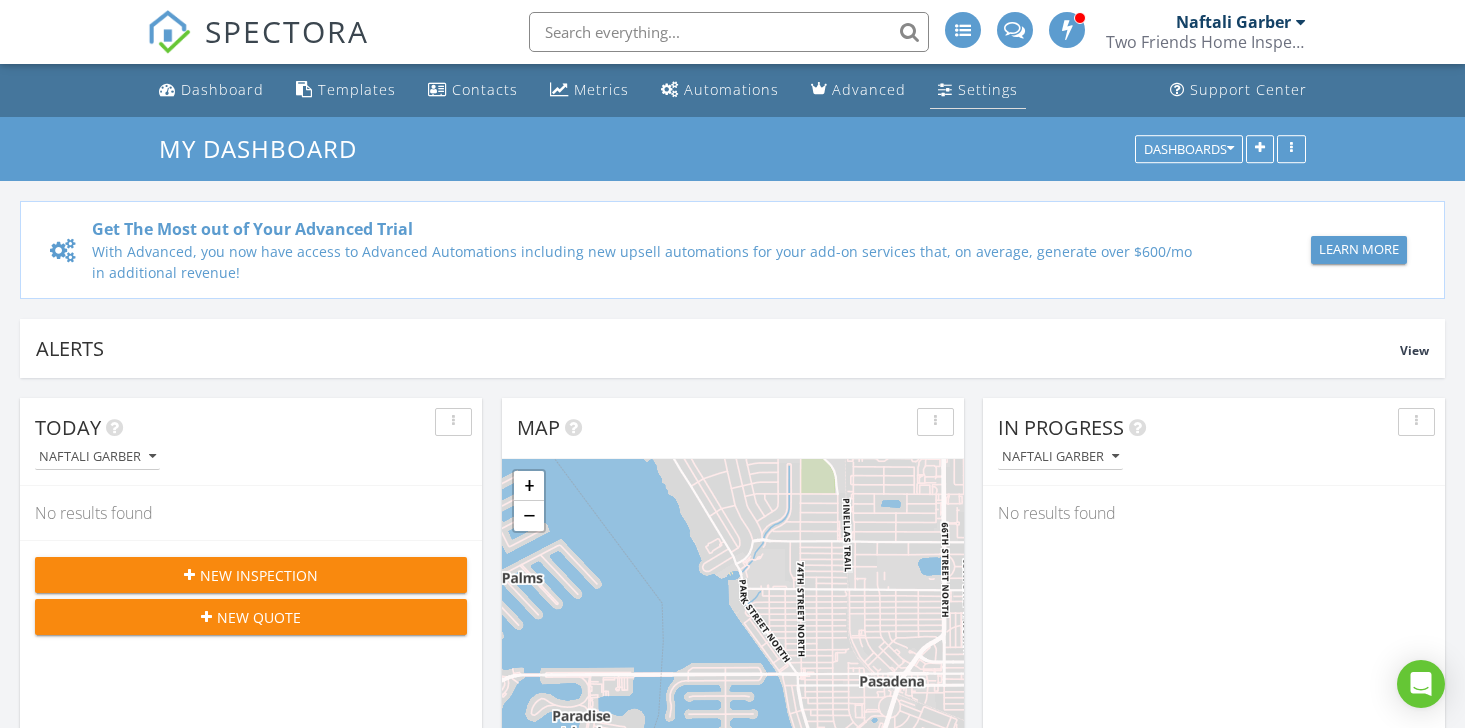 click on "Settings" at bounding box center (988, 89) 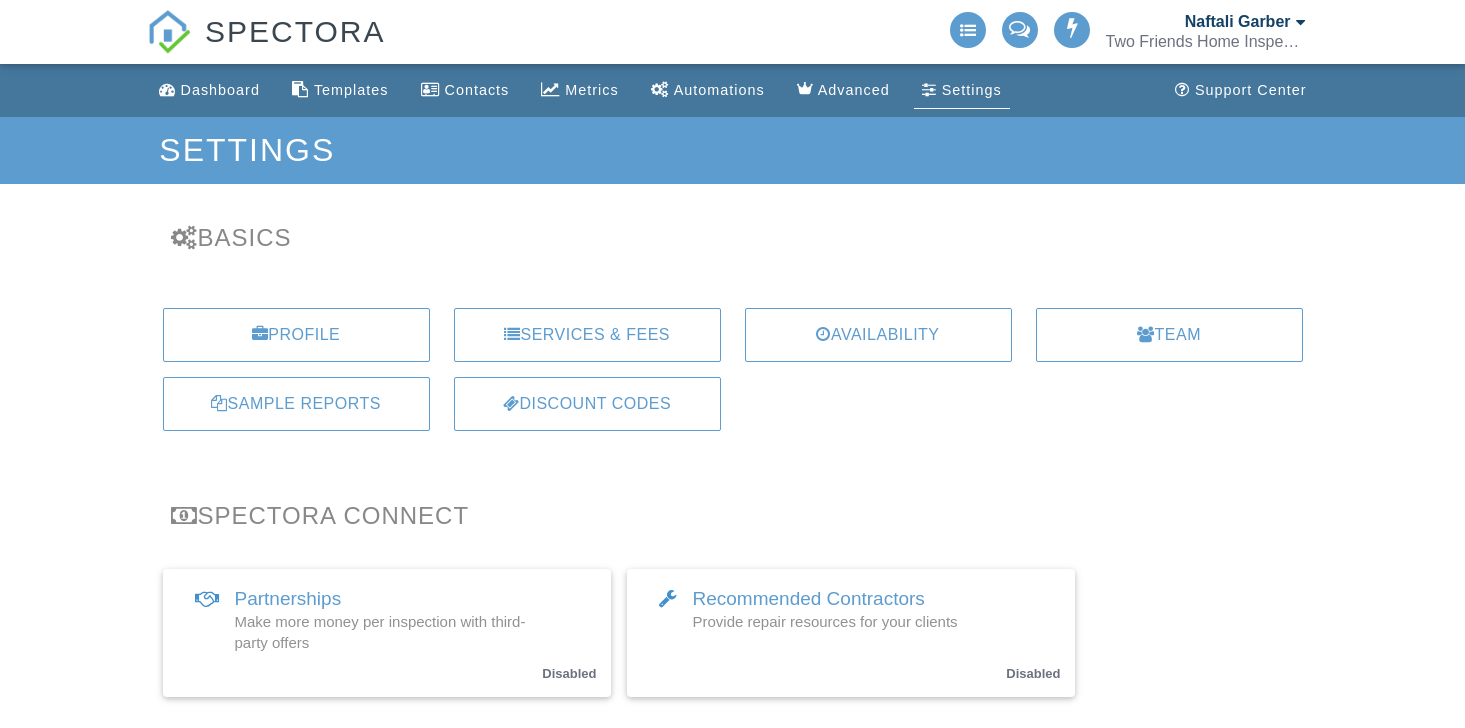 scroll, scrollTop: 0, scrollLeft: 0, axis: both 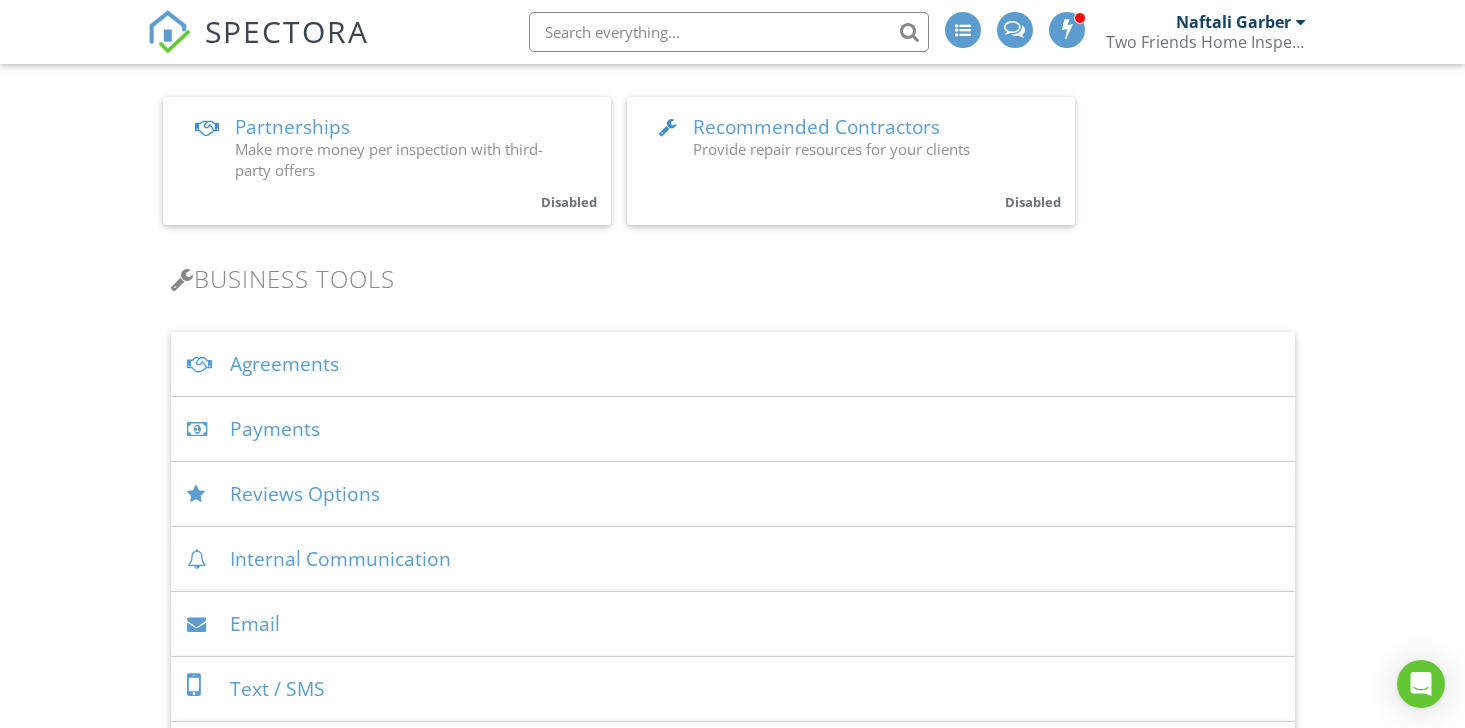 click on "Agreements" at bounding box center (733, 364) 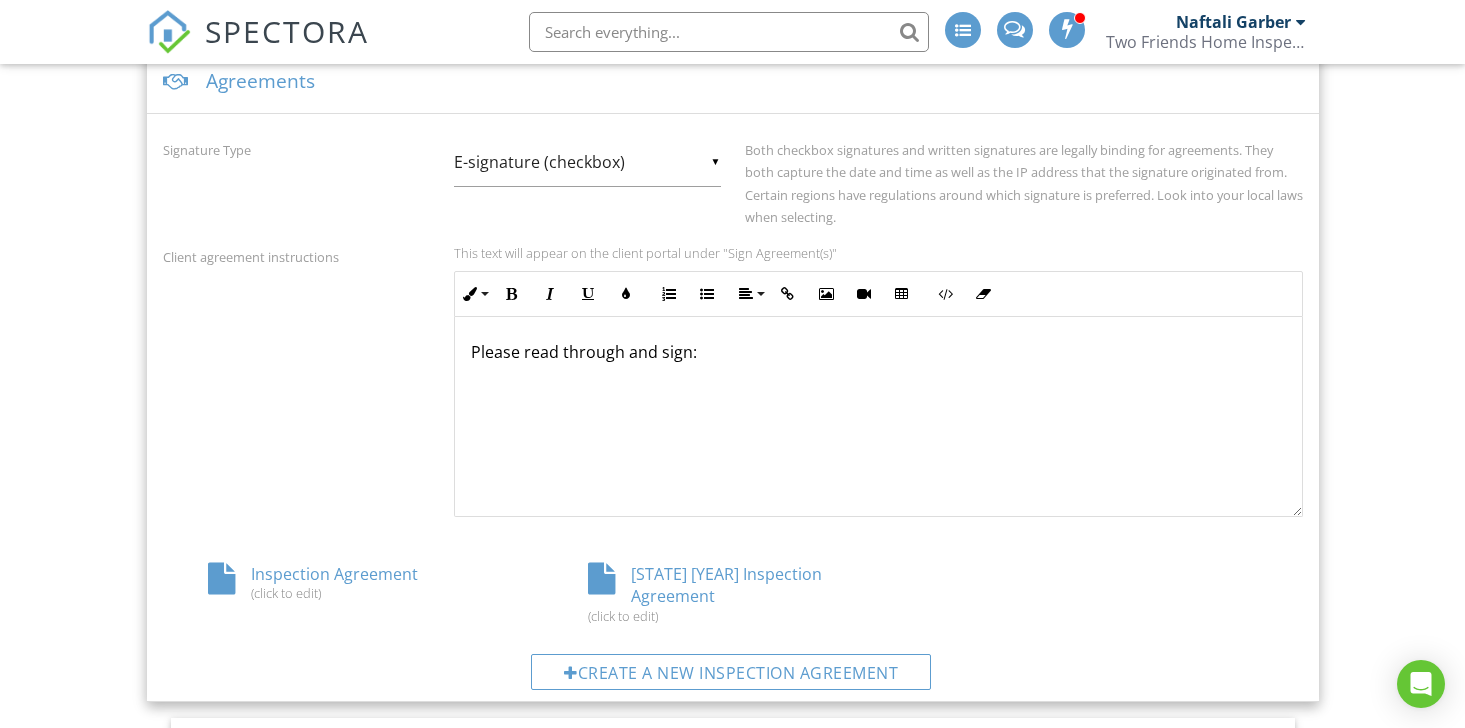 scroll, scrollTop: 774, scrollLeft: 0, axis: vertical 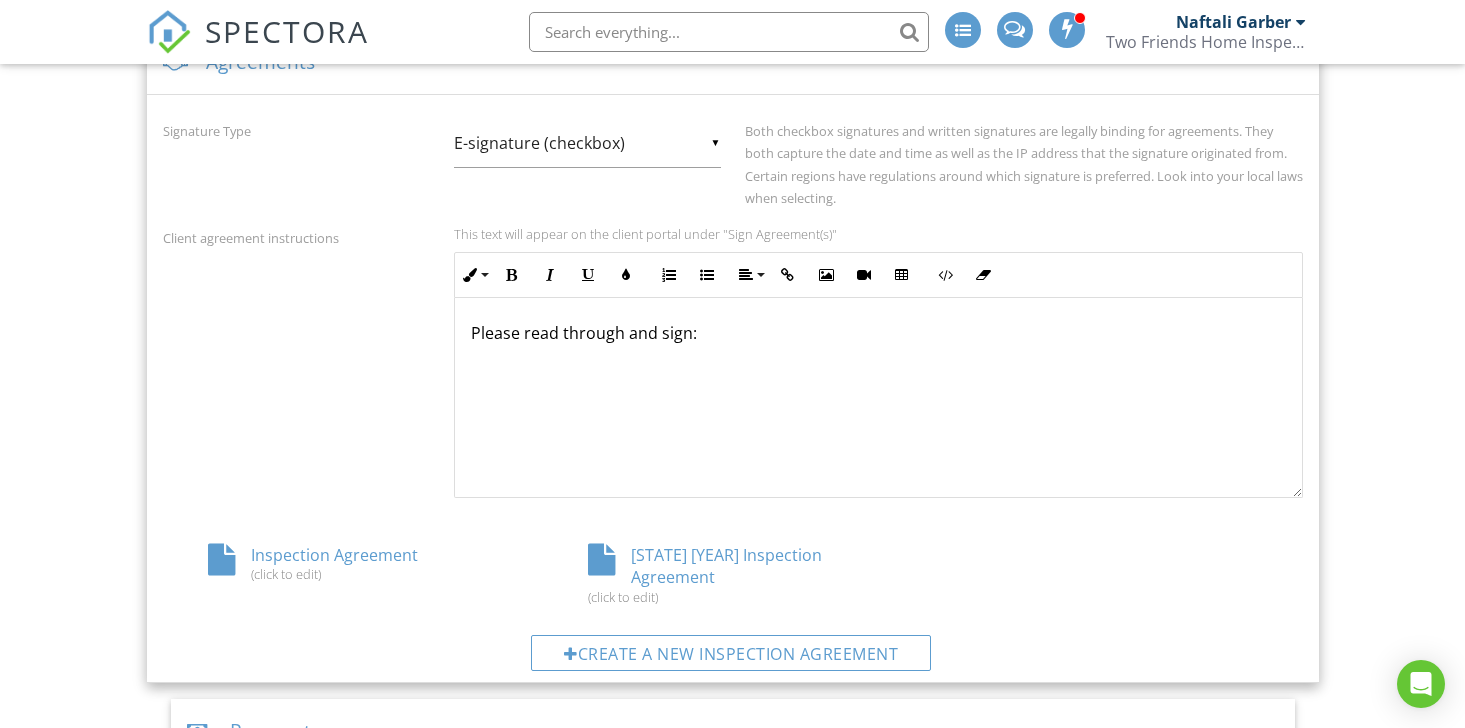 click on "Florida 2025 Inspection Agreement
(click to edit)" at bounding box center (733, 574) 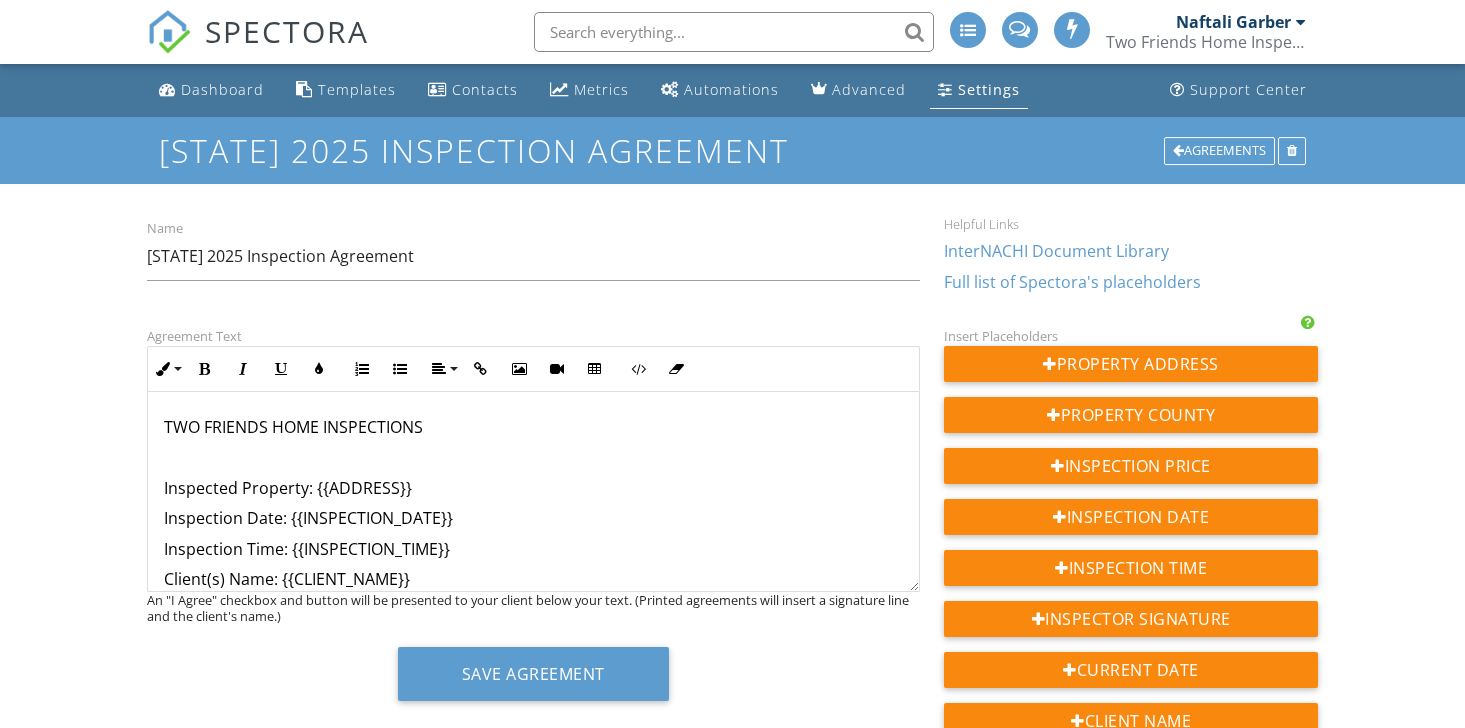 scroll, scrollTop: 0, scrollLeft: 0, axis: both 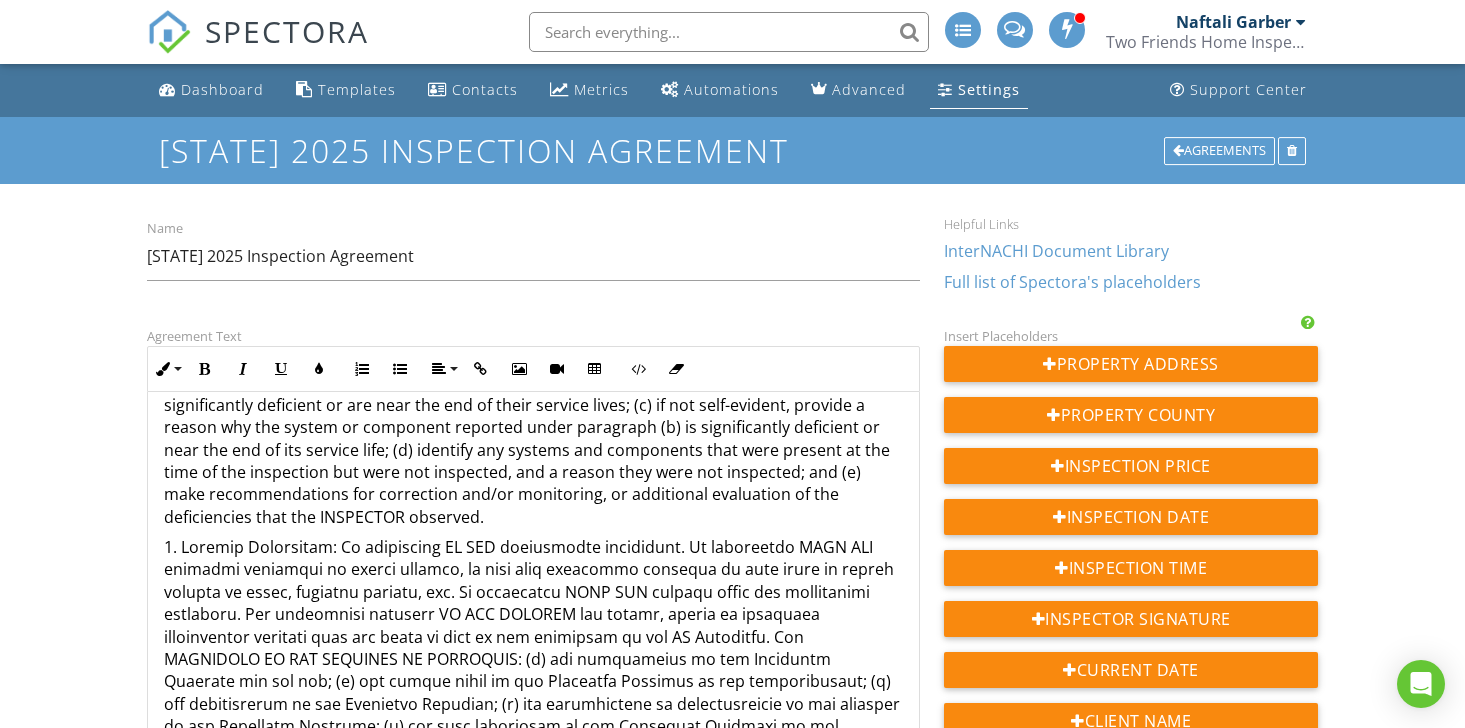 drag, startPoint x: 914, startPoint y: 589, endPoint x: 901, endPoint y: 755, distance: 166.50826 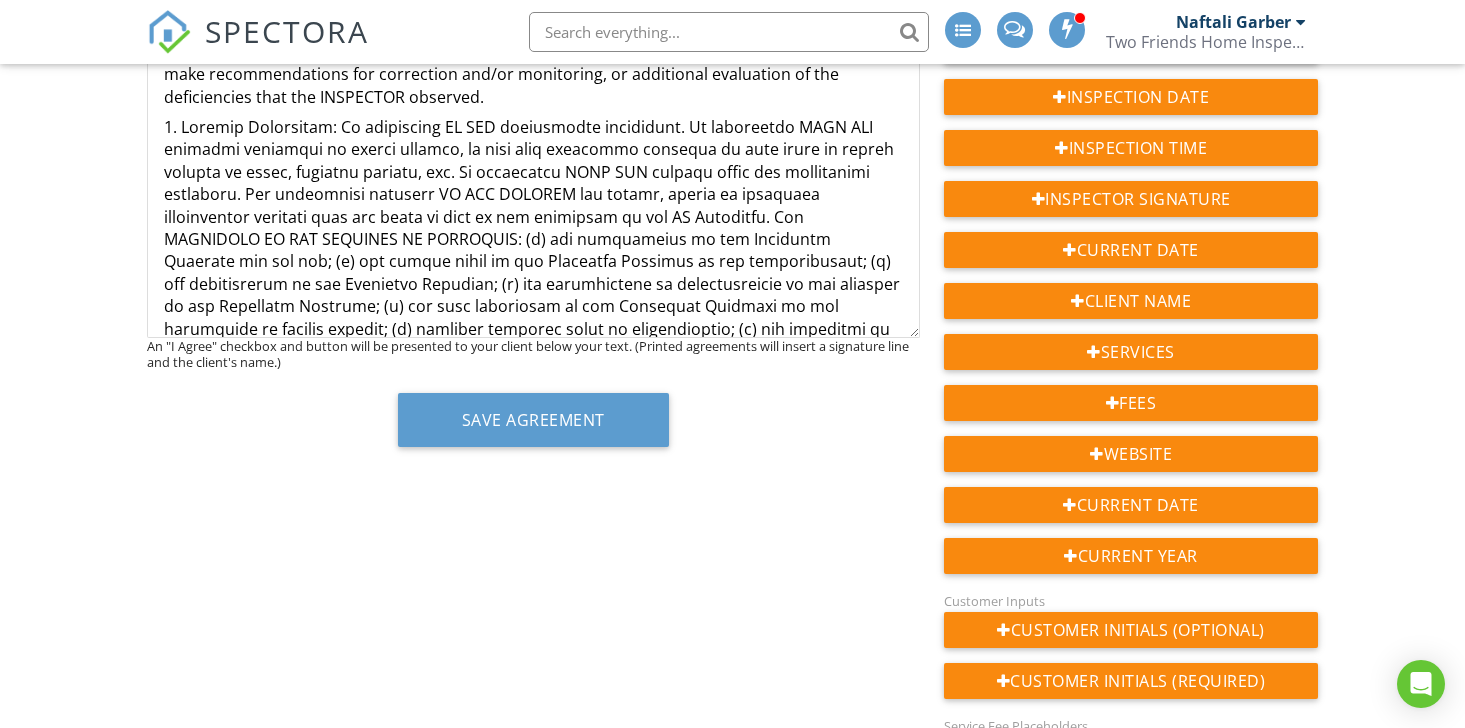 scroll, scrollTop: 443, scrollLeft: 0, axis: vertical 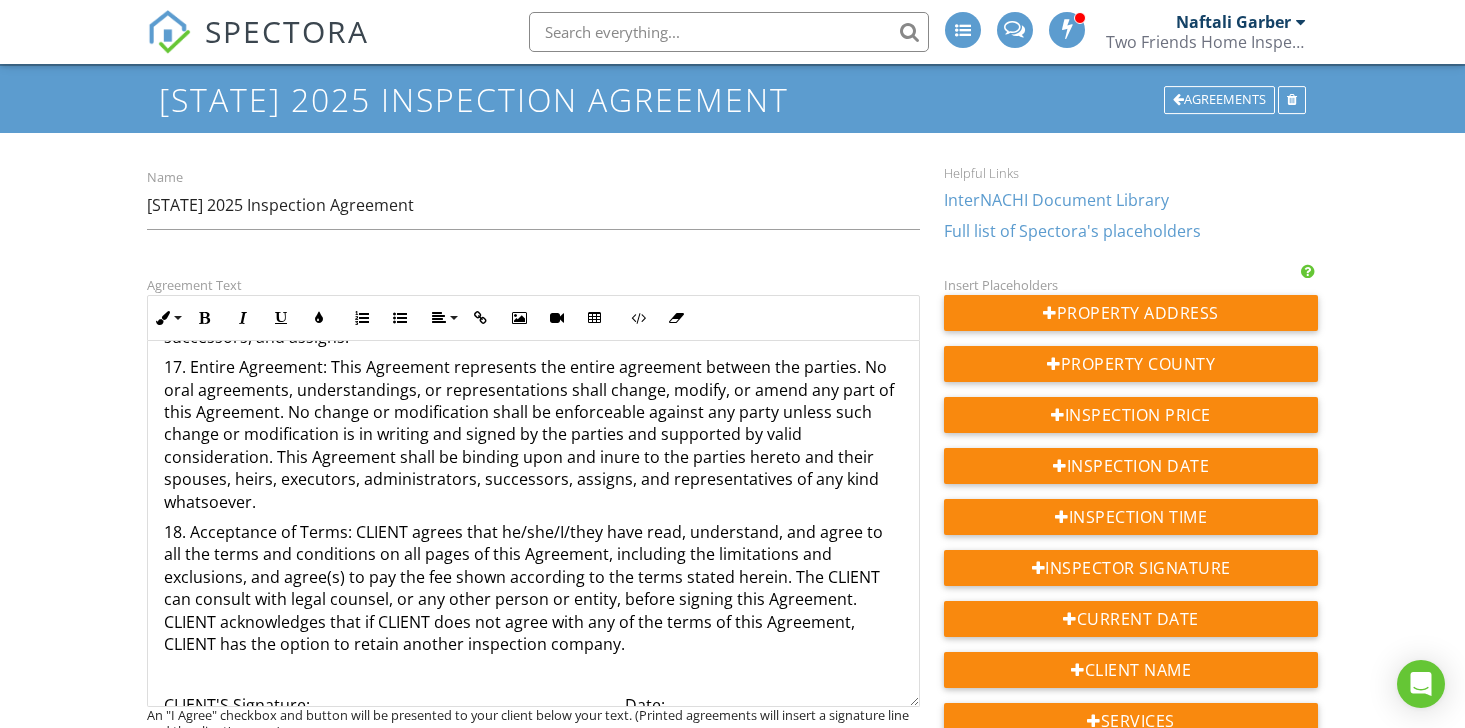 click on "Full list of Spectora's placeholders" at bounding box center (1072, 231) 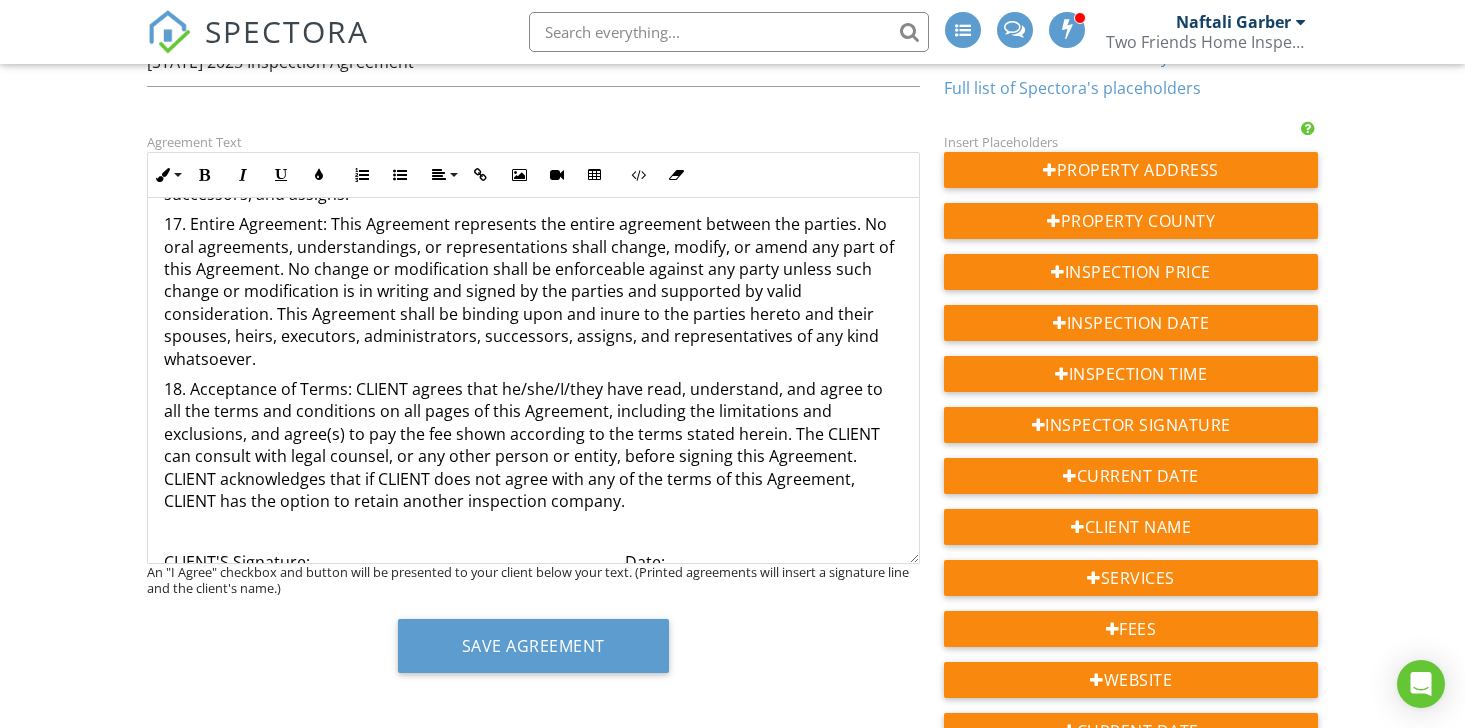 scroll, scrollTop: 202, scrollLeft: 0, axis: vertical 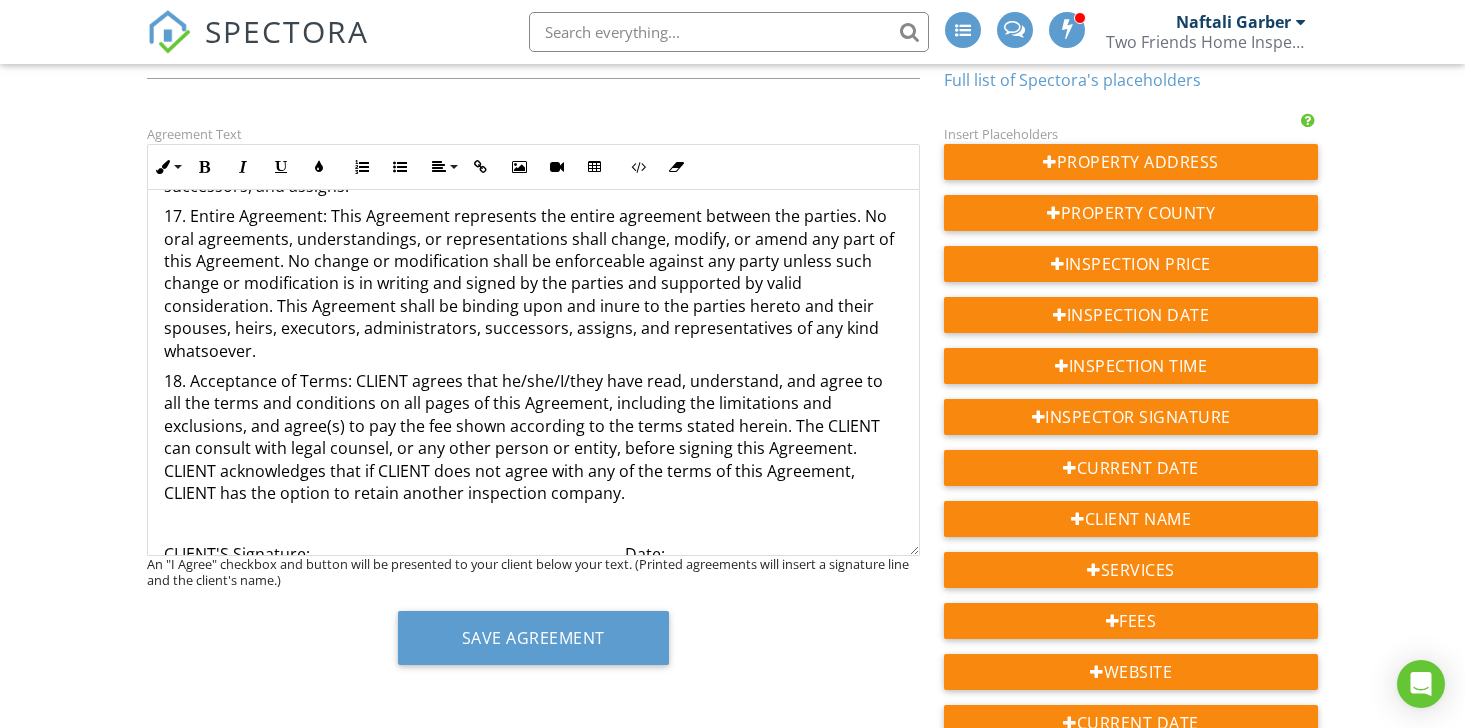 drag, startPoint x: 668, startPoint y: 398, endPoint x: 787, endPoint y: 394, distance: 119.06721 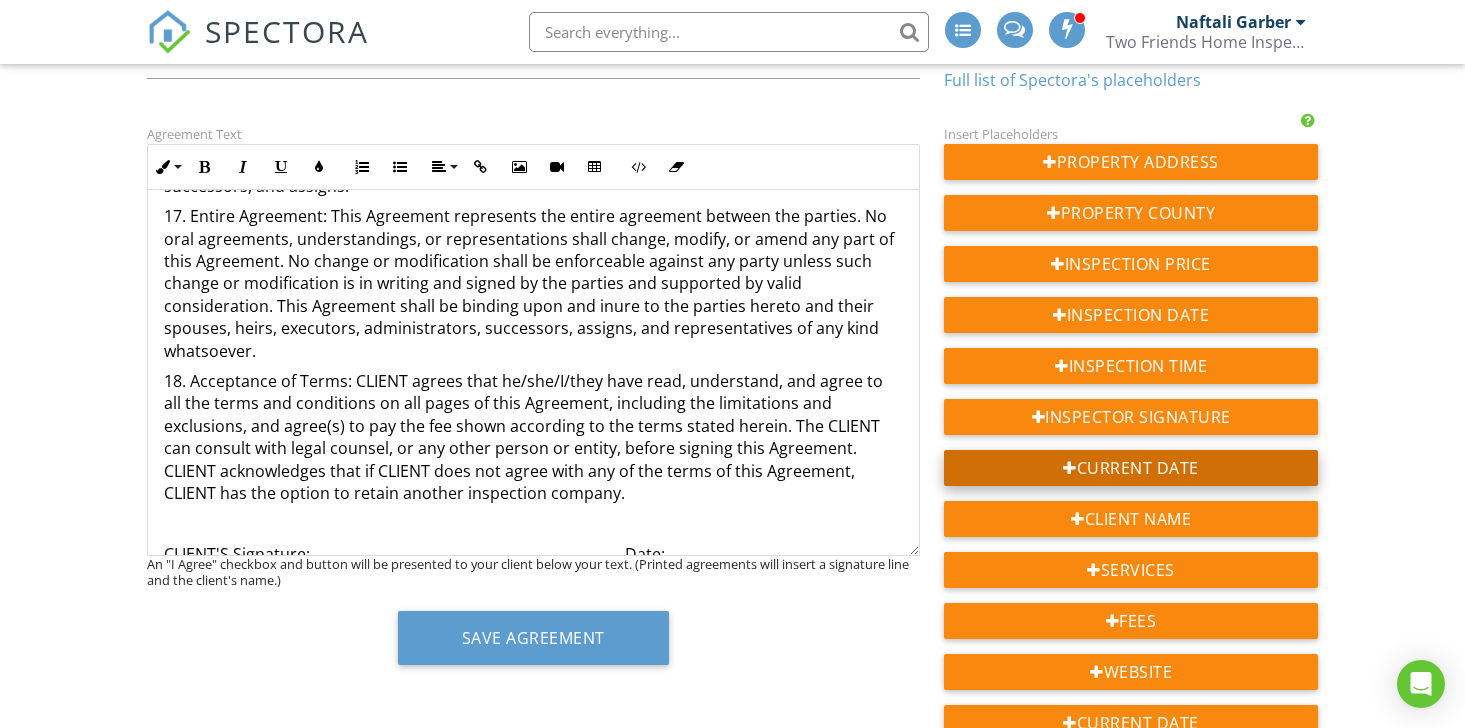 click on "Current Date" at bounding box center (1131, 468) 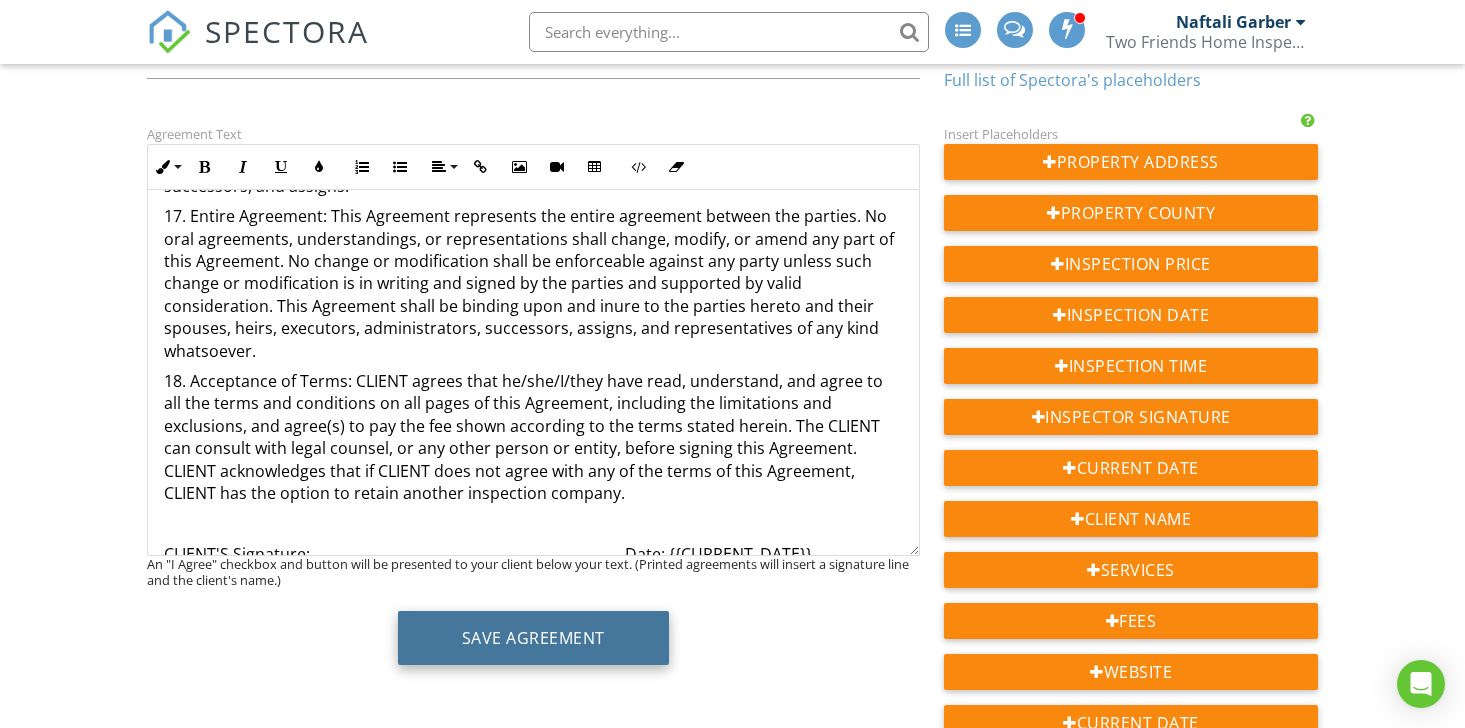 click on "Save Agreement" at bounding box center (533, 638) 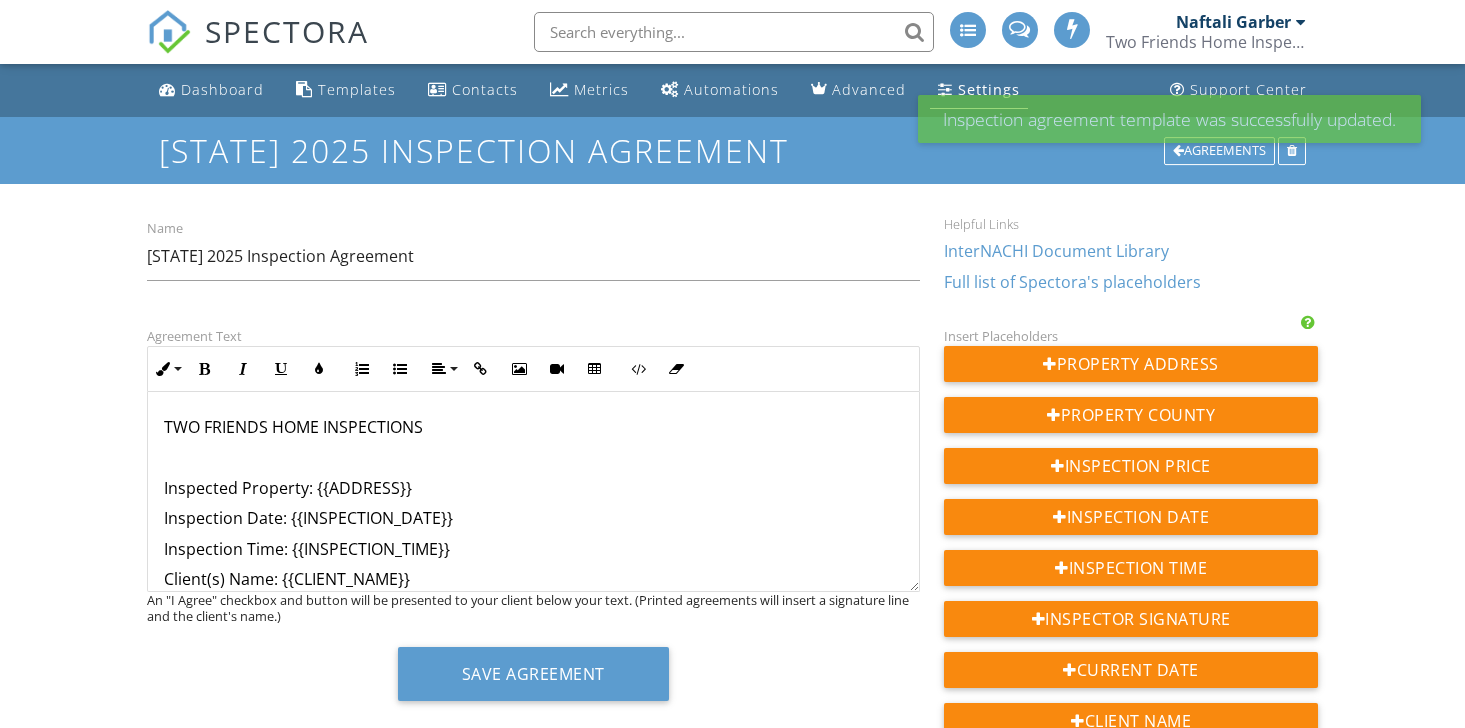 scroll, scrollTop: 0, scrollLeft: 0, axis: both 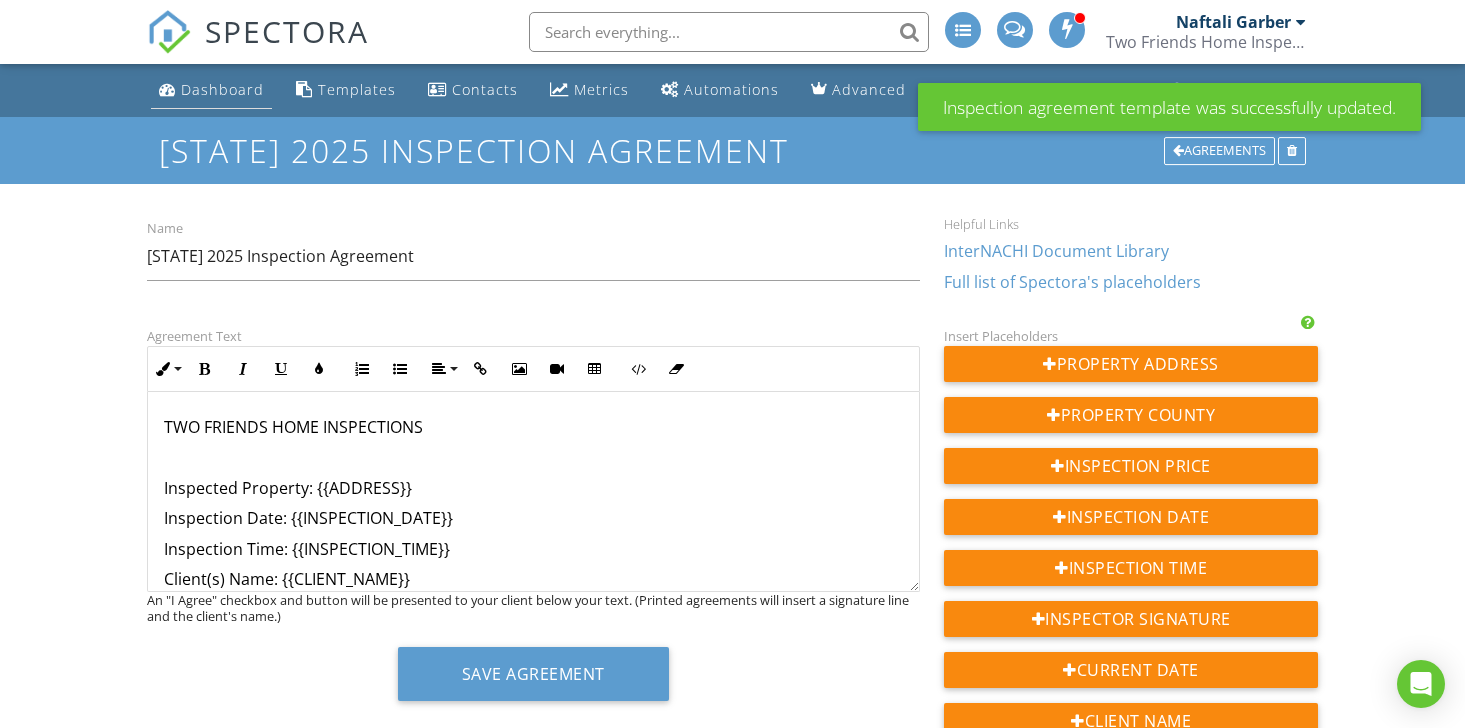 click on "Dashboard" at bounding box center (222, 89) 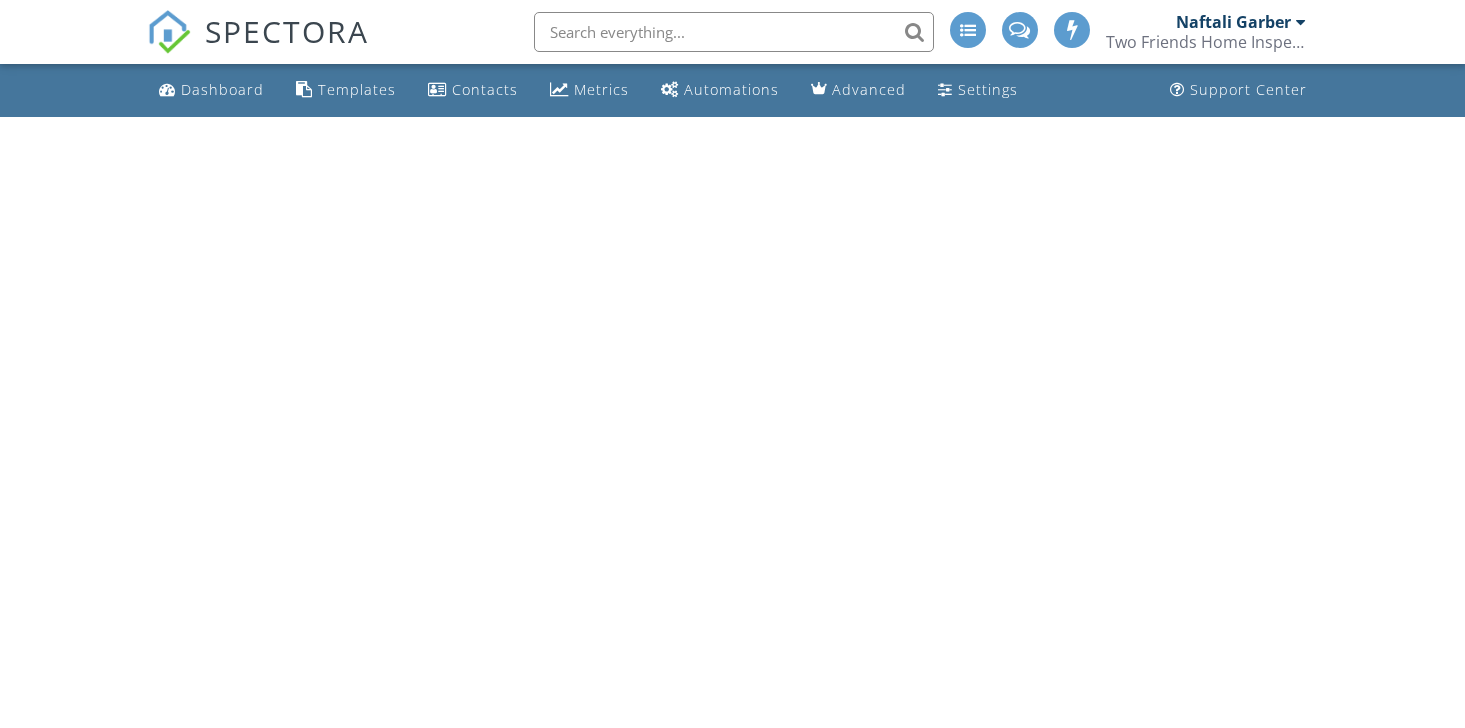 scroll, scrollTop: 0, scrollLeft: 0, axis: both 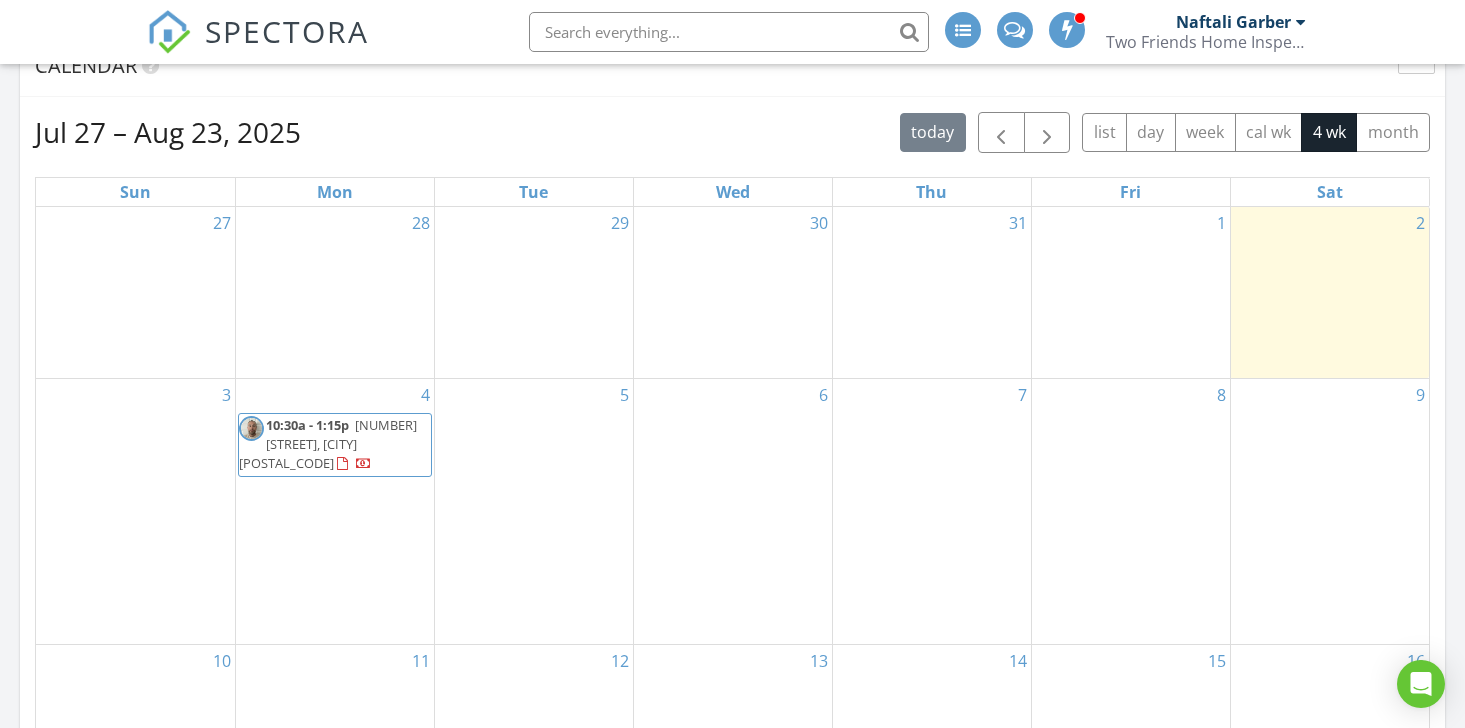 click on "10:30a - 1:15p" at bounding box center [307, 425] 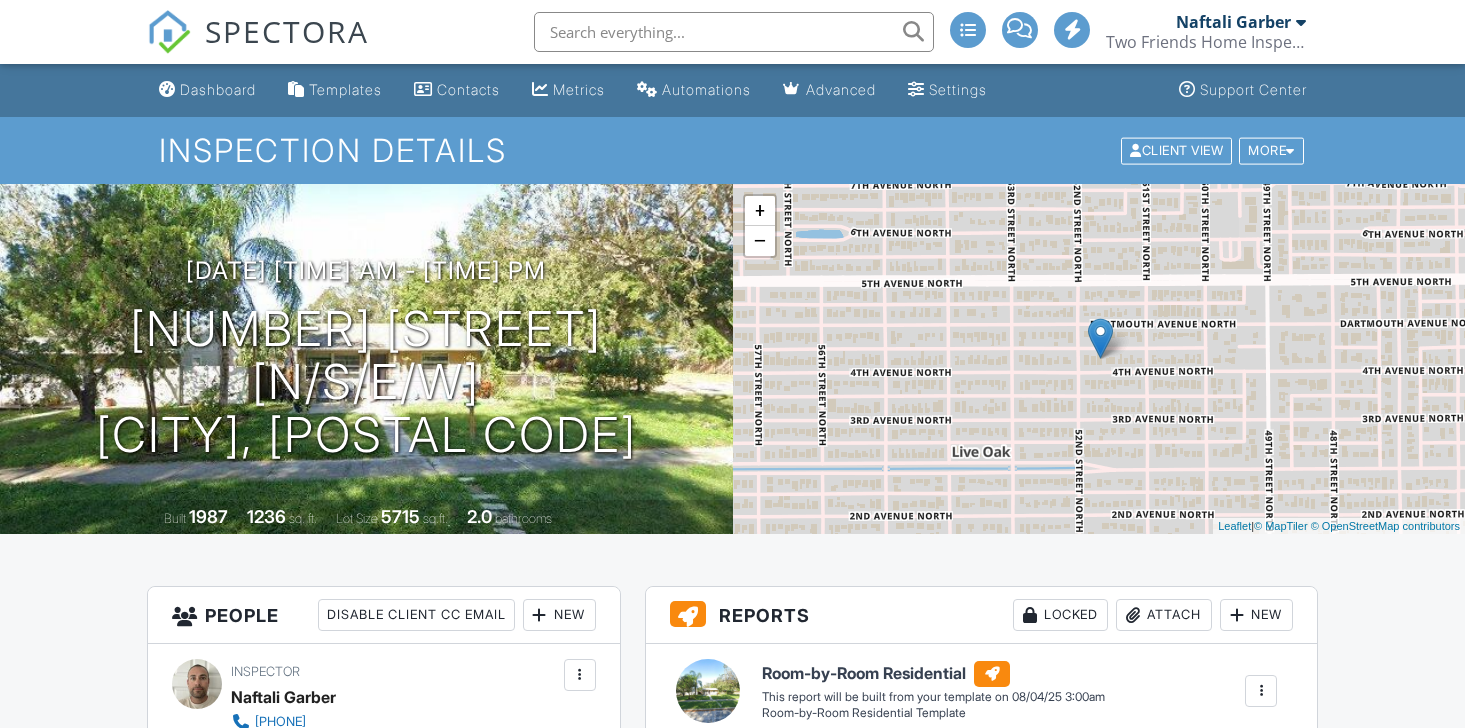 scroll, scrollTop: 0, scrollLeft: 0, axis: both 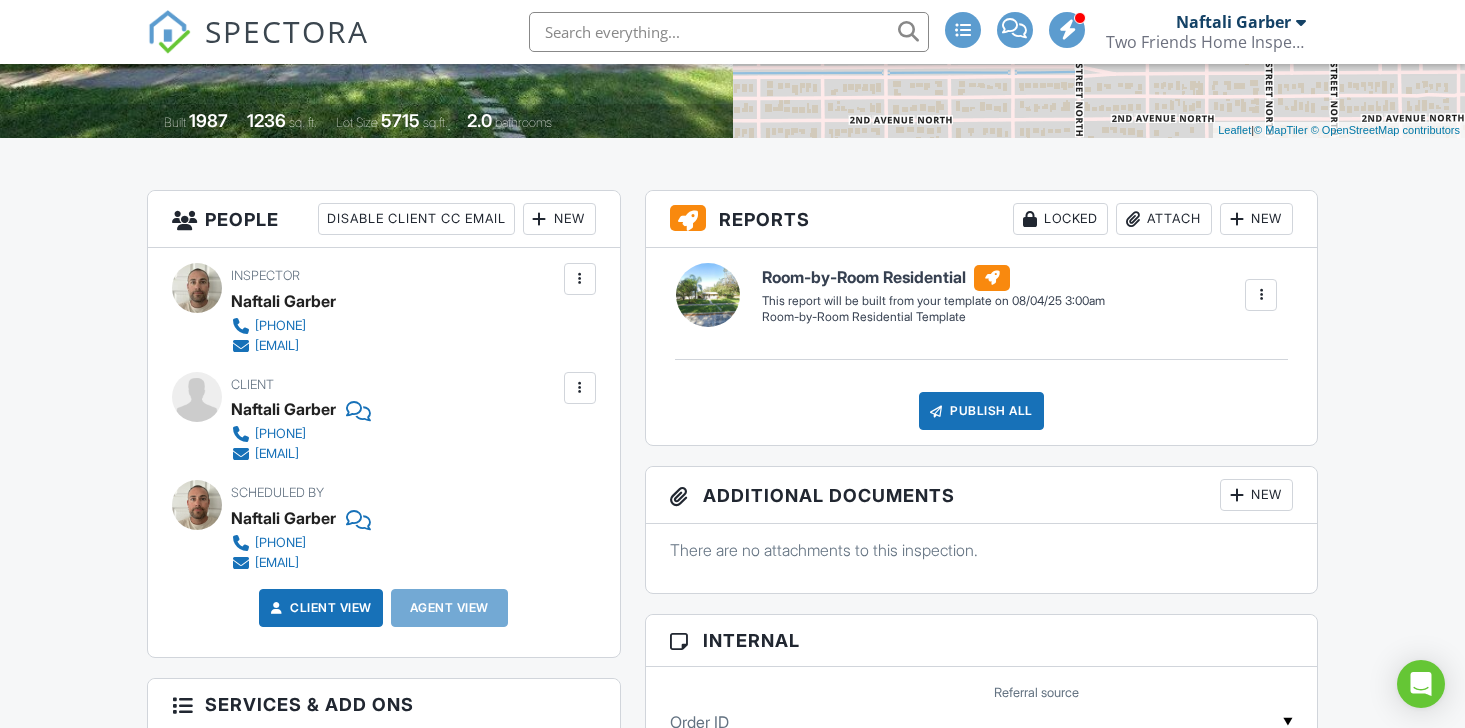 click on "New" at bounding box center (559, 219) 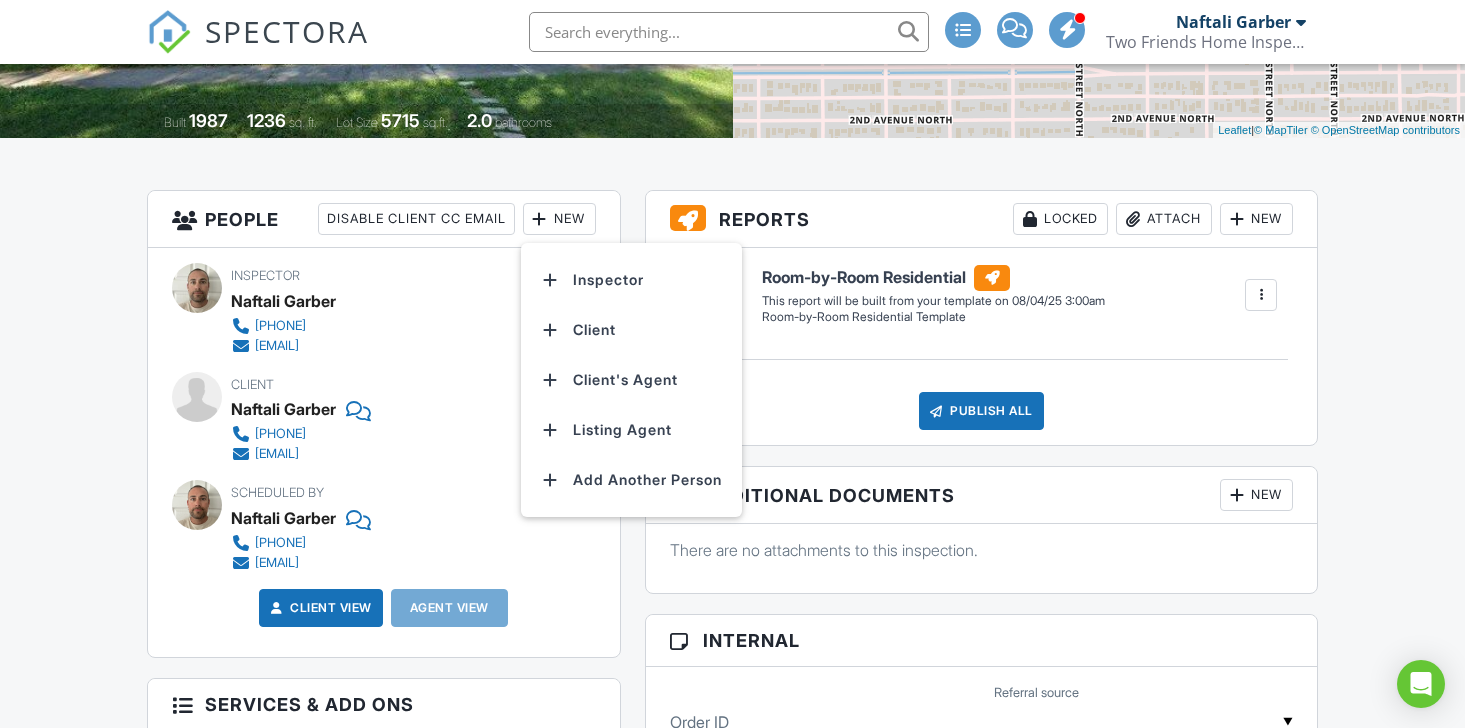 click on "All emails and texts are disabled for this inspection!
All emails and texts have been disabled for this inspection. This may have happened due to someone manually disabling them or this inspection being unconfirmed when it was scheduled. To re-enable emails and texts for this inspection, click the button below.
Turn on emails and texts
Turn on and Requeue Notifications
Reports
Locked
Attach
New
Room-by-Room Residential
Room-by-Room Residential Template
Edit
View
Room-by-Room Residential
Room-by-Room Residential Template
This report will be built from your template on 08/04/25  3:00am
Quick Publish
Copy
Build Now
Delete
Publish All
Checking report completion
Publish report?
Before publishing from the web, click "Preview/Publish" in the Report Editor to save your changes (
Cancel" at bounding box center (733, 1137) 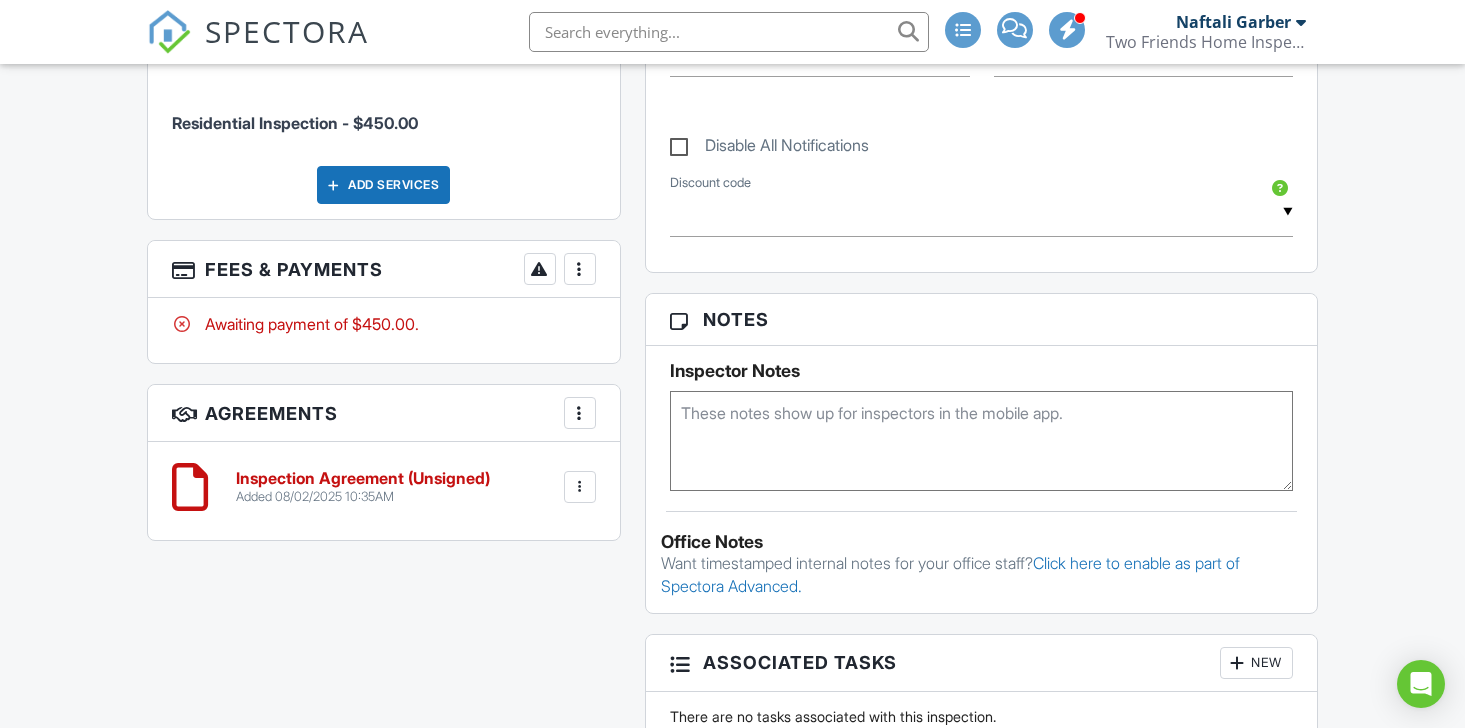 scroll, scrollTop: 1076, scrollLeft: 0, axis: vertical 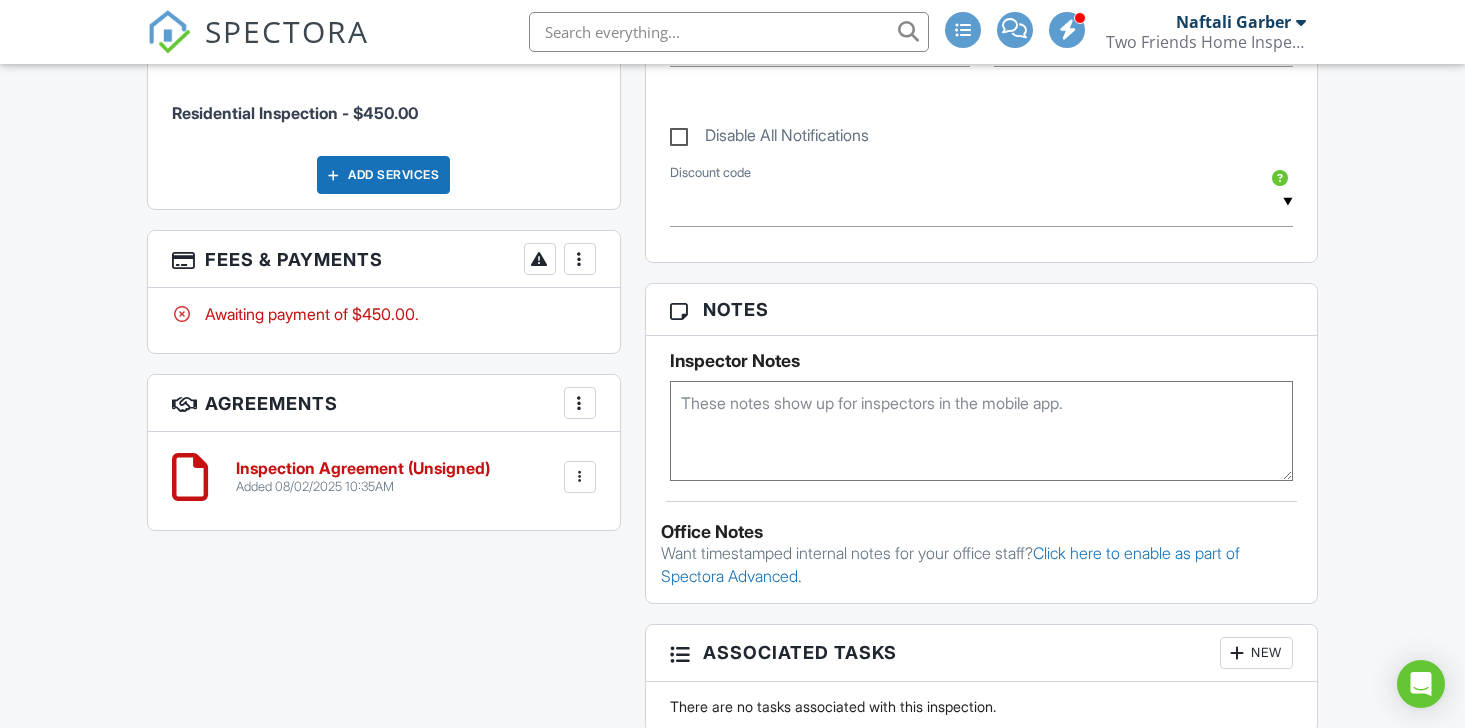 click at bounding box center [580, 477] 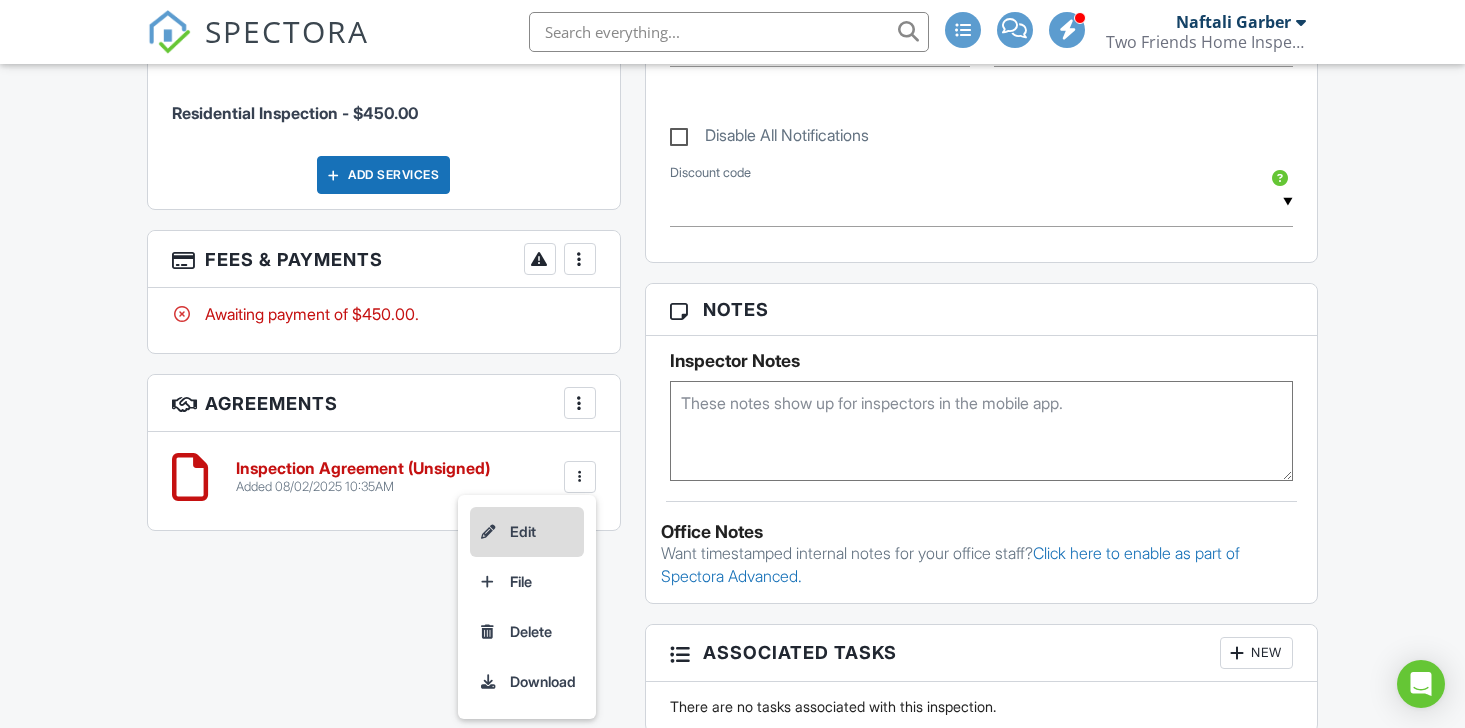 click on "Edit" at bounding box center [527, 532] 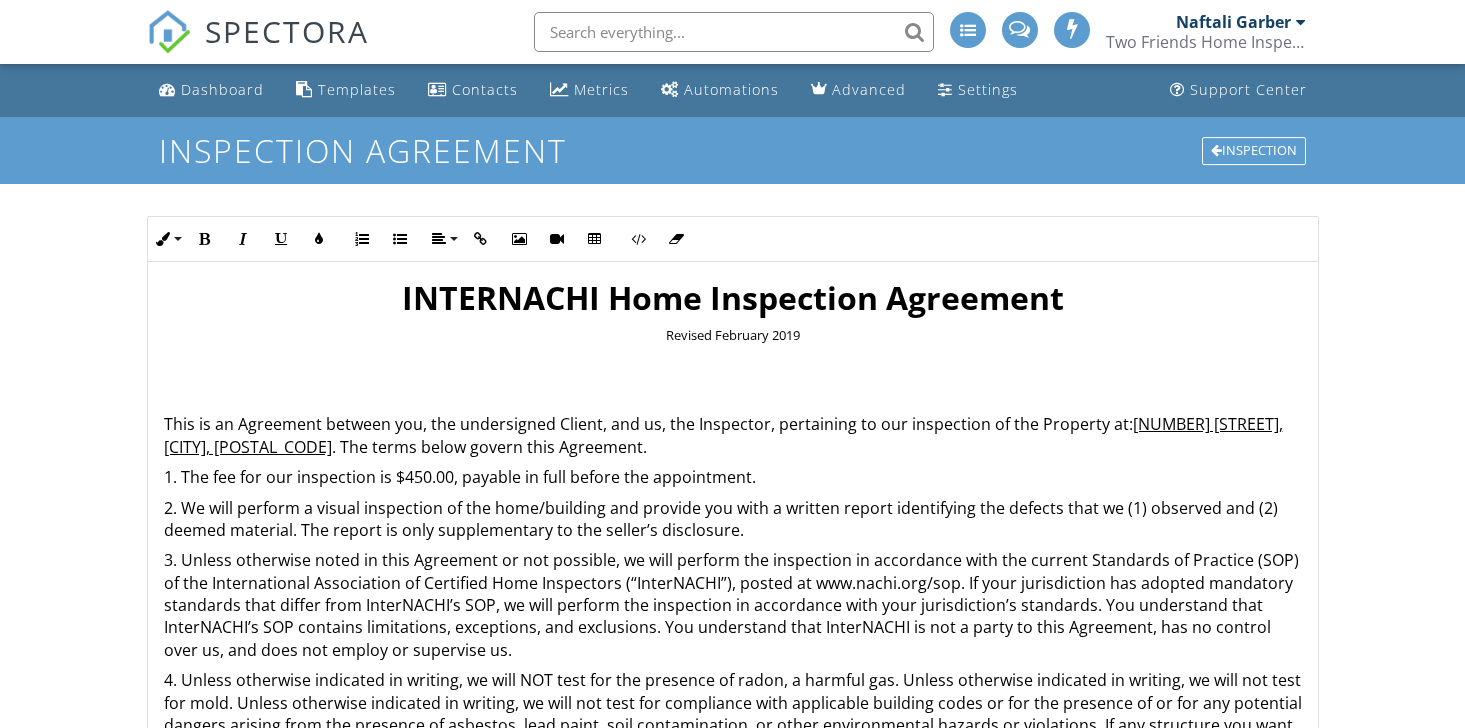 scroll, scrollTop: 0, scrollLeft: 0, axis: both 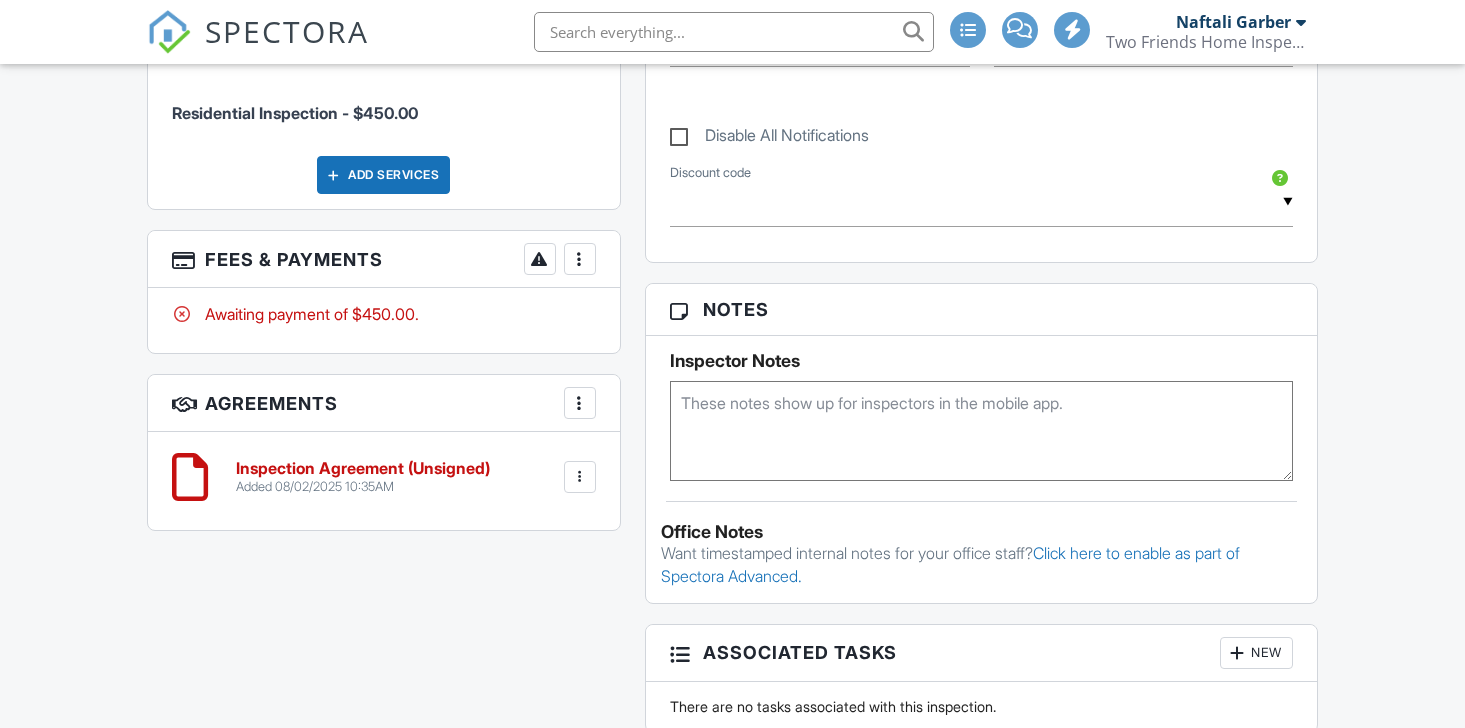 click at bounding box center [580, 403] 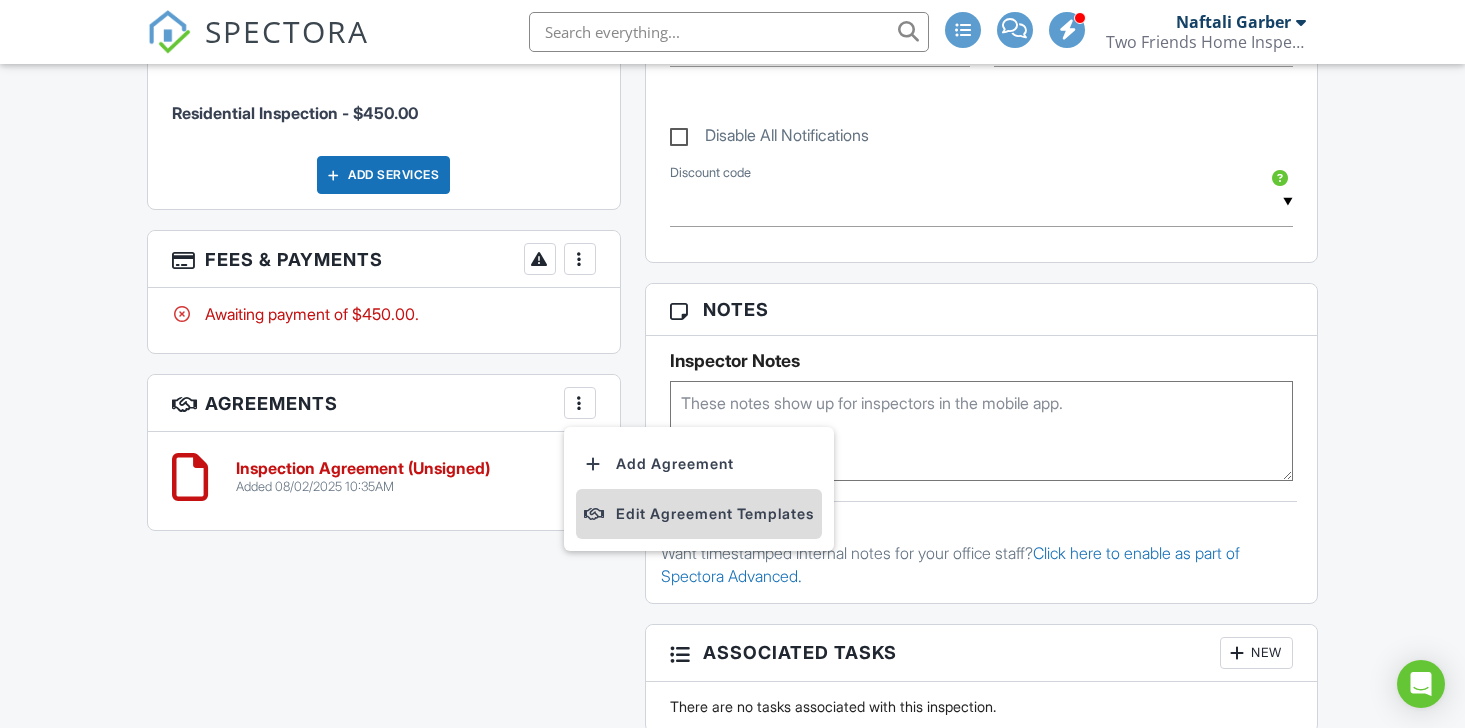 click on "Edit Agreement Templates" at bounding box center (699, 514) 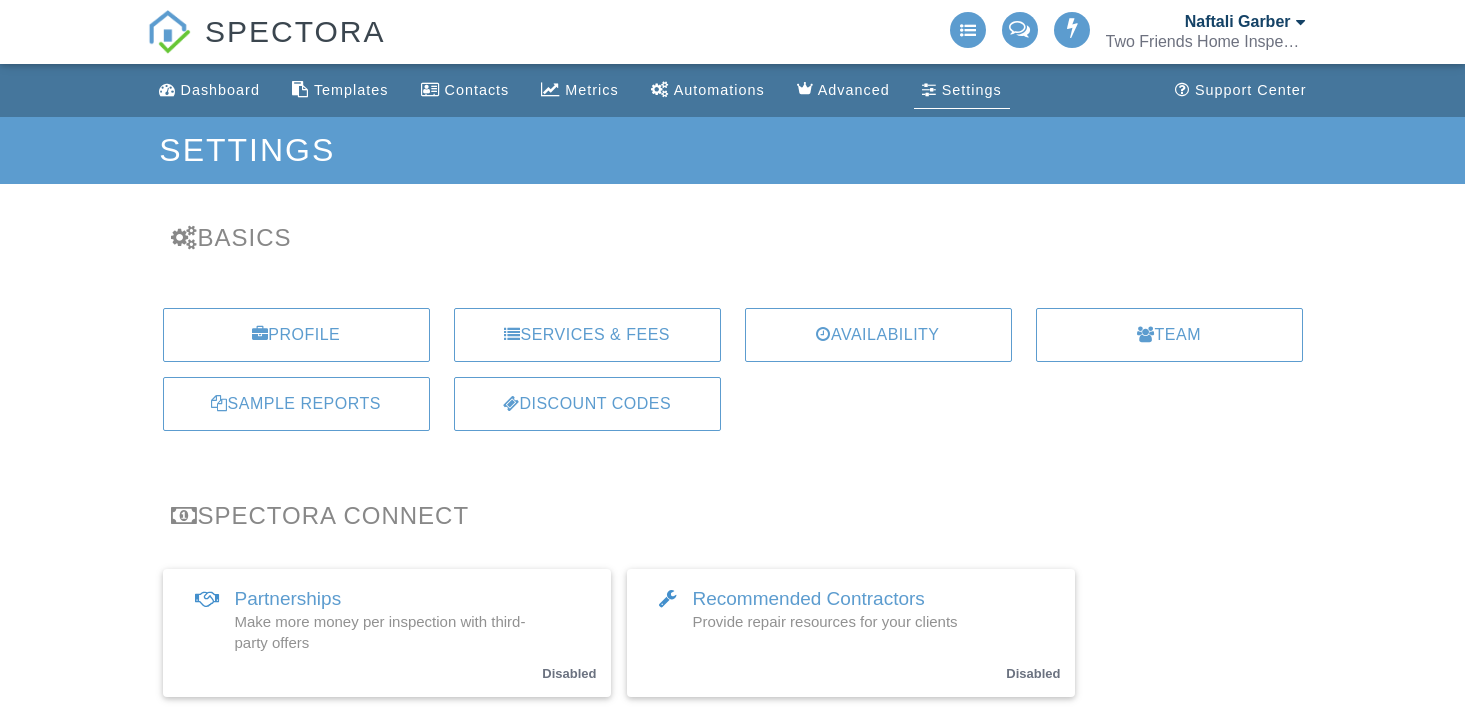 scroll, scrollTop: 0, scrollLeft: 0, axis: both 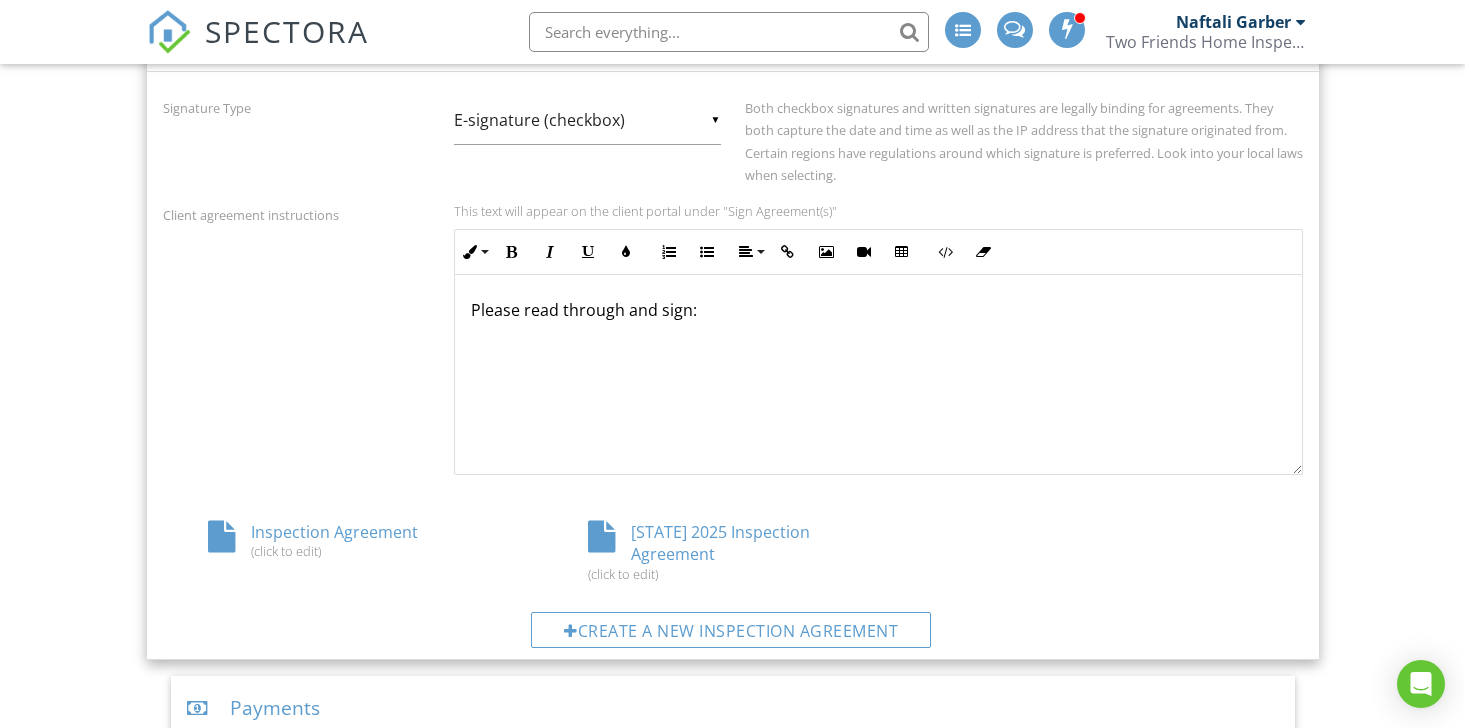 click on "Inspection Agreement
(click to edit)" at bounding box center [353, 540] 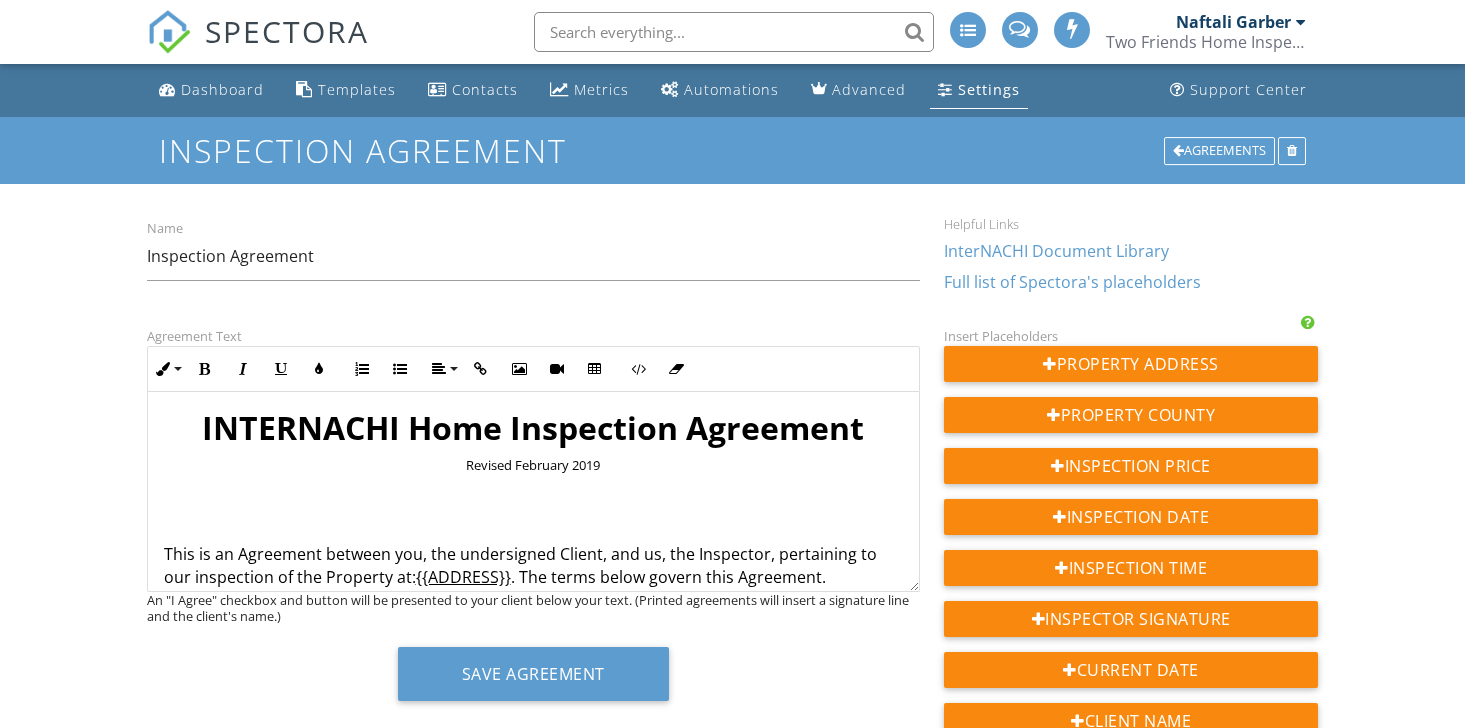 scroll, scrollTop: 0, scrollLeft: 0, axis: both 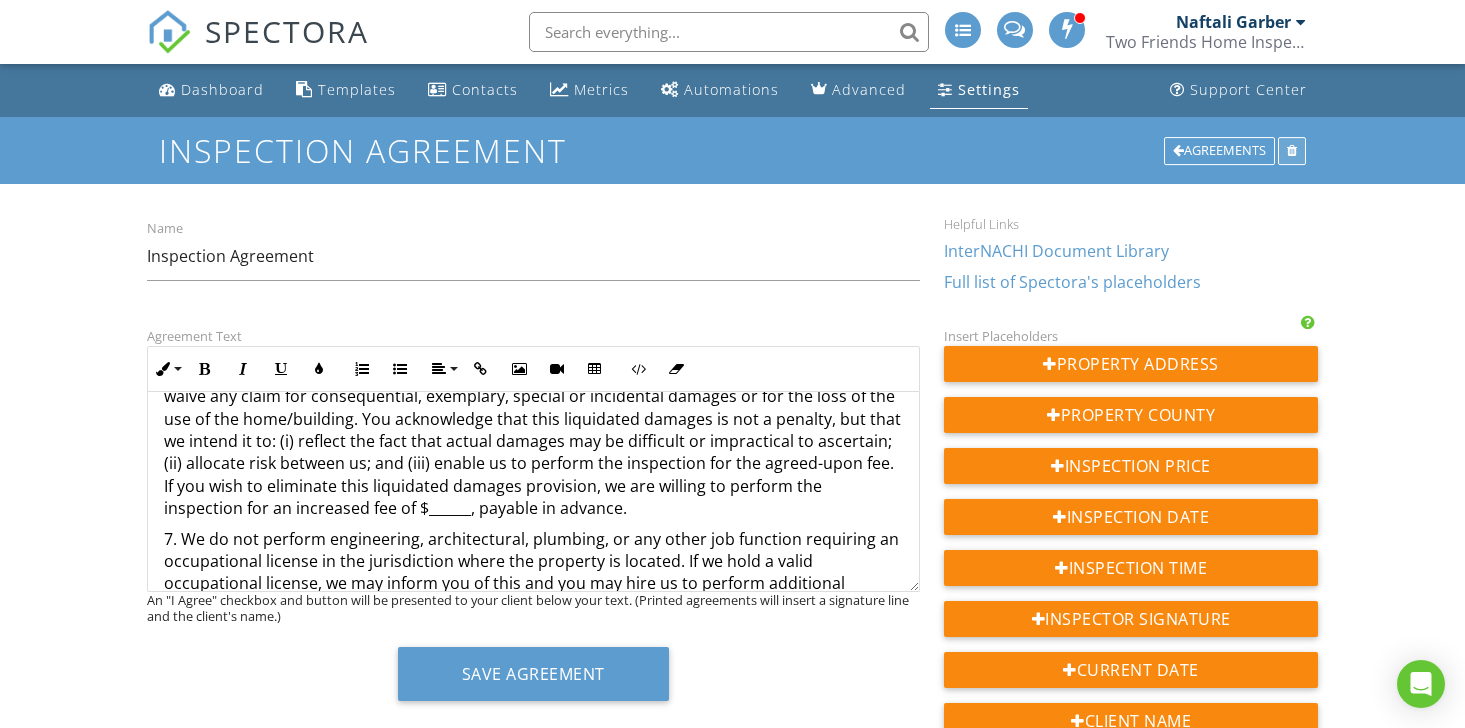 click at bounding box center (1292, 151) 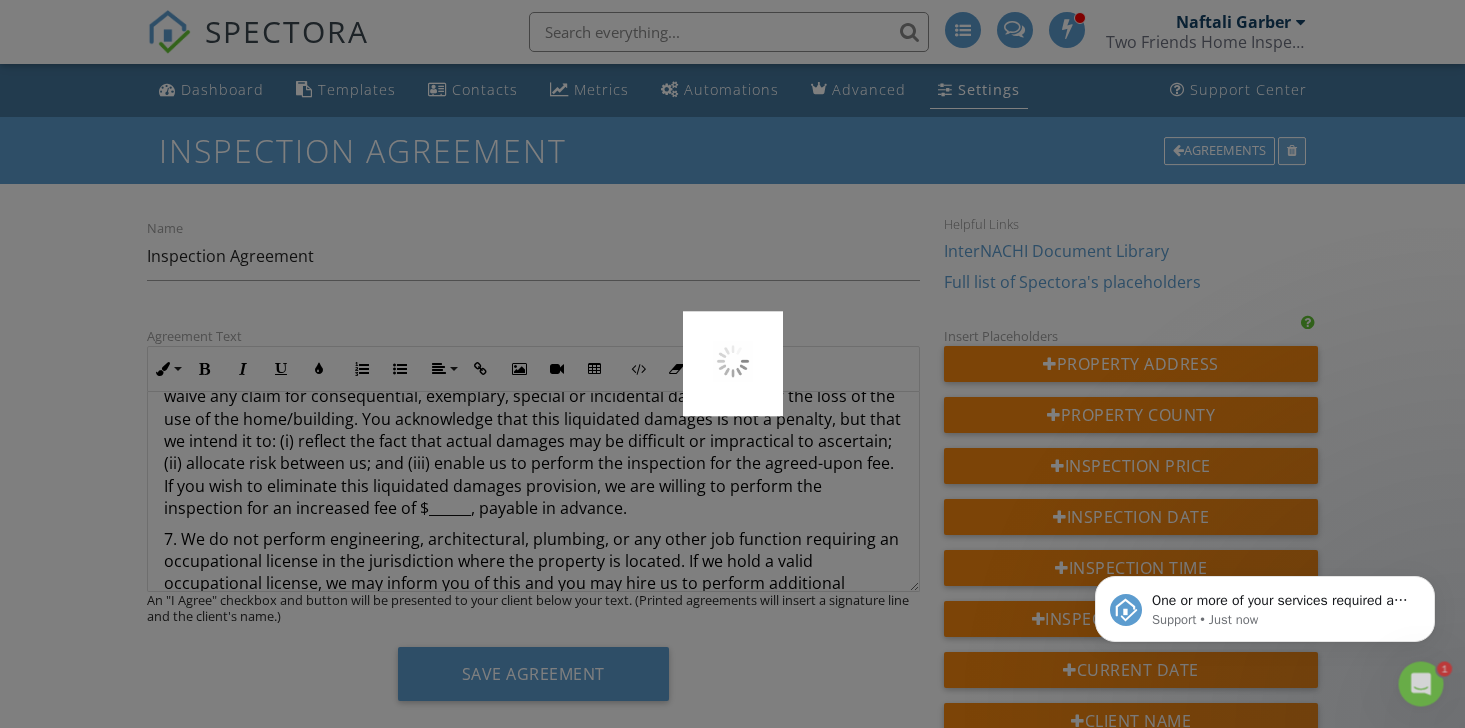scroll, scrollTop: 0, scrollLeft: 0, axis: both 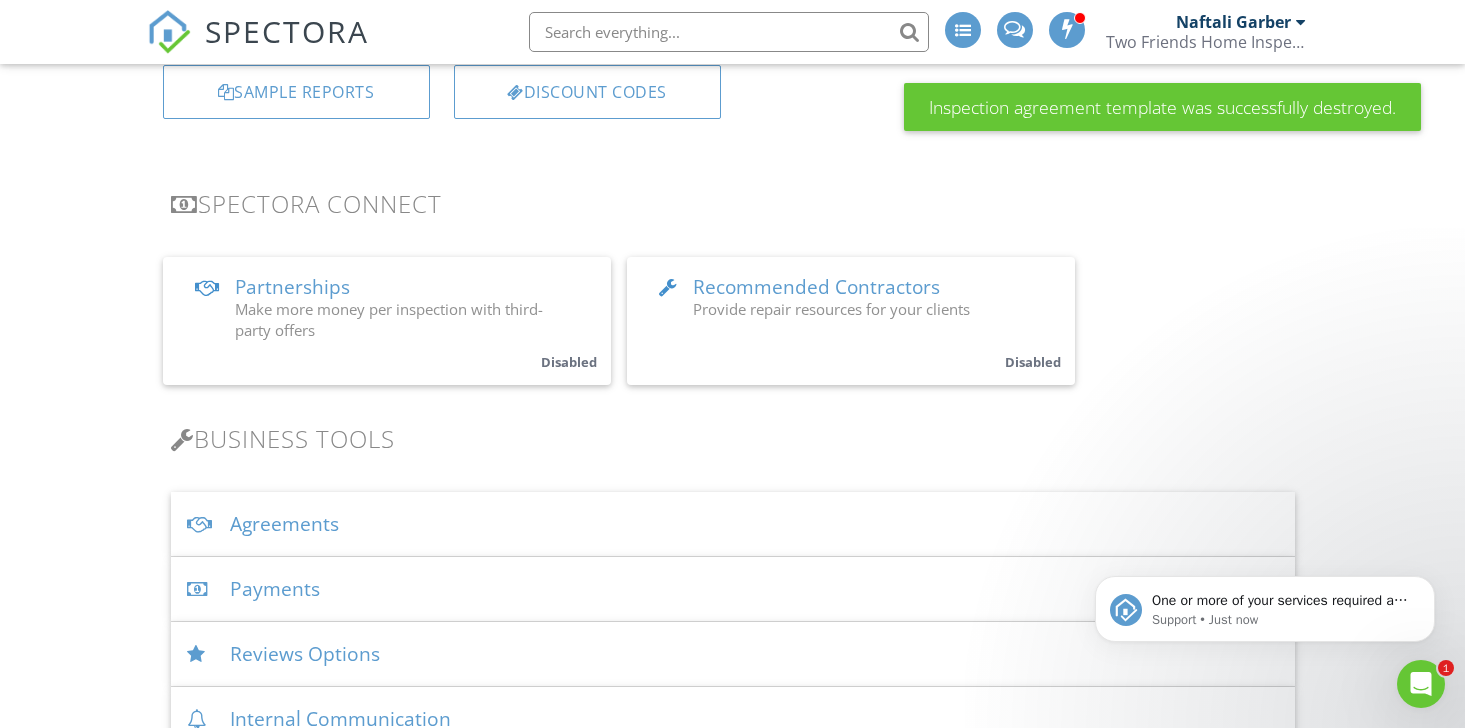click on "Agreements" at bounding box center (733, 524) 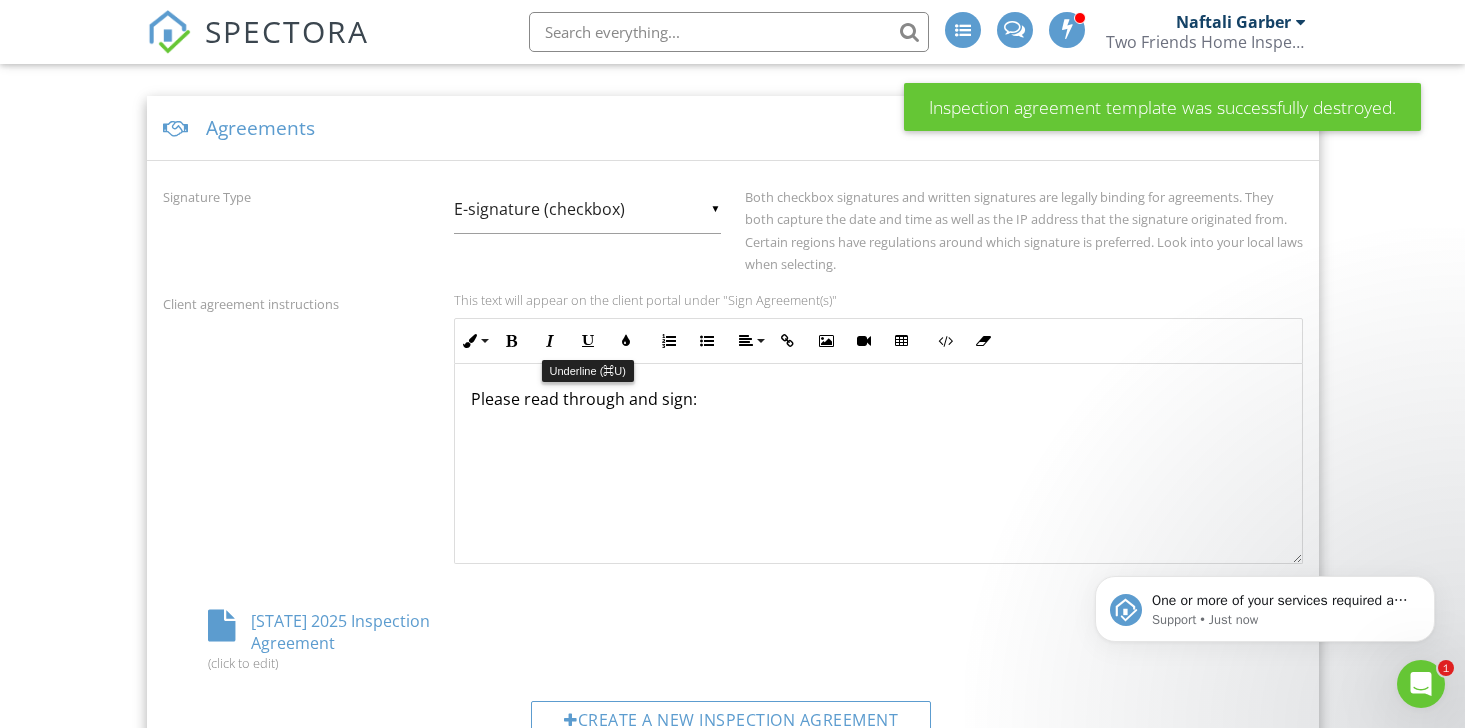 scroll, scrollTop: 755, scrollLeft: 0, axis: vertical 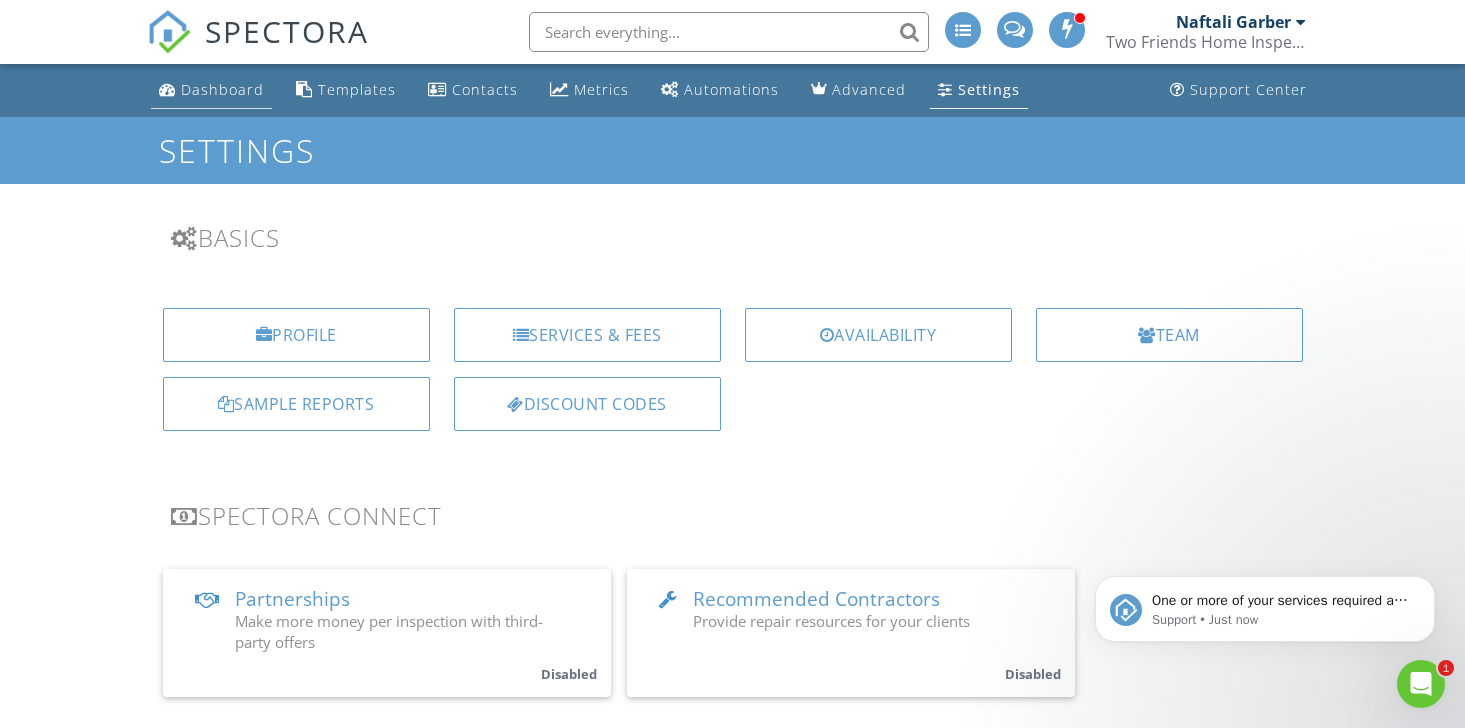 click on "Dashboard" at bounding box center (211, 90) 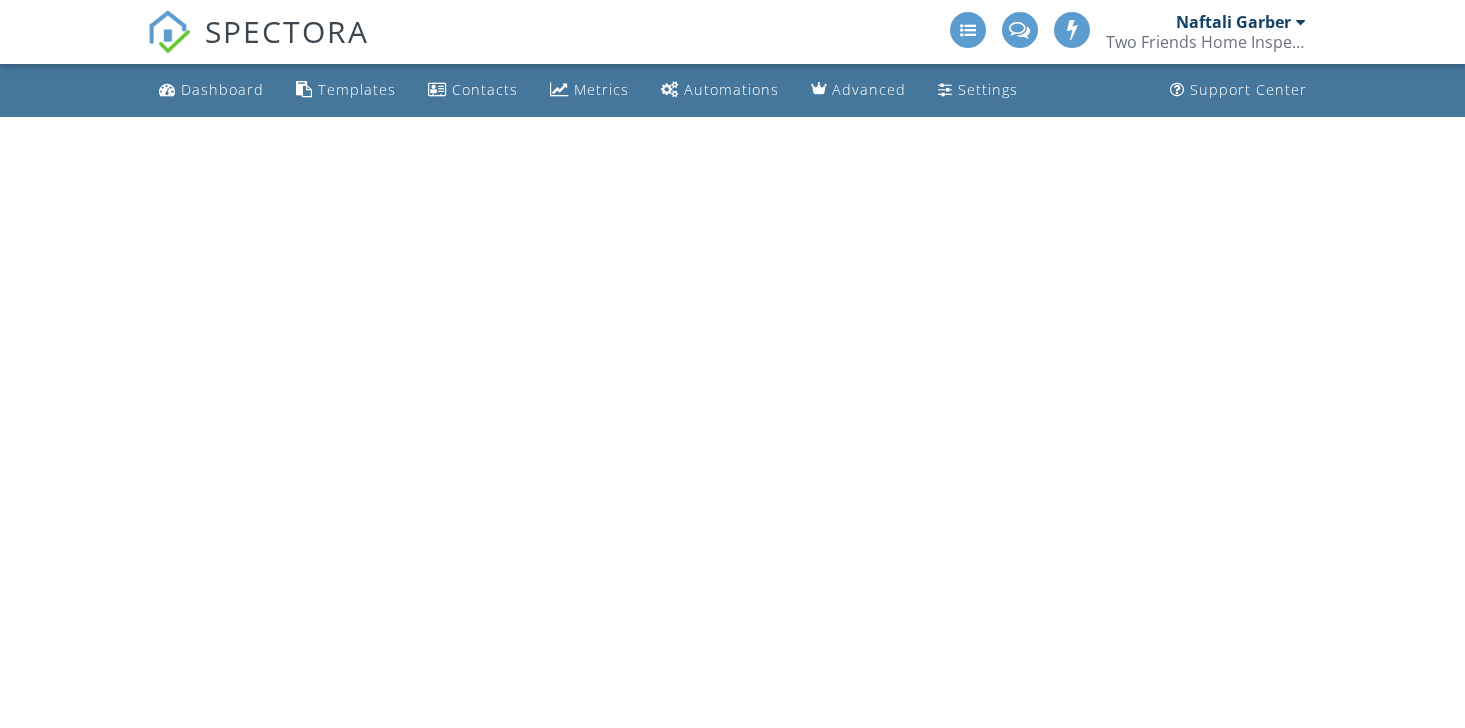 scroll, scrollTop: 0, scrollLeft: 0, axis: both 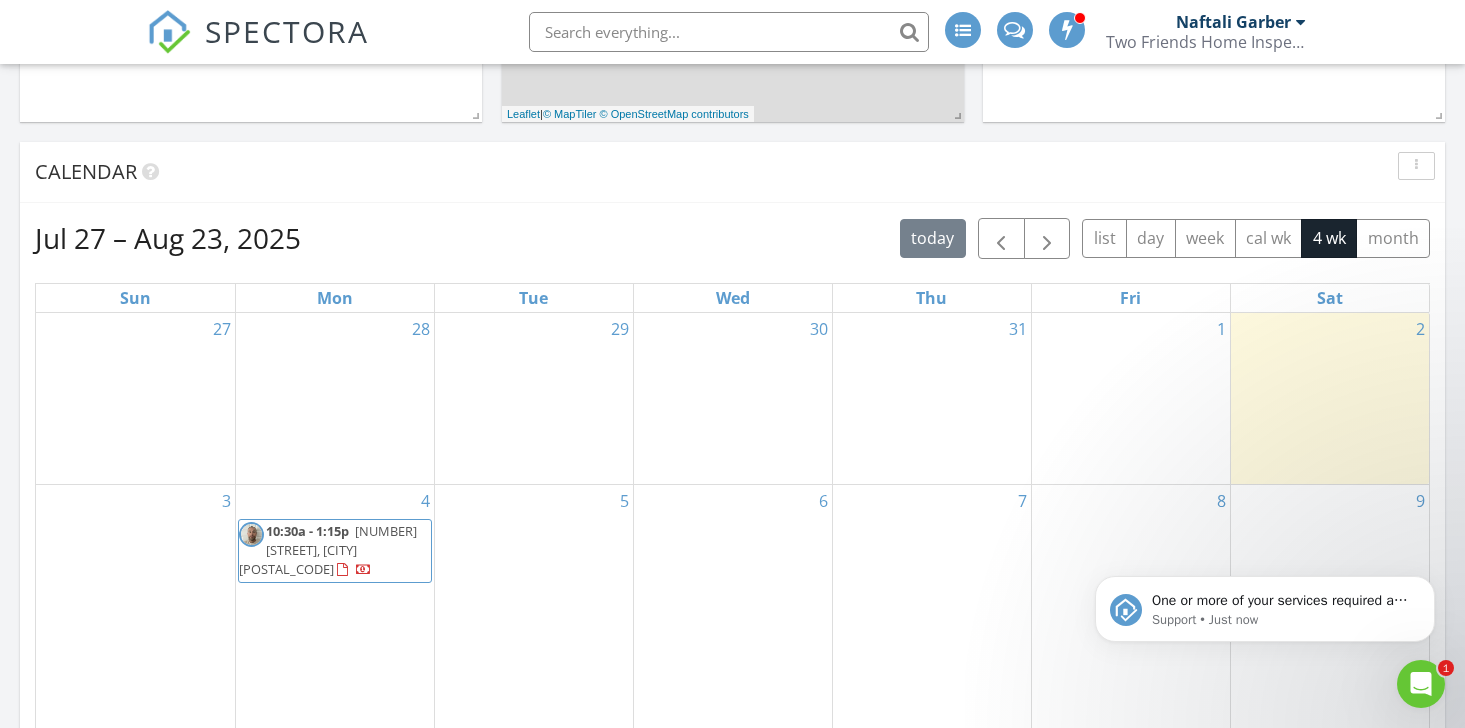 click on "10:30a - 1:15p
5153 4th Ave N, St Petersburg 33710" at bounding box center [328, 550] 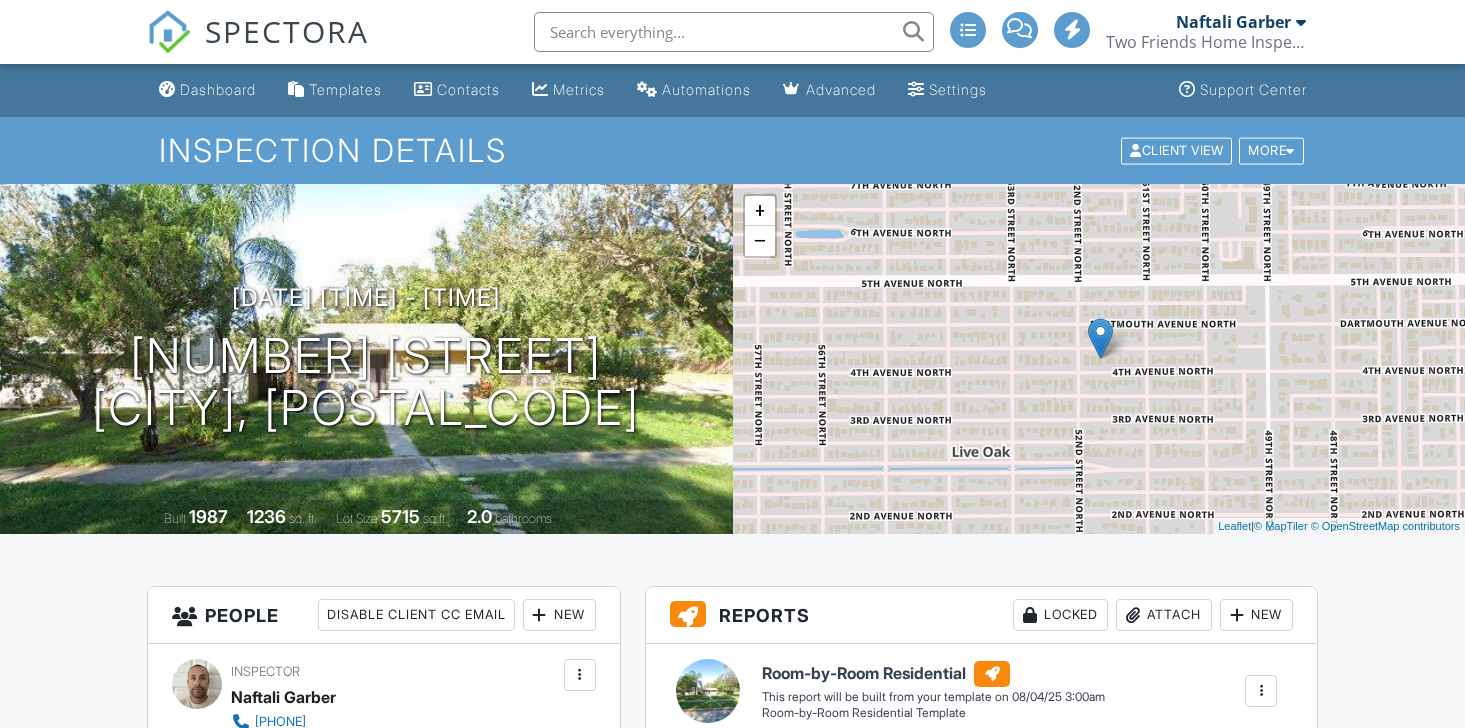scroll, scrollTop: 0, scrollLeft: 0, axis: both 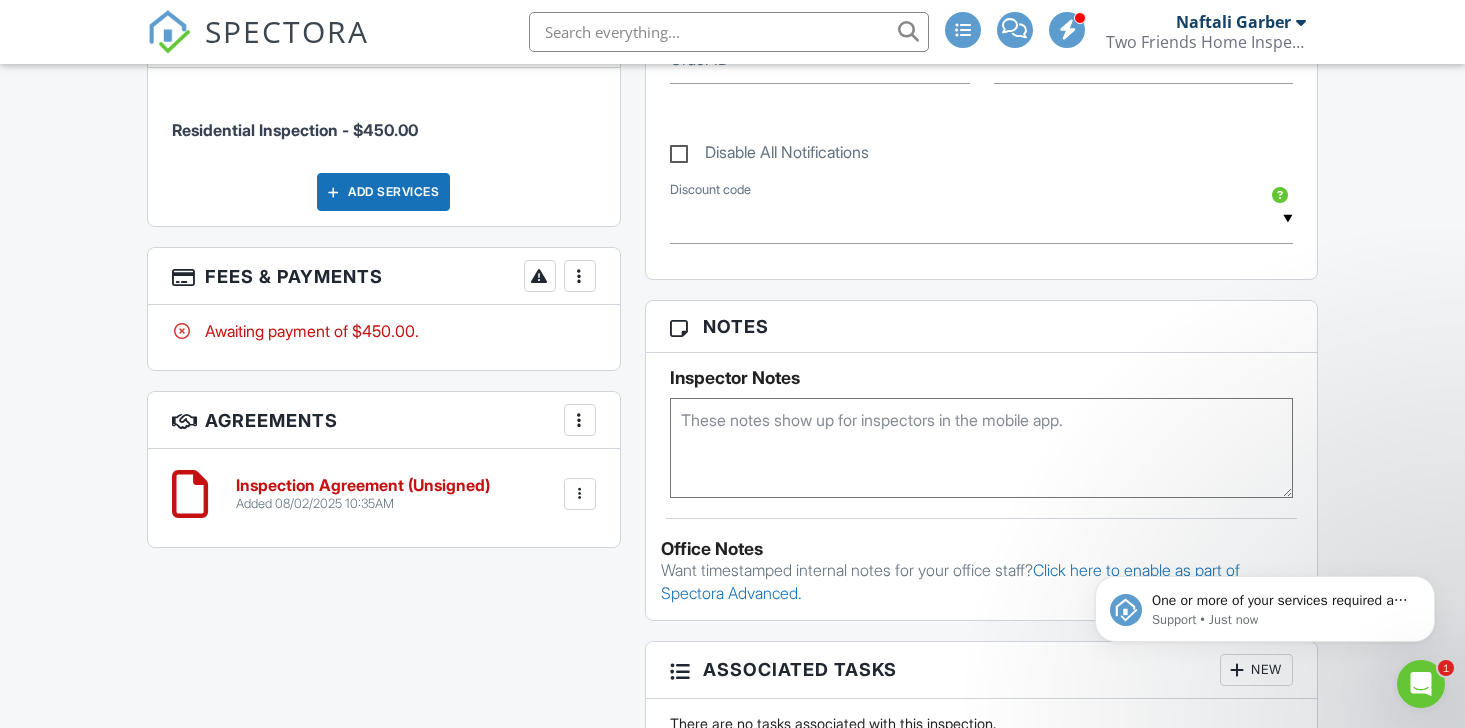 click on "More" at bounding box center [580, 420] 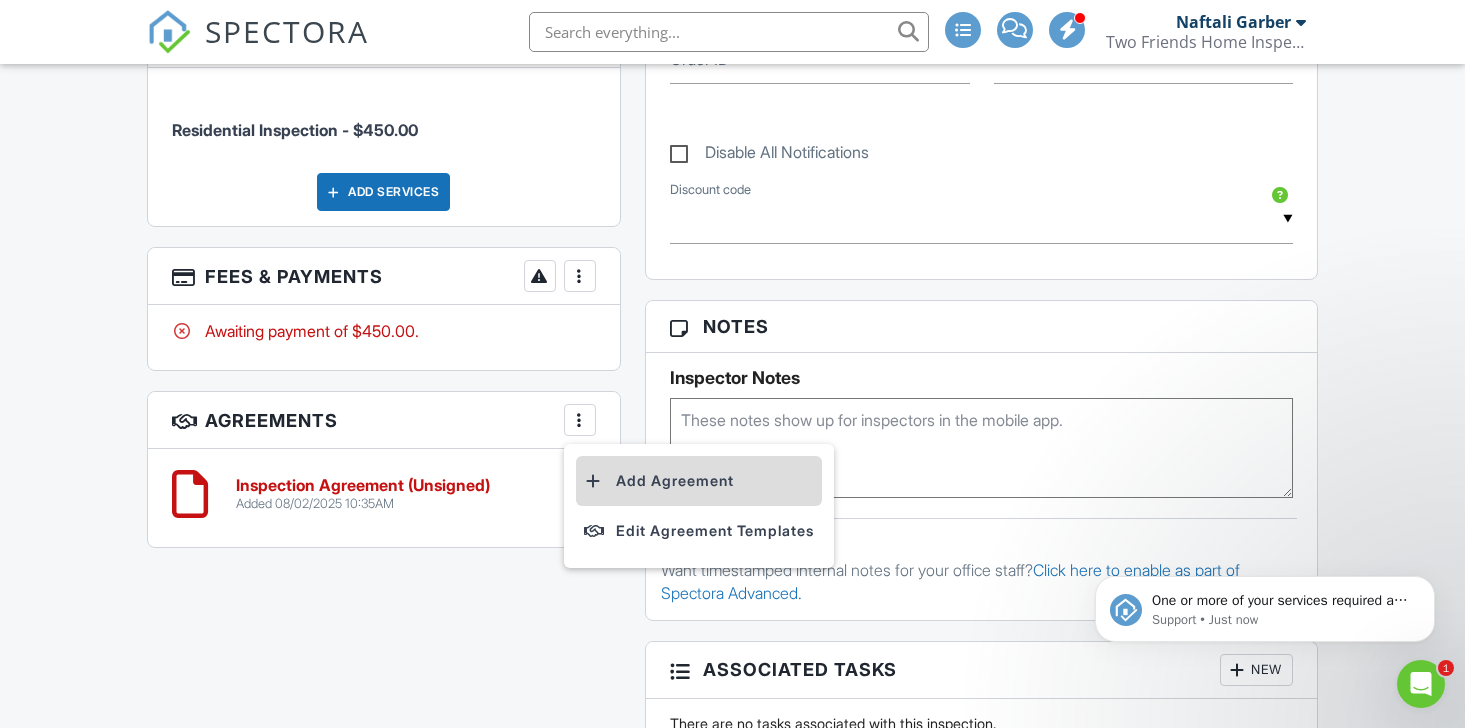 click on "Add Agreement" at bounding box center (699, 481) 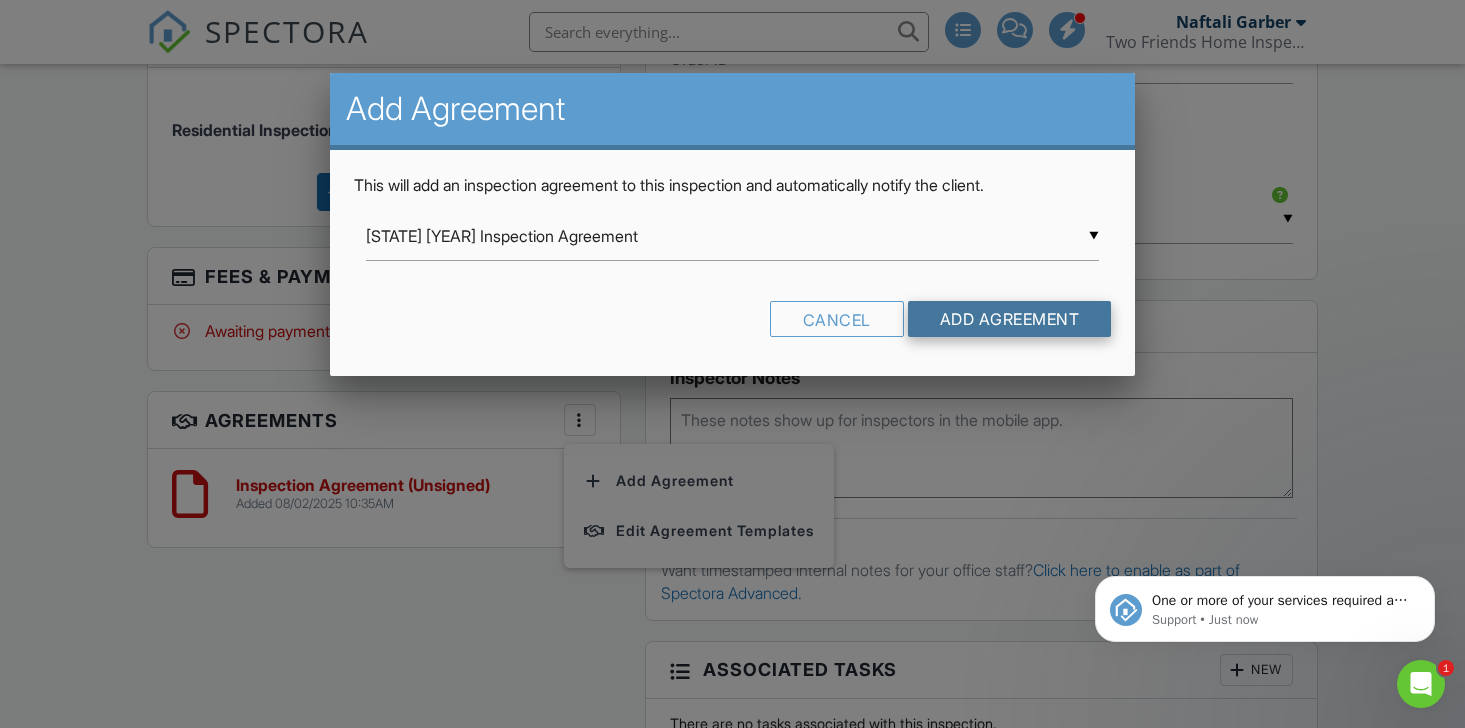 click on "Add Agreement" at bounding box center (1010, 319) 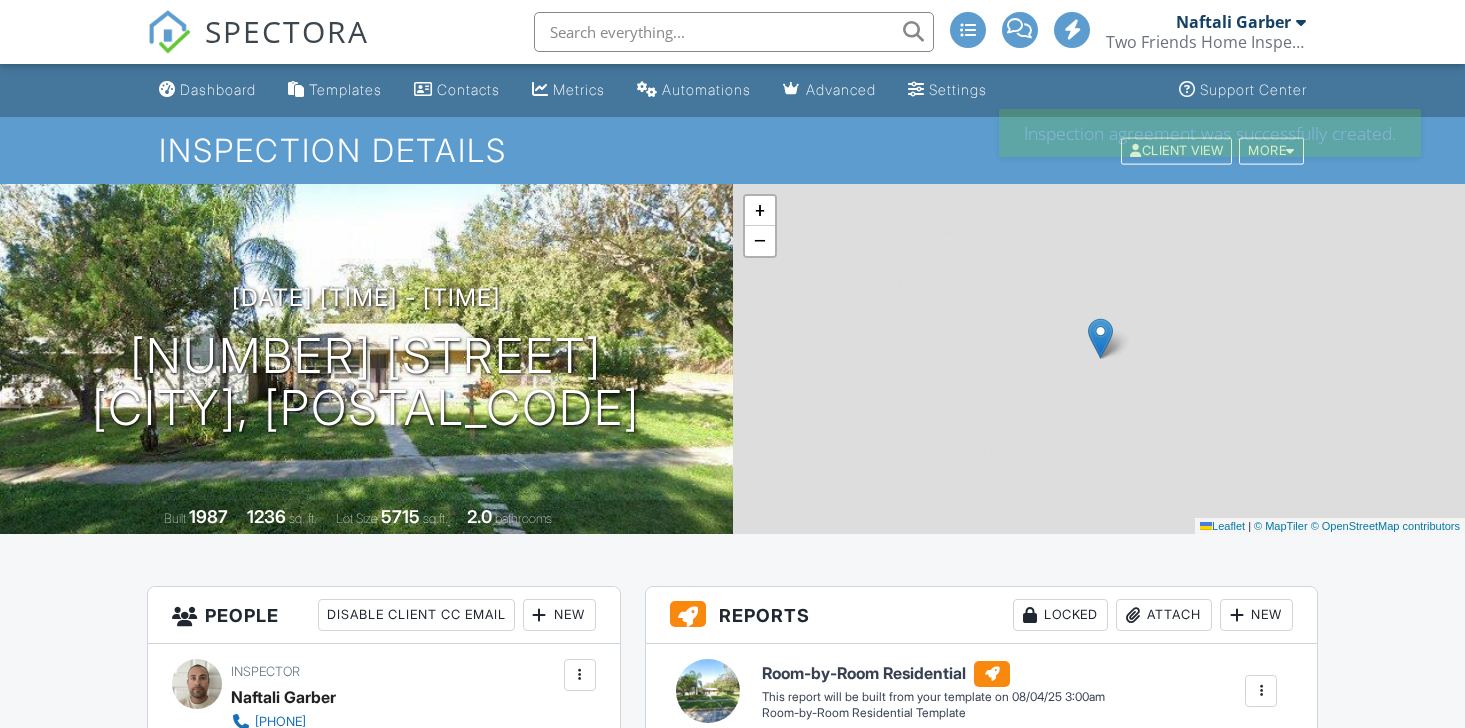 scroll, scrollTop: 0, scrollLeft: 0, axis: both 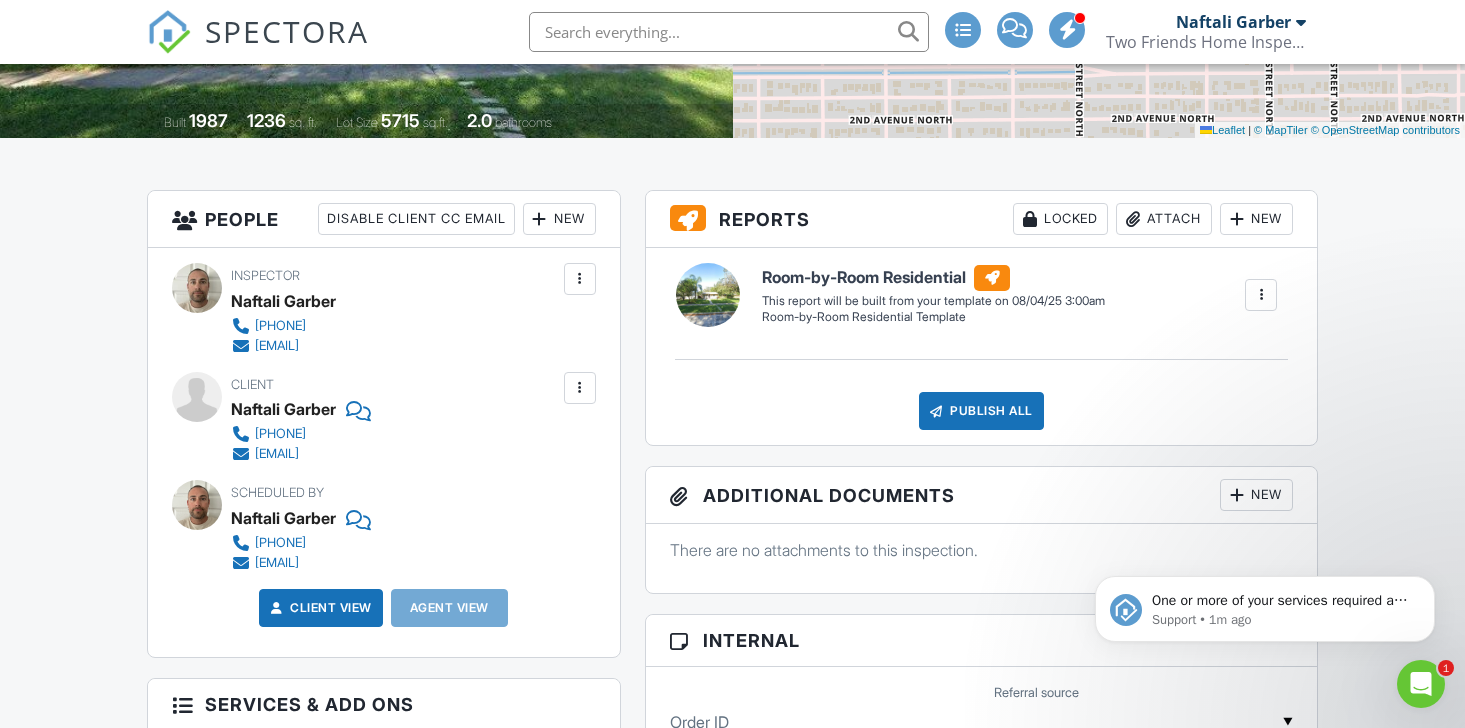 click at bounding box center (580, 388) 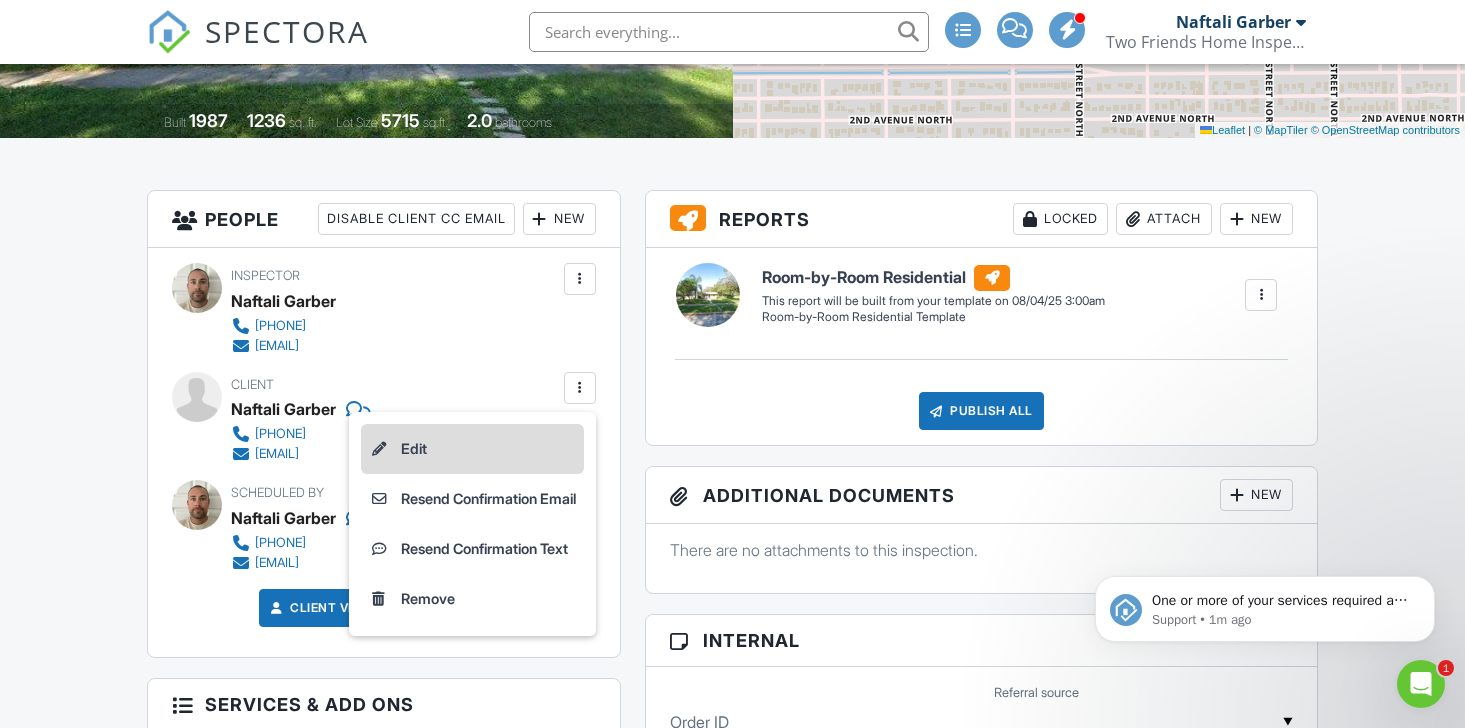 click on "Edit" at bounding box center [472, 449] 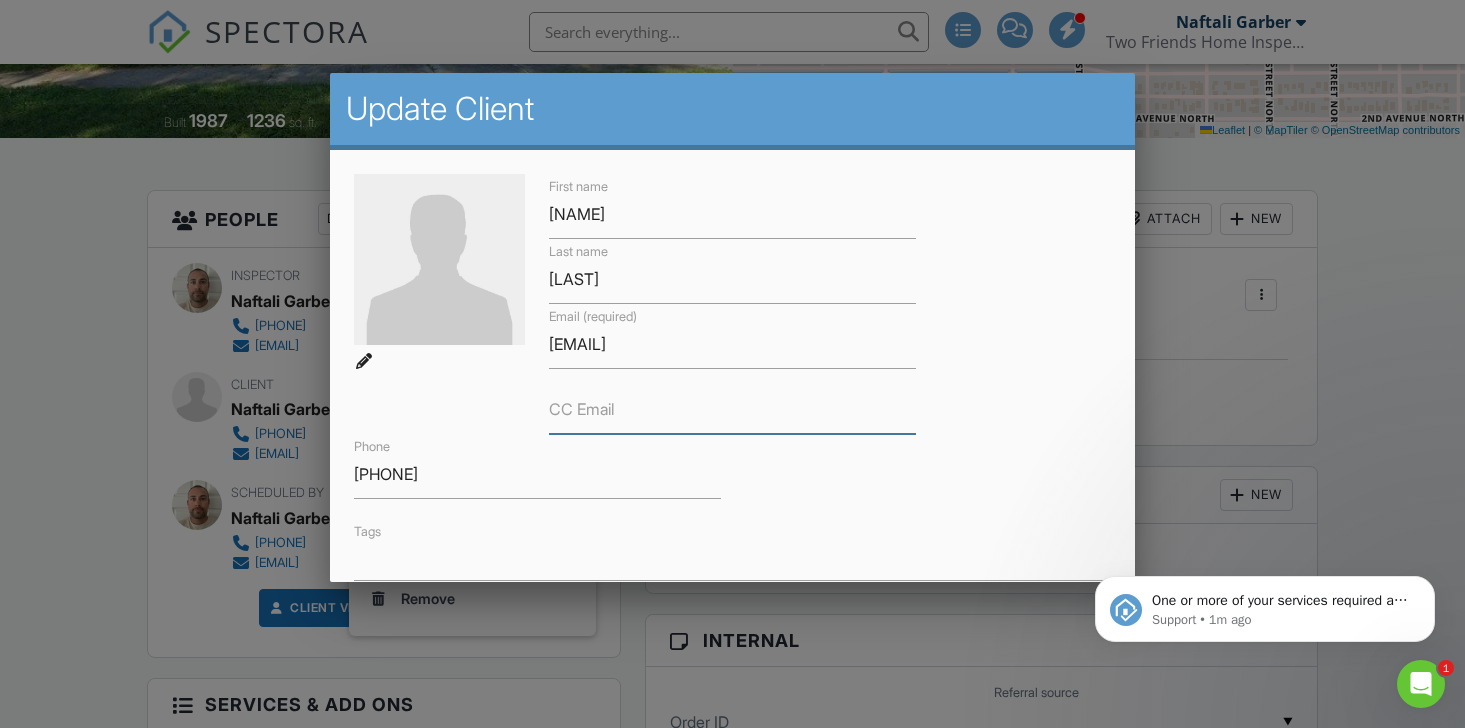 click on "CC Email" at bounding box center [732, 409] 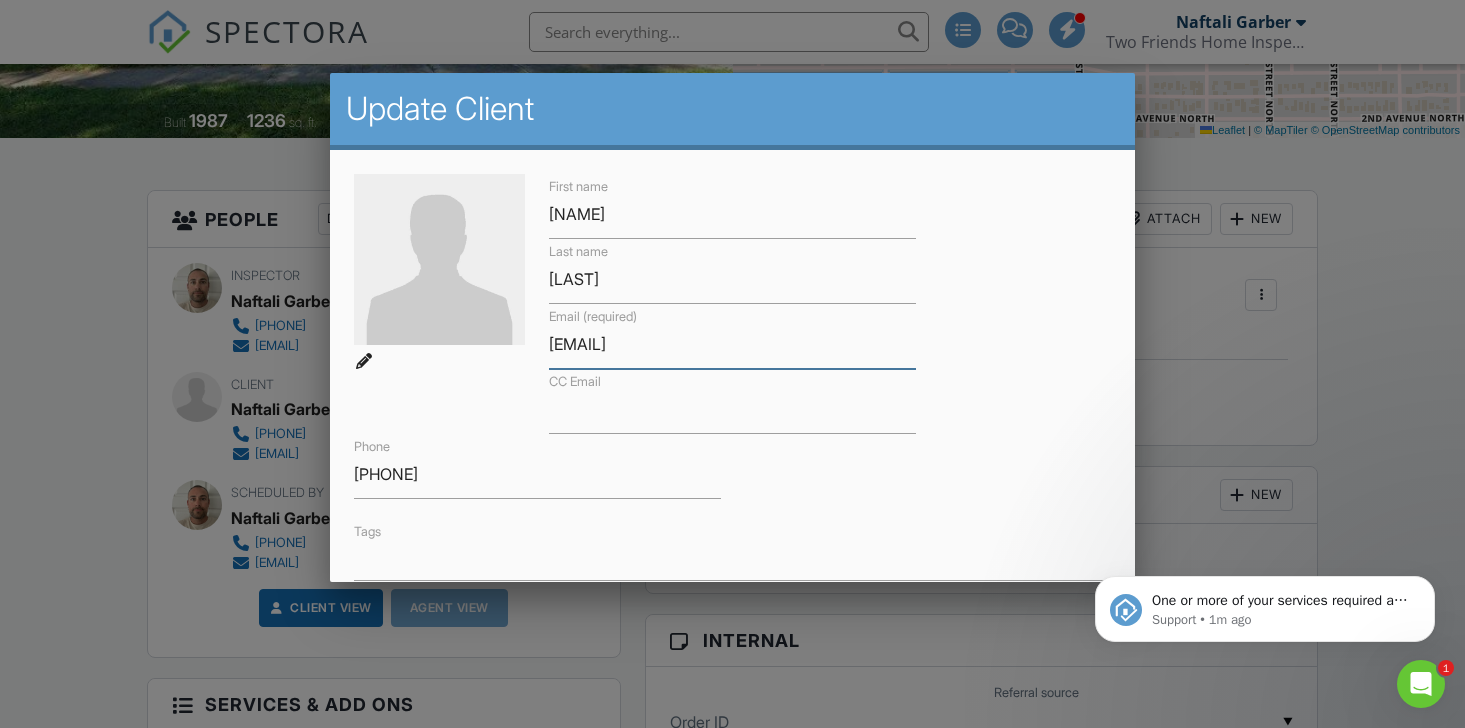 click on "lee@thebarefoothandyman" at bounding box center [732, 344] 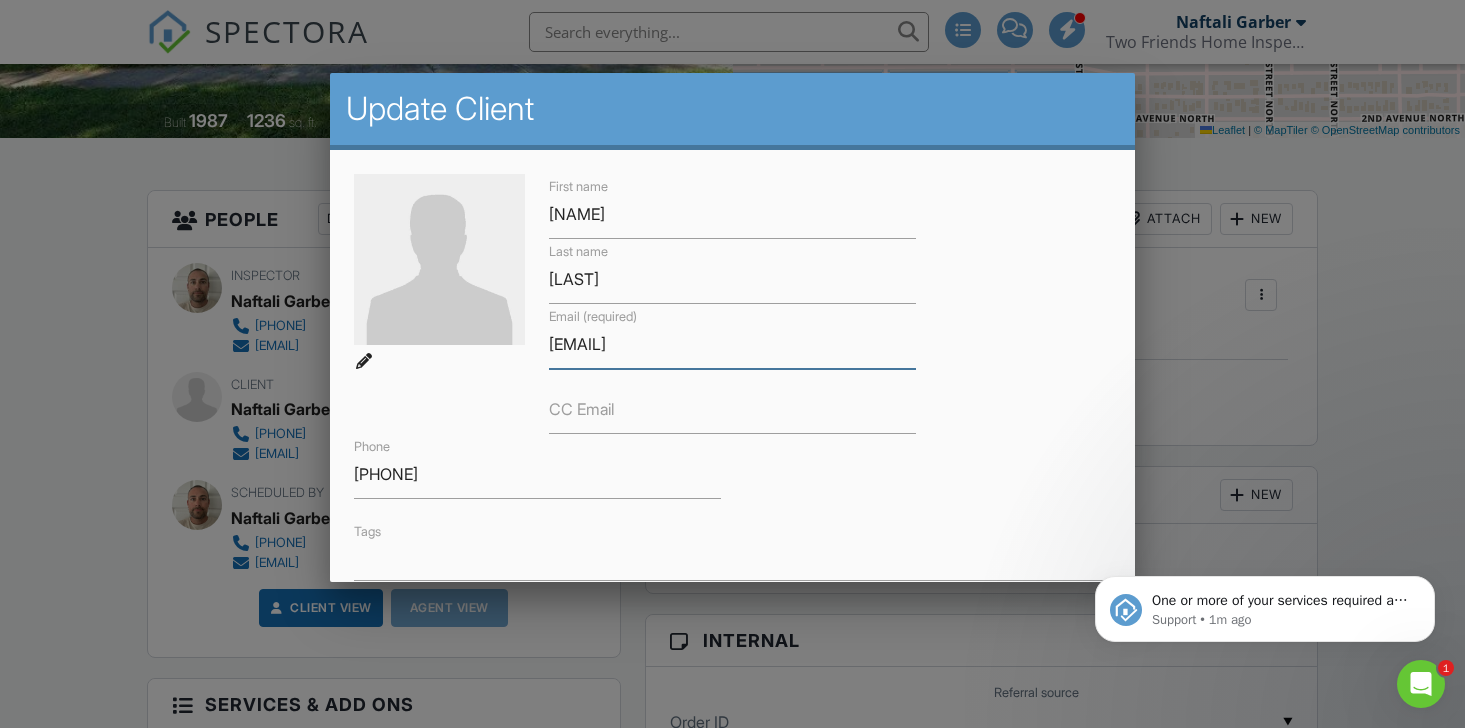 type on "lee@thebarefoothandyman.com" 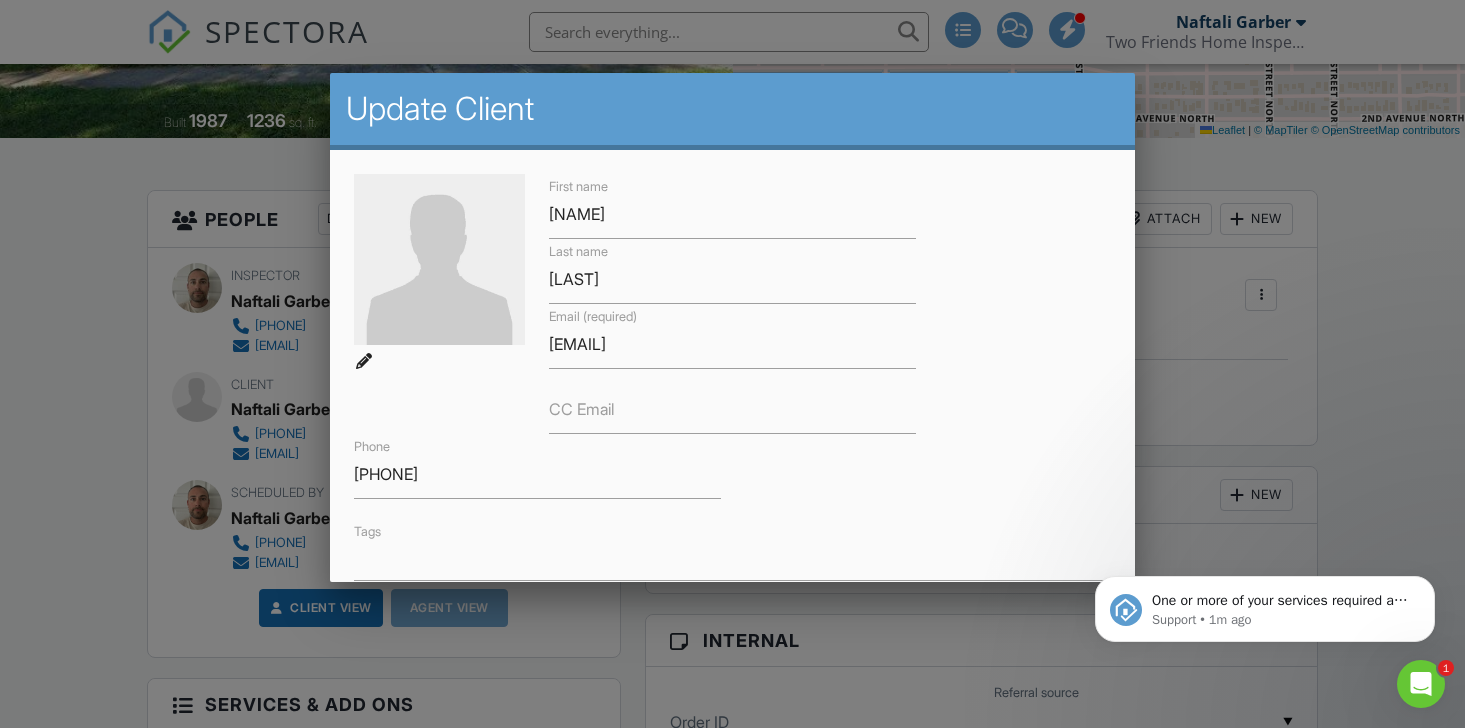 click on "Tags" at bounding box center [733, 550] 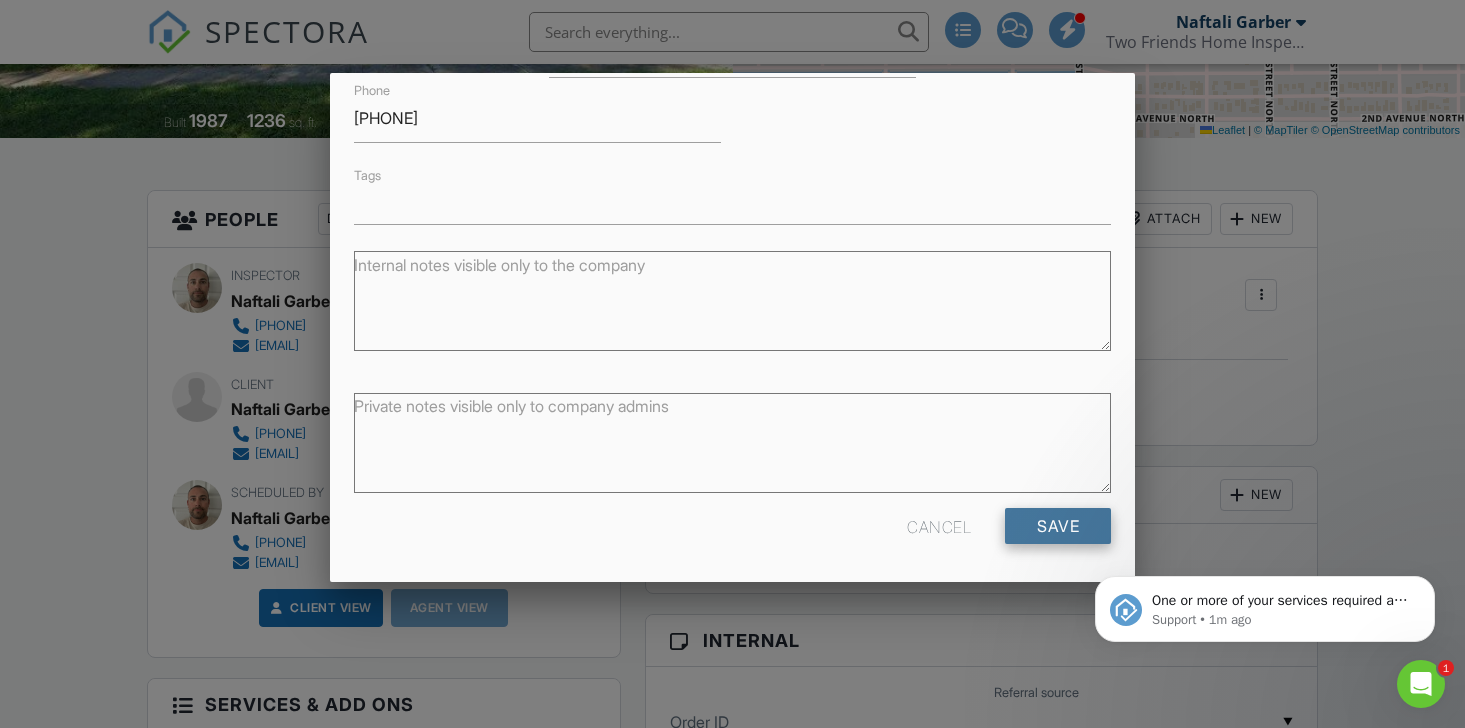 click on "Save" at bounding box center (1058, 526) 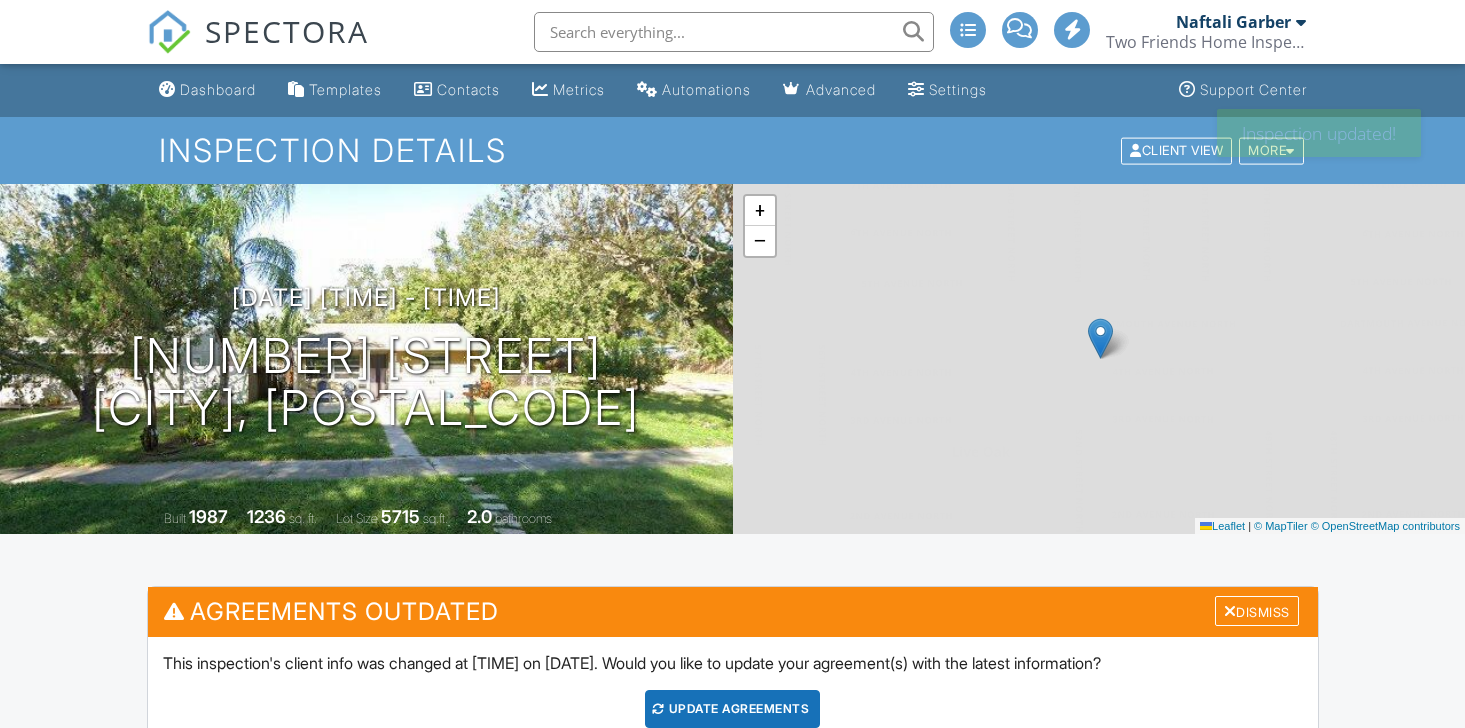 scroll, scrollTop: 0, scrollLeft: 0, axis: both 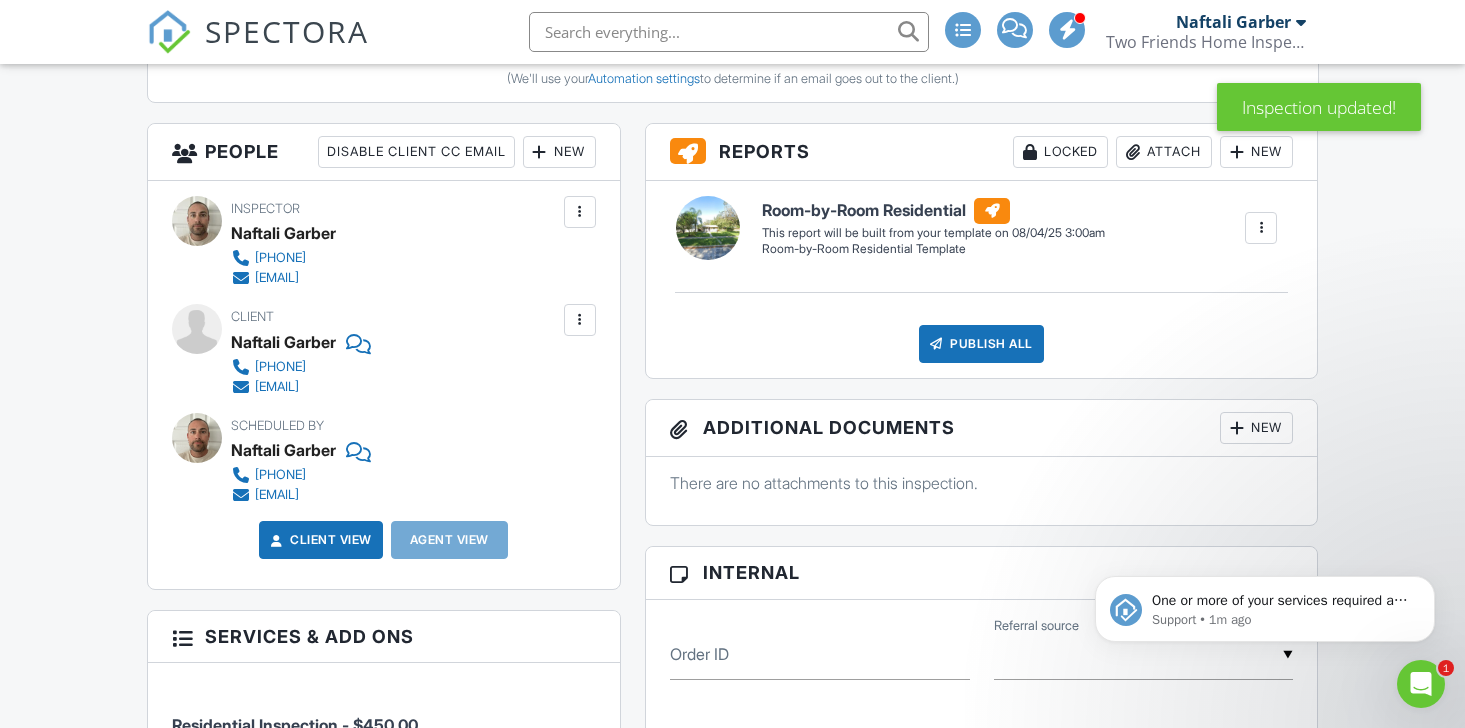click at bounding box center [580, 320] 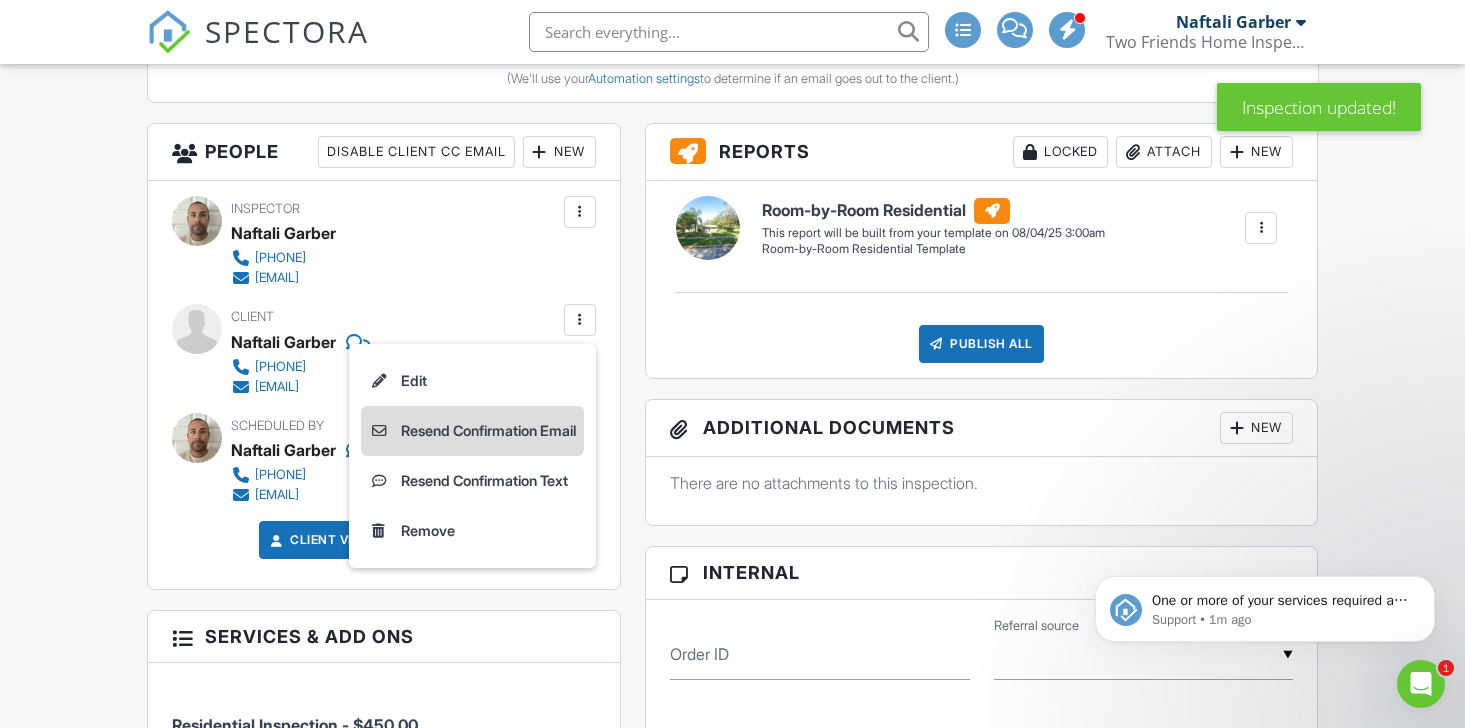 click on "Resend Confirmation Email" at bounding box center [472, 431] 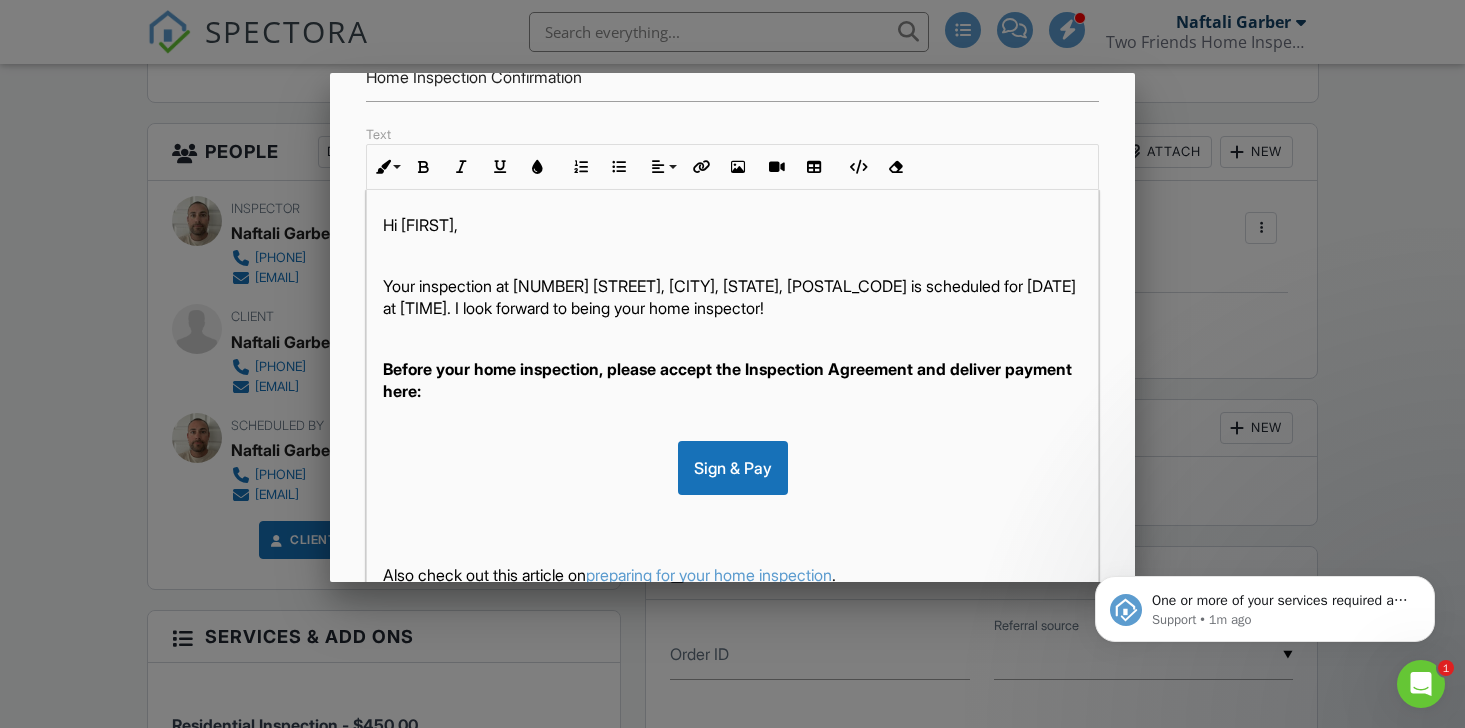 scroll, scrollTop: 237, scrollLeft: 0, axis: vertical 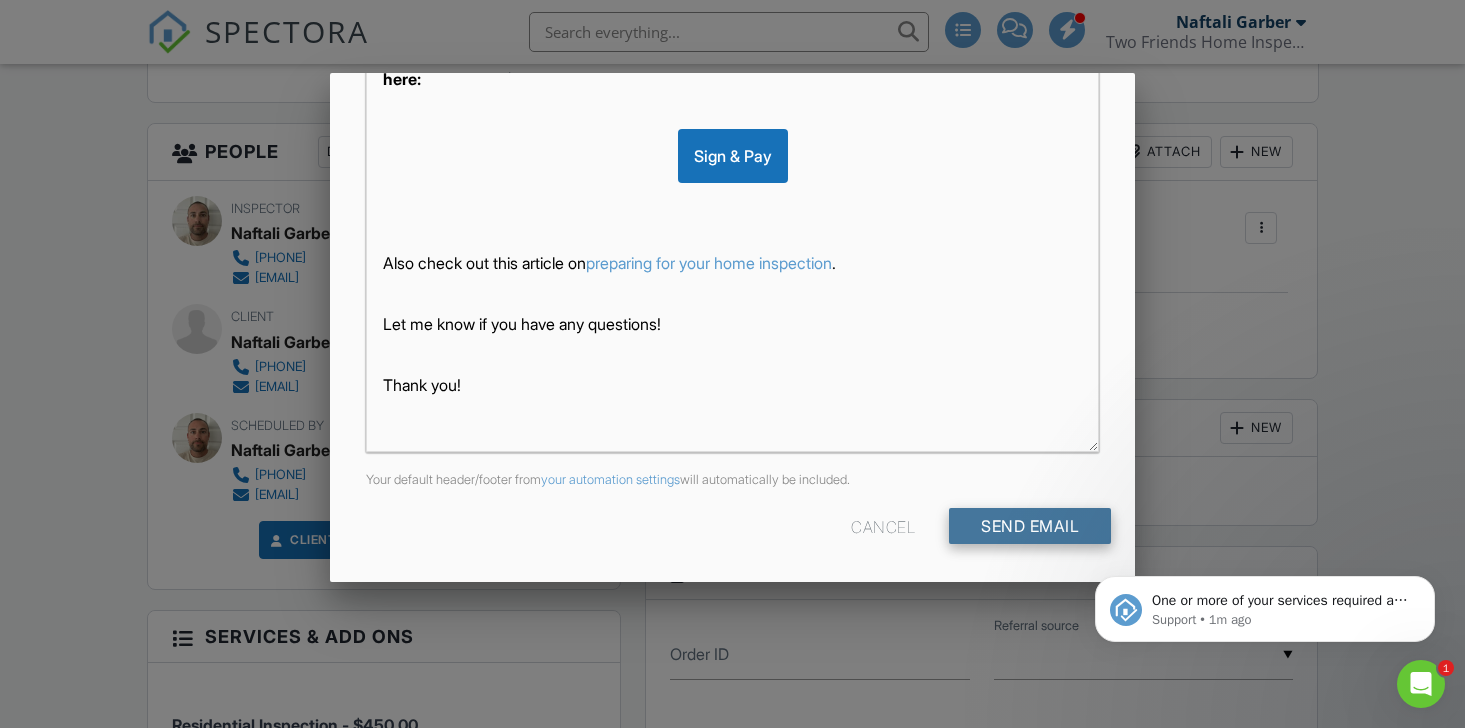 click on "Send Email" at bounding box center [1030, 526] 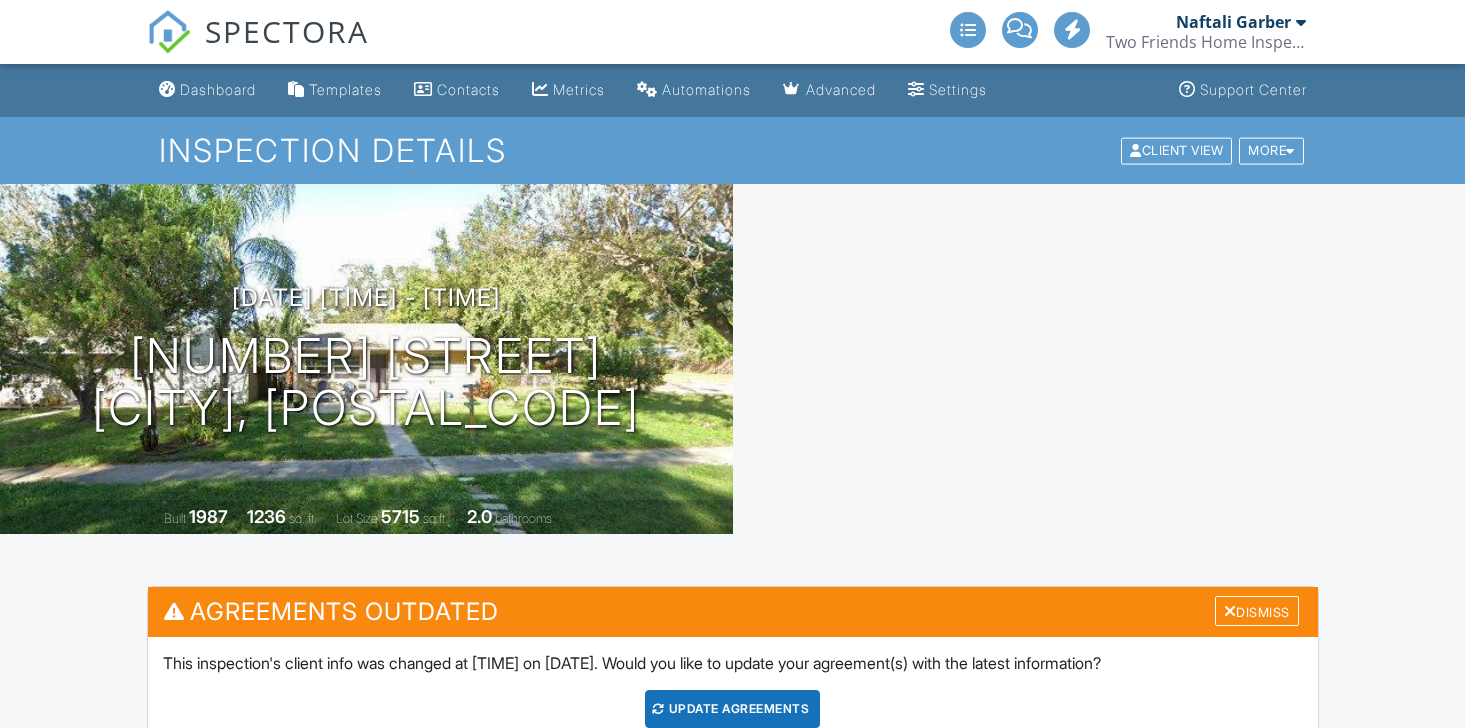 scroll, scrollTop: 0, scrollLeft: 0, axis: both 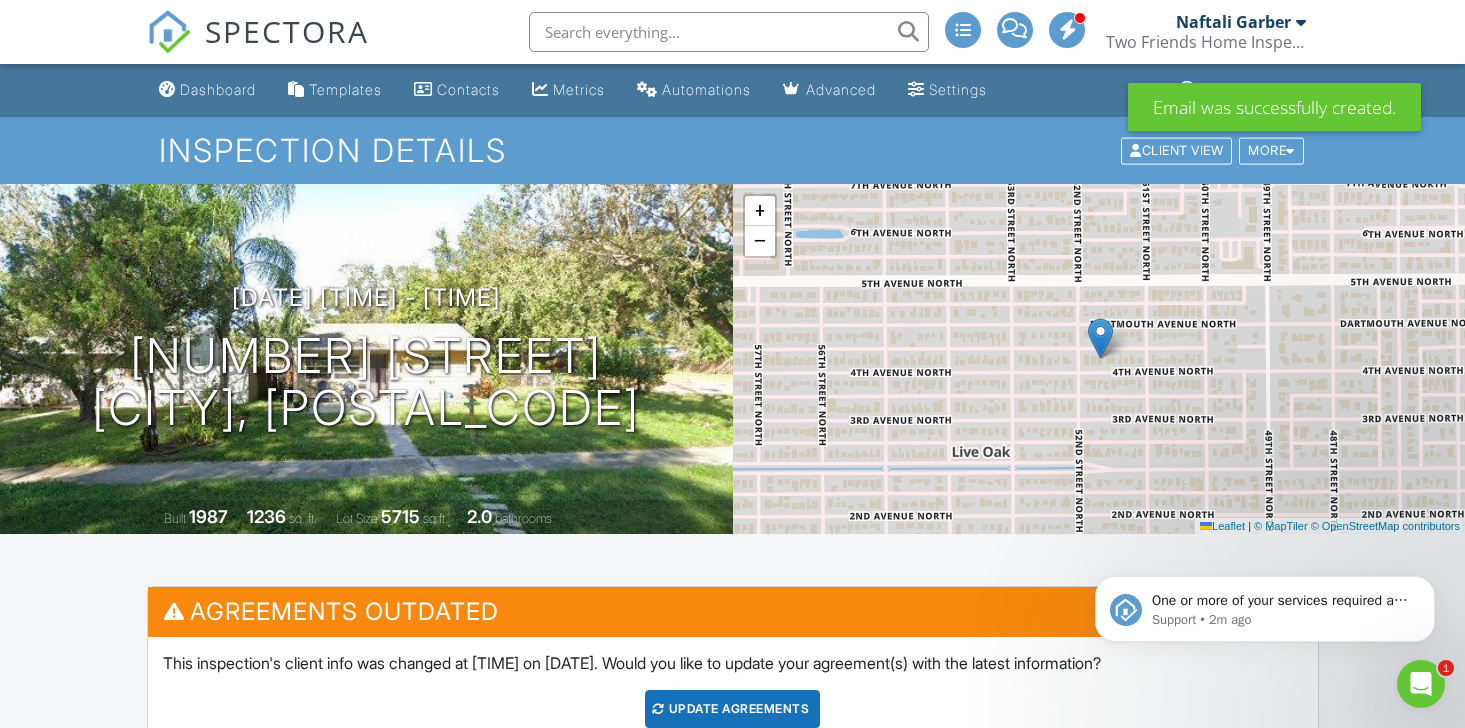 click on "Naftali Garber" at bounding box center (1233, 22) 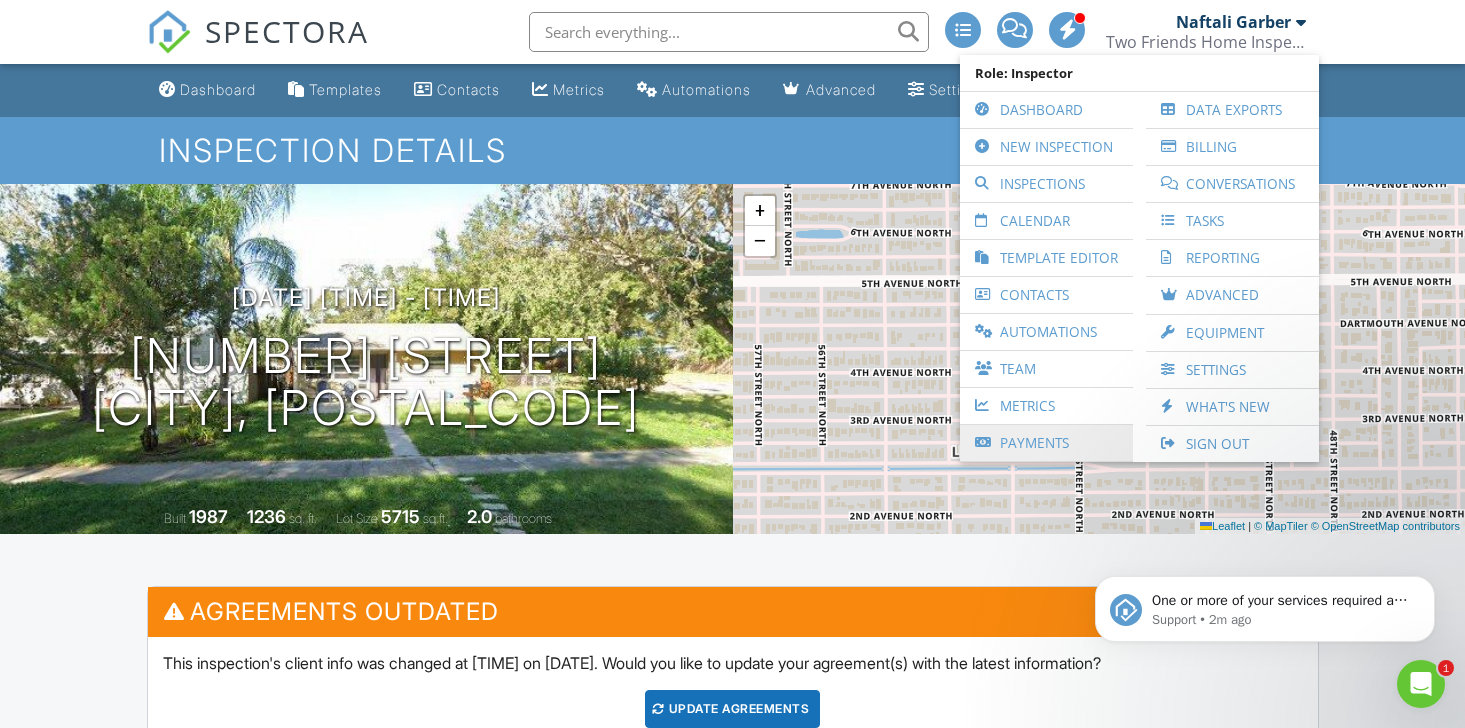 click on "Payments" at bounding box center [1046, 443] 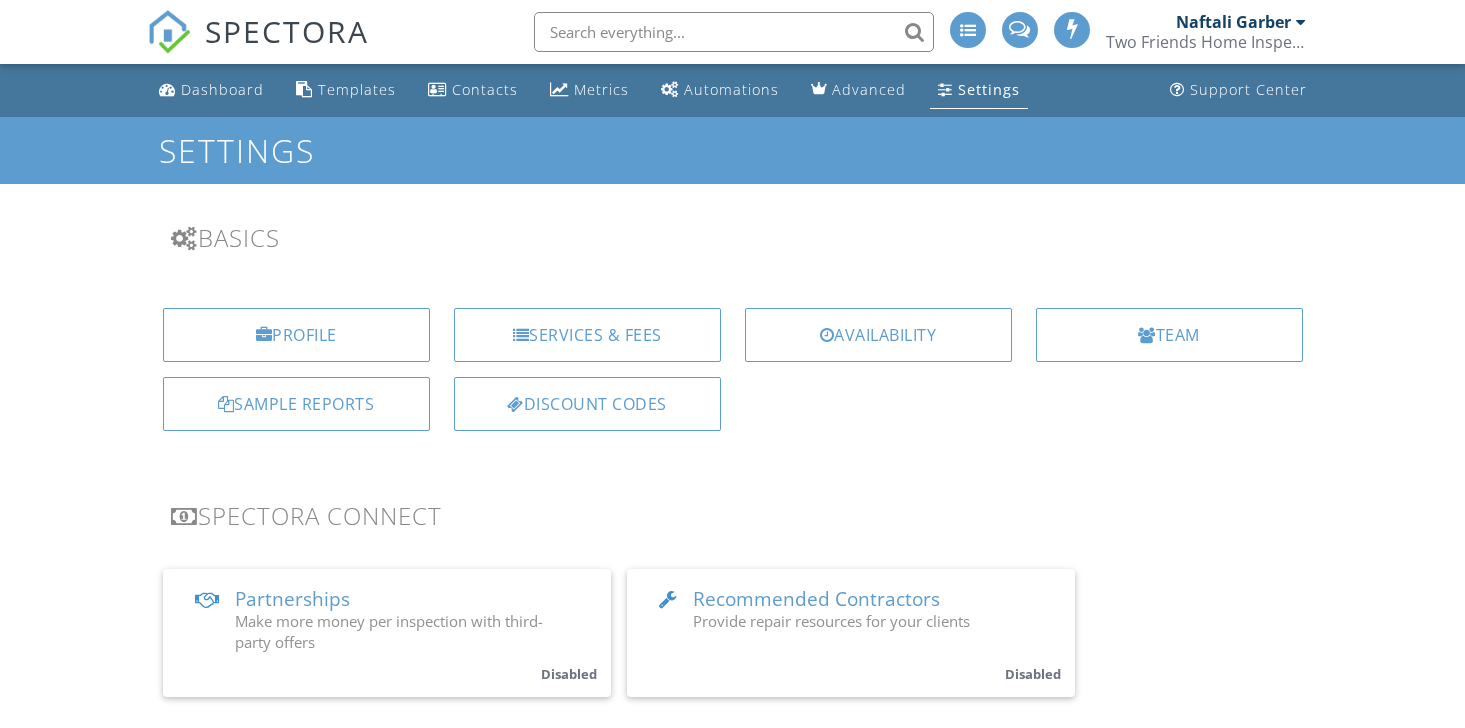scroll, scrollTop: 0, scrollLeft: 0, axis: both 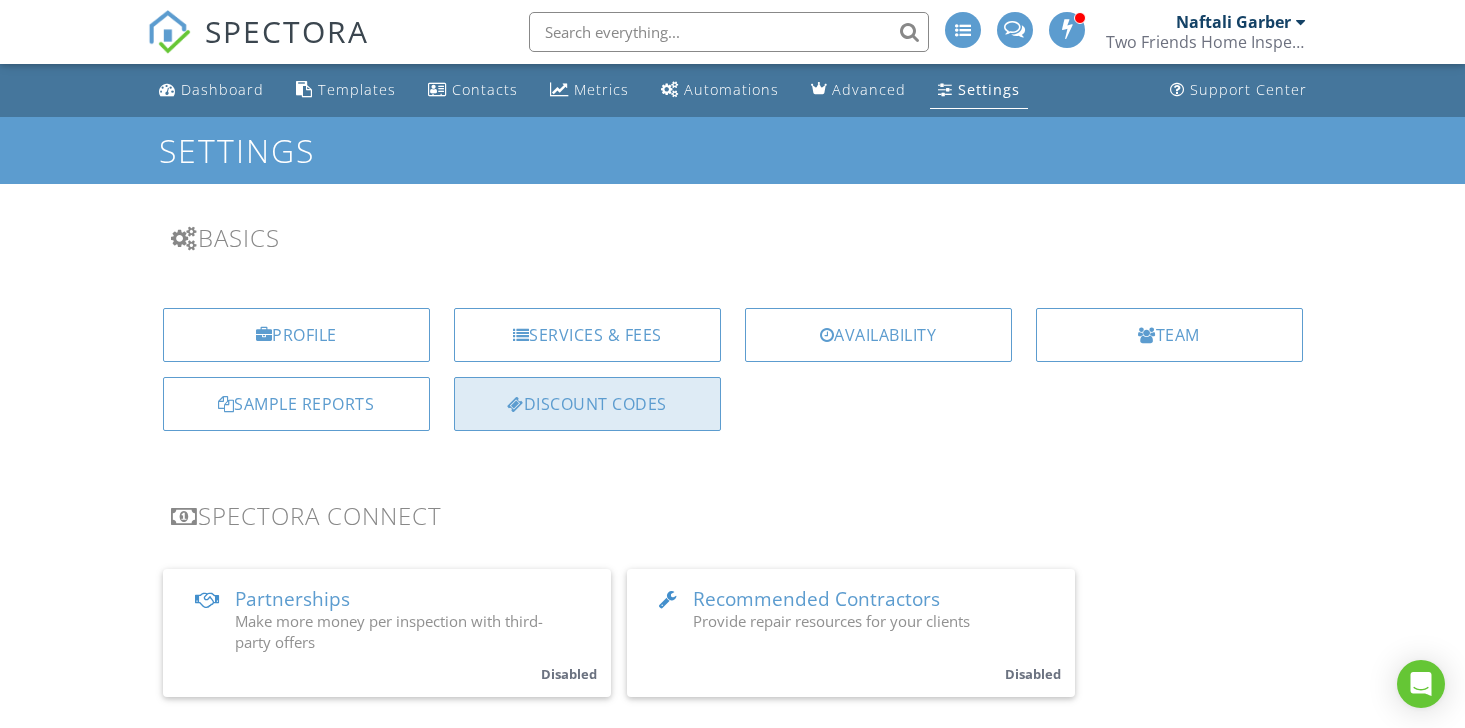 click on "Discount Codes" at bounding box center [587, 404] 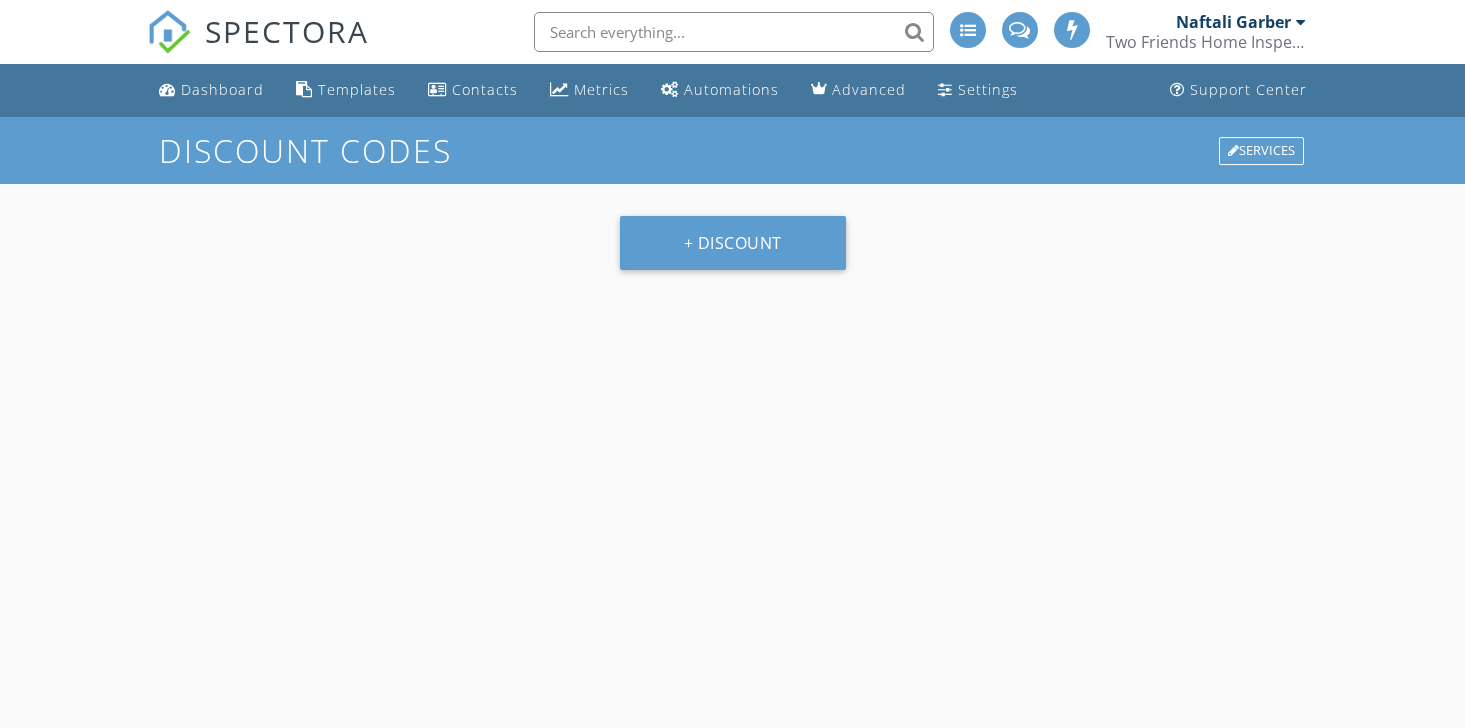 scroll, scrollTop: 0, scrollLeft: 0, axis: both 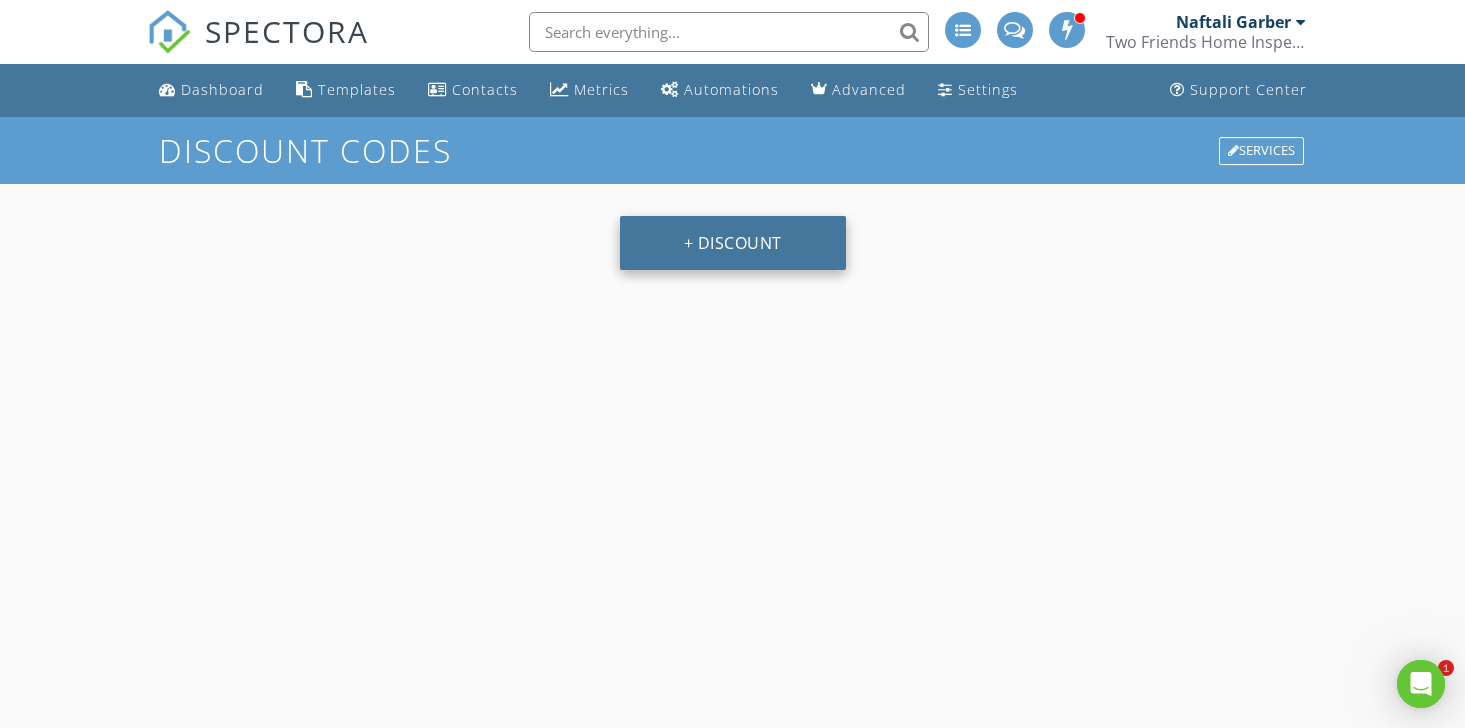 click on "+ Discount" at bounding box center (733, 243) 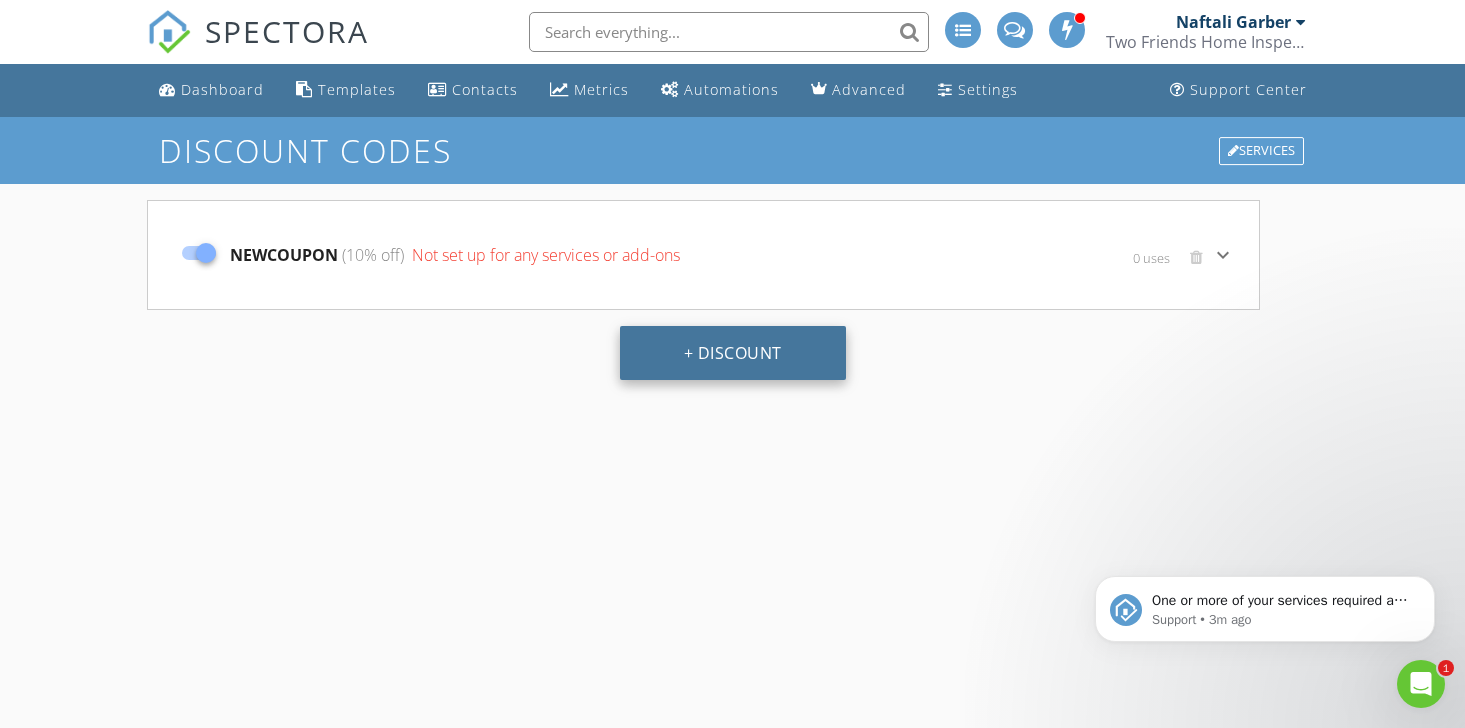 scroll, scrollTop: 0, scrollLeft: 0, axis: both 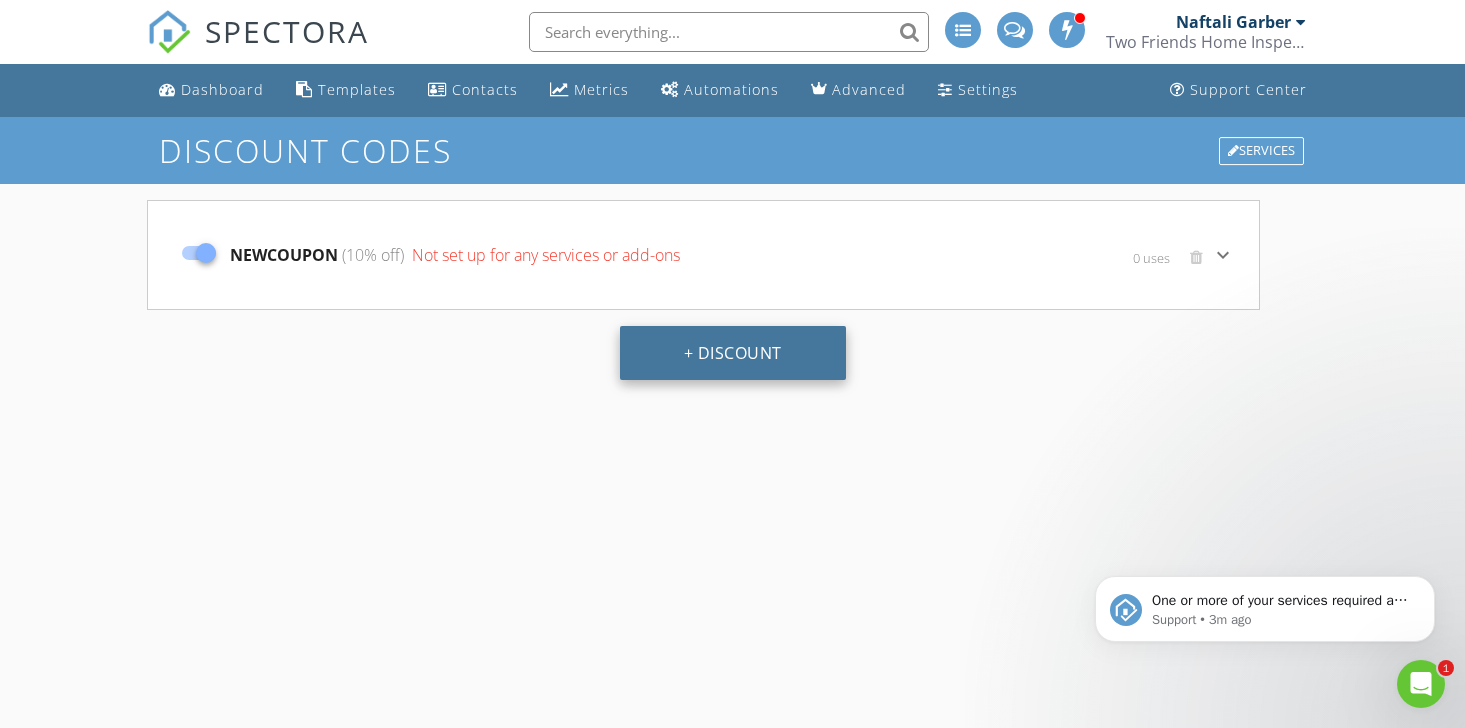 click on "+ Discount" at bounding box center (733, 353) 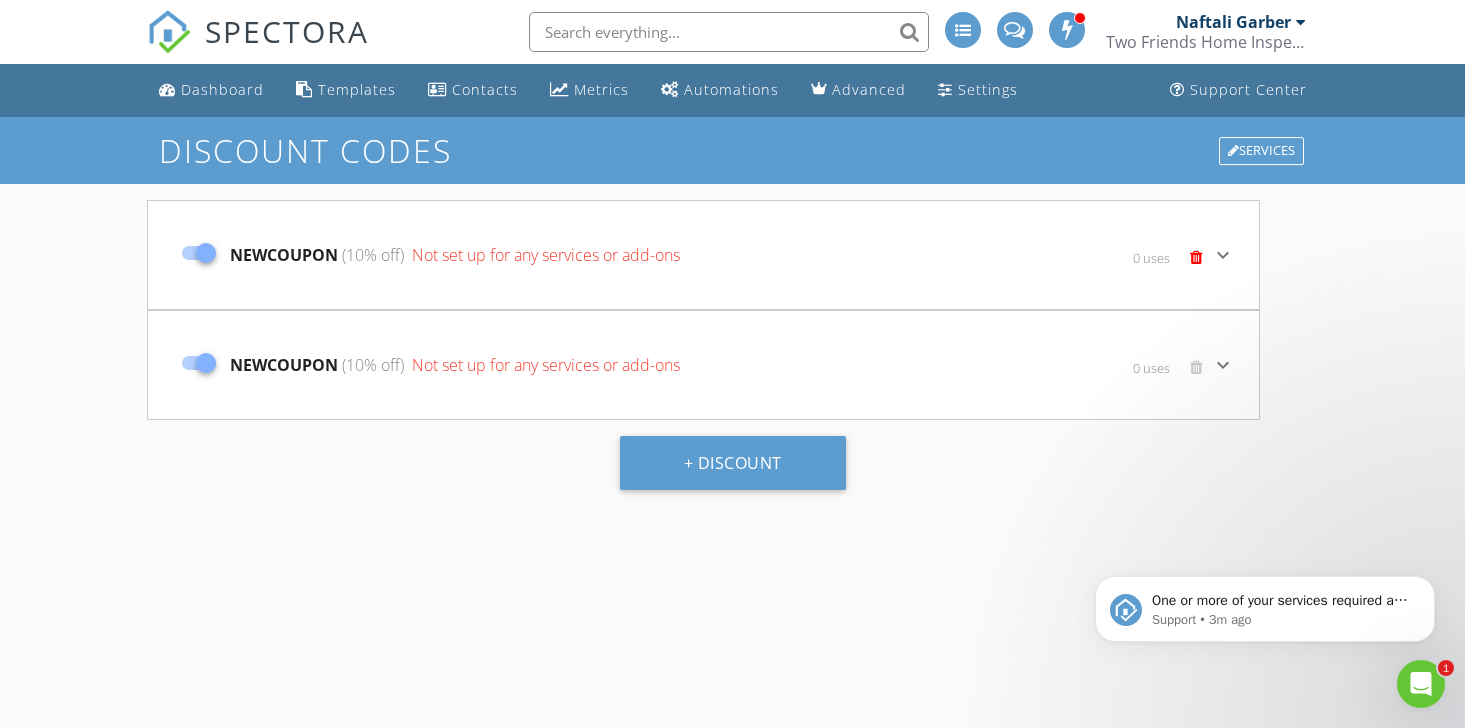 click at bounding box center [1196, 257] 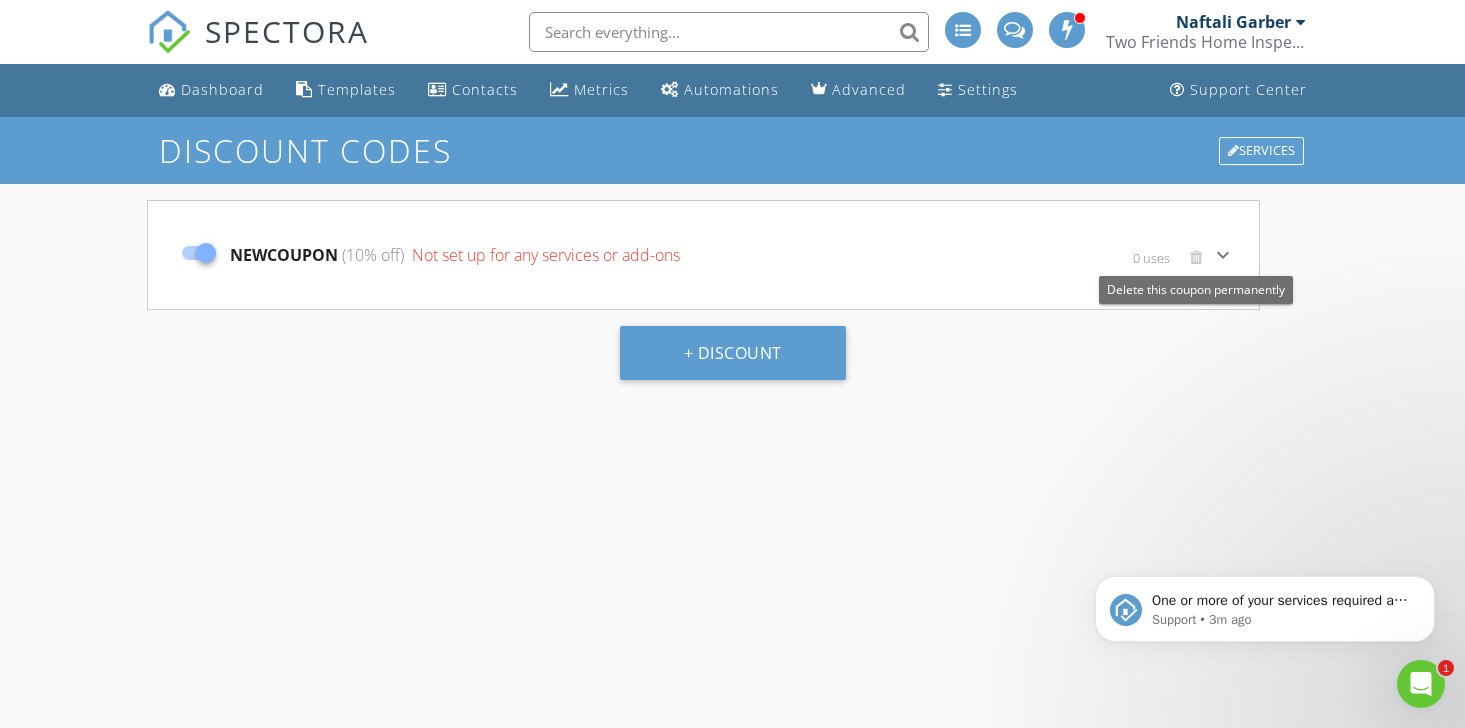 click on "NEWCOUPON
(10% off)
Not set up for any services or add-ons" at bounding box center [518, 255] 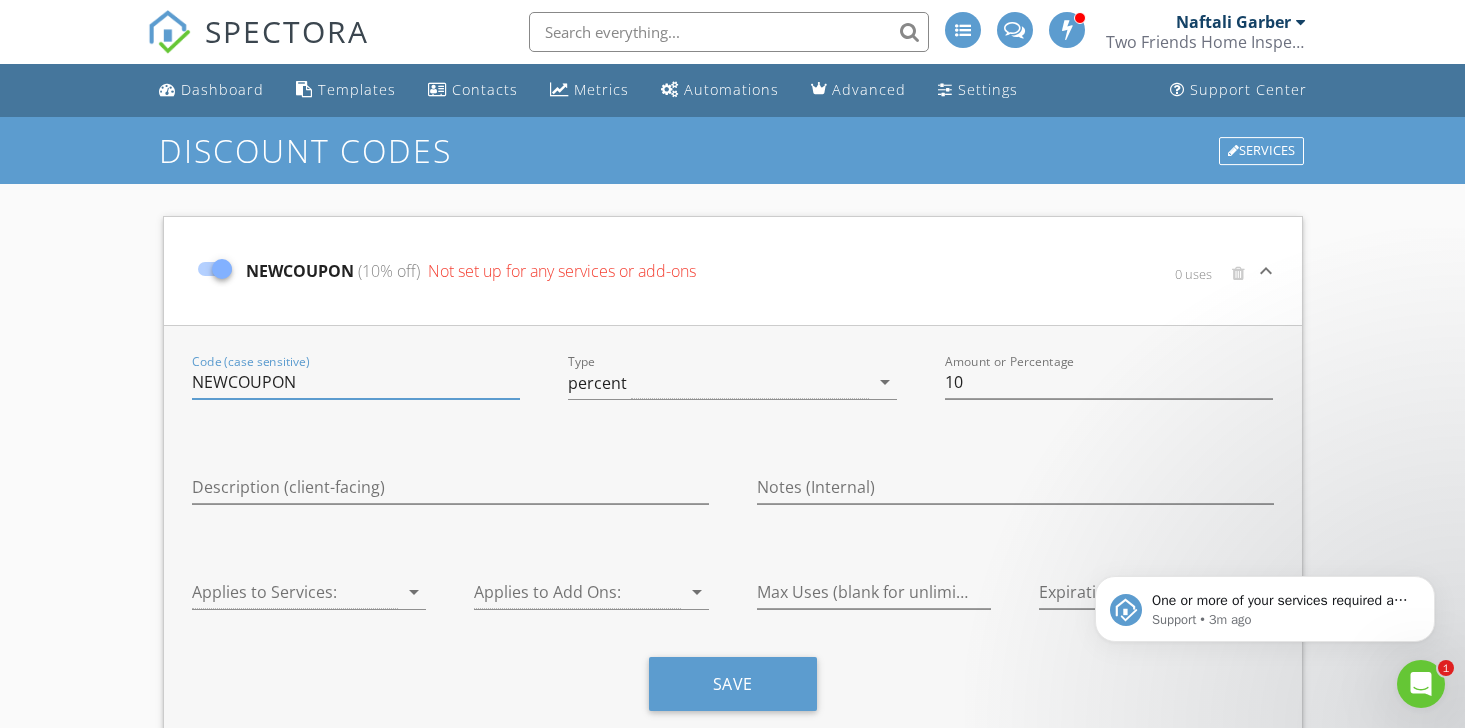 click on "NEWCOUPON" at bounding box center [356, 382] 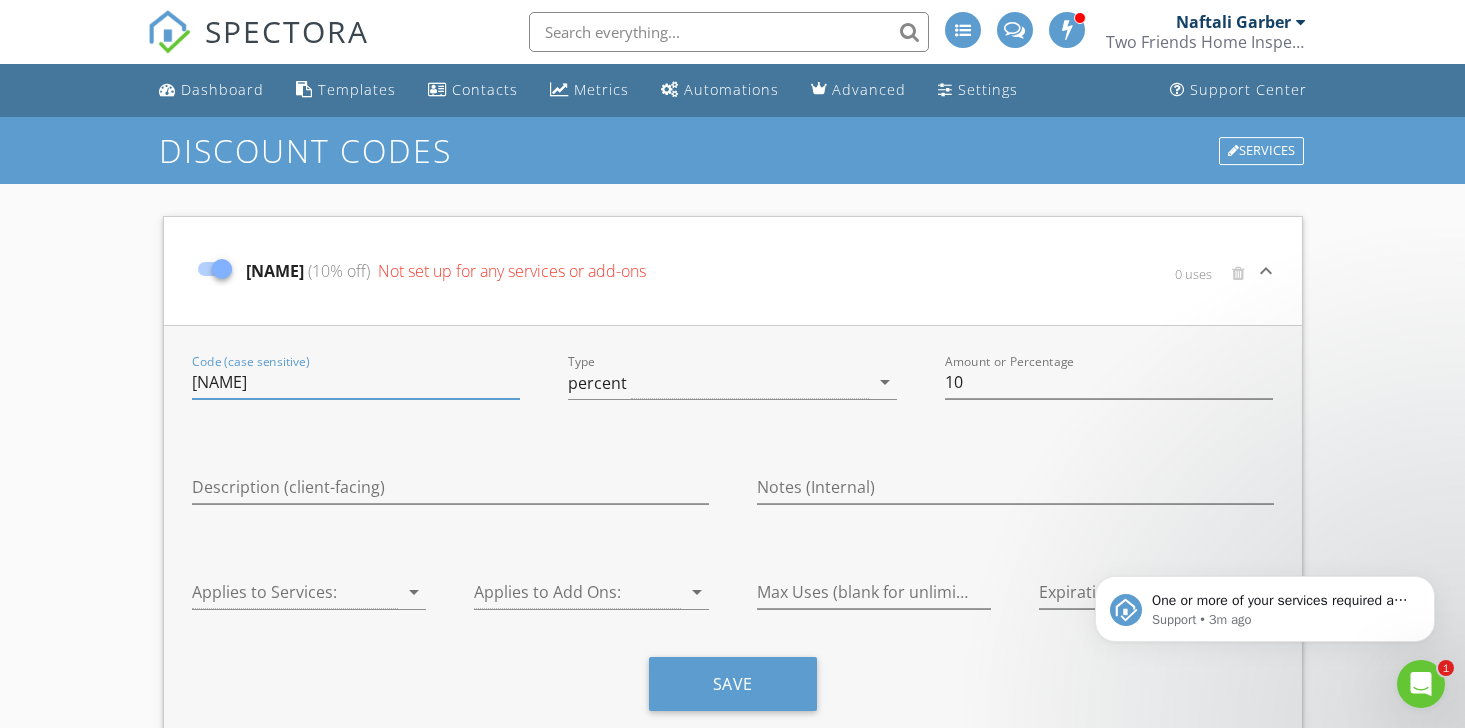 type on "[NAME]" 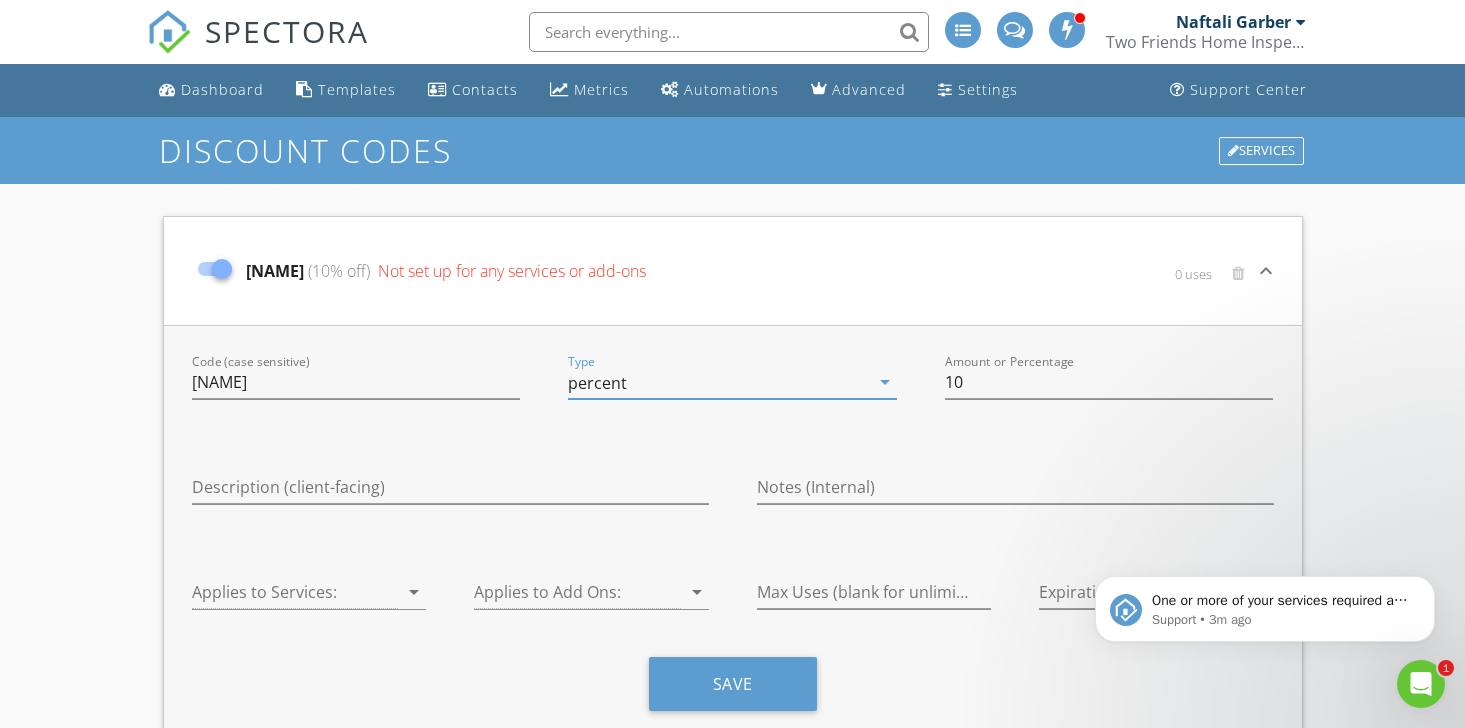 click on "percent" at bounding box center (718, 382) 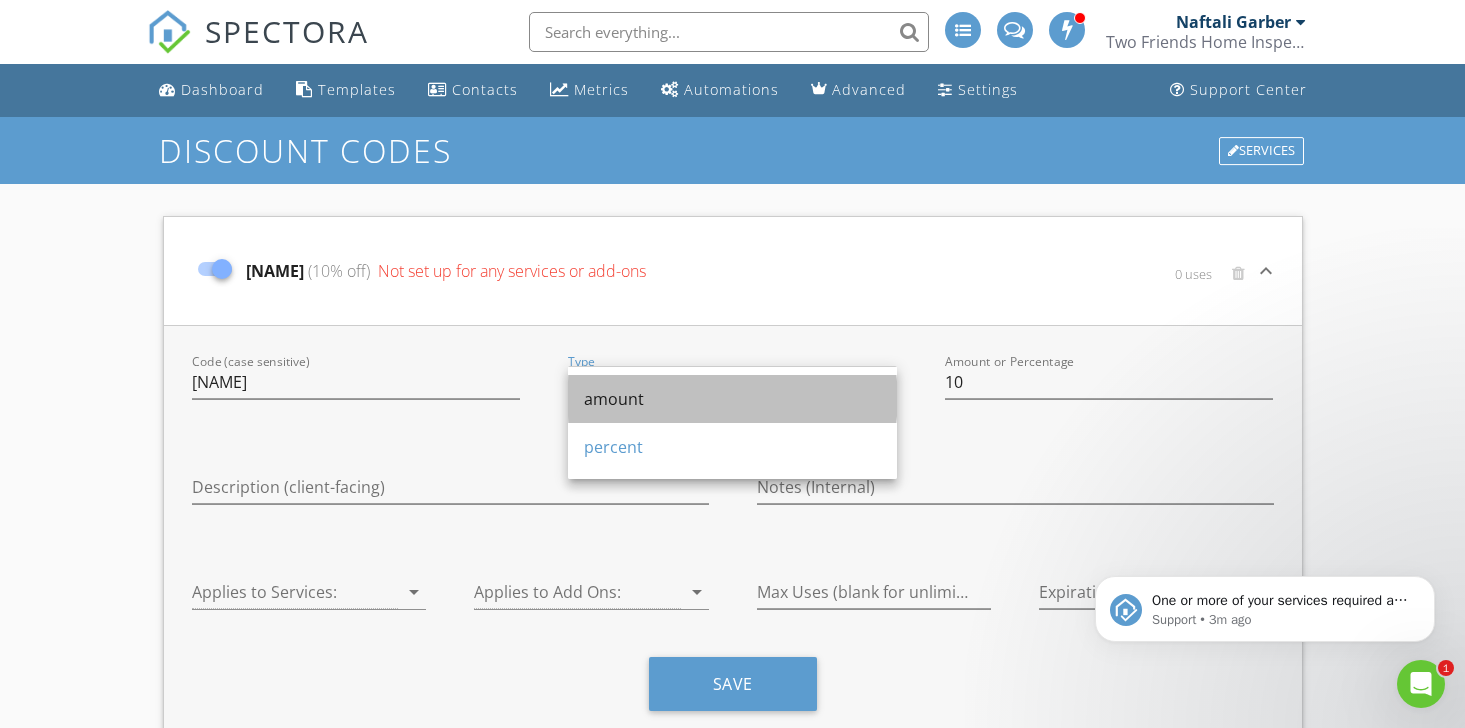 click on "amount" at bounding box center [732, 399] 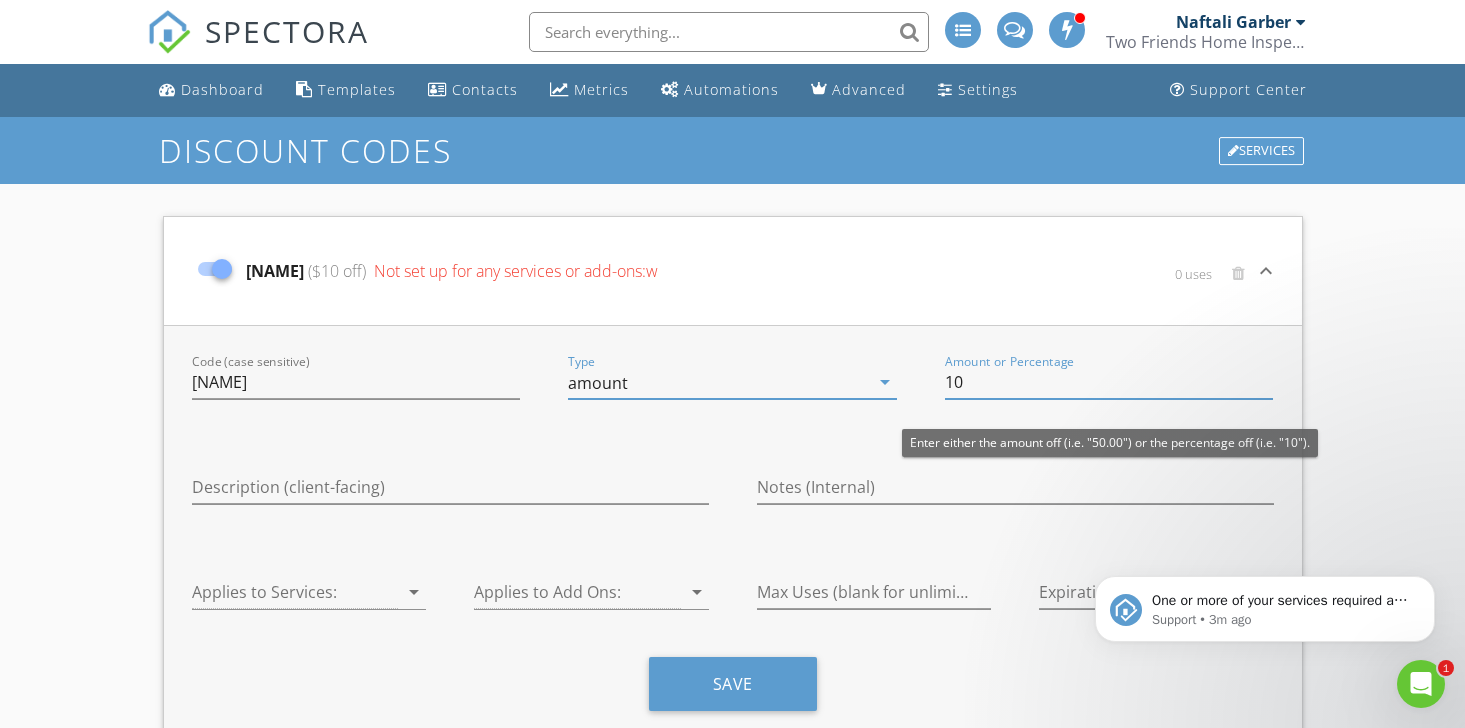 click on "10" at bounding box center (1109, 382) 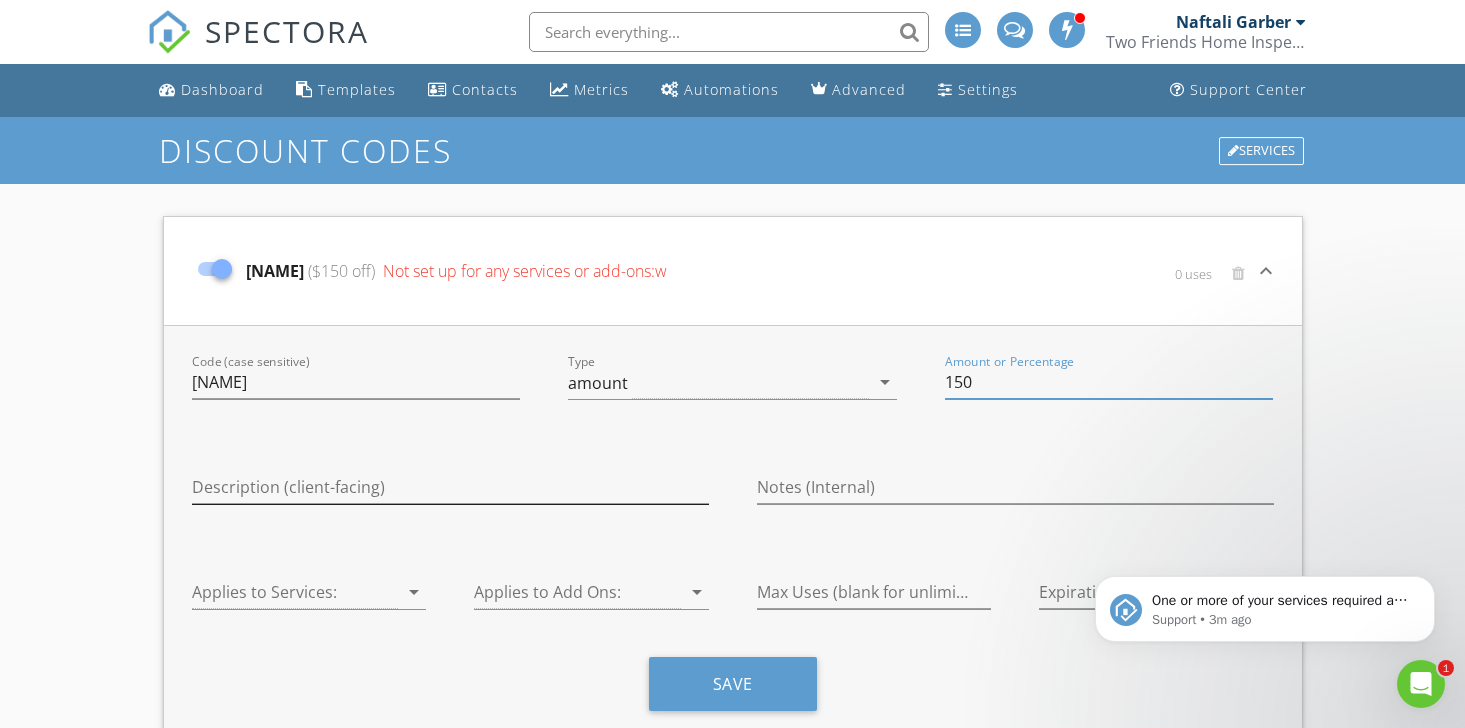 type on "150" 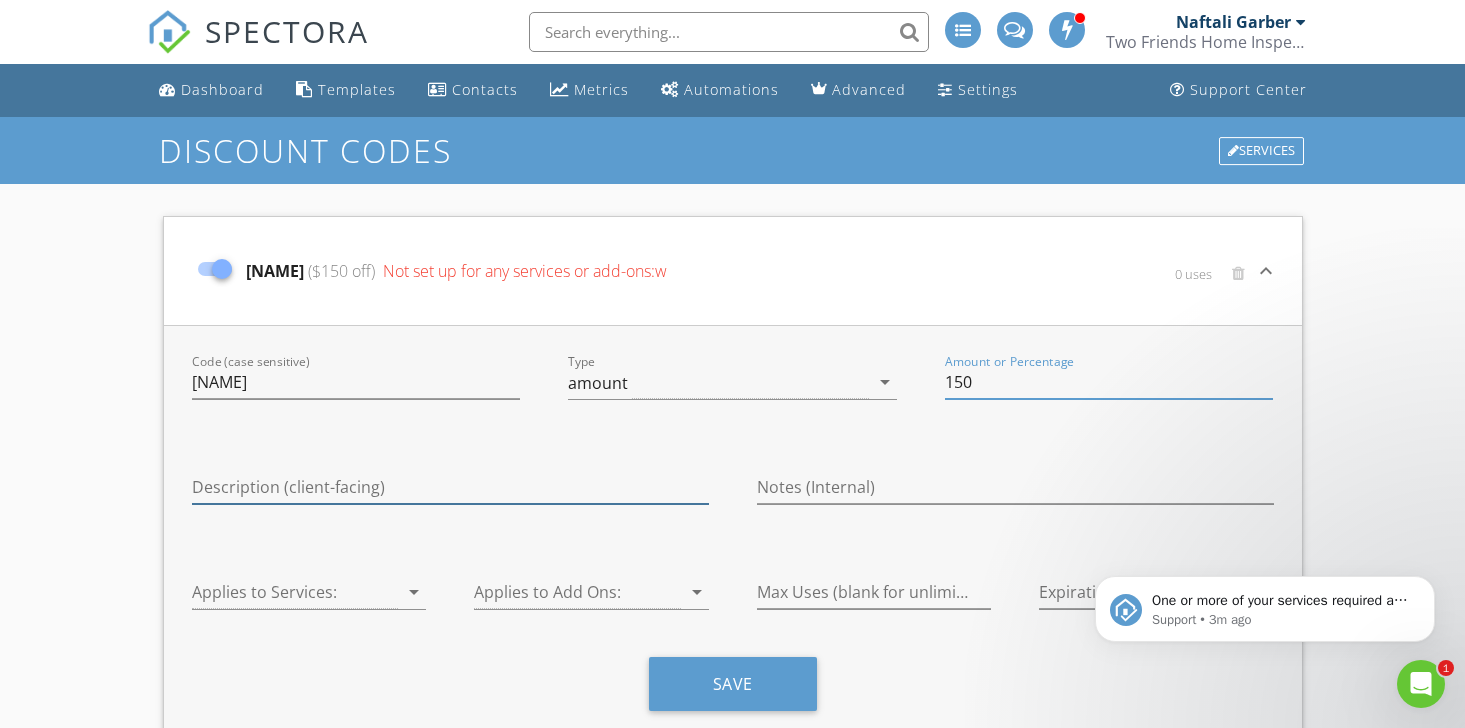 click at bounding box center (450, 487) 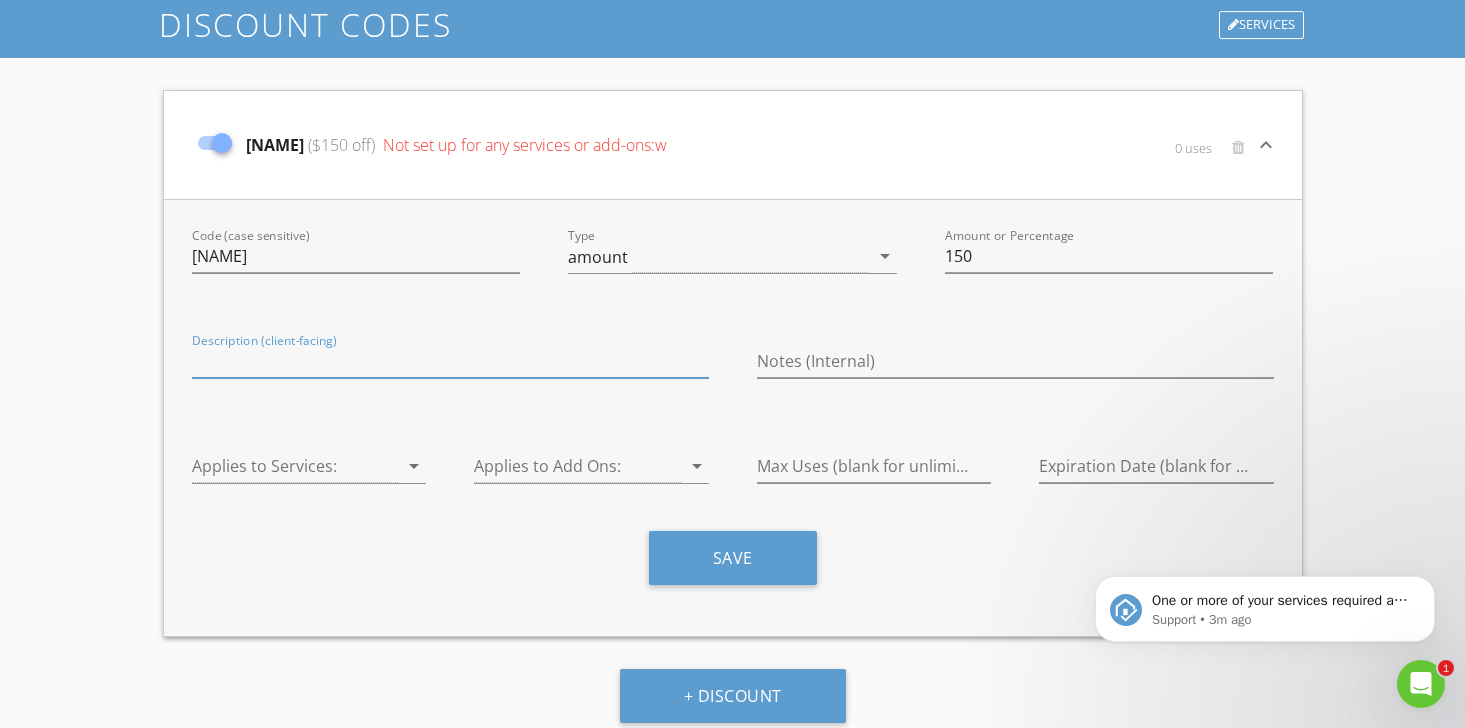 scroll, scrollTop: 127, scrollLeft: 0, axis: vertical 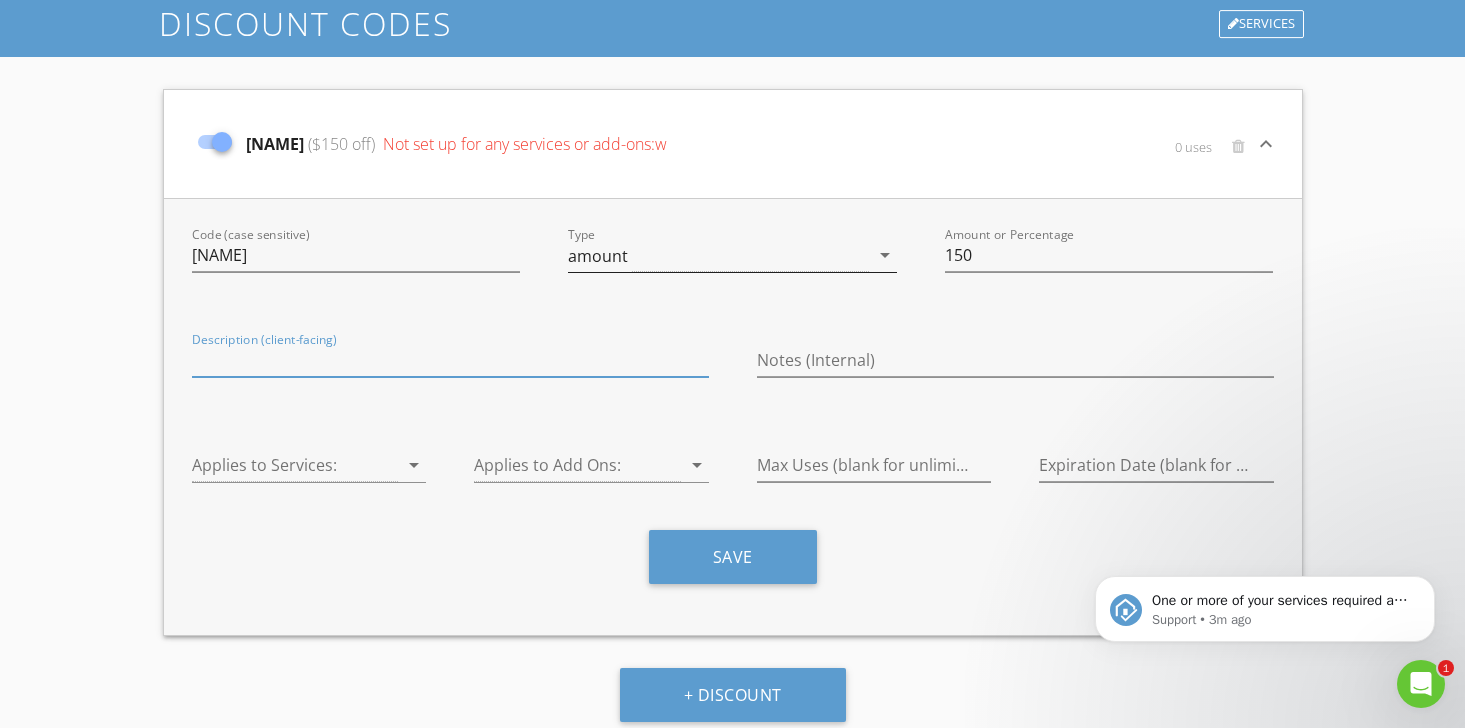 click on "amount" at bounding box center [718, 255] 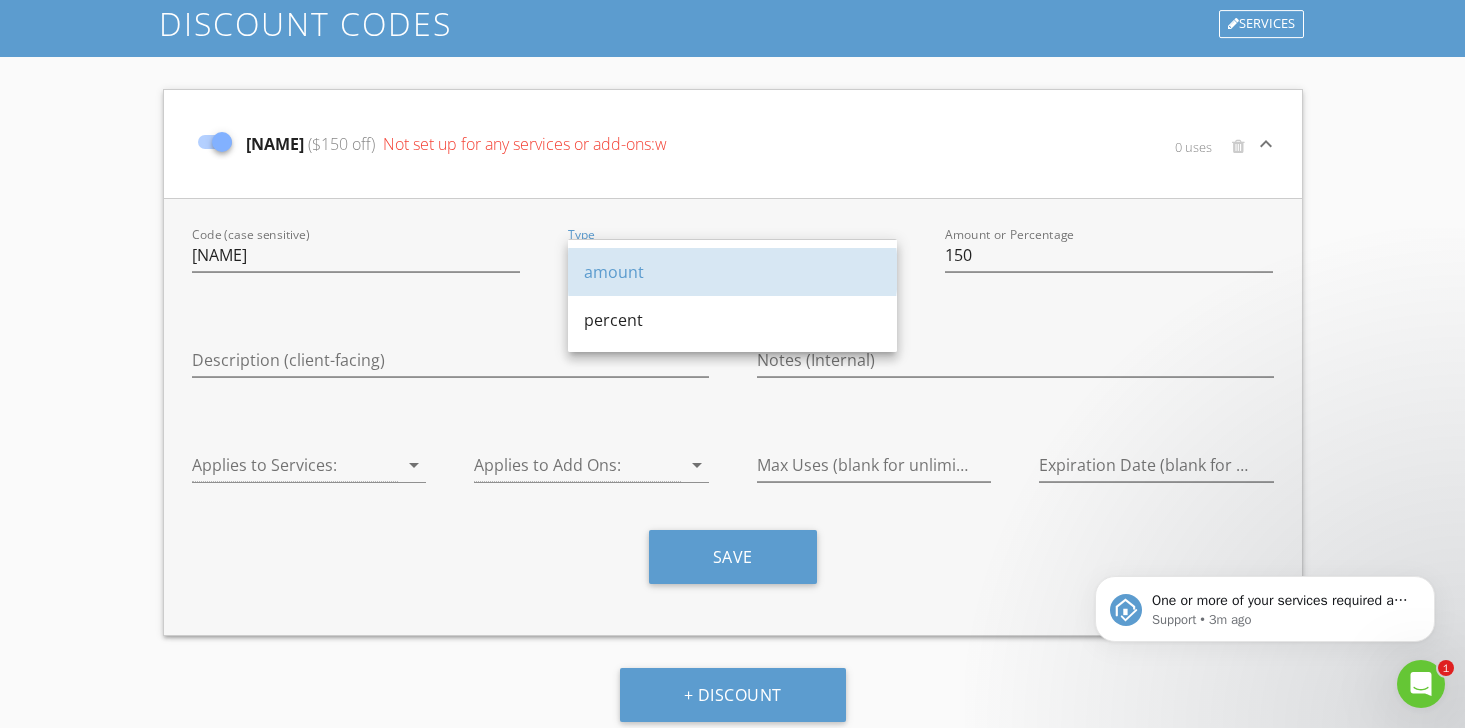 click on "amount" at bounding box center [732, 272] 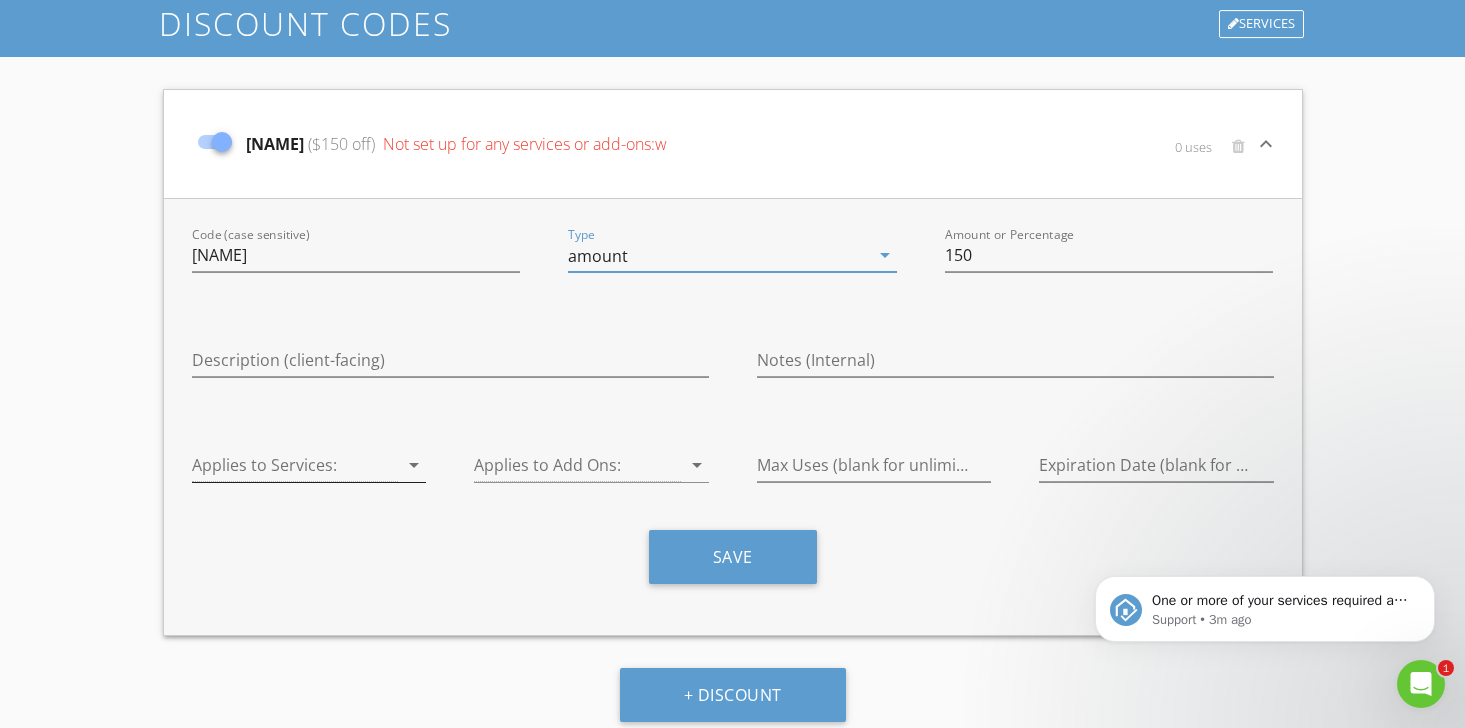 click at bounding box center [295, 465] 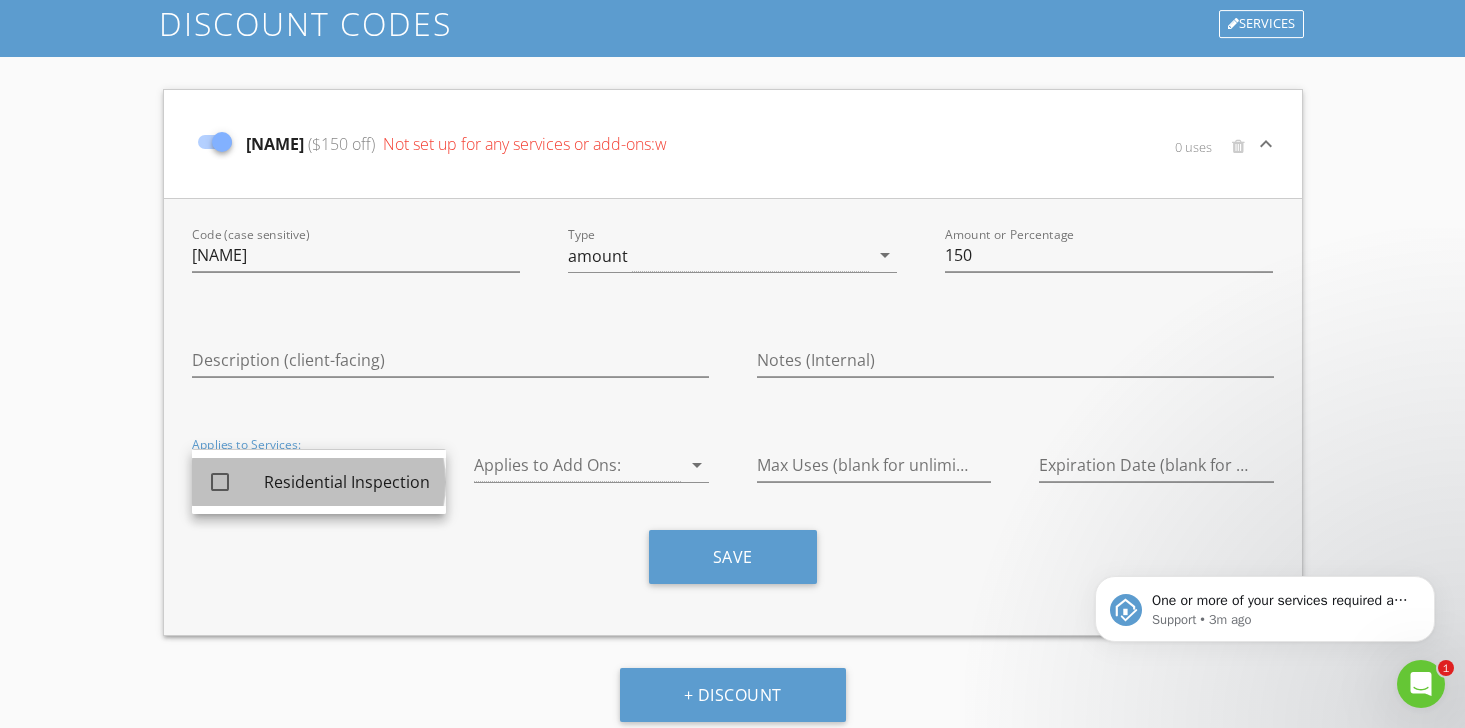 click on "Residential Inspection" at bounding box center (347, 482) 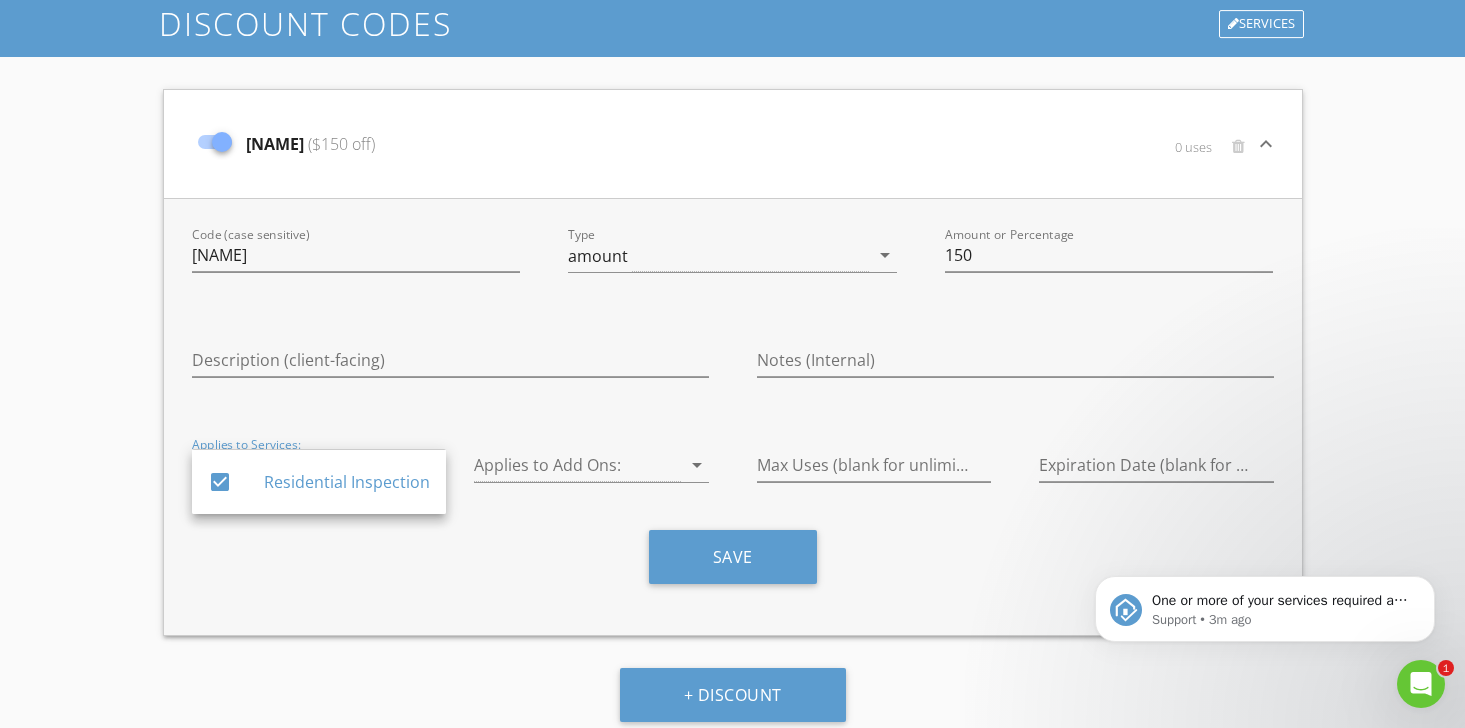 click on "Save" at bounding box center (733, 564) 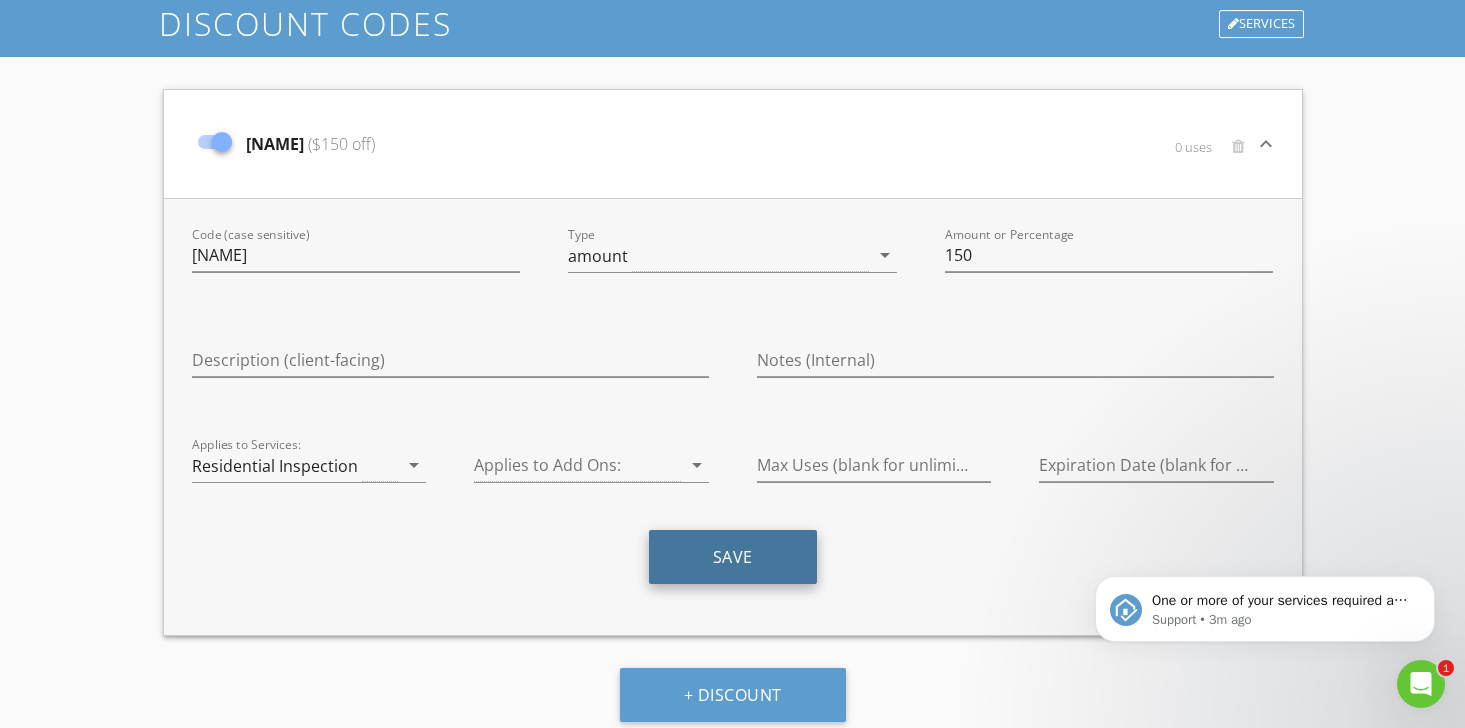 click on "Save" at bounding box center (733, 557) 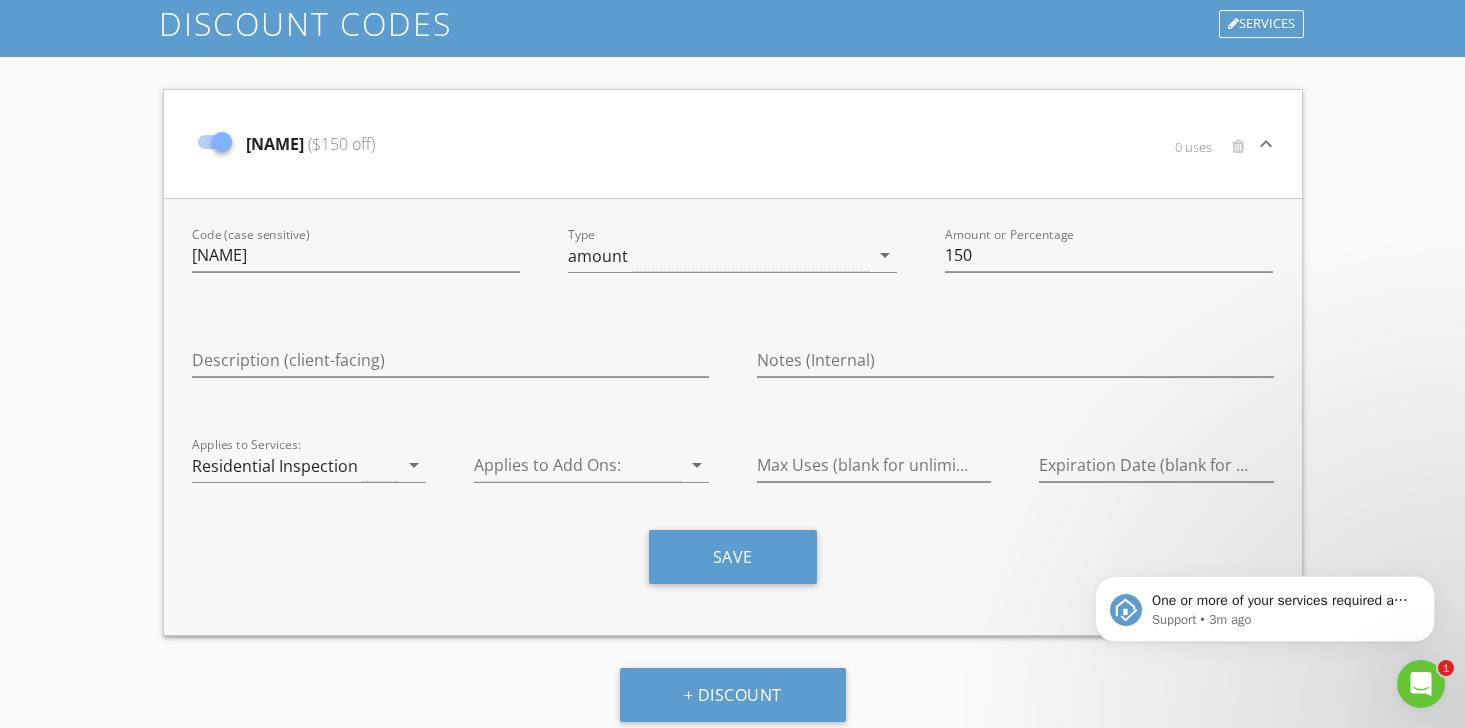 scroll, scrollTop: 136, scrollLeft: 0, axis: vertical 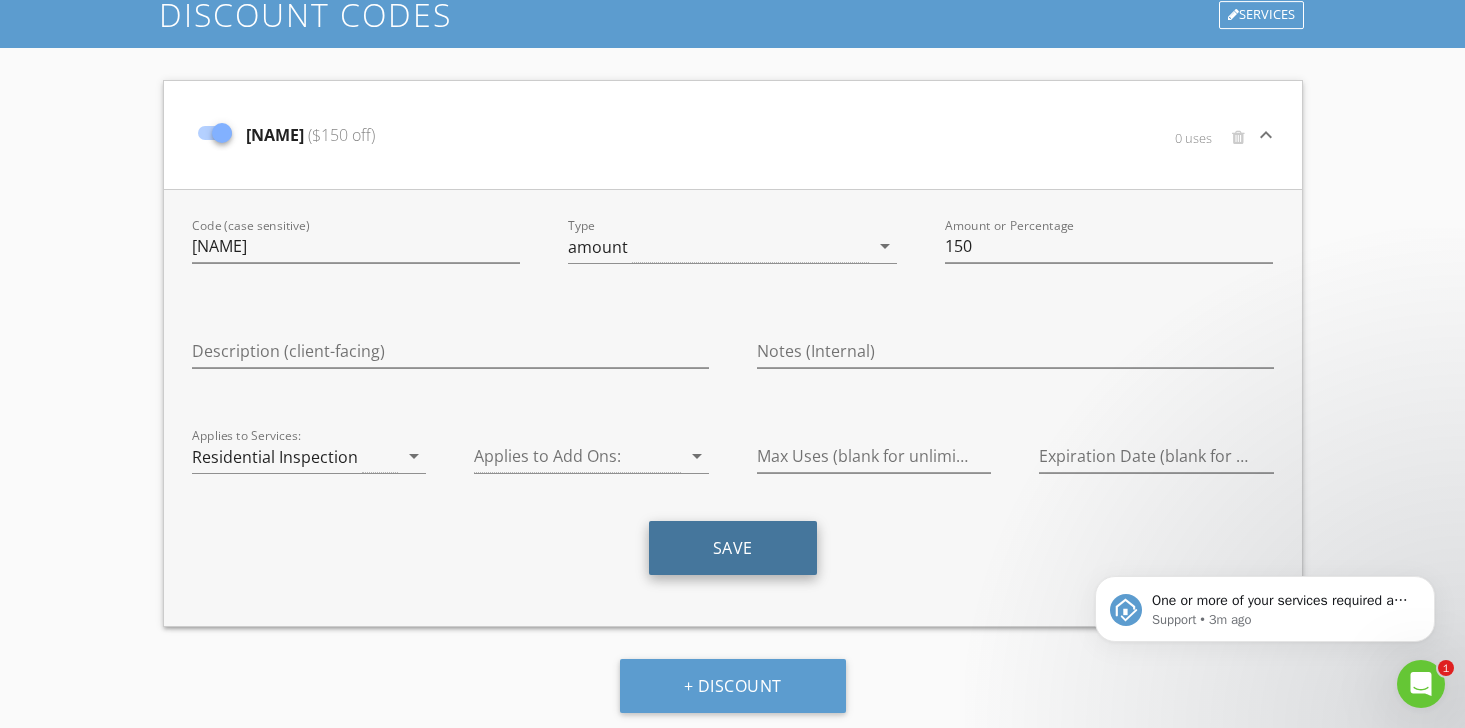 click on "Save" at bounding box center [733, 548] 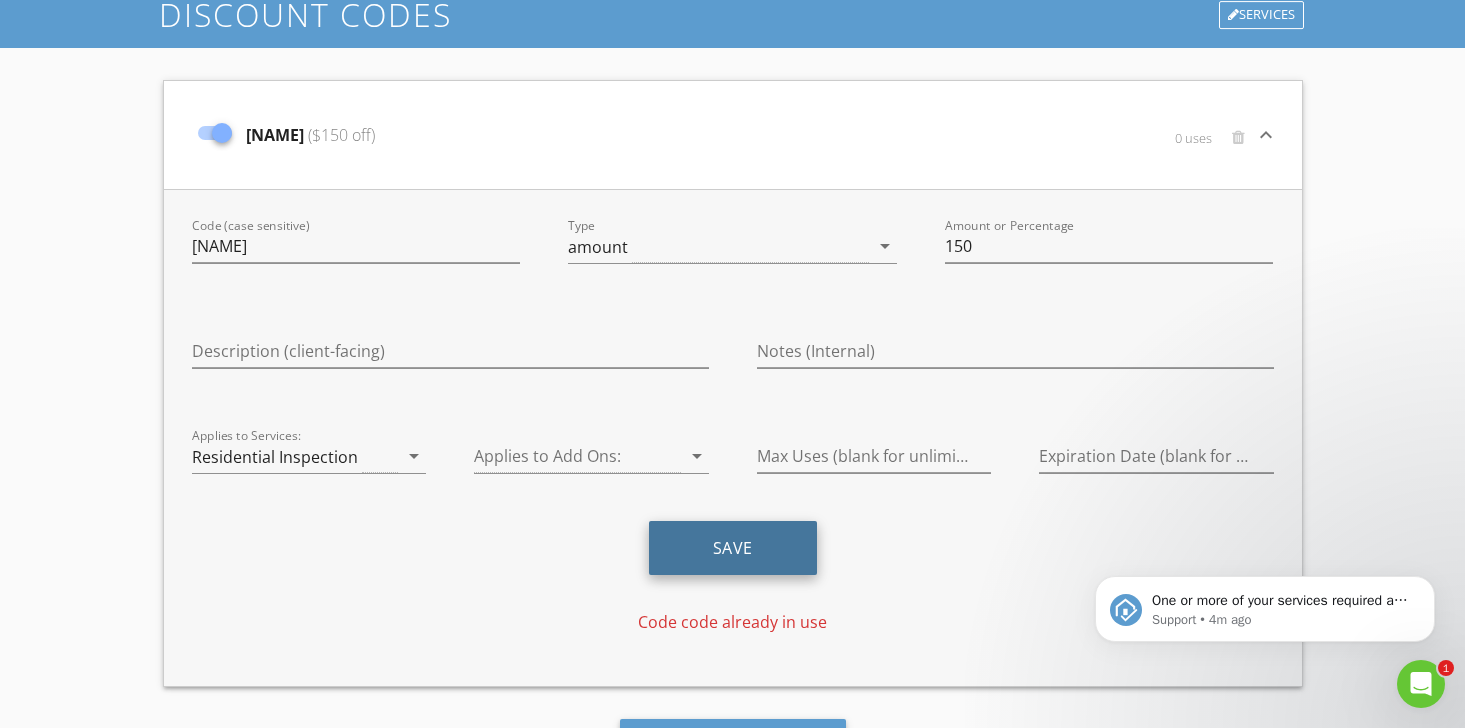 click on "Save" at bounding box center [733, 548] 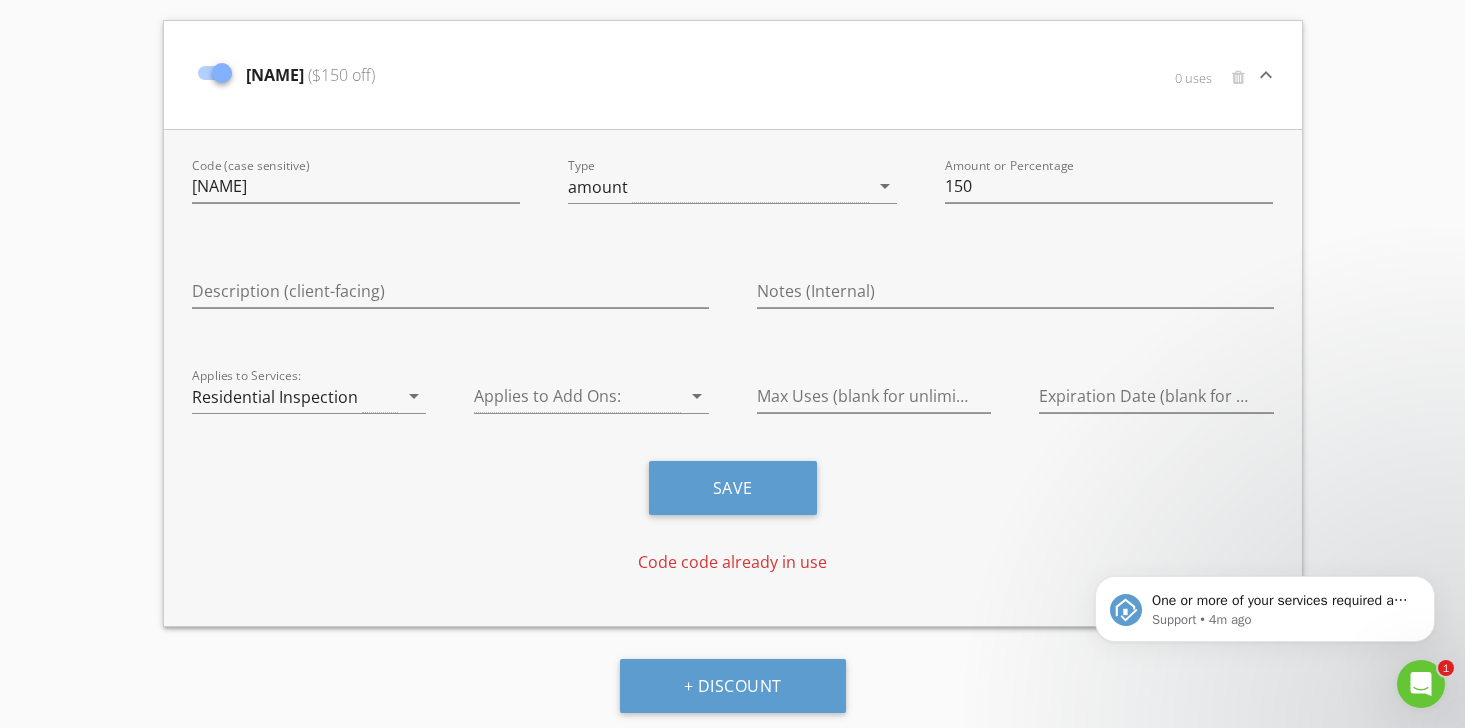 scroll, scrollTop: 0, scrollLeft: 0, axis: both 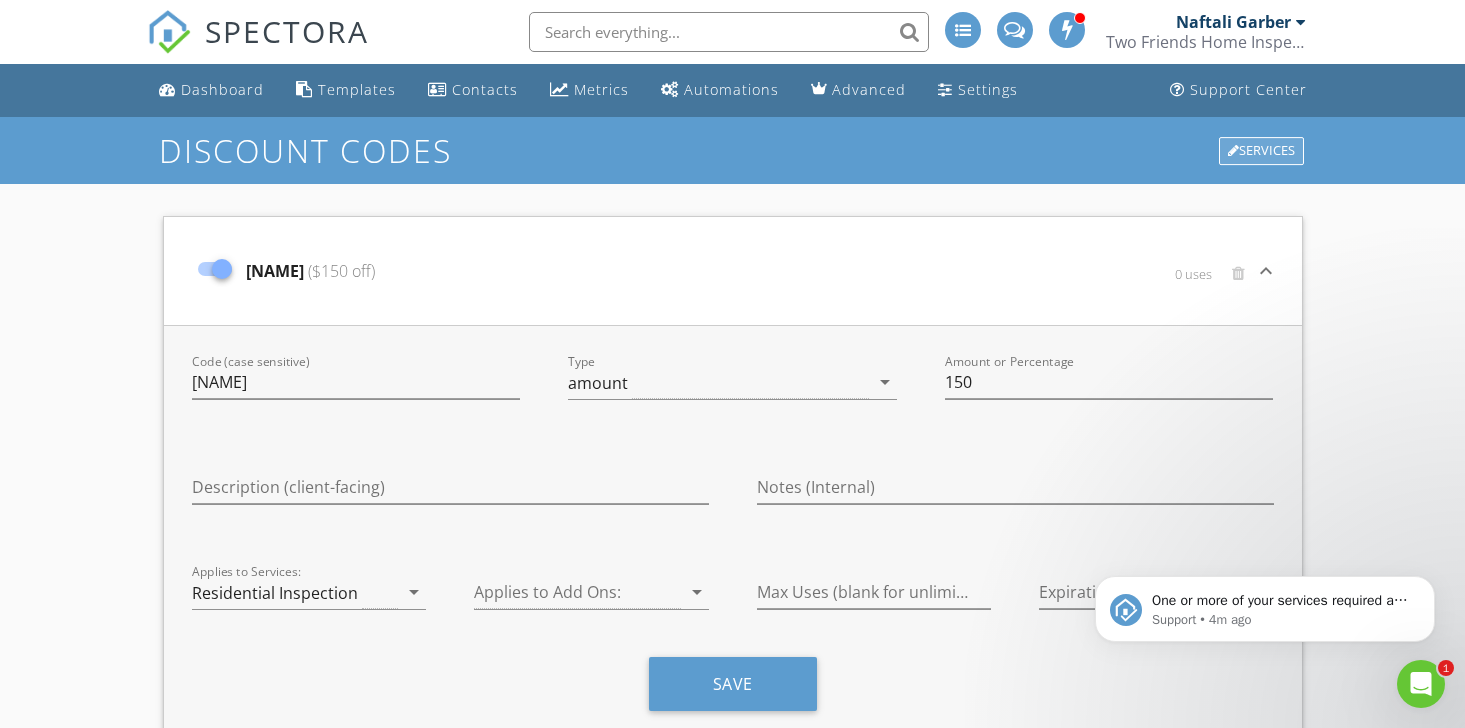 click on "Services" at bounding box center (1261, 151) 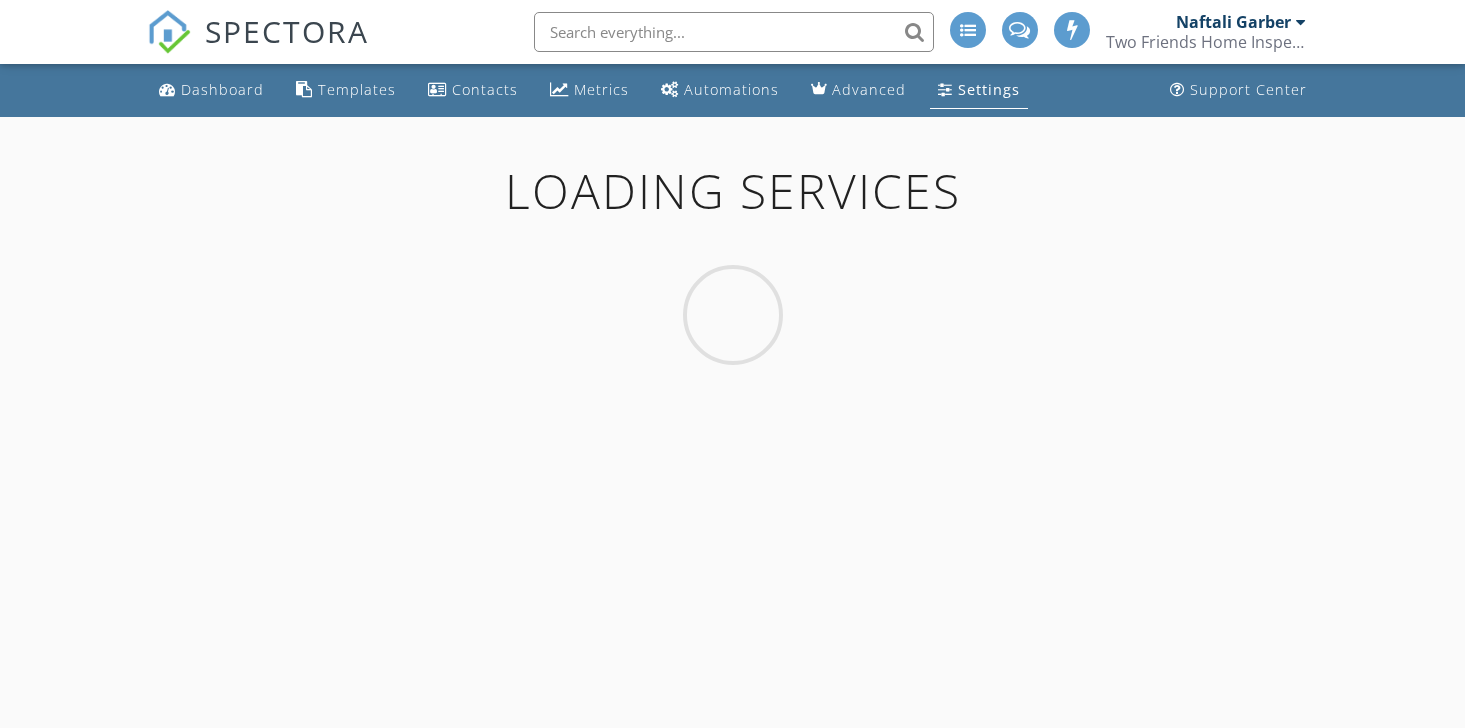 scroll, scrollTop: 0, scrollLeft: 0, axis: both 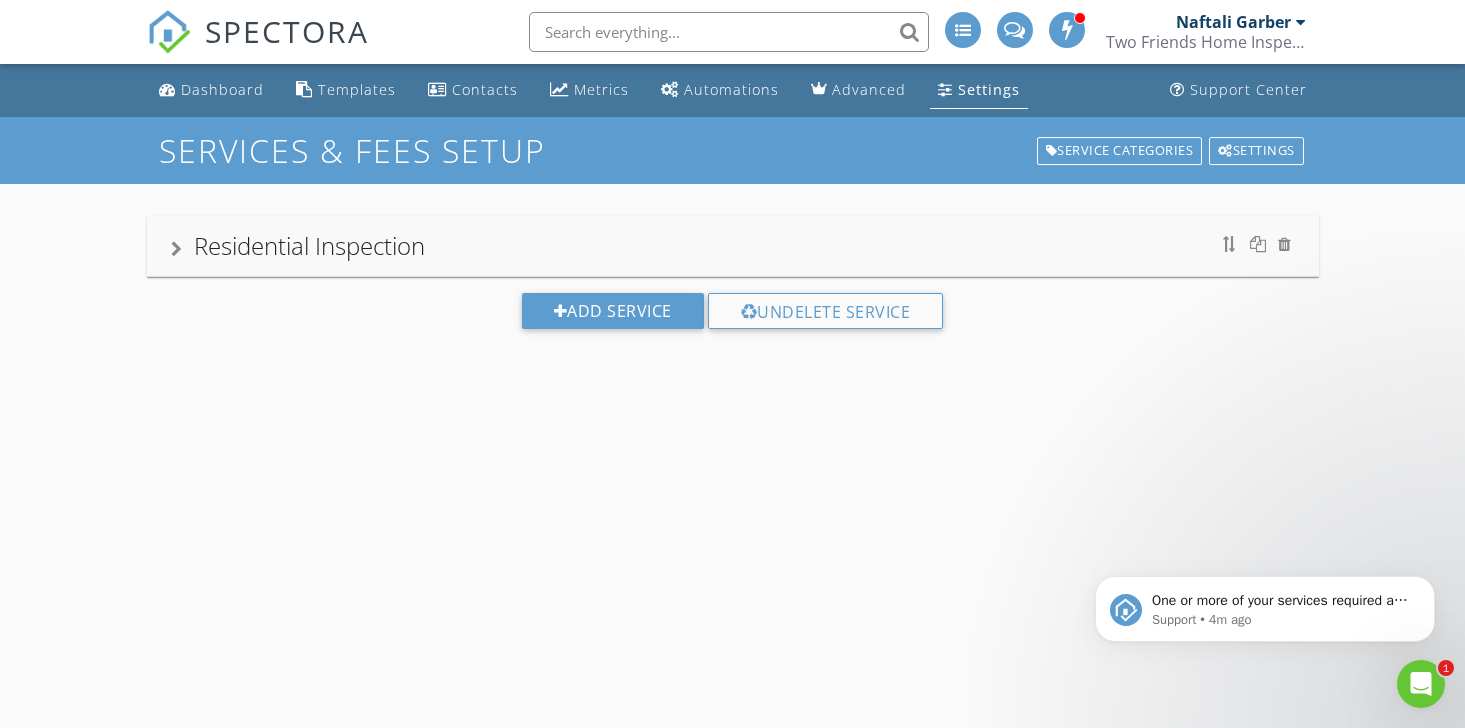 click on "Residential Inspection" at bounding box center [733, 246] 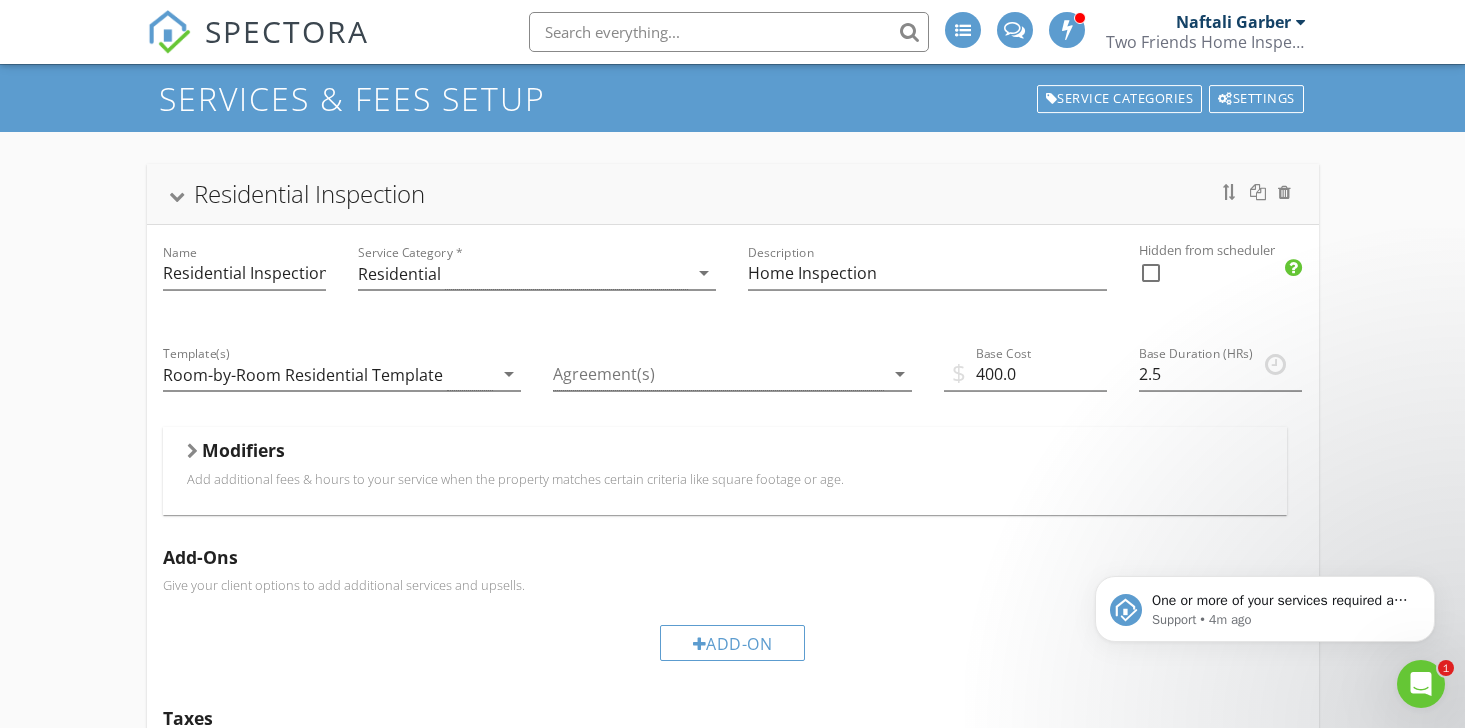 scroll, scrollTop: 0, scrollLeft: 0, axis: both 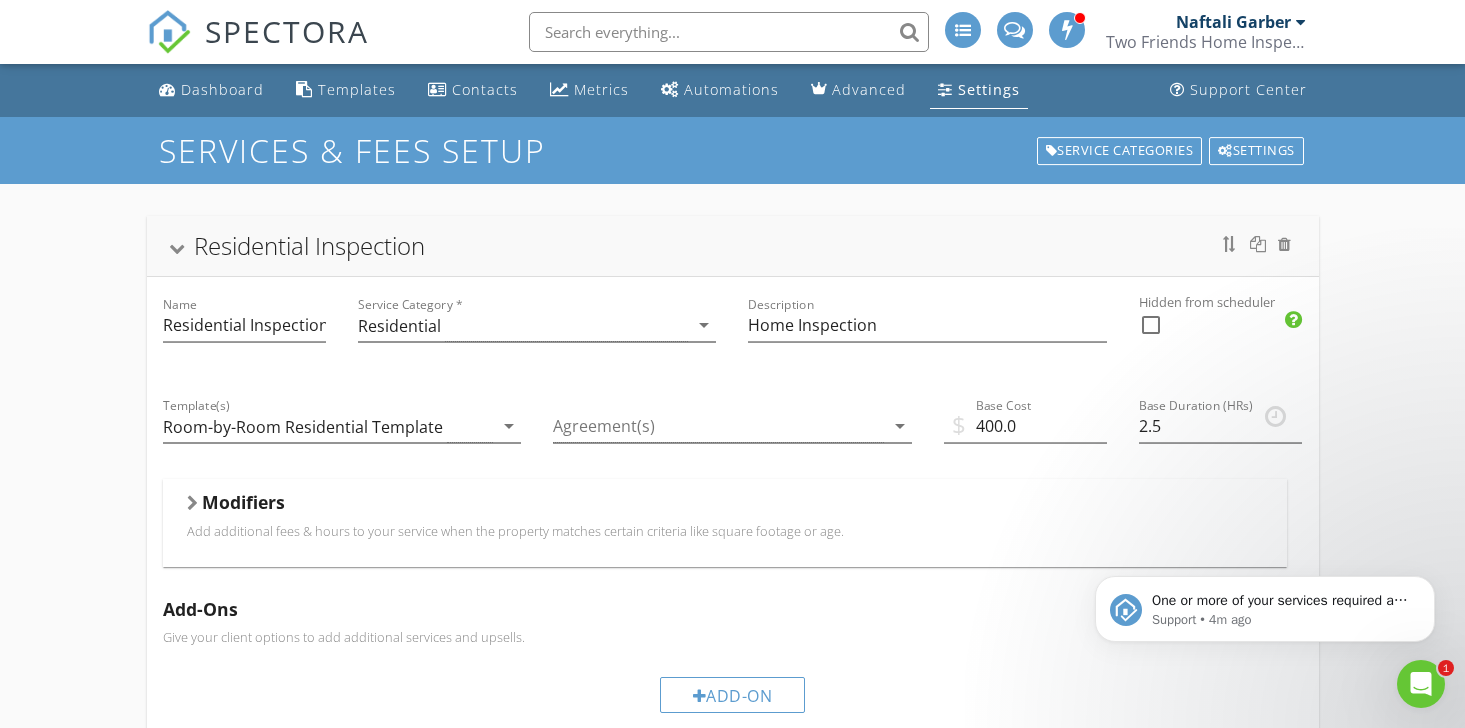 click on "Naftali Garber" at bounding box center [1233, 22] 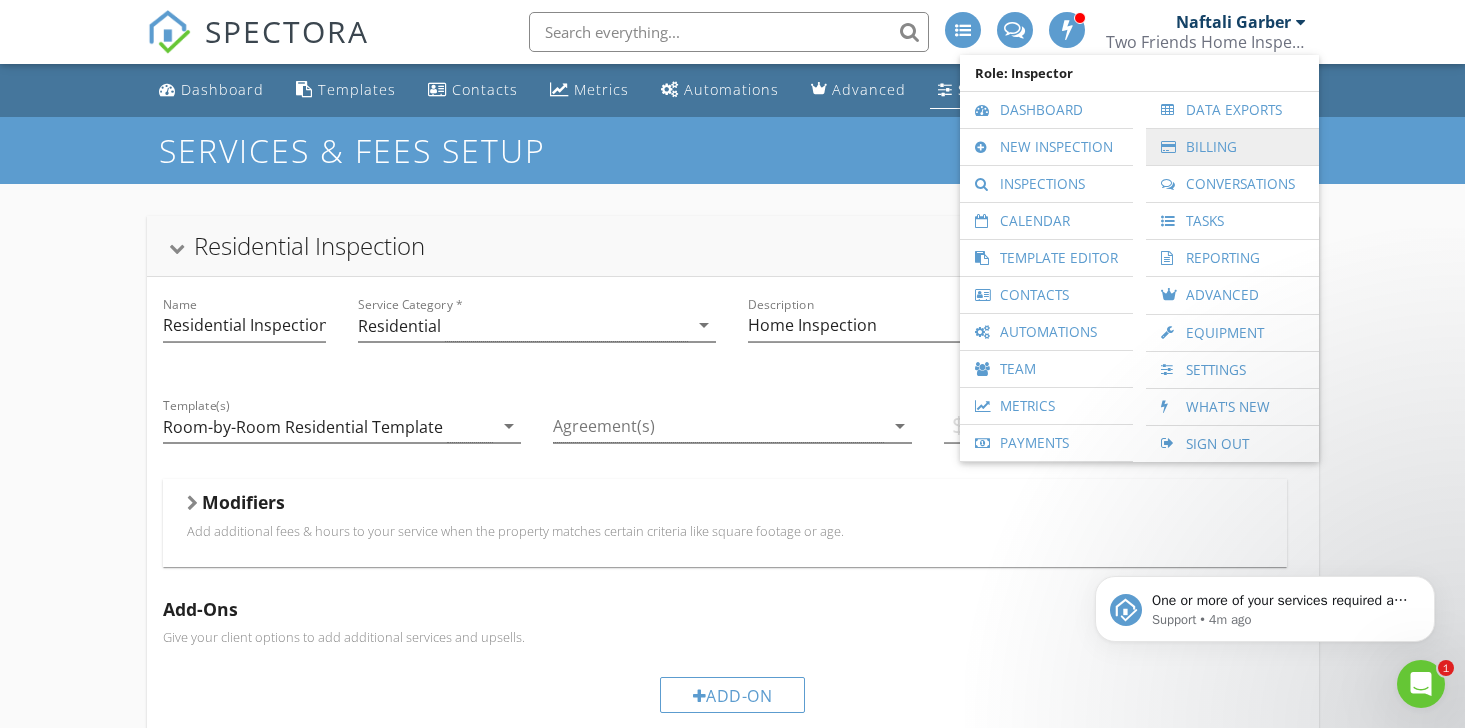 click on "Billing" at bounding box center [1232, 147] 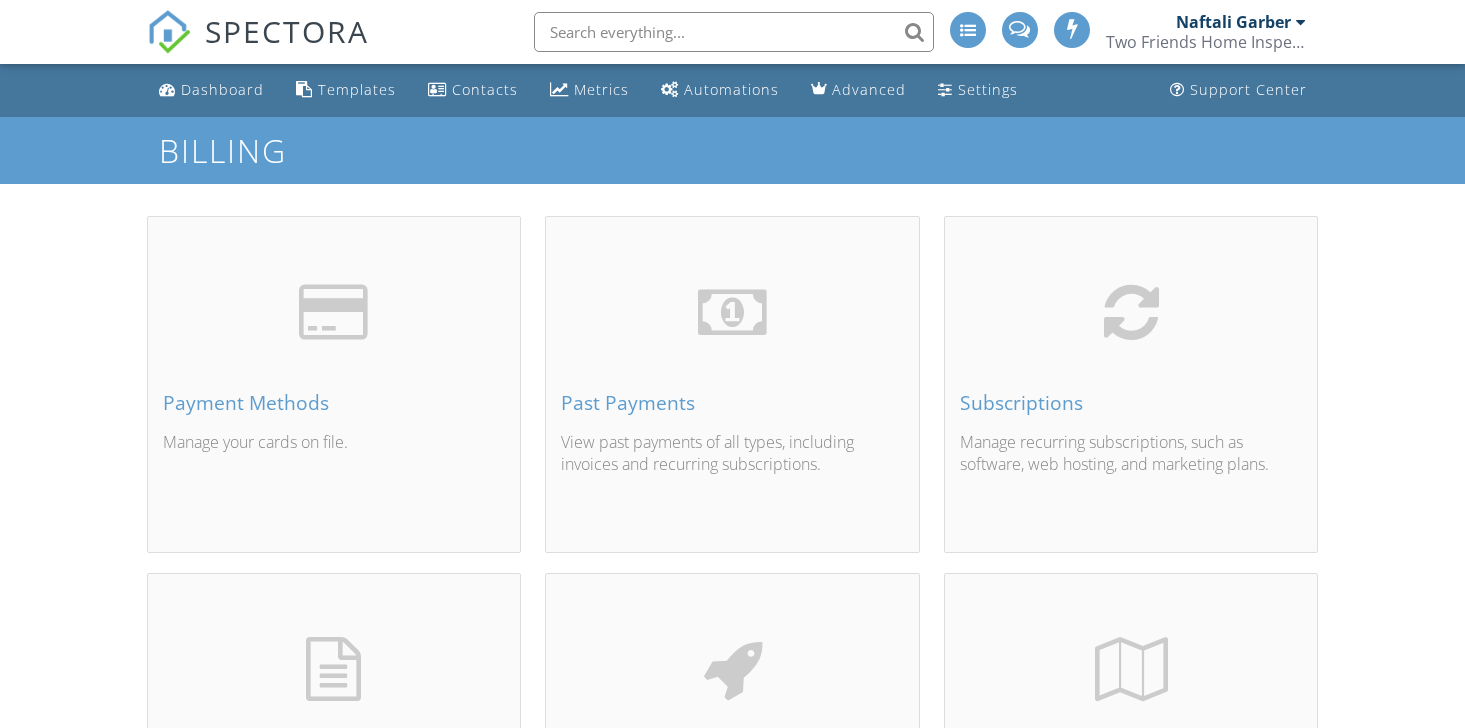 scroll, scrollTop: 0, scrollLeft: 0, axis: both 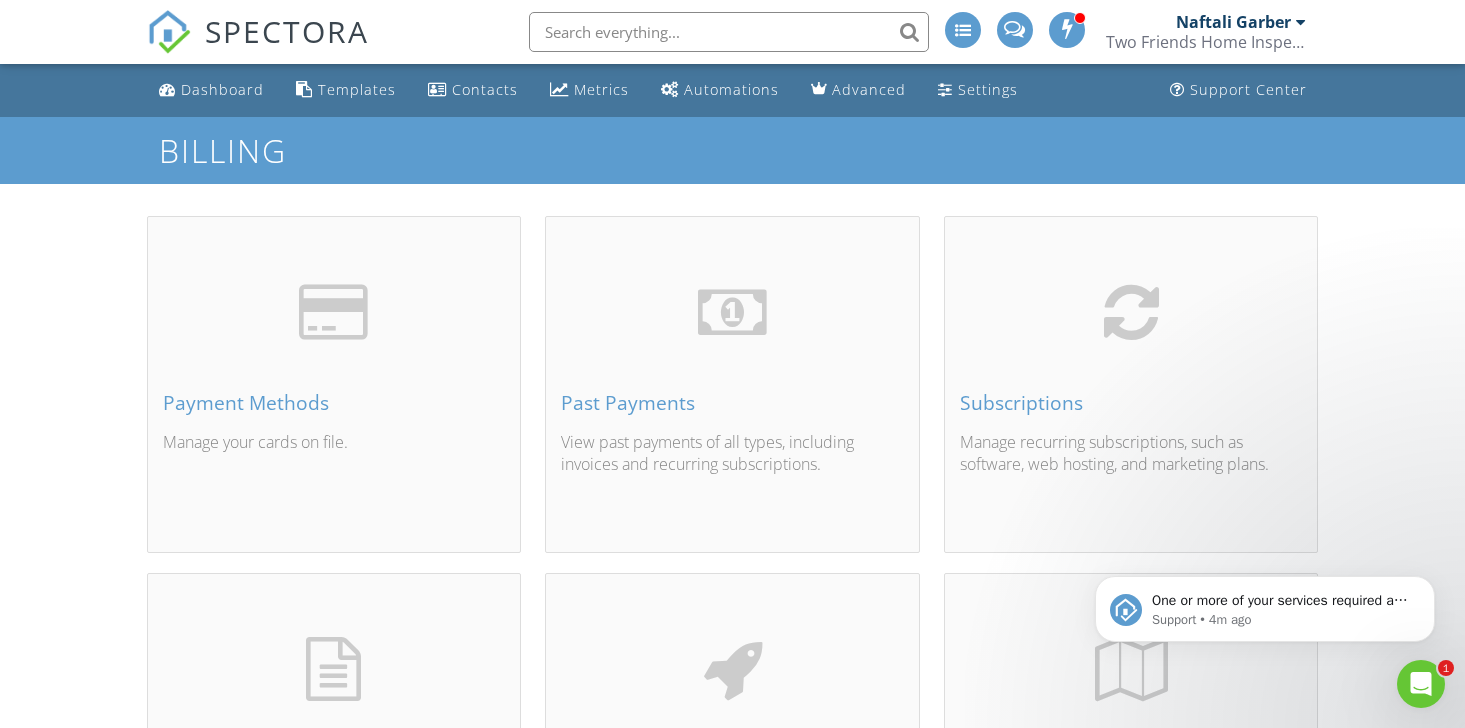click on "Naftali Garber" at bounding box center (1233, 22) 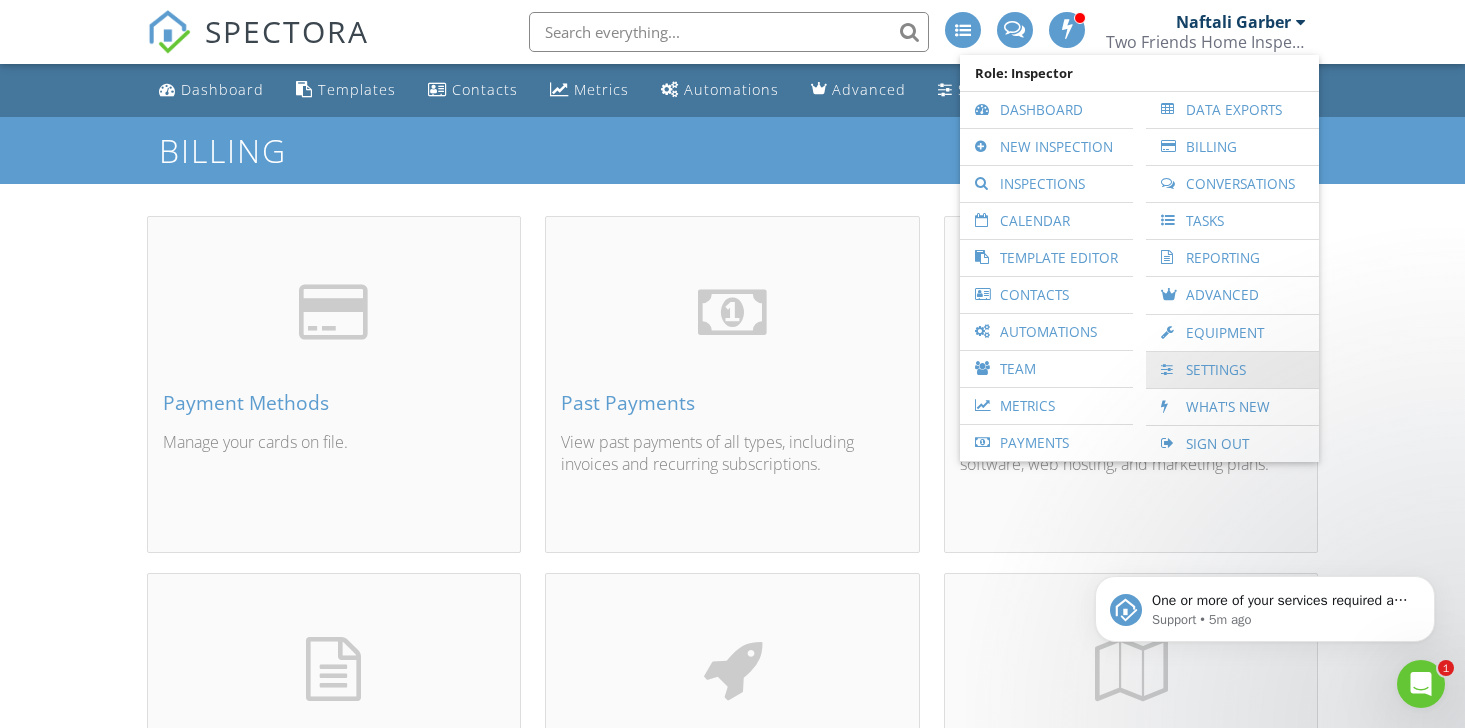 click on "Settings" at bounding box center [1232, 370] 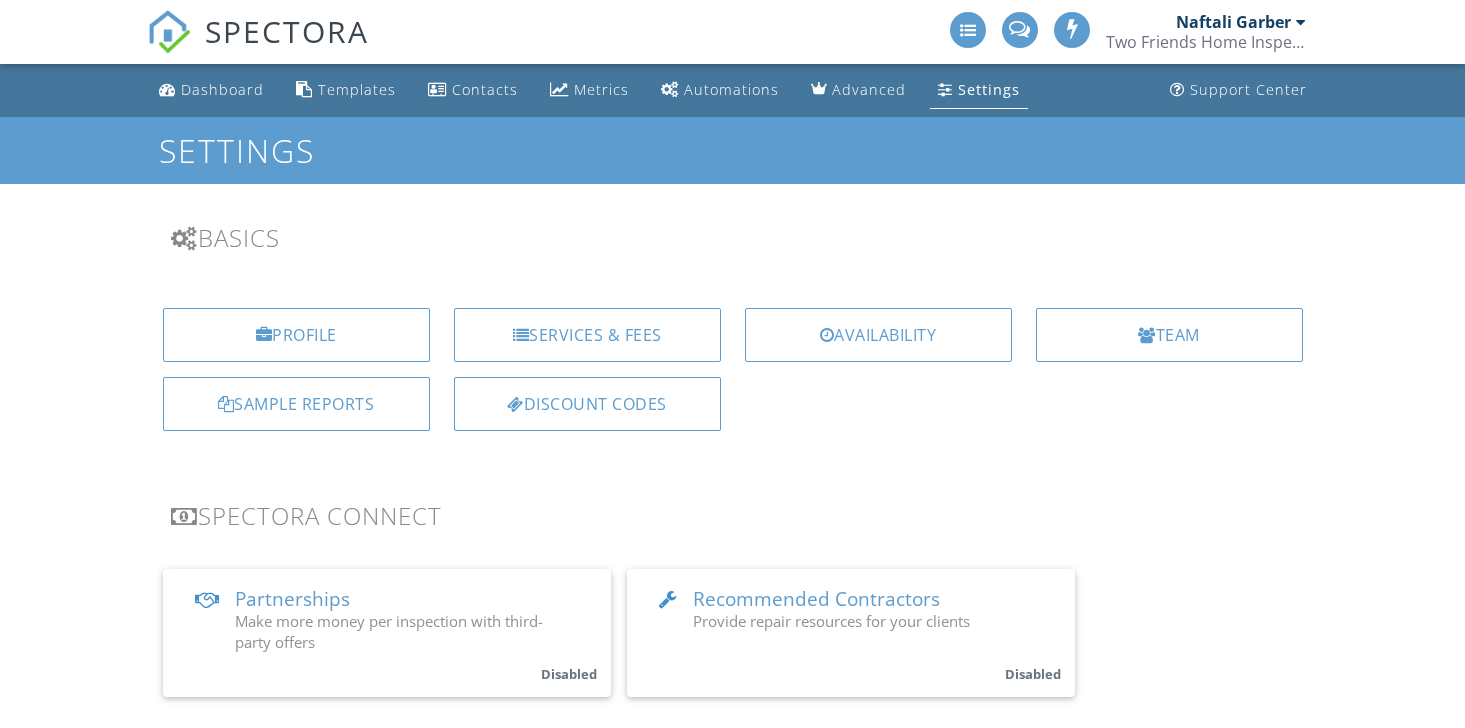 scroll, scrollTop: 0, scrollLeft: 0, axis: both 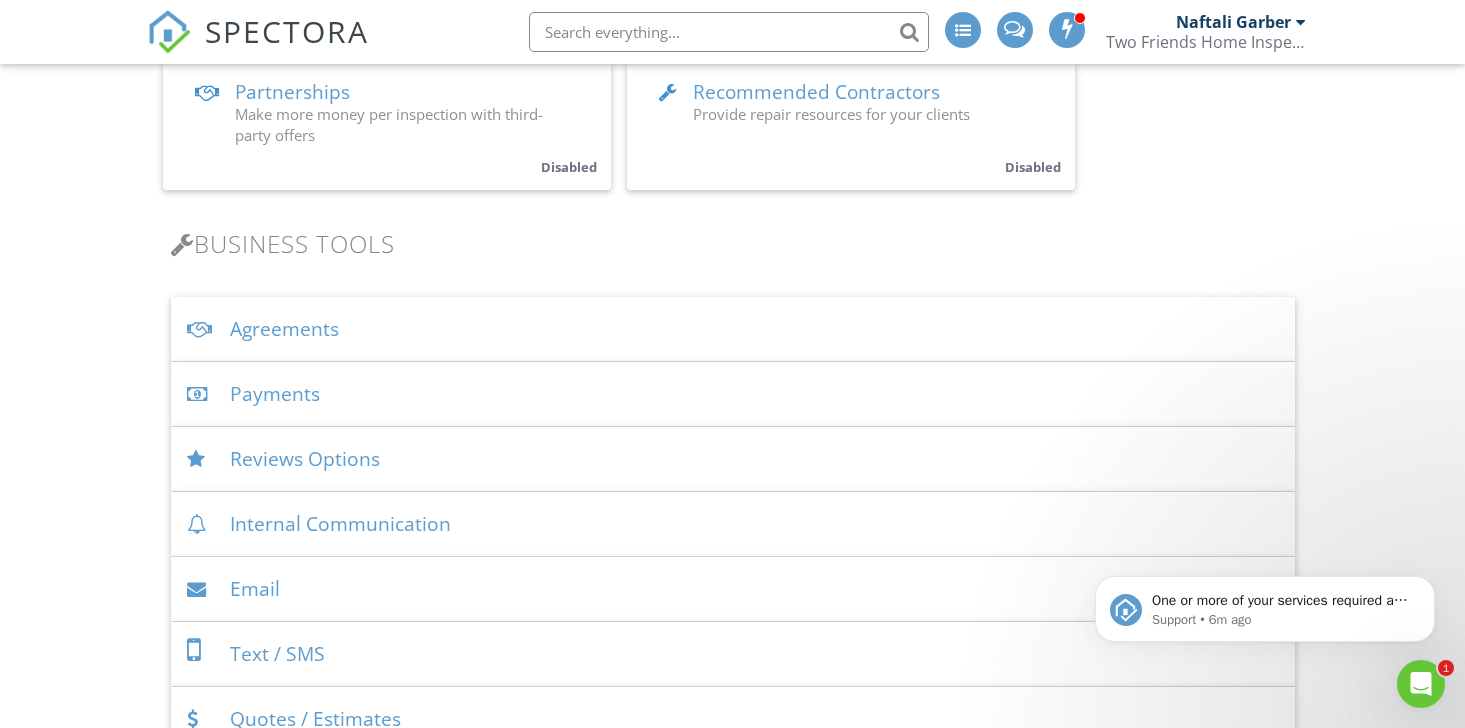 click on "Payments" at bounding box center [733, 394] 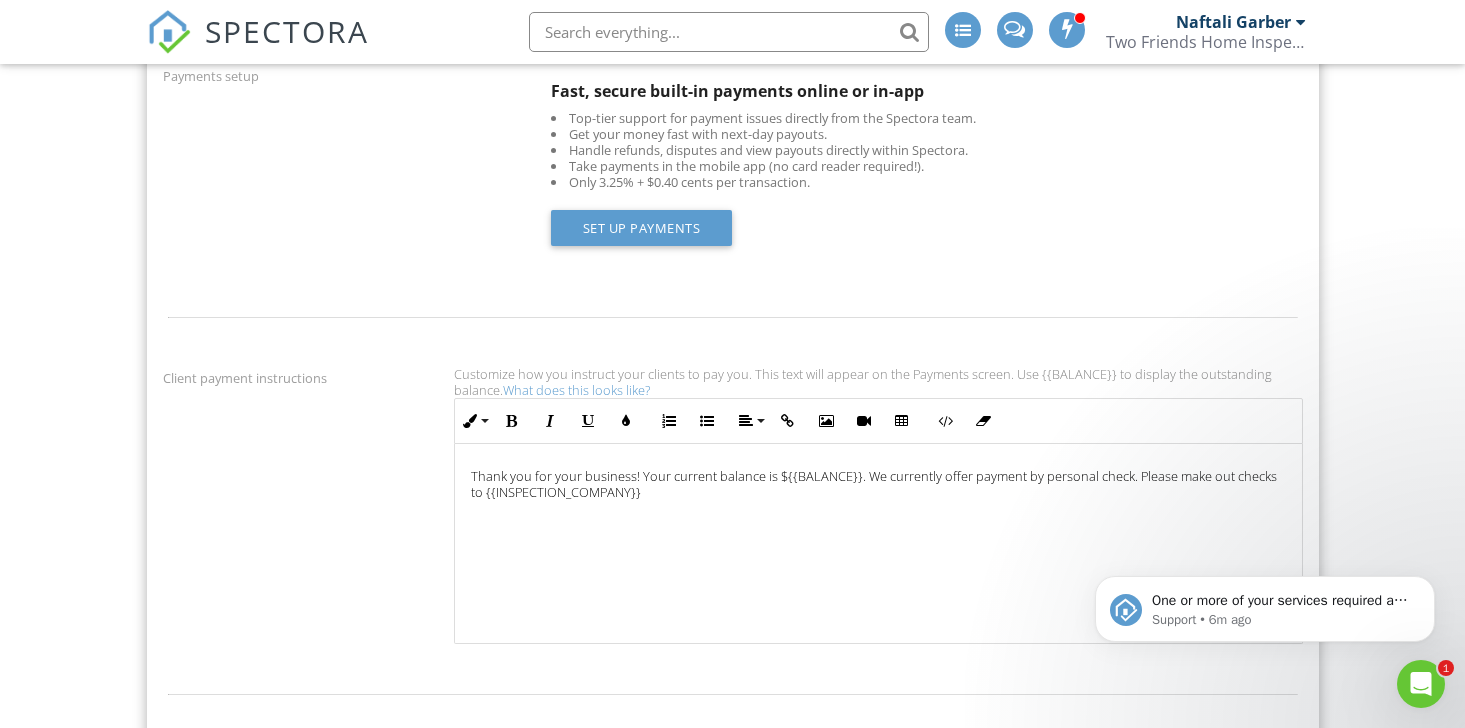 scroll, scrollTop: 897, scrollLeft: 0, axis: vertical 